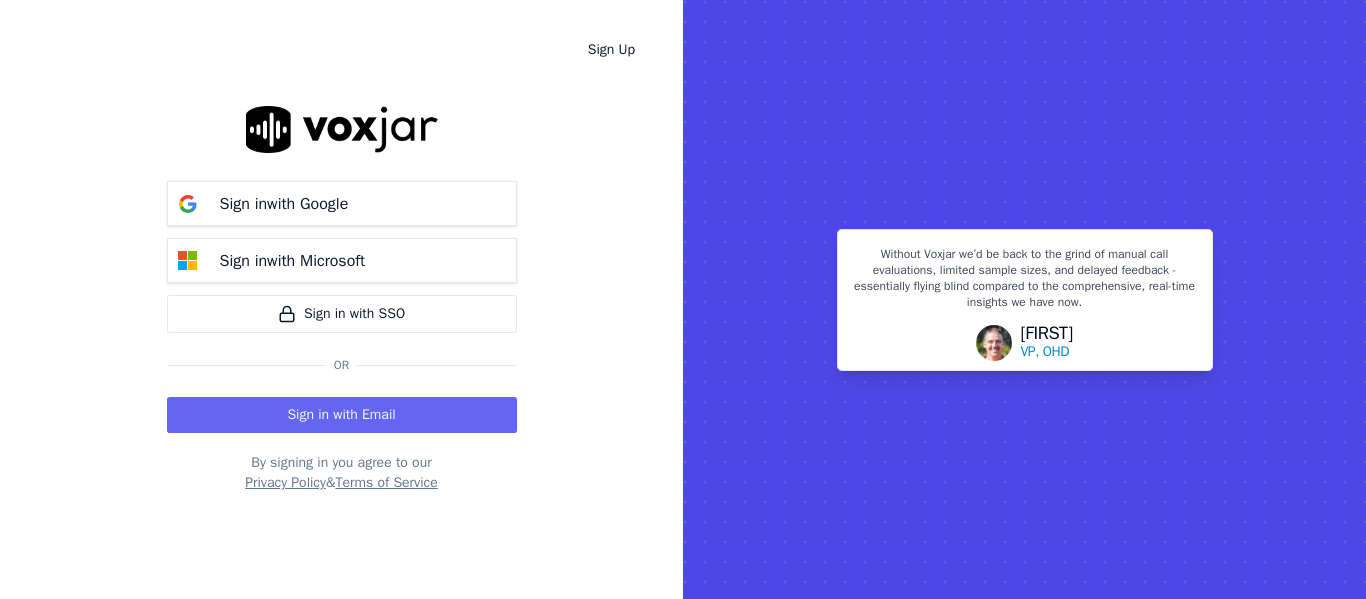 scroll, scrollTop: 0, scrollLeft: 0, axis: both 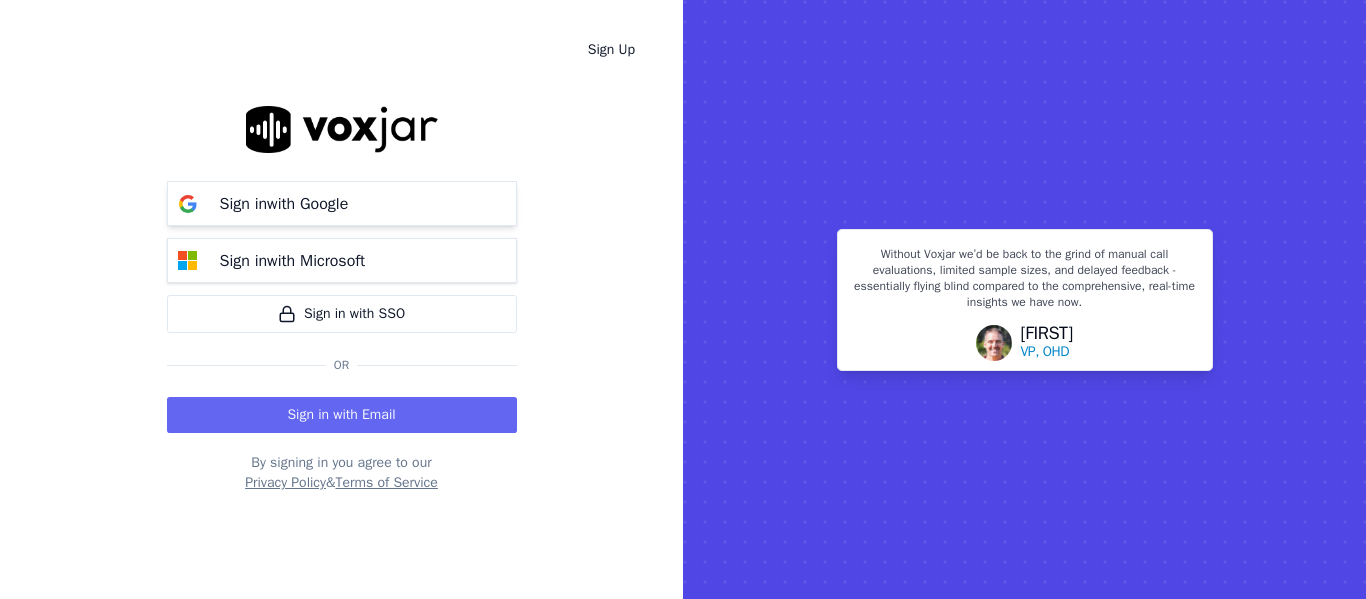 click on "Sign in  with Google" at bounding box center [342, 203] 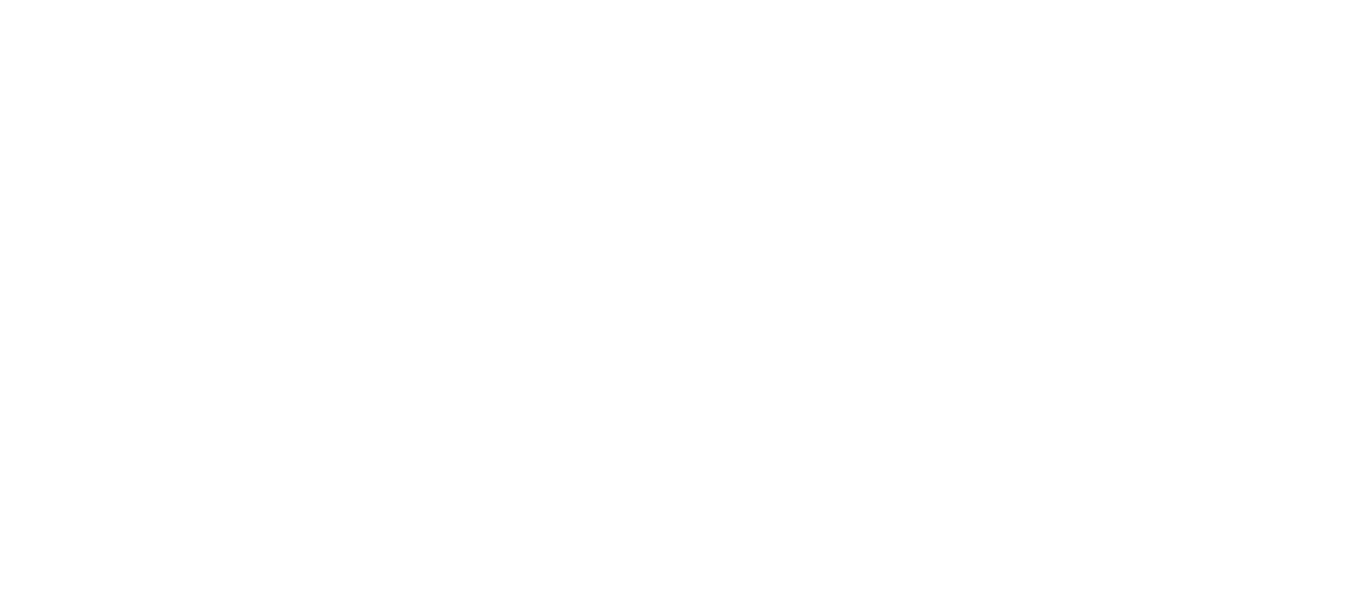 scroll, scrollTop: 0, scrollLeft: 0, axis: both 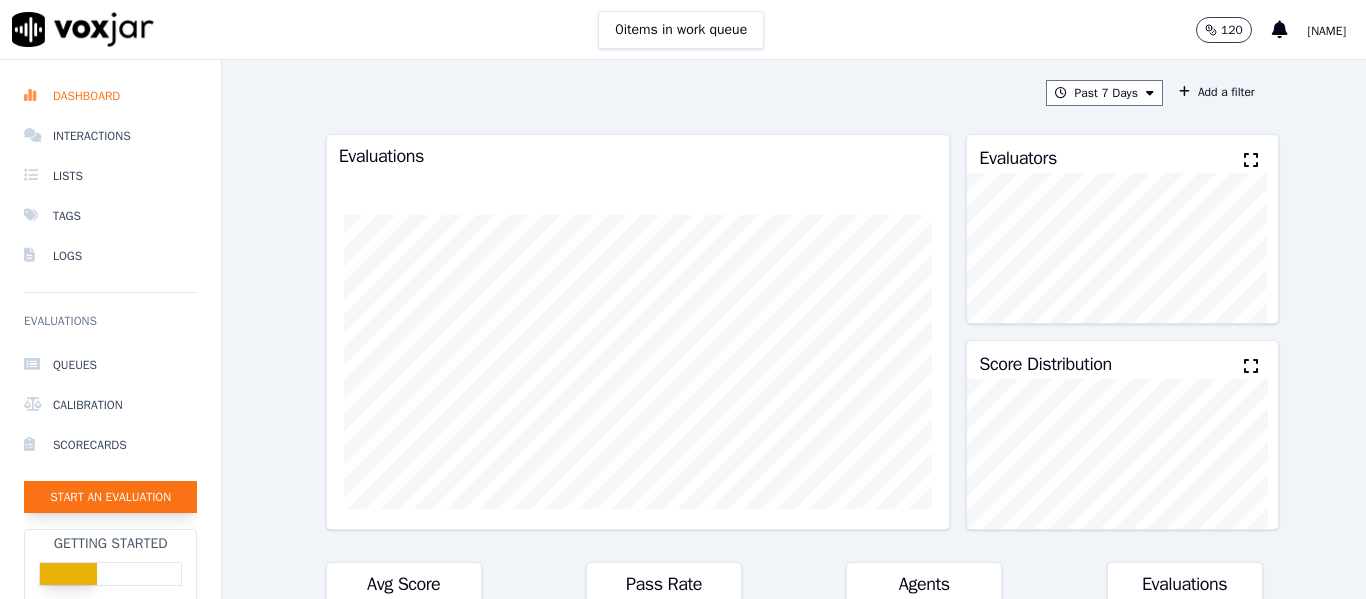 click on "Start an Evaluation" 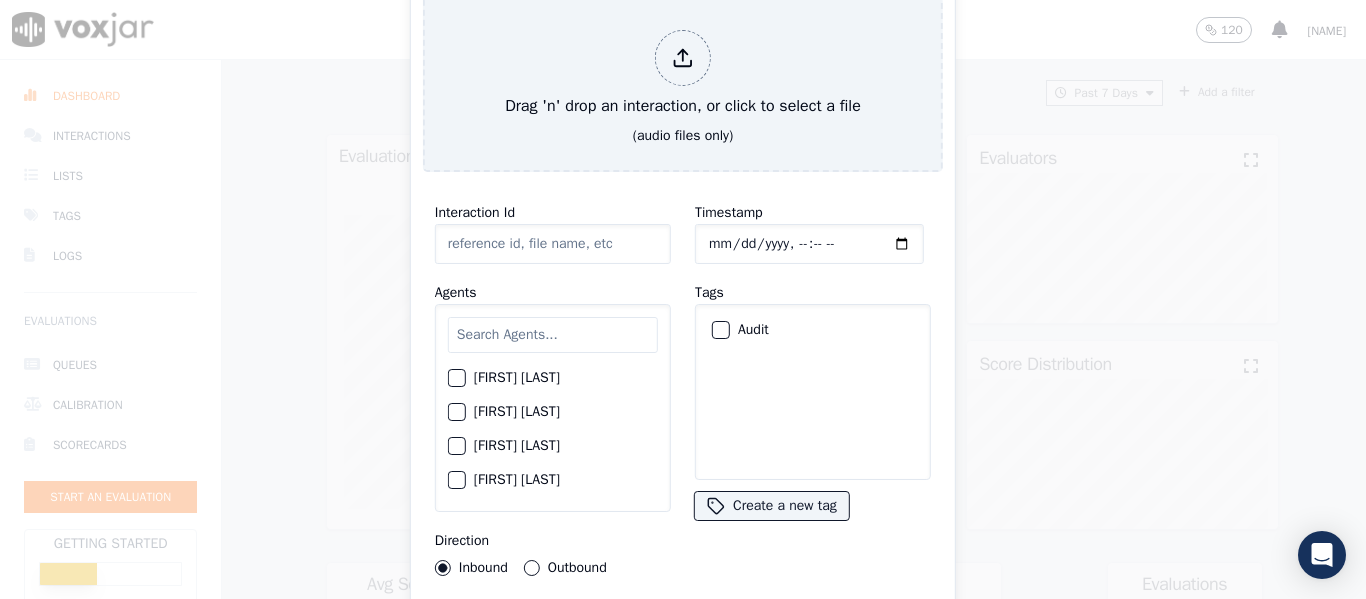 click at bounding box center (553, 335) 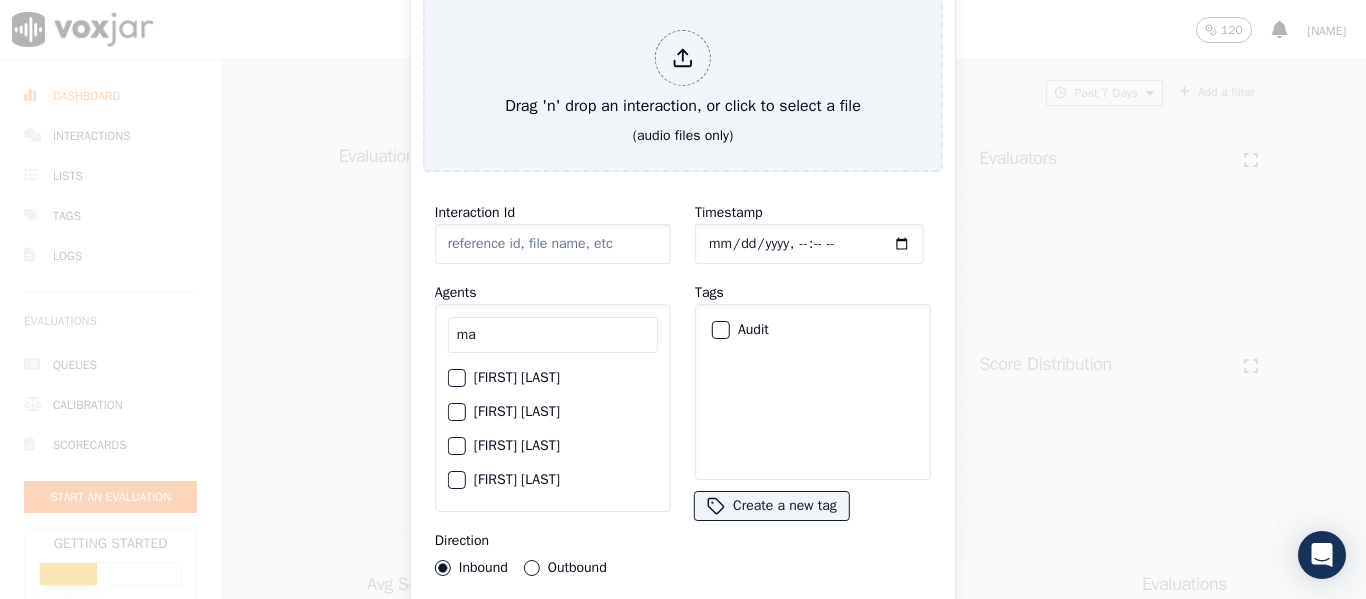 type on "m" 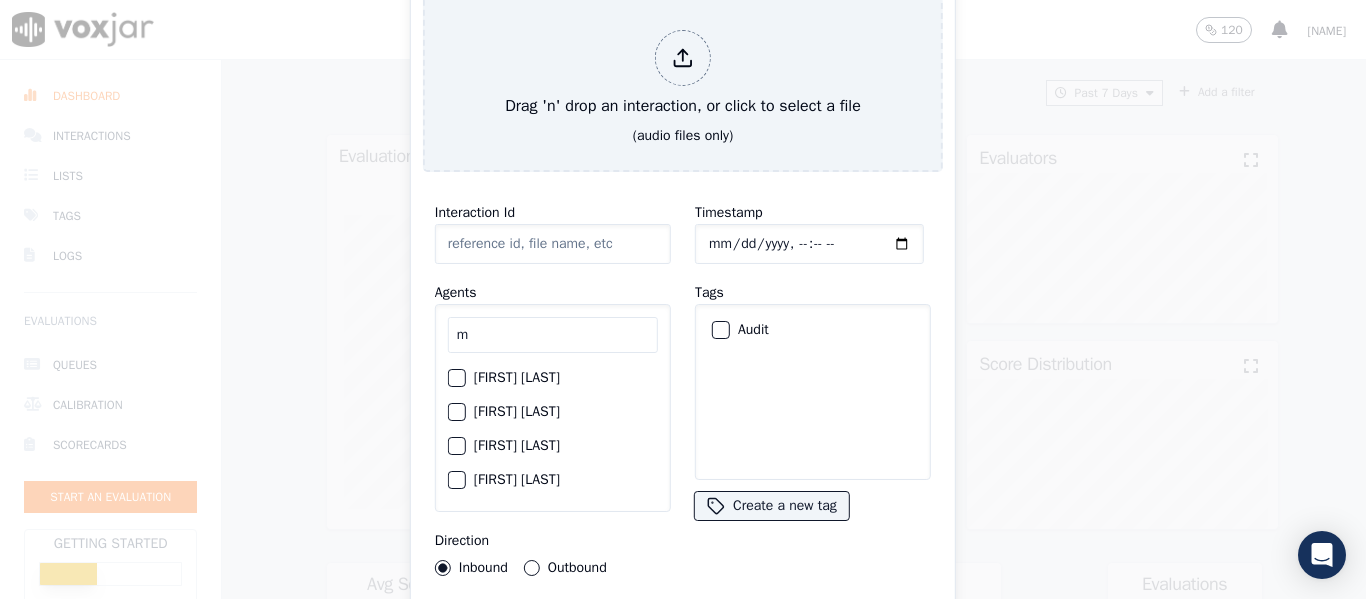 type 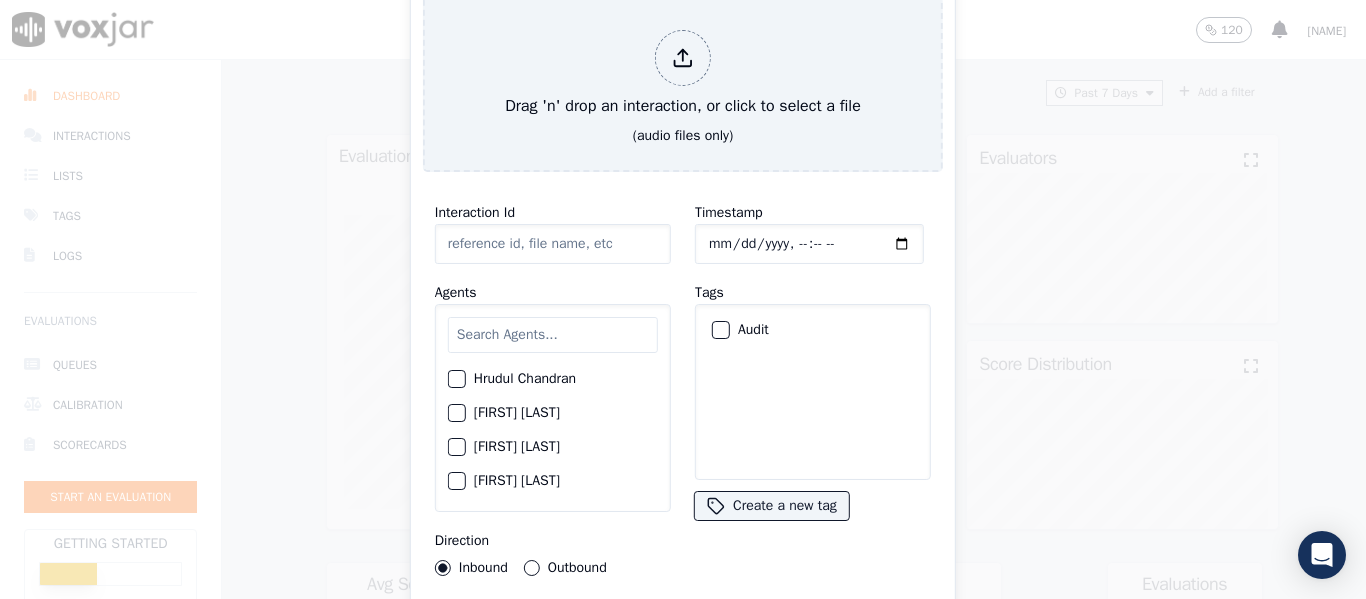 scroll, scrollTop: 100, scrollLeft: 0, axis: vertical 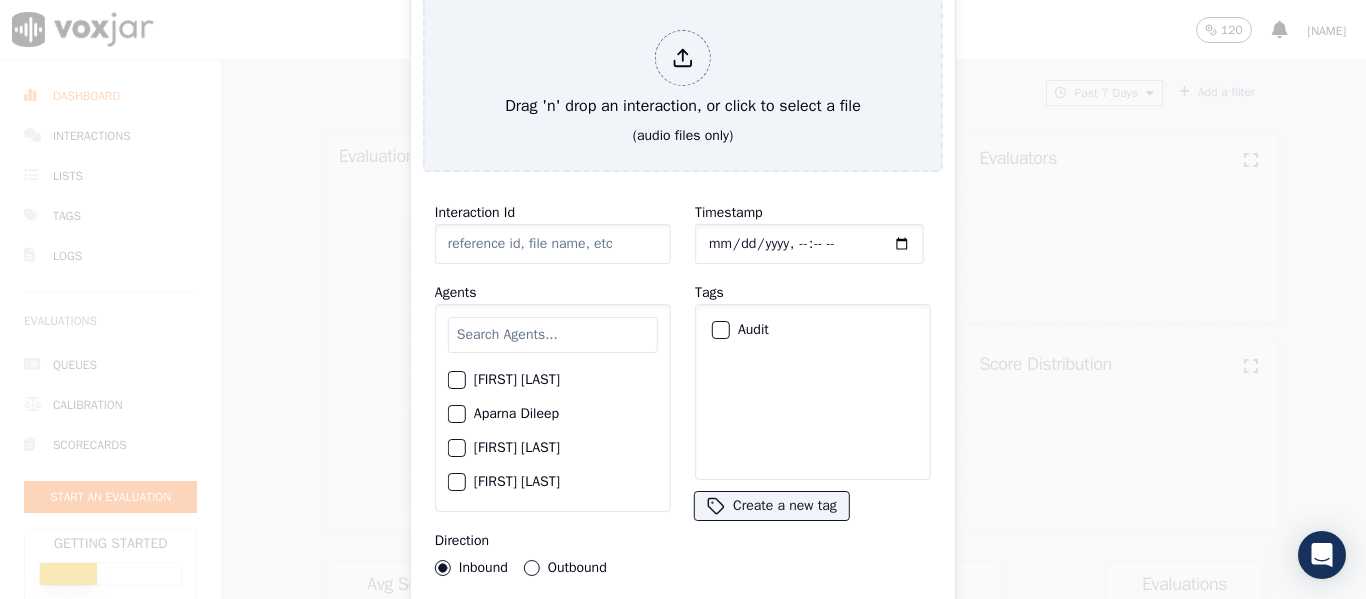 click on "Interaction Id" 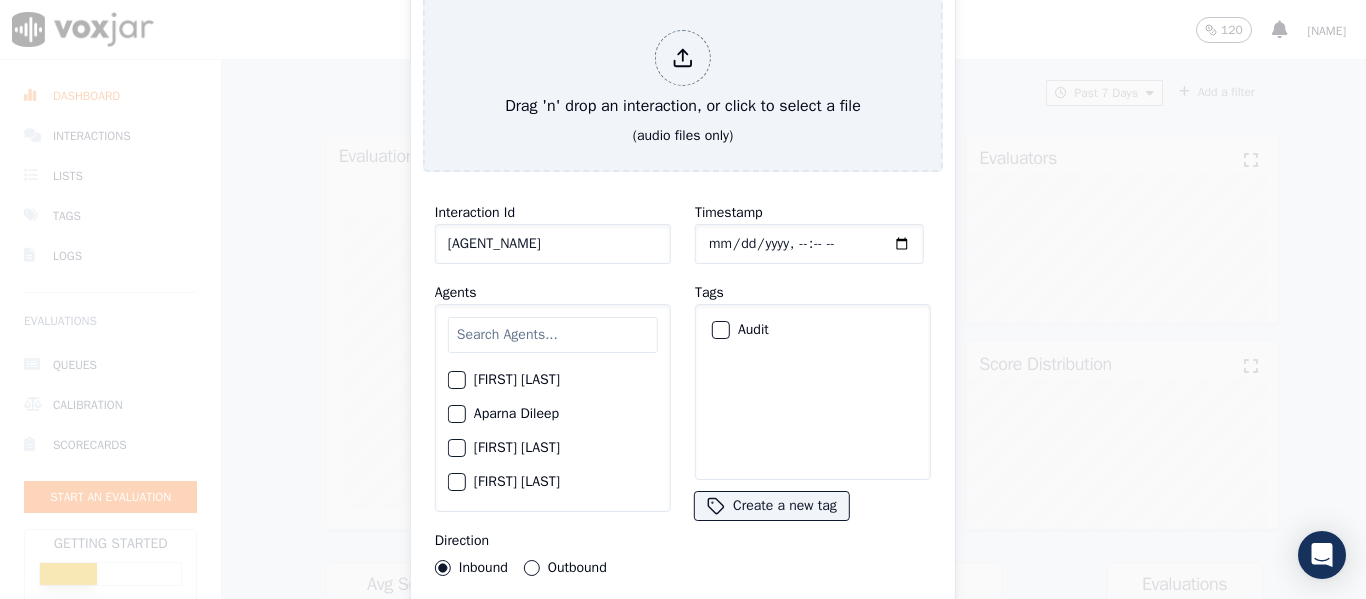 type on "[AGENT_NAME]" 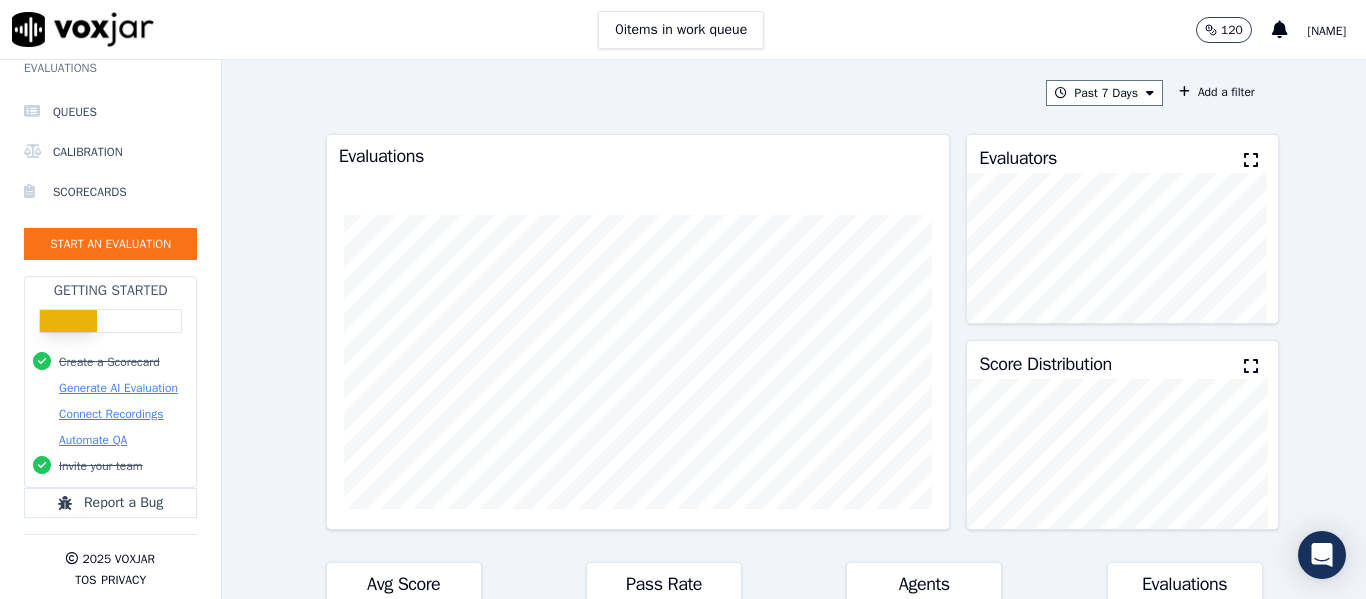 scroll, scrollTop: 0, scrollLeft: 0, axis: both 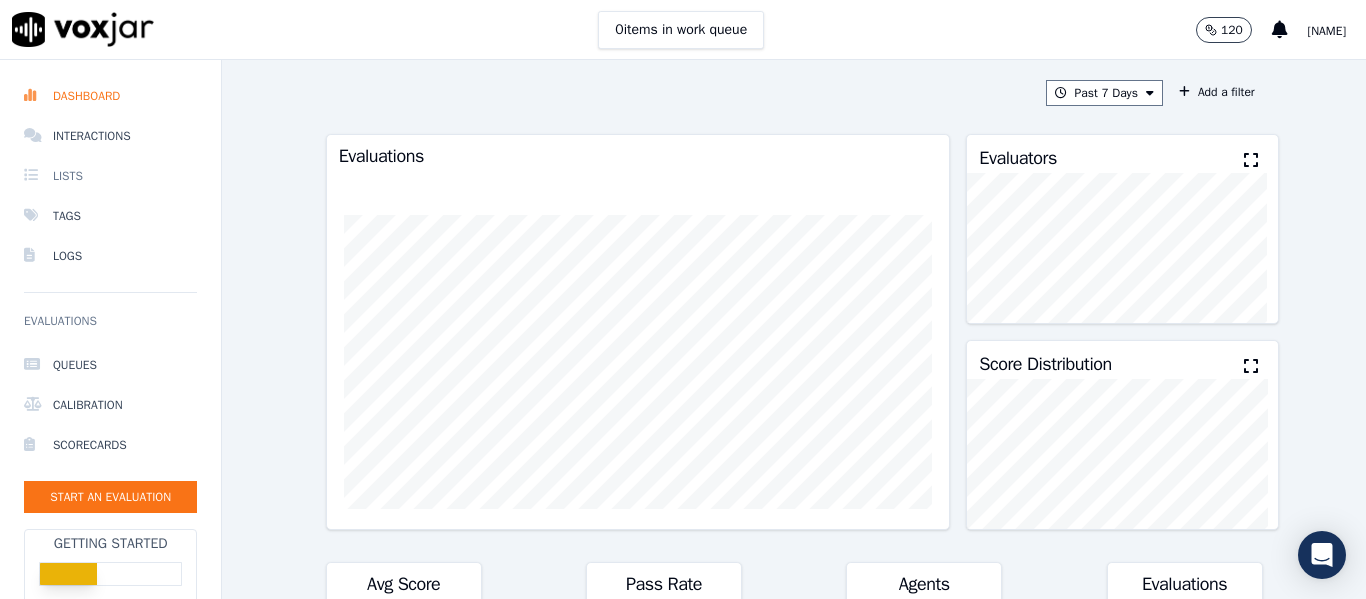 click on "Lists" at bounding box center (110, 176) 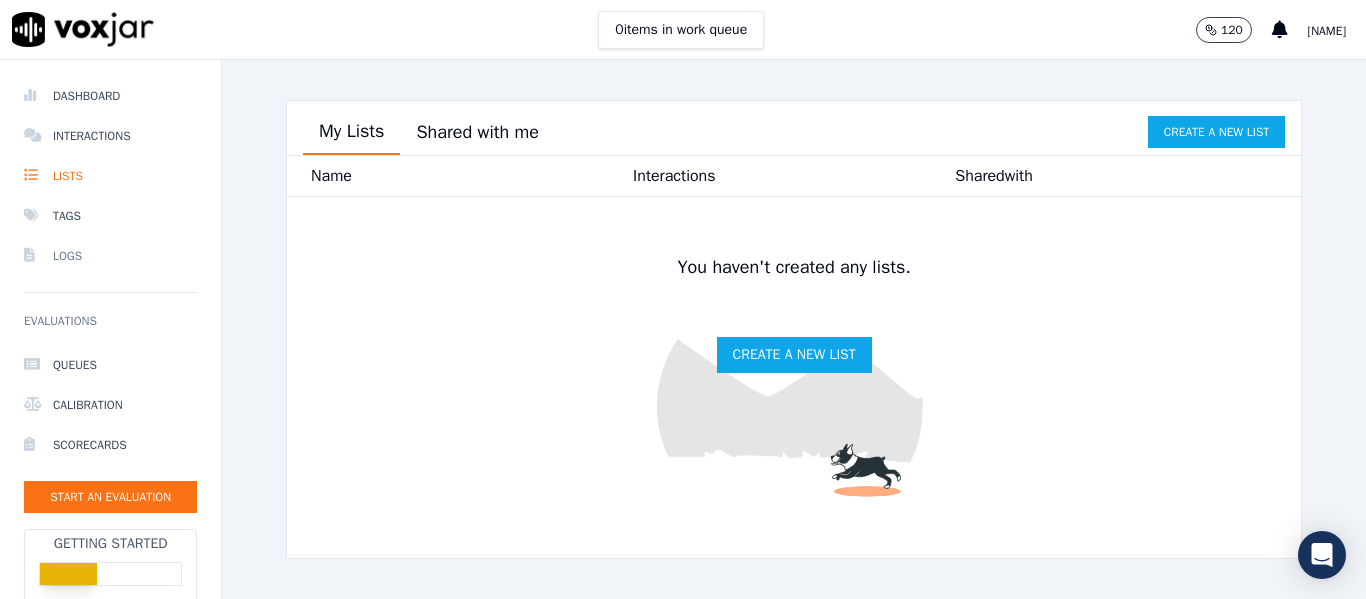click on "Logs" at bounding box center (110, 256) 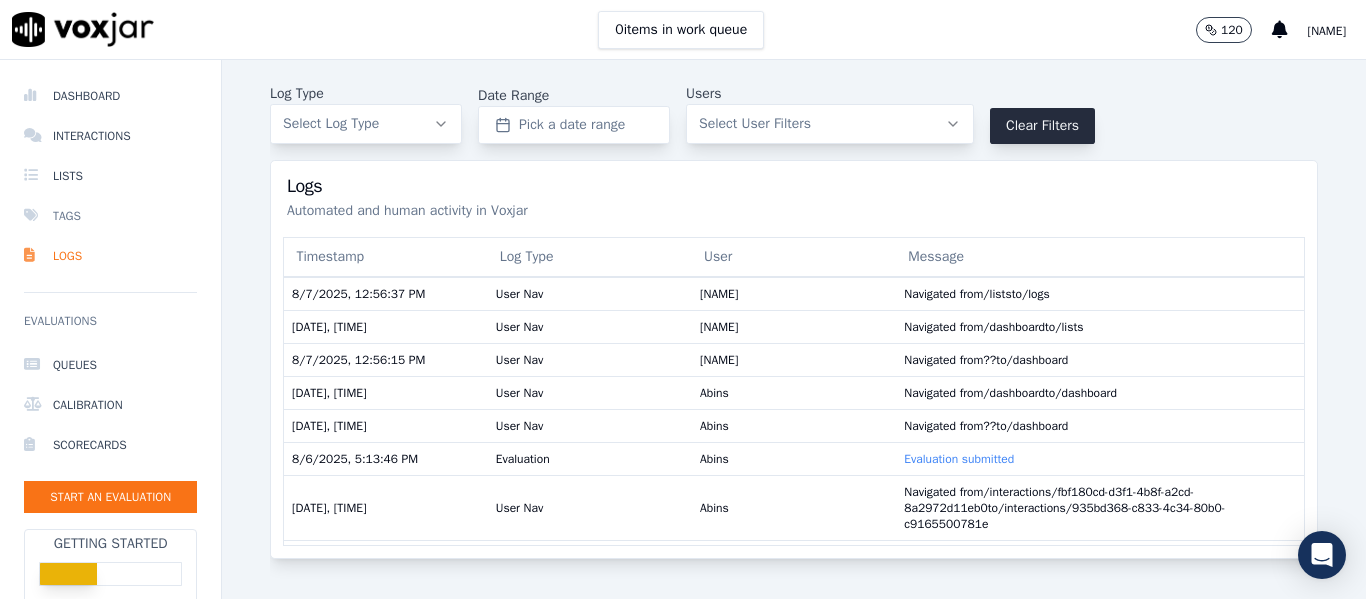 click on "Tags" at bounding box center [110, 216] 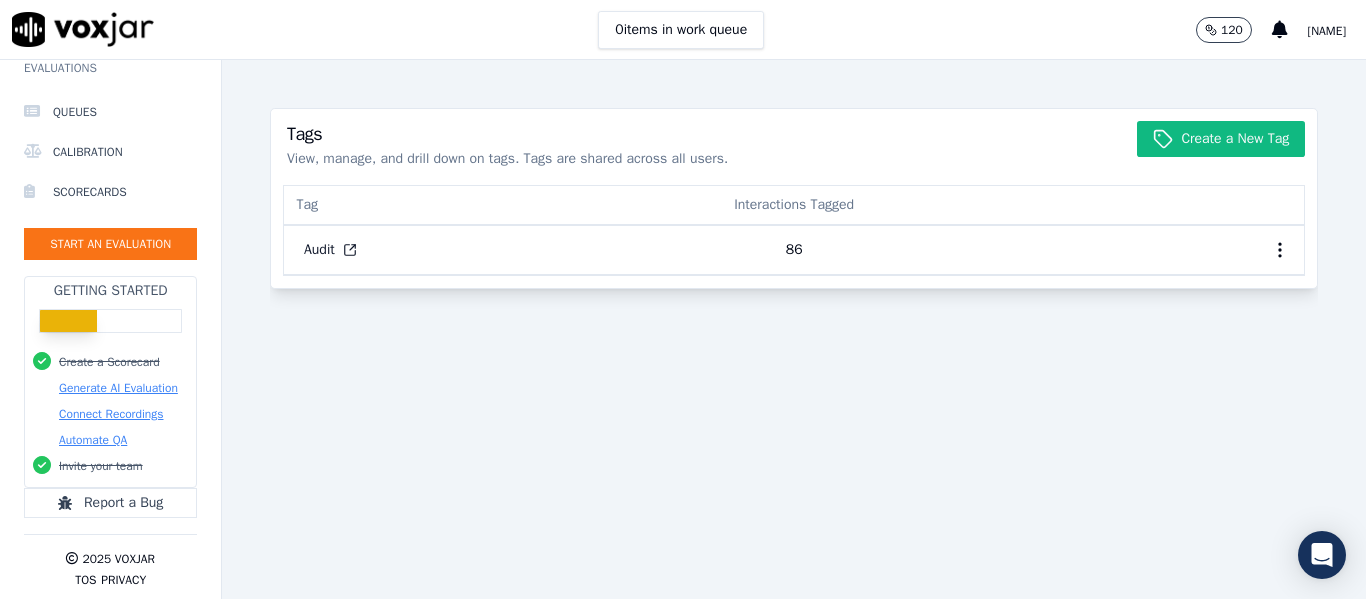 scroll, scrollTop: 0, scrollLeft: 0, axis: both 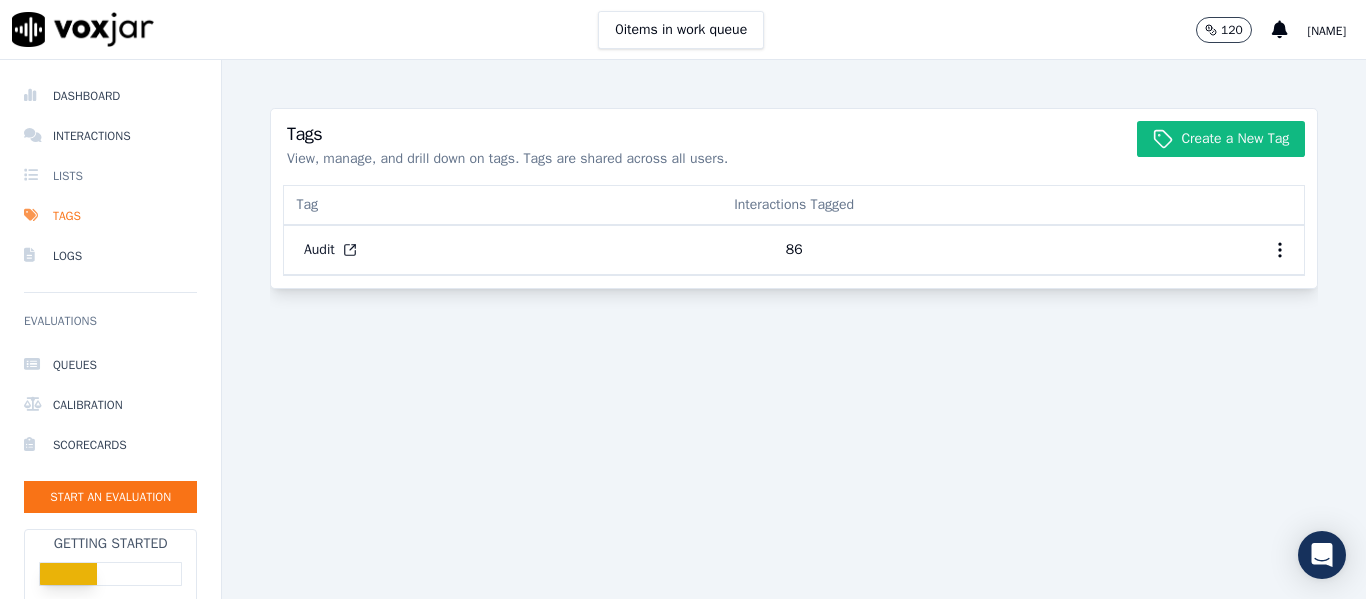 click on "Lists" at bounding box center (110, 176) 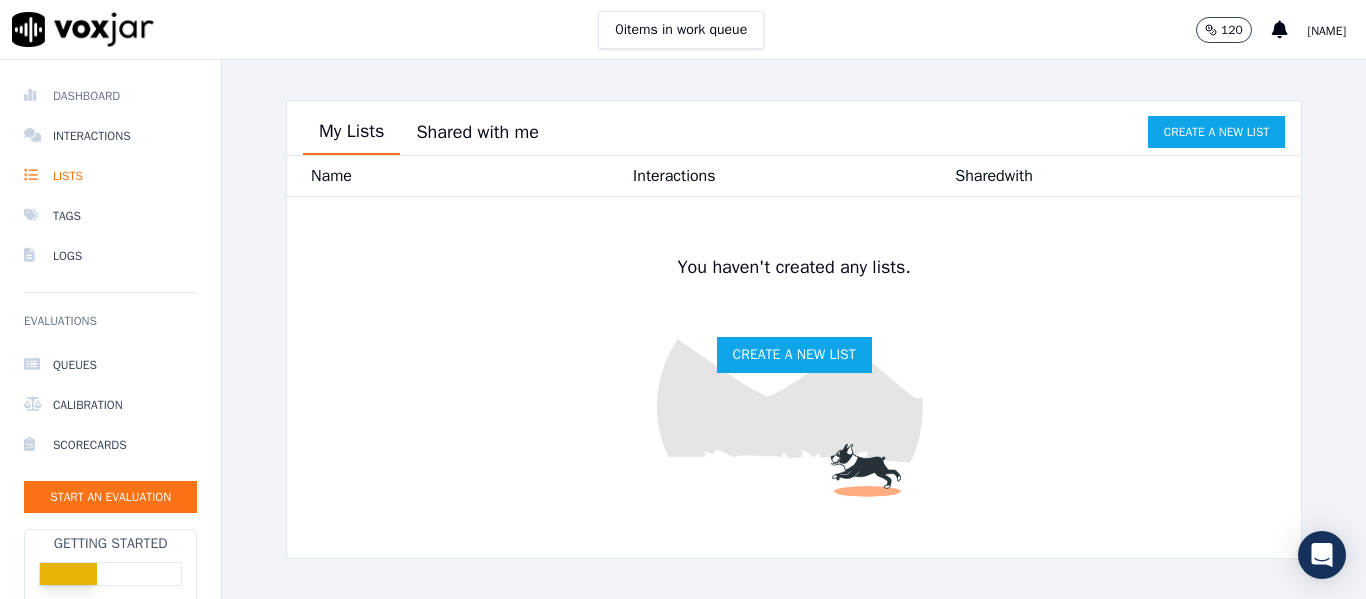 click on "Dashboard" at bounding box center (110, 96) 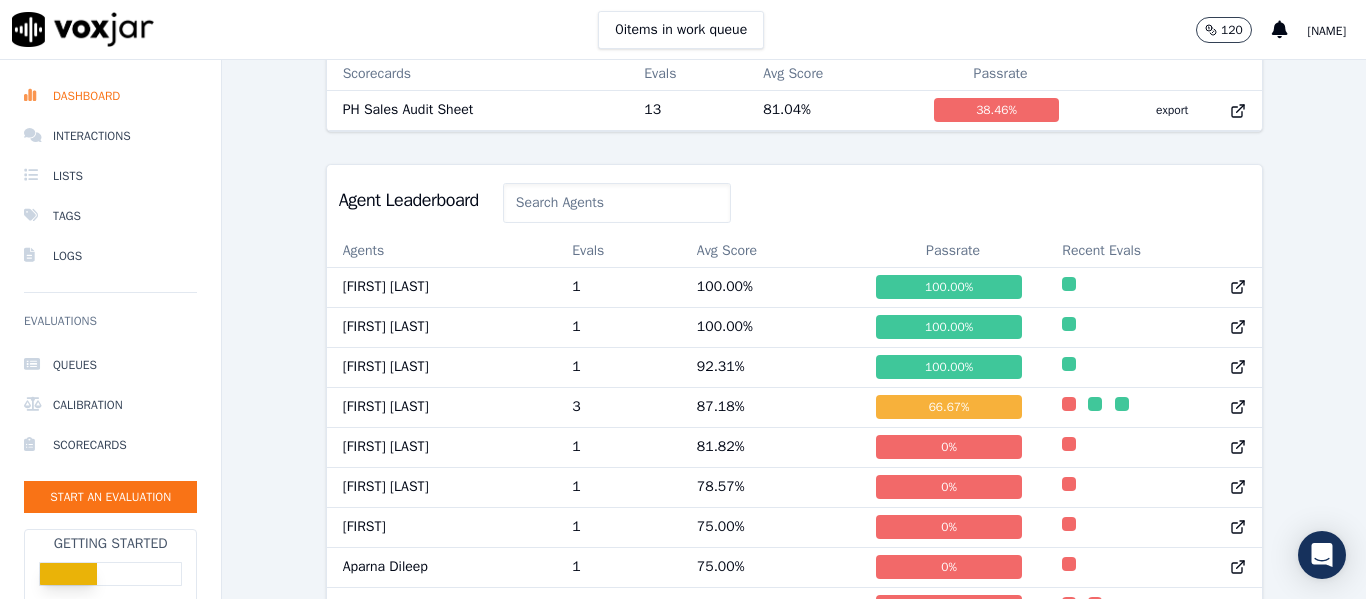 scroll, scrollTop: 500, scrollLeft: 0, axis: vertical 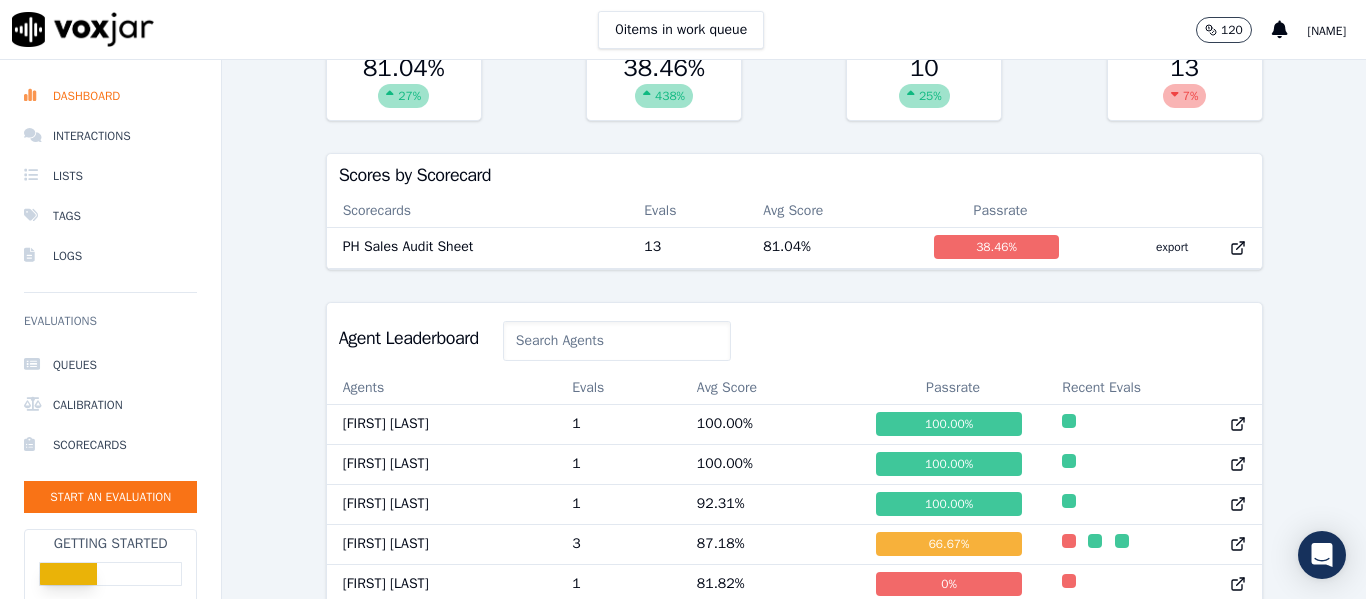 click 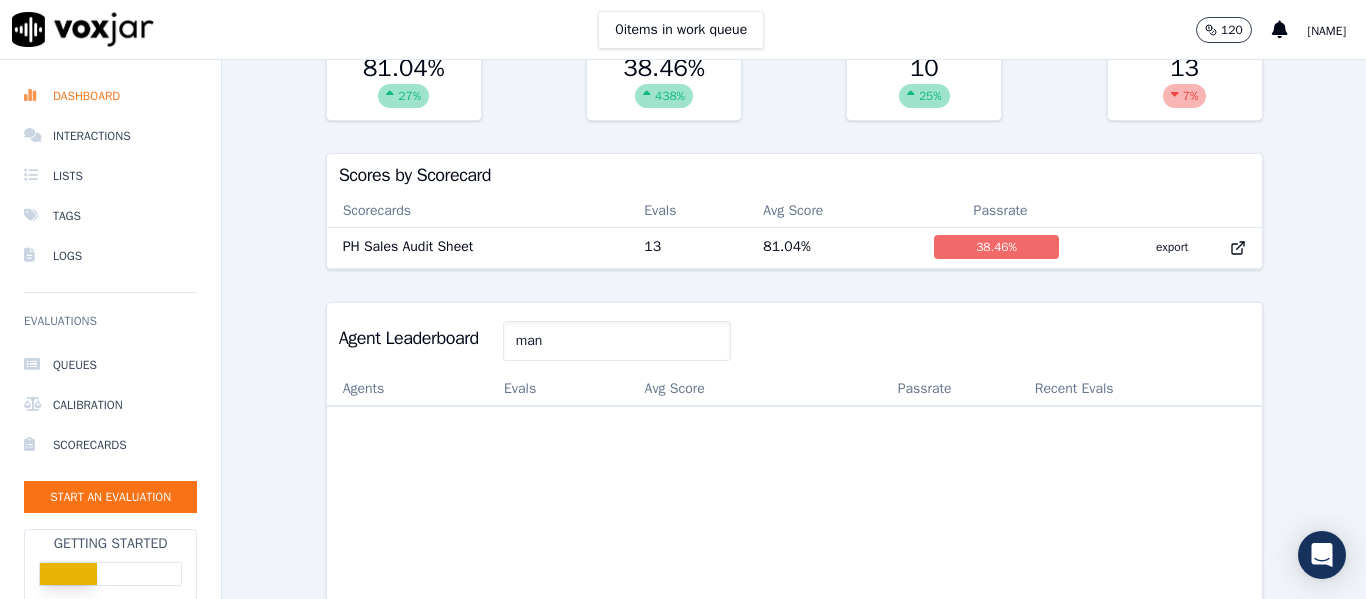 scroll, scrollTop: 0, scrollLeft: 0, axis: both 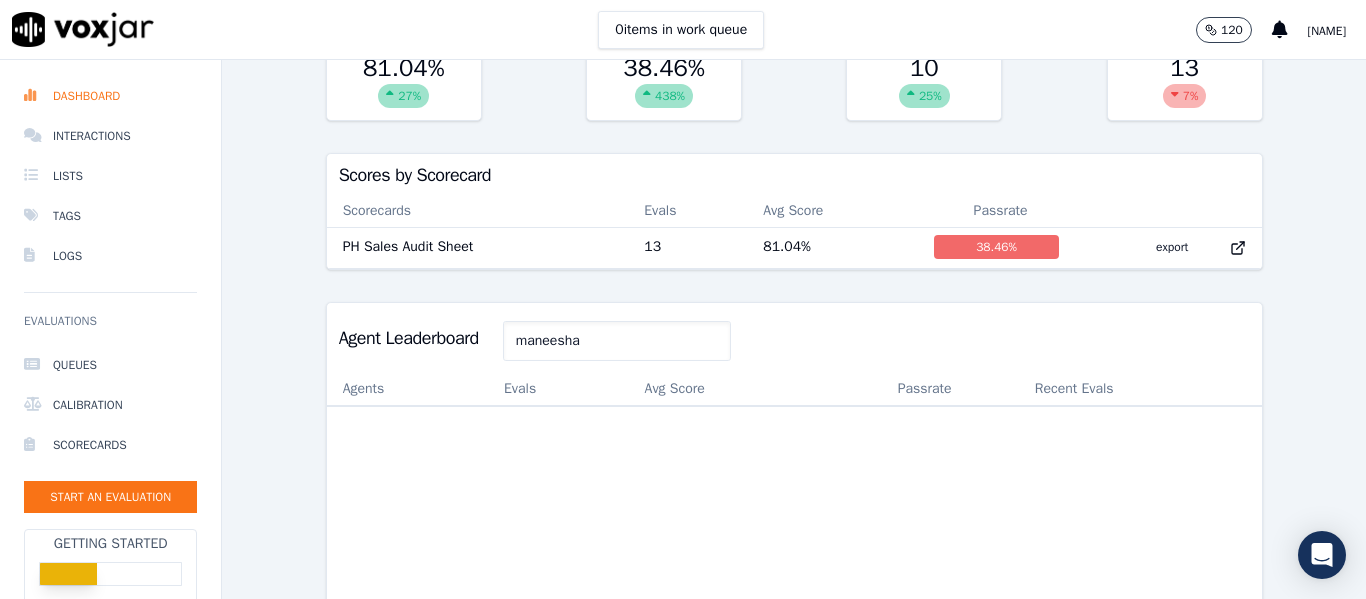 type on "maneesha" 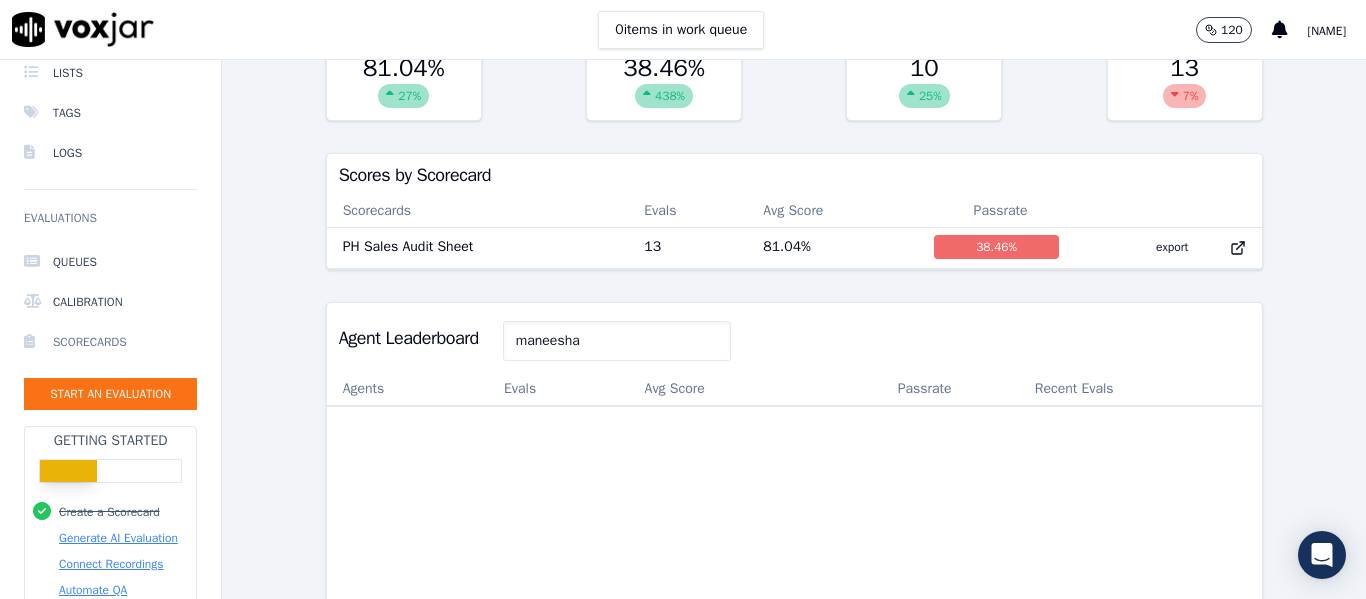 scroll, scrollTop: 200, scrollLeft: 0, axis: vertical 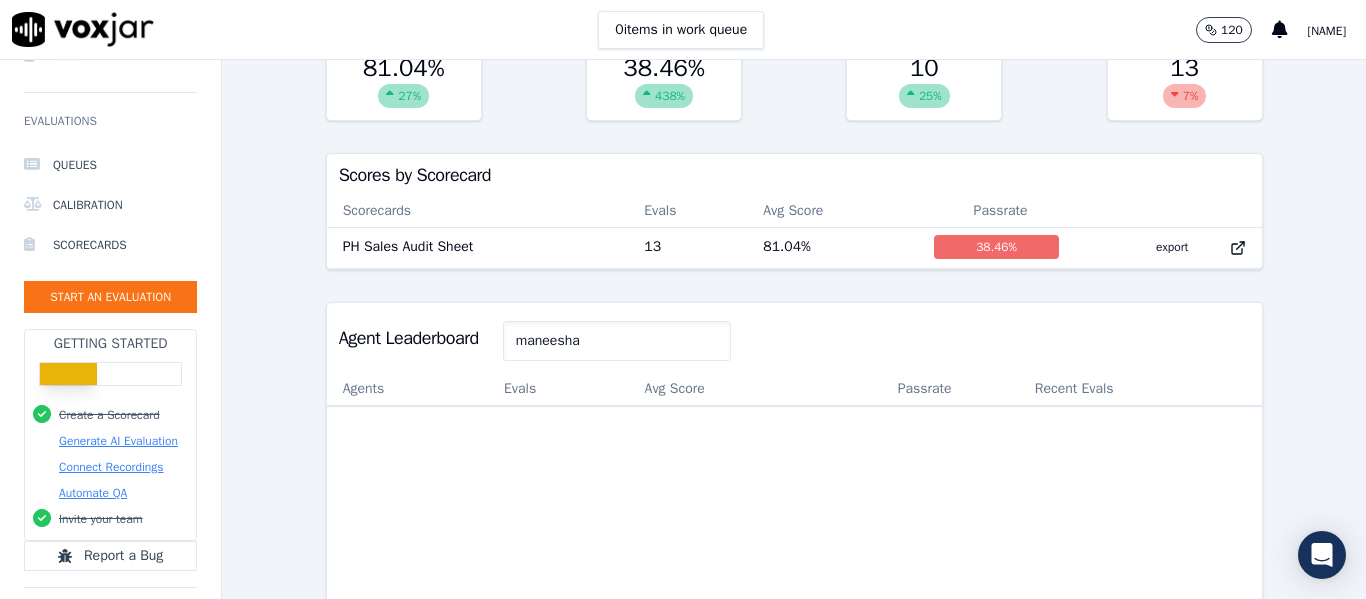 click at bounding box center (110, 374) 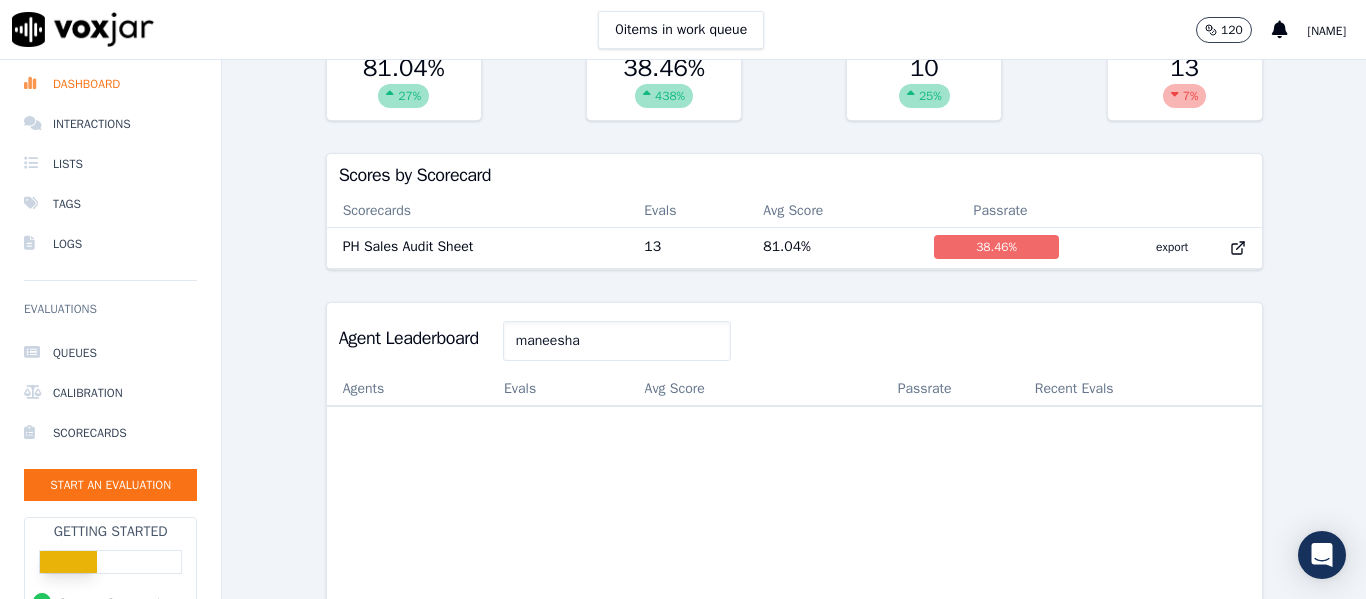scroll, scrollTop: 0, scrollLeft: 0, axis: both 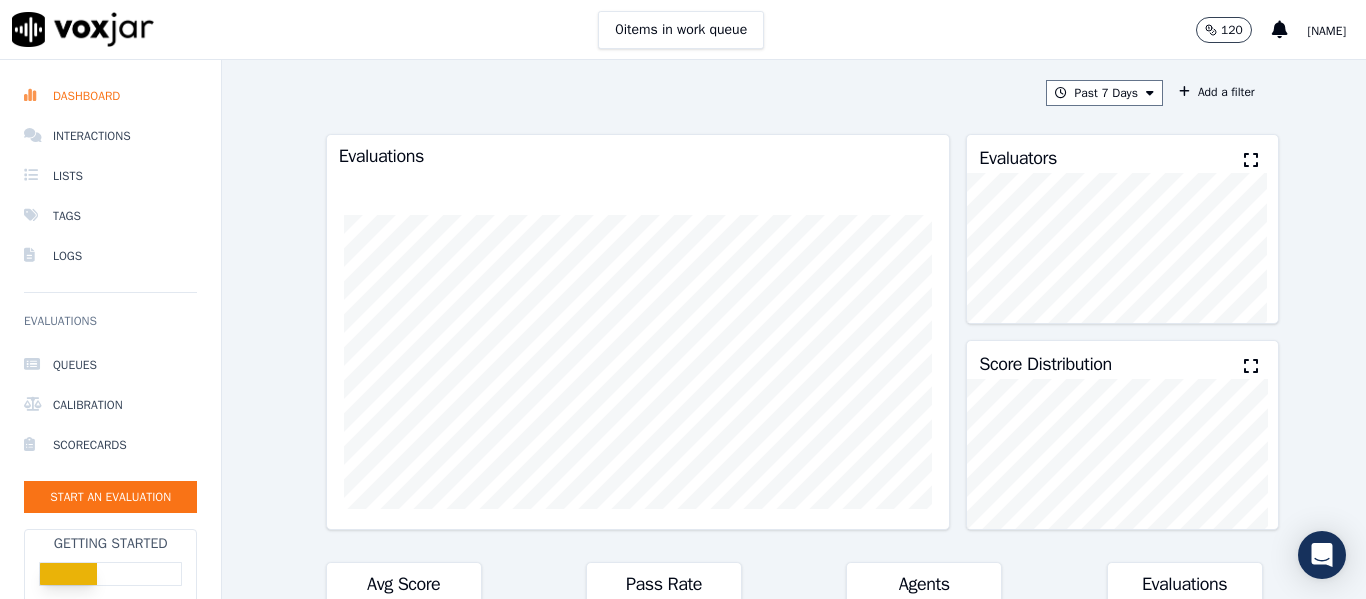 drag, startPoint x: 1299, startPoint y: 1, endPoint x: 1300, endPoint y: 33, distance: 32.01562 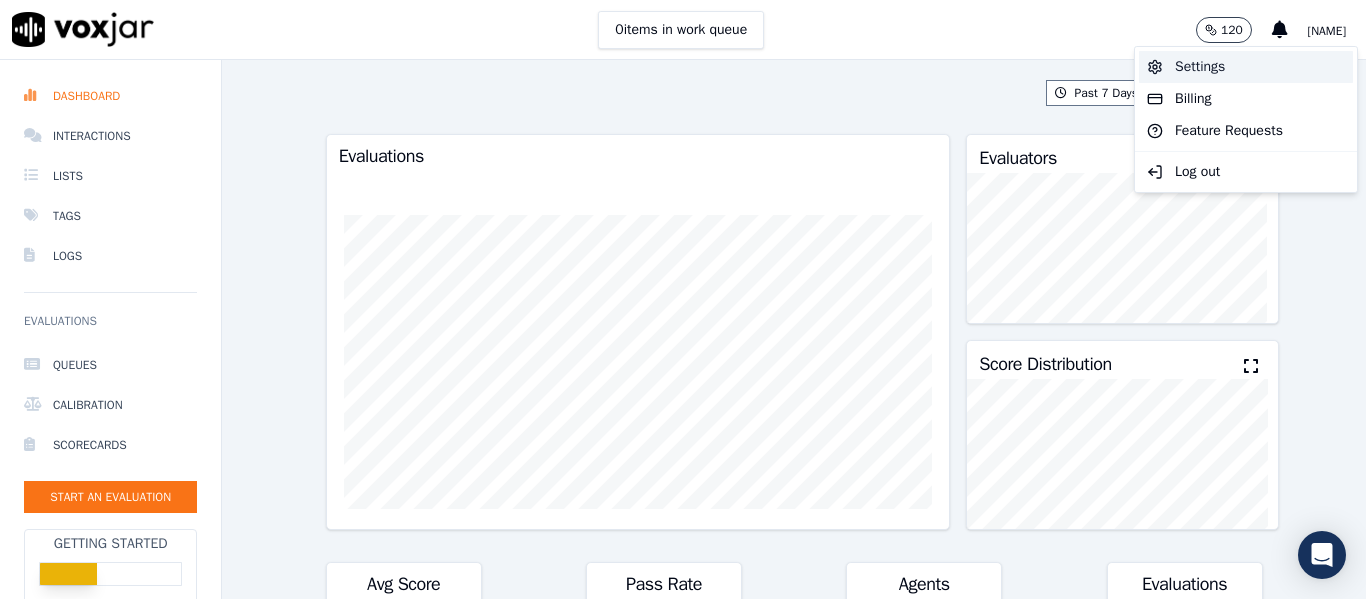 click on "Settings" at bounding box center (1246, 67) 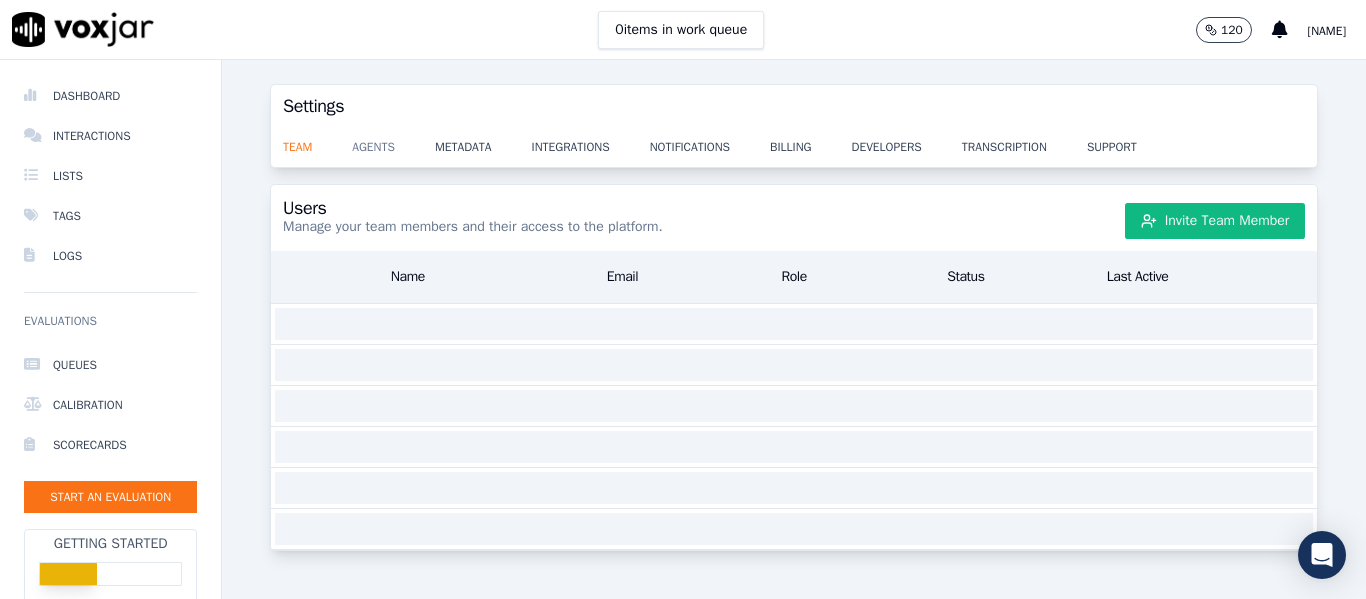 click on "agents" at bounding box center [393, 141] 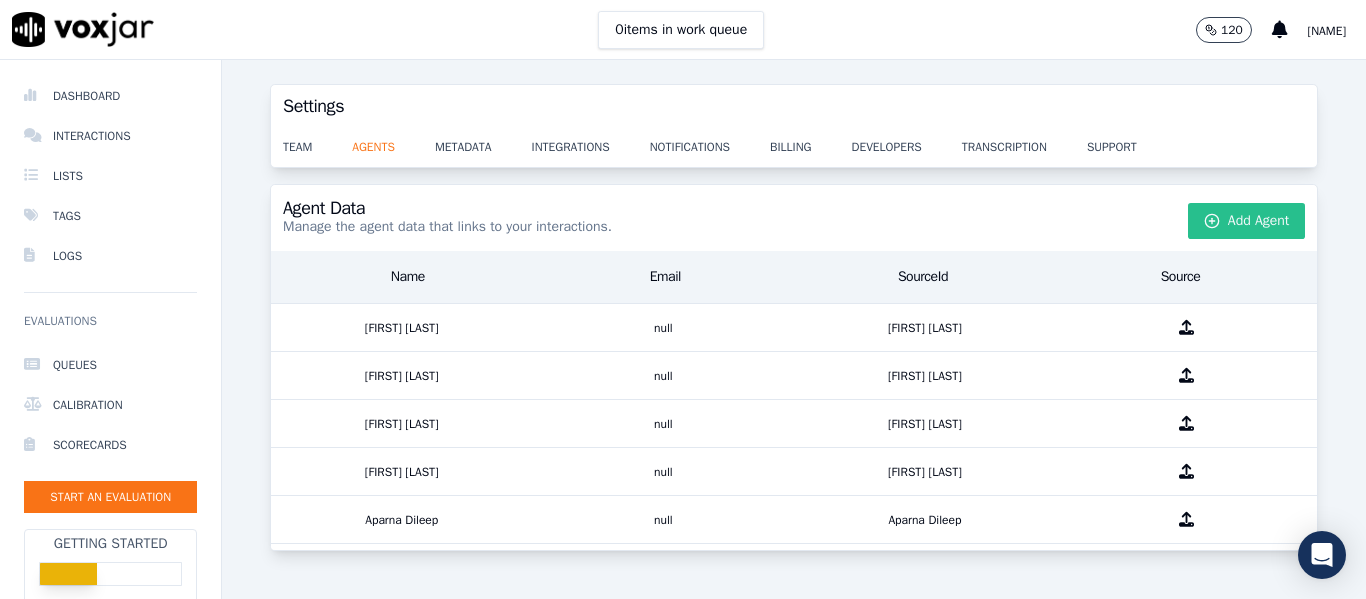 click on "Add Agent" at bounding box center [1247, 221] 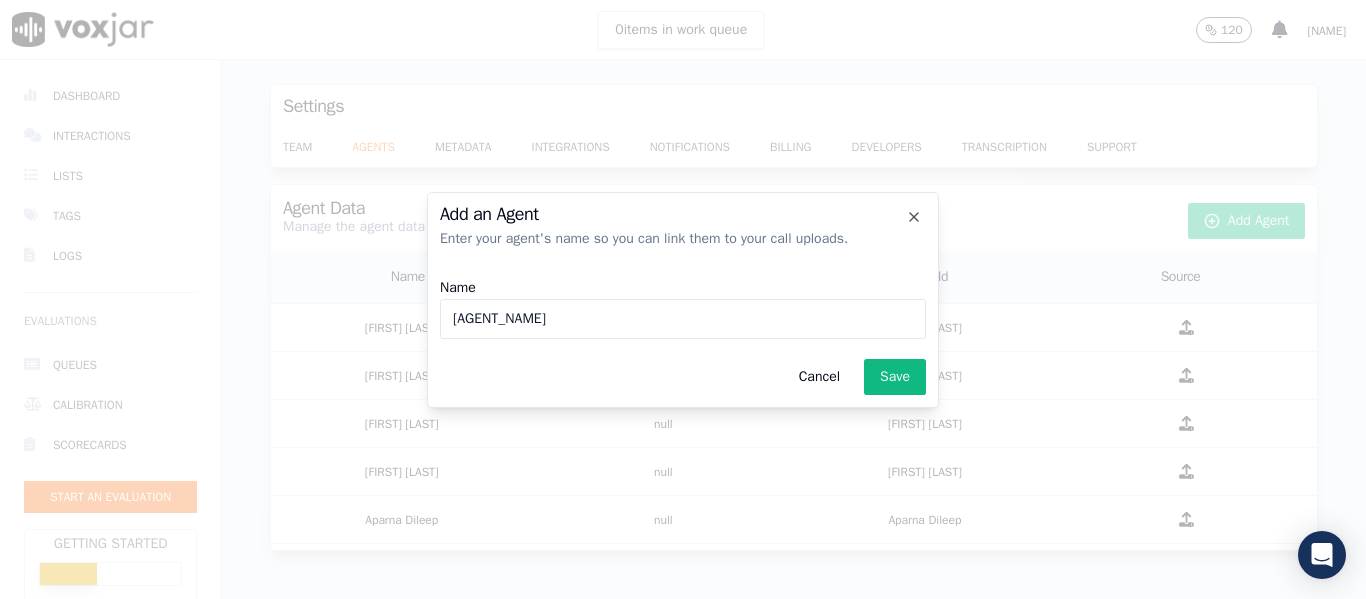 type on "[AGENT_NAME]" 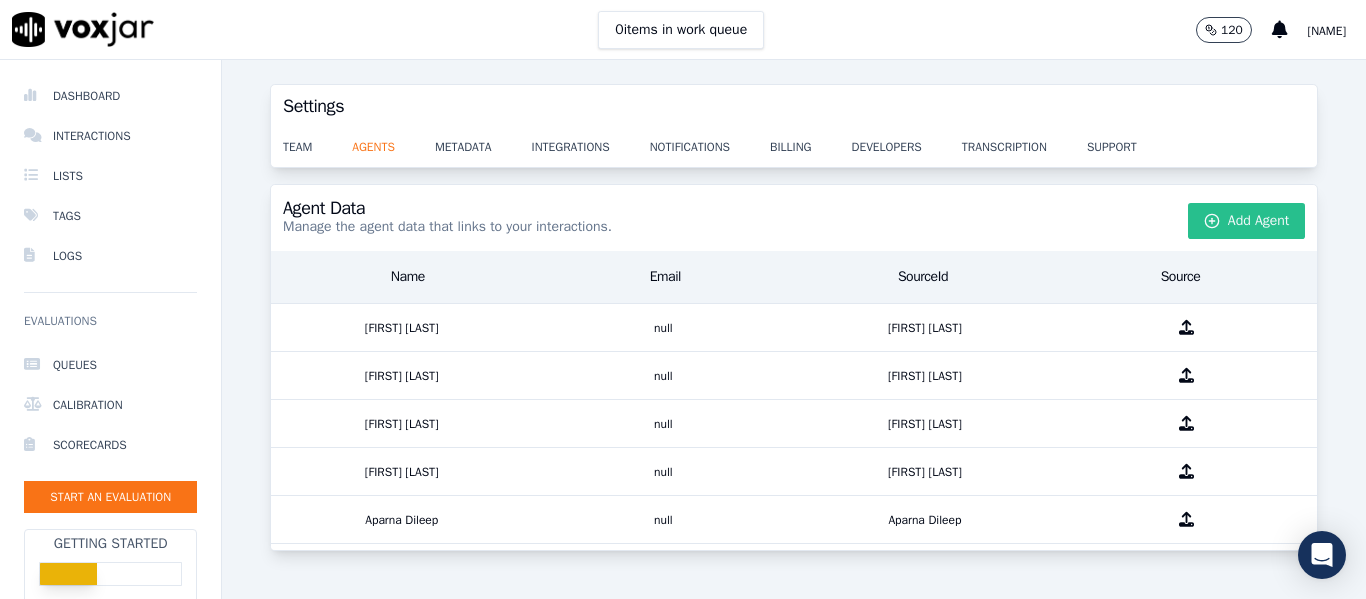 click on "Add Agent" at bounding box center (1247, 221) 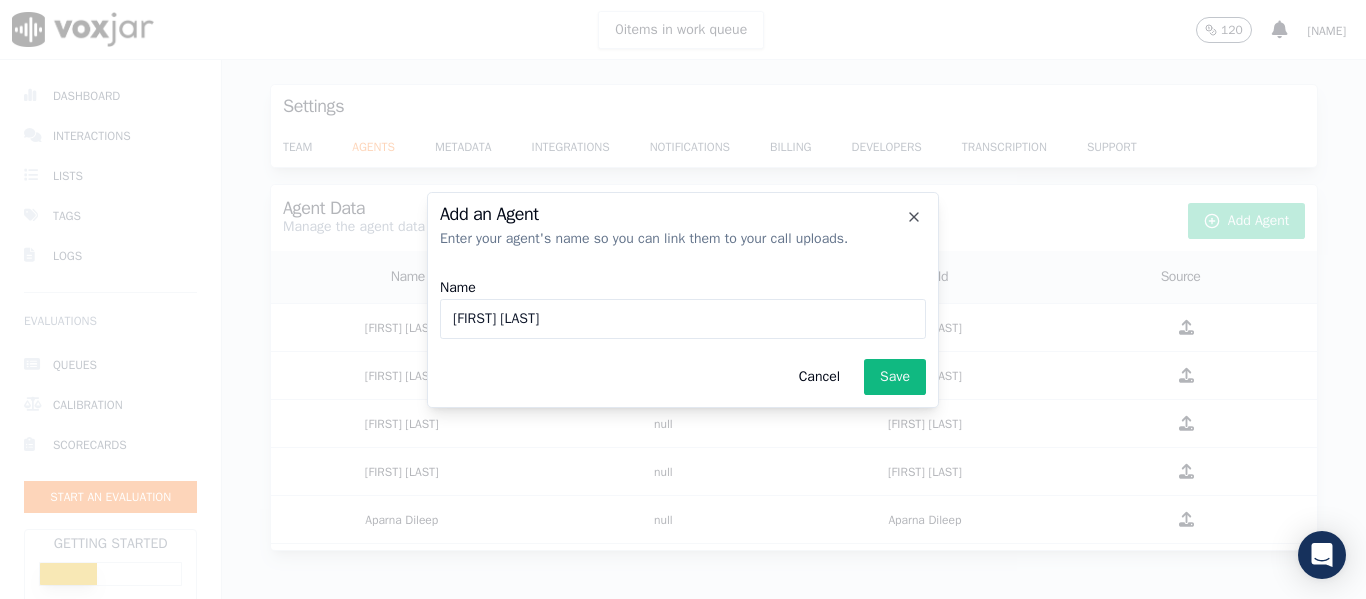 type on "[FIRST] [LAST]" 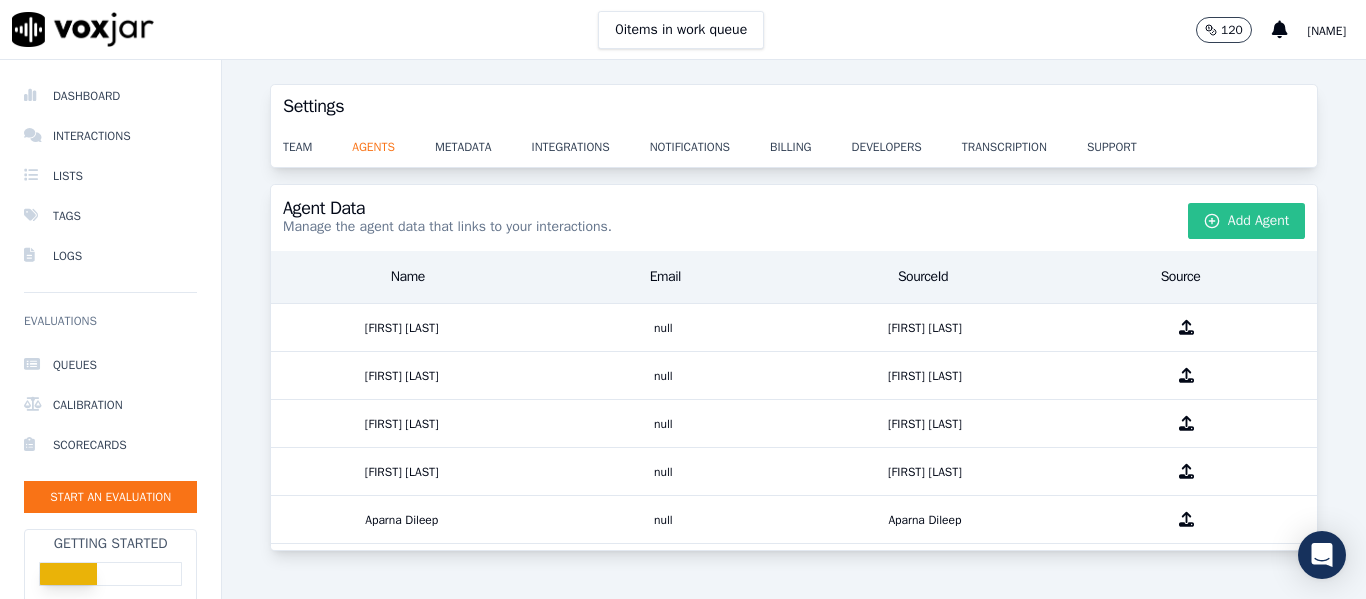 click on "Add Agent" at bounding box center [1247, 221] 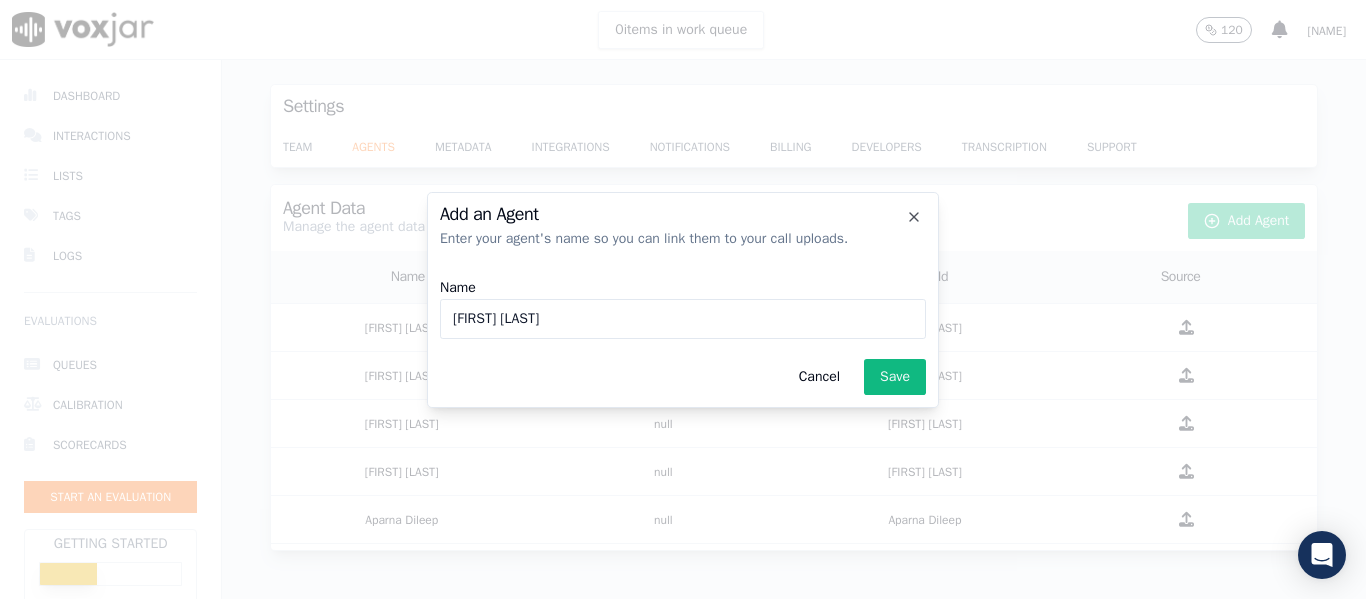 type on "[FIRST] [LAST]" 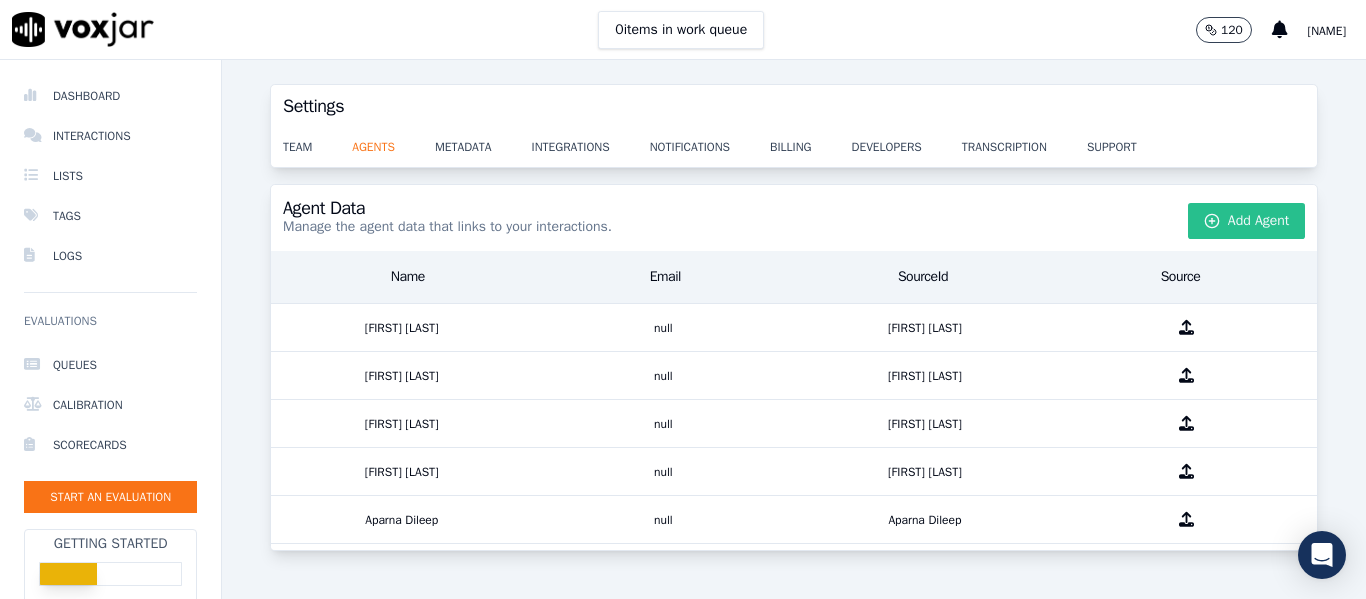 click on "Add Agent" at bounding box center [1247, 221] 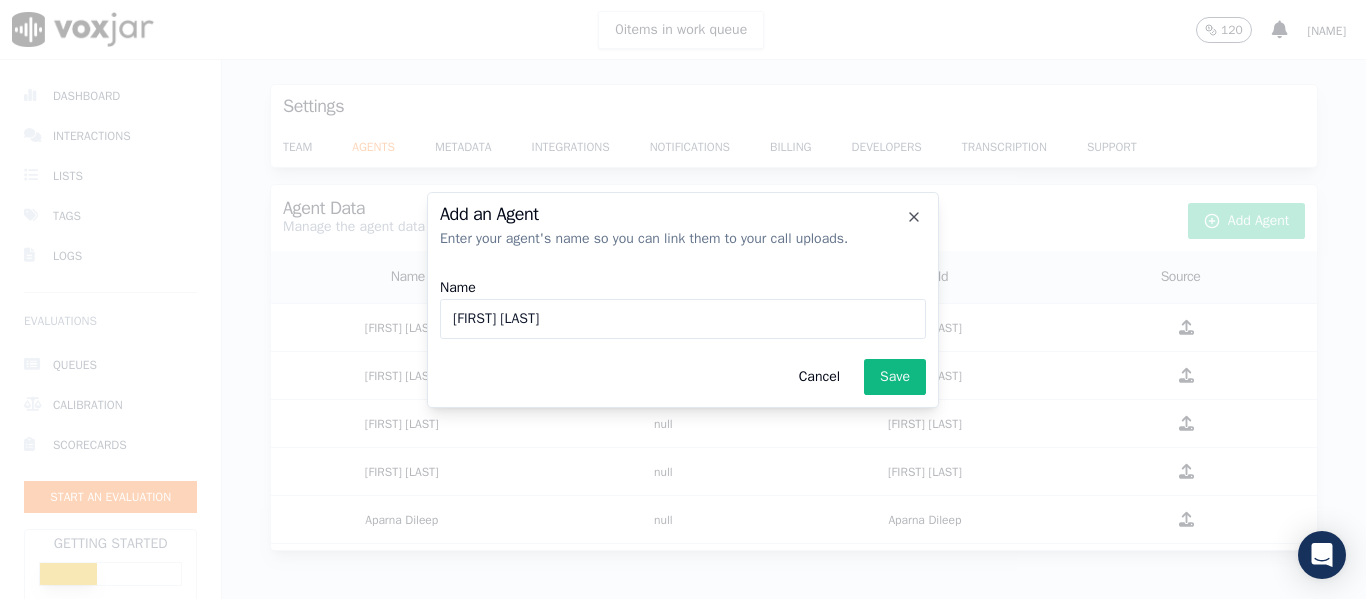 type on "[FIRST] [LAST]" 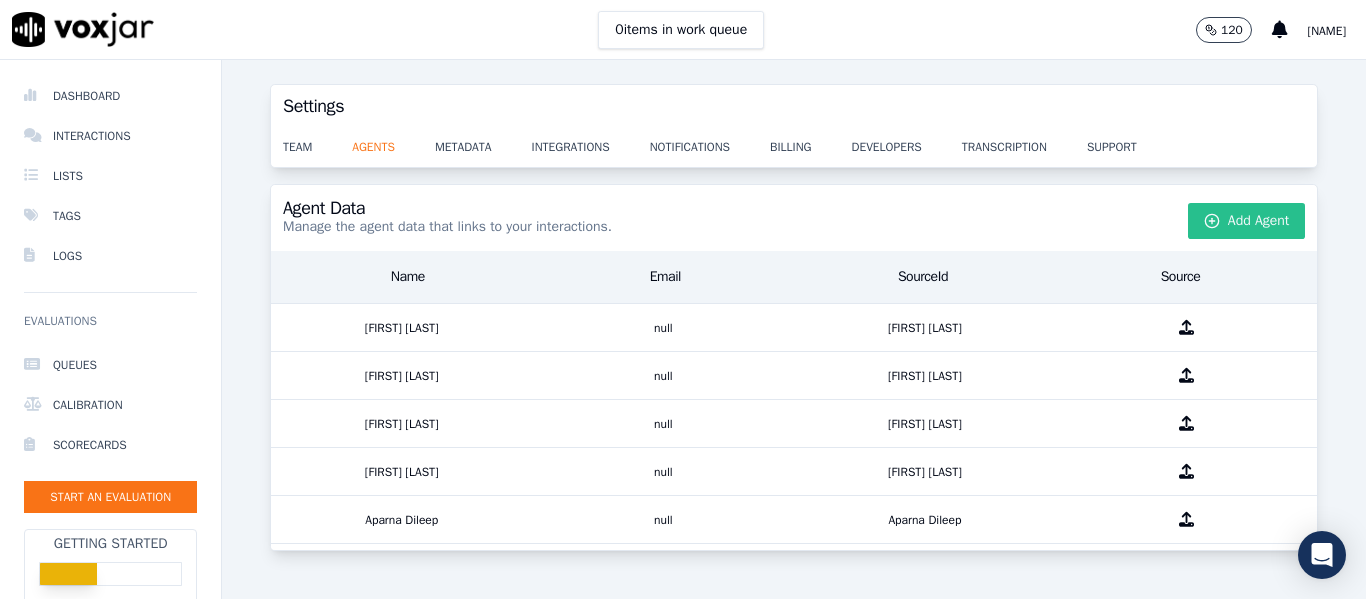 click on "Add Agent" at bounding box center [1247, 221] 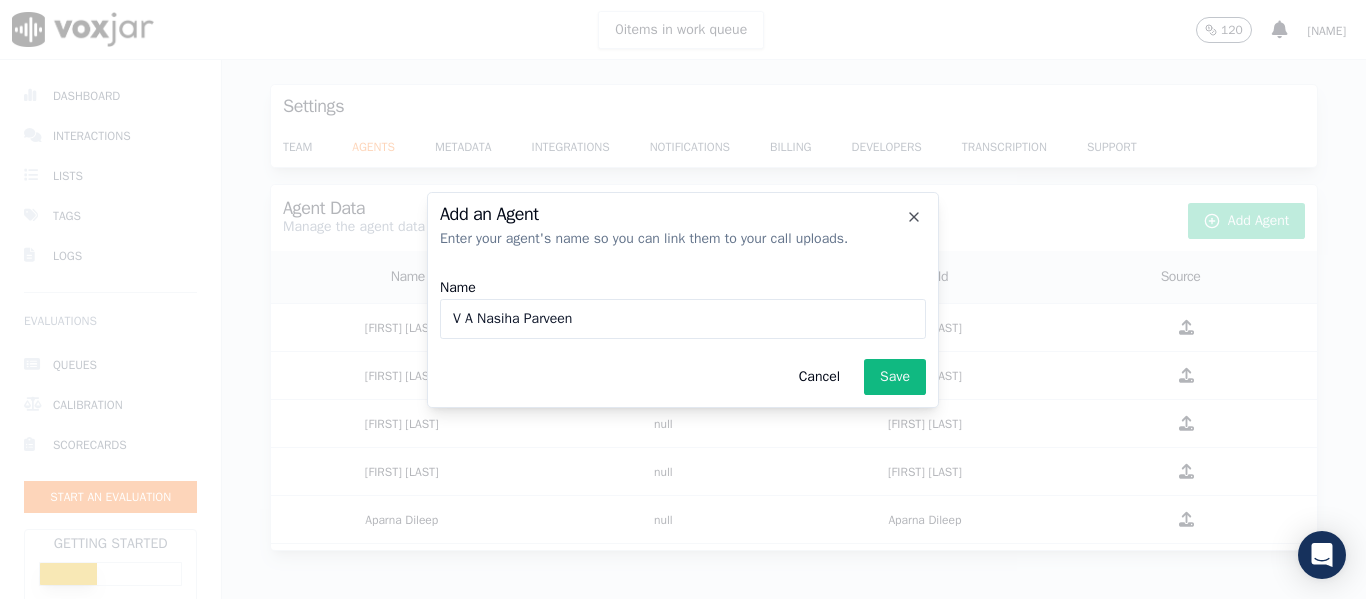 type on "V A Nasiha Parveen" 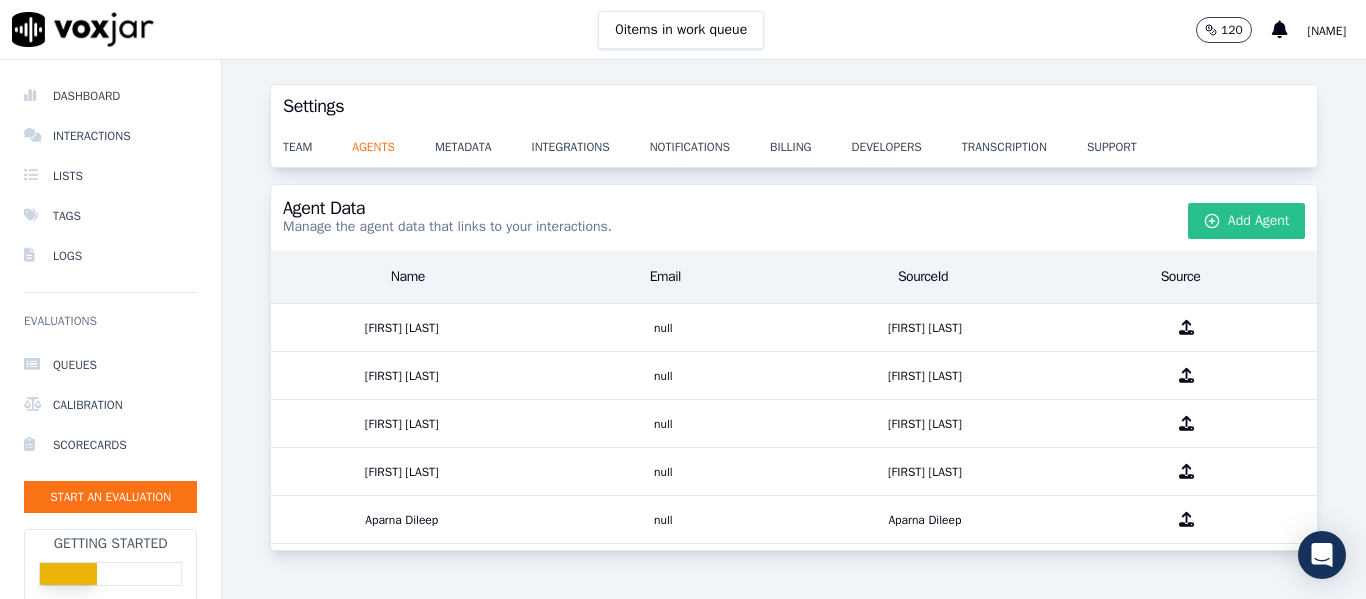 click on "Add Agent" at bounding box center (1247, 221) 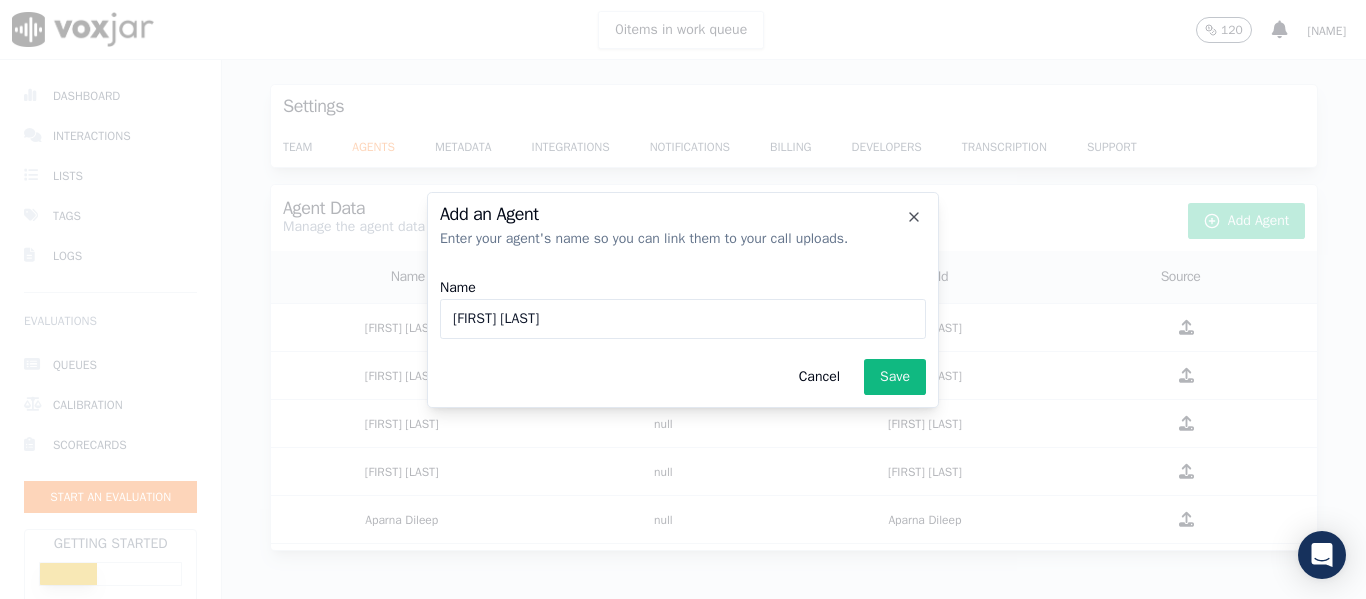 type on "[FIRST] [LAST]" 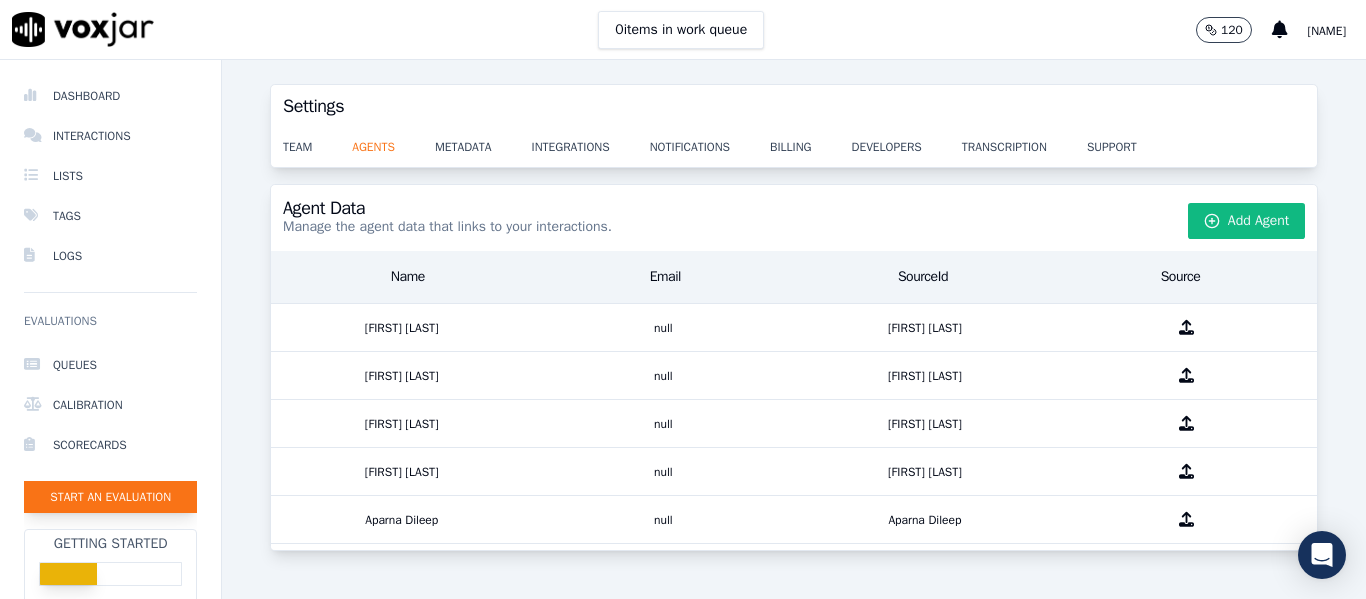 click on "Start an Evaluation" 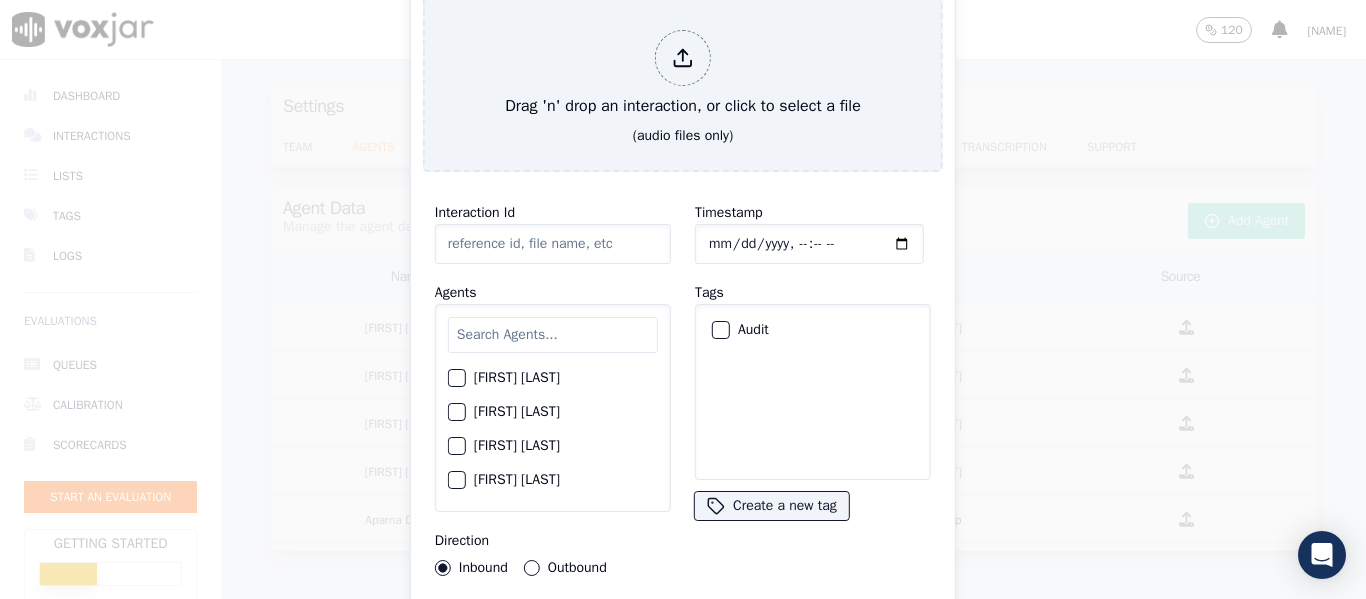 click at bounding box center [553, 335] 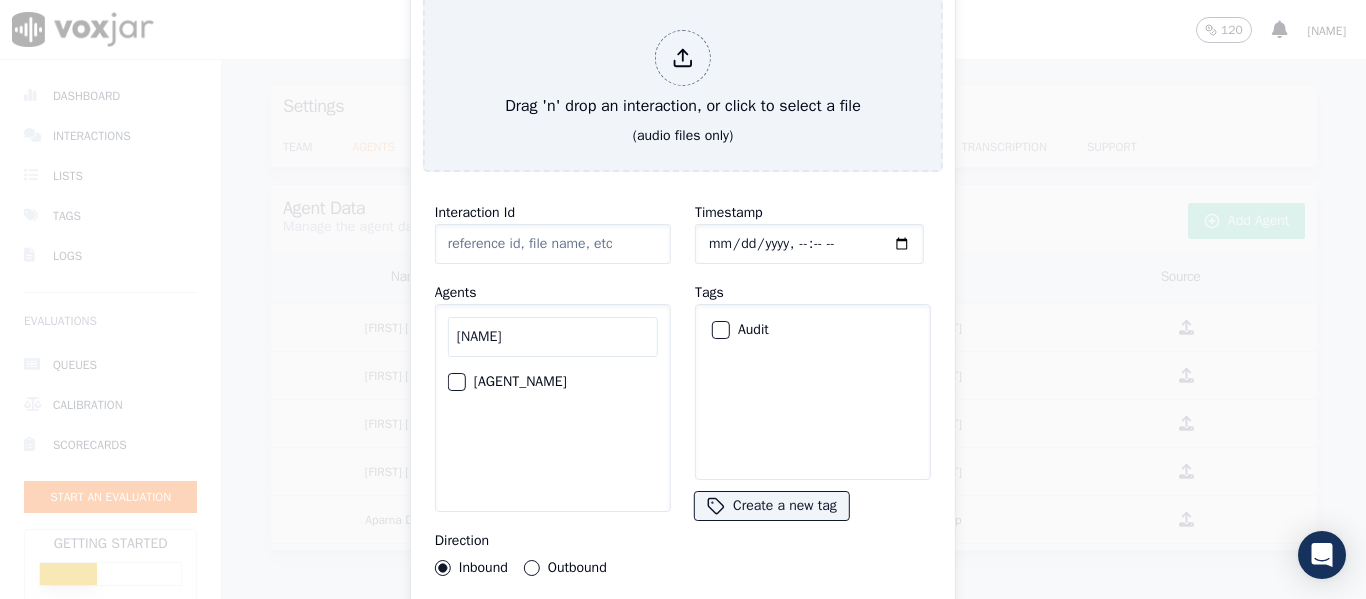 type on "[NAME]" 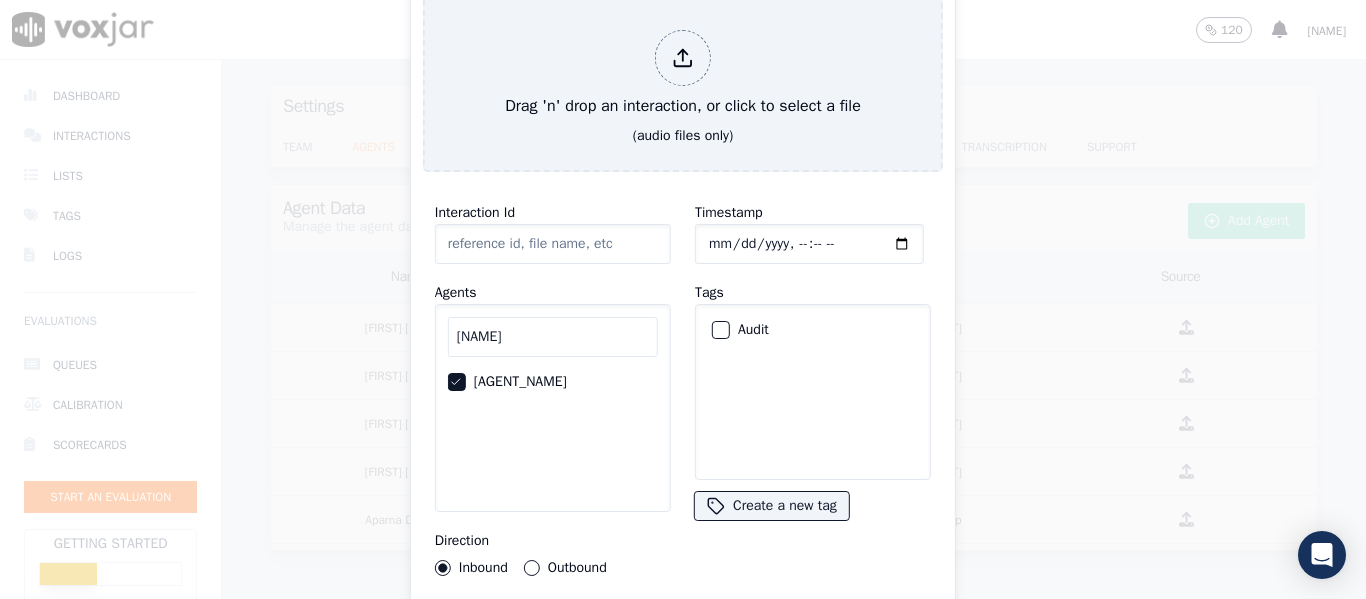 click on "Audit" at bounding box center [721, 330] 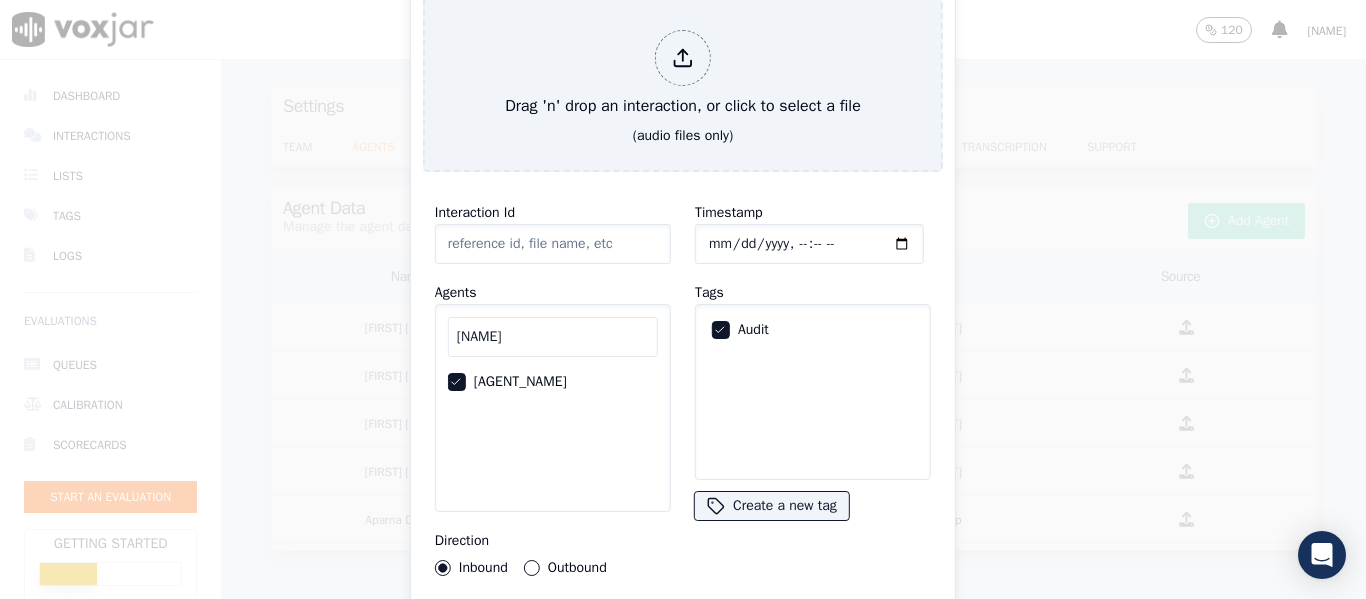 click on "Outbound" at bounding box center (532, 568) 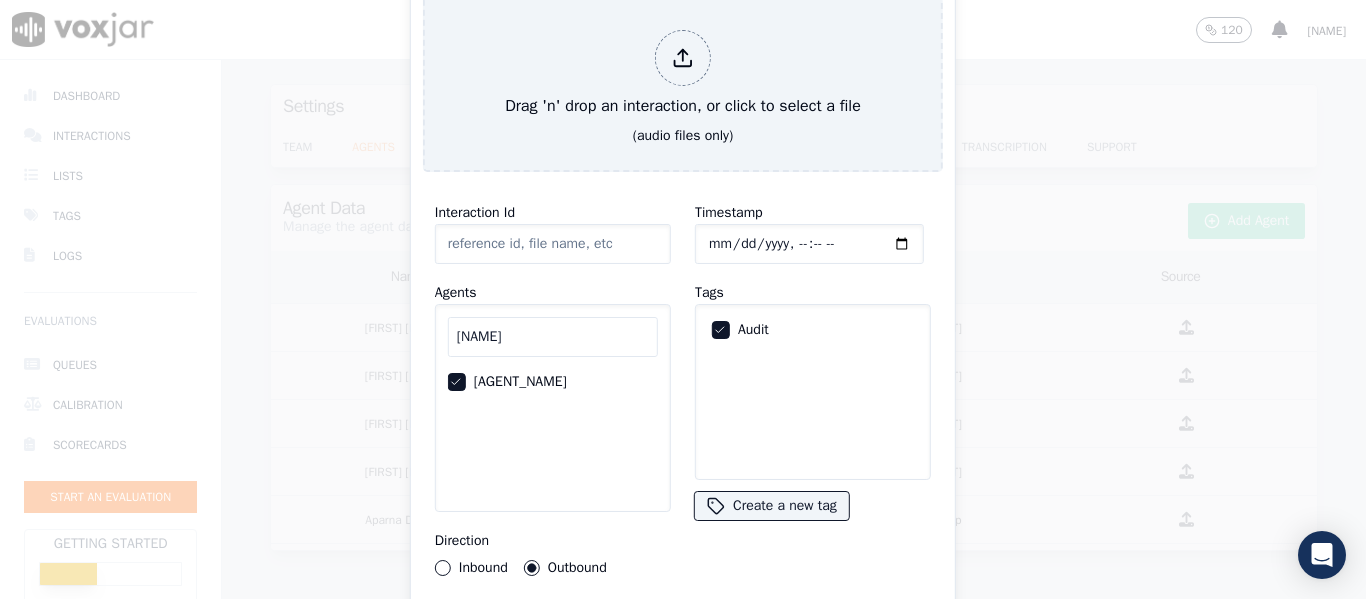 type 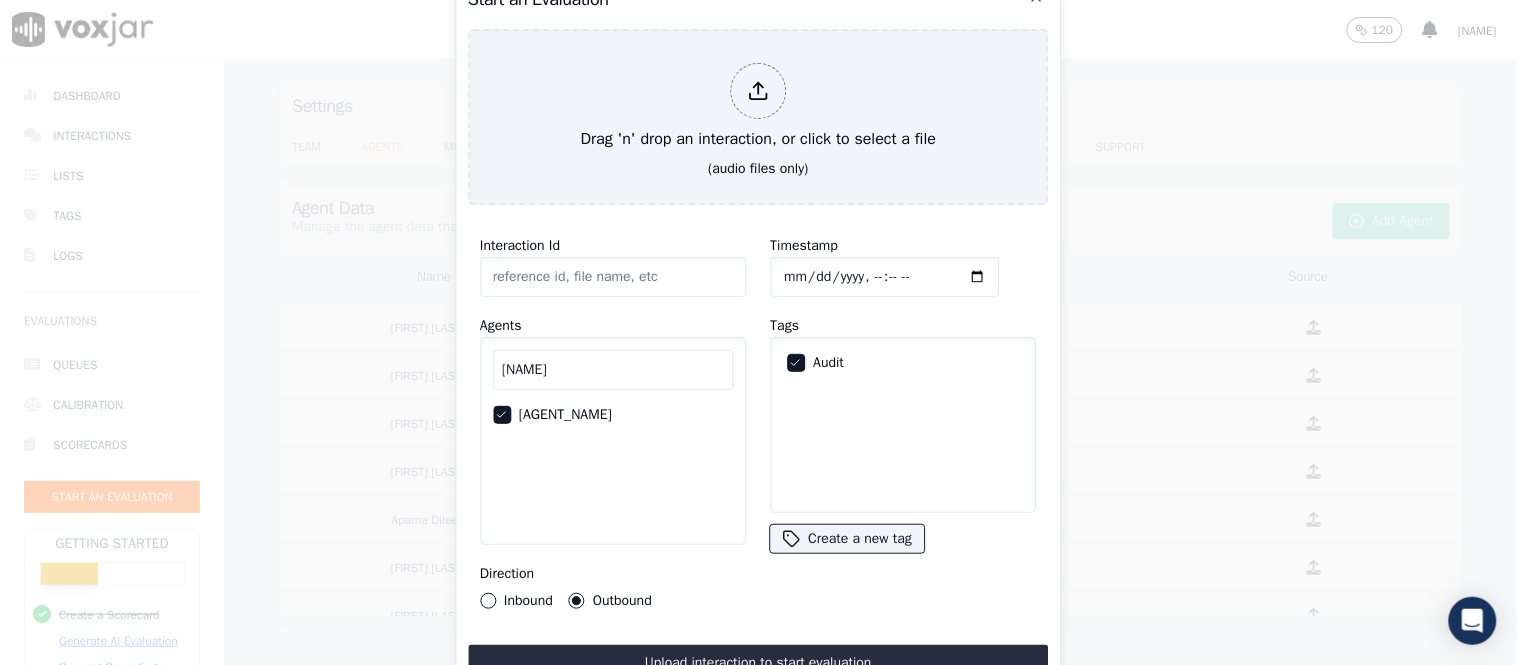 type on "[AGENT_NAME]_424-0529869492_20250729133823(163319).wav" 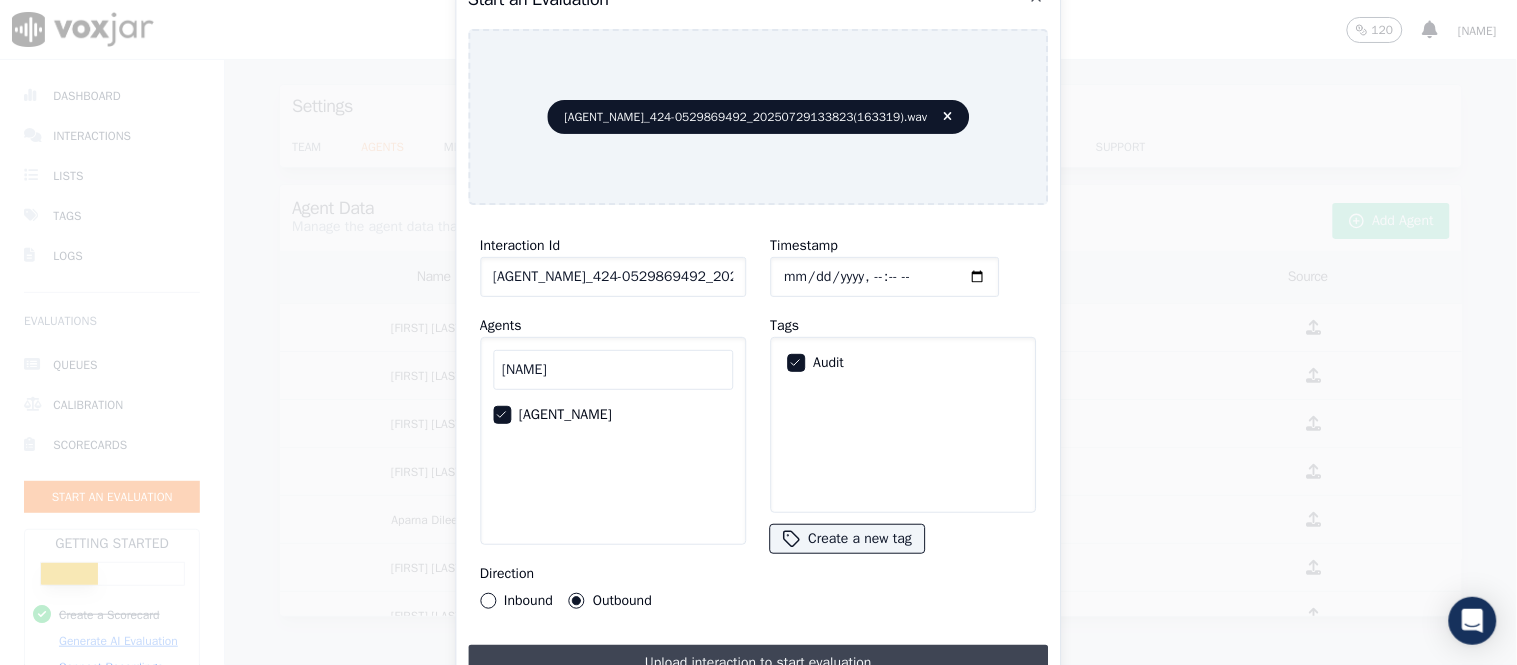 click on "Upload interaction to start evaluation" at bounding box center [758, 663] 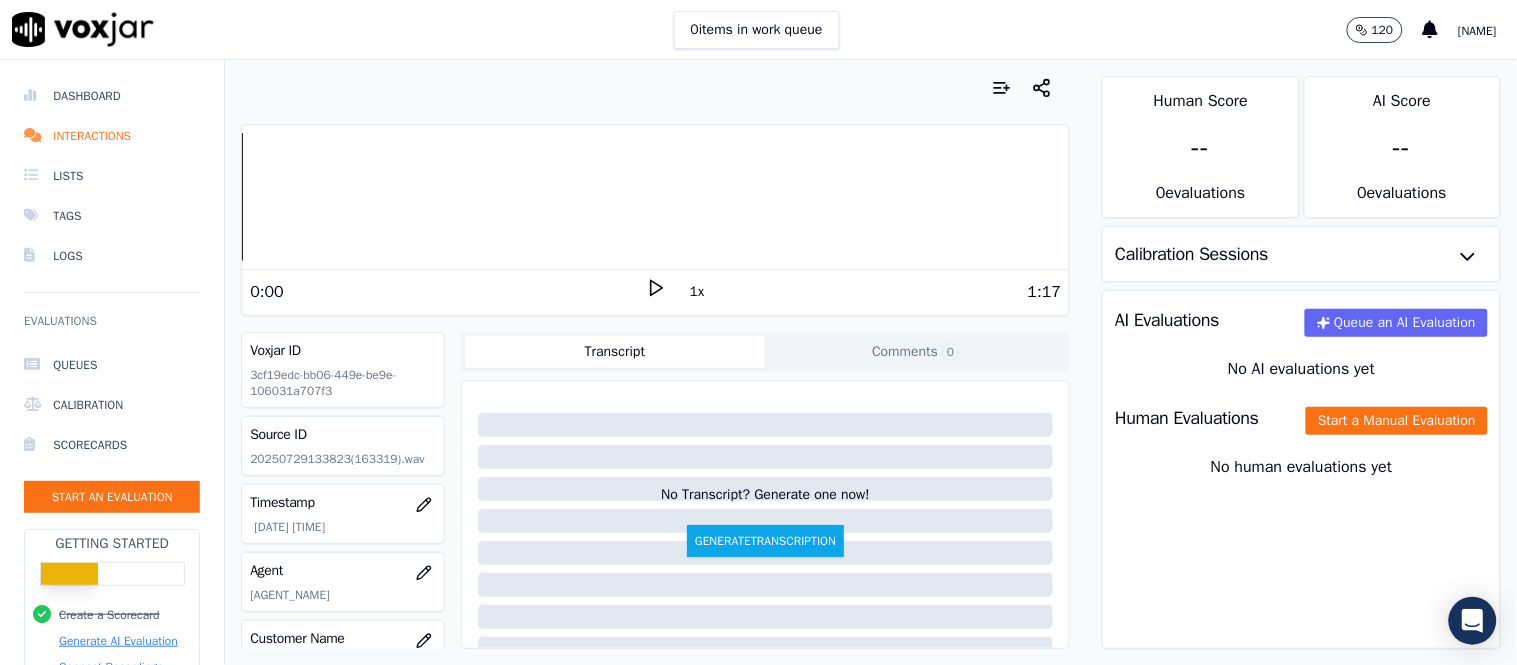 click 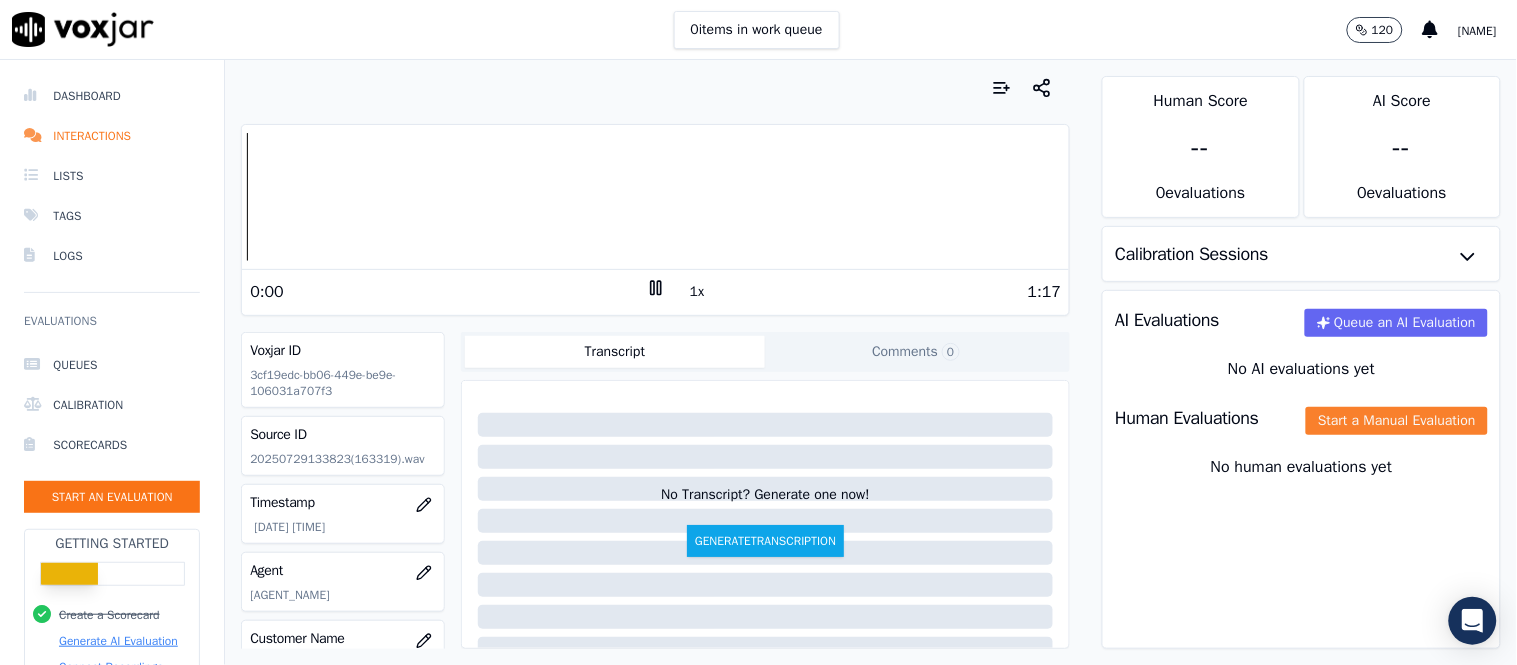 click on "Start a Manual Evaluation" 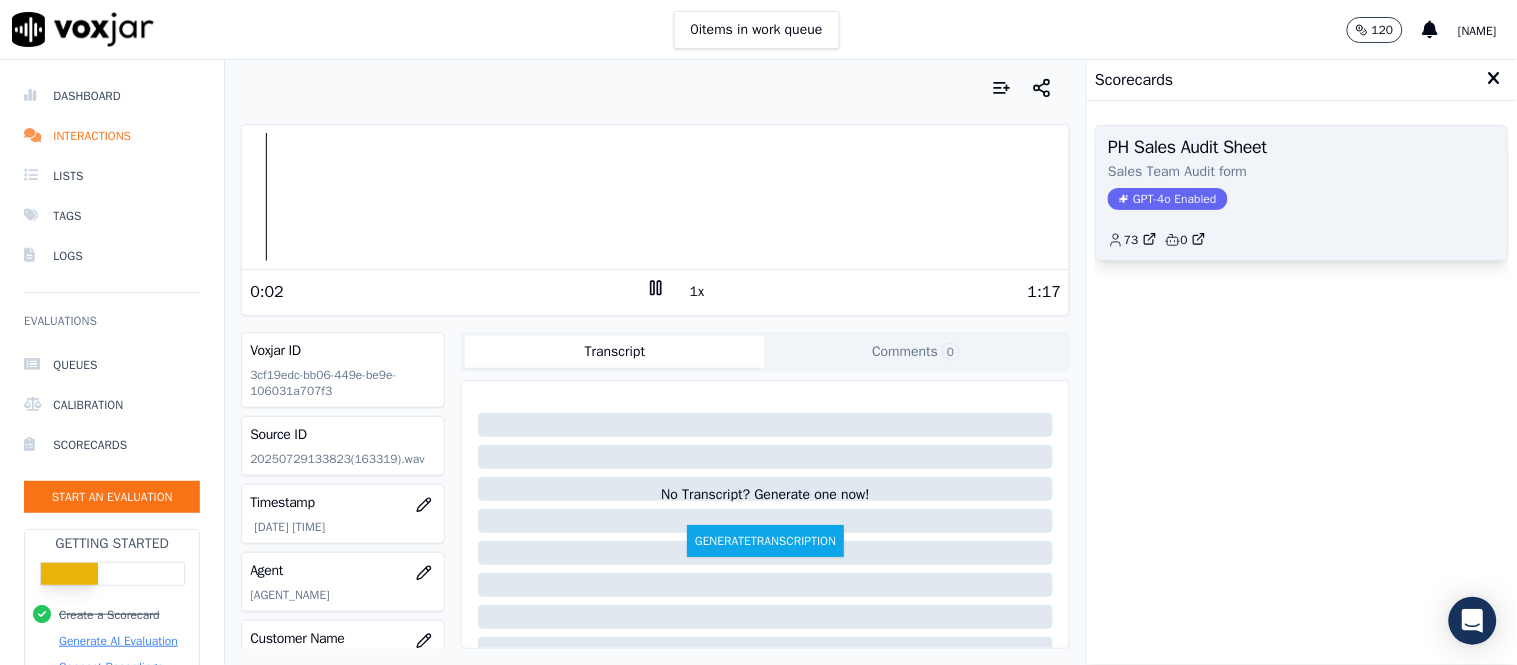 click on "GPT-4o Enabled" at bounding box center (1167, 199) 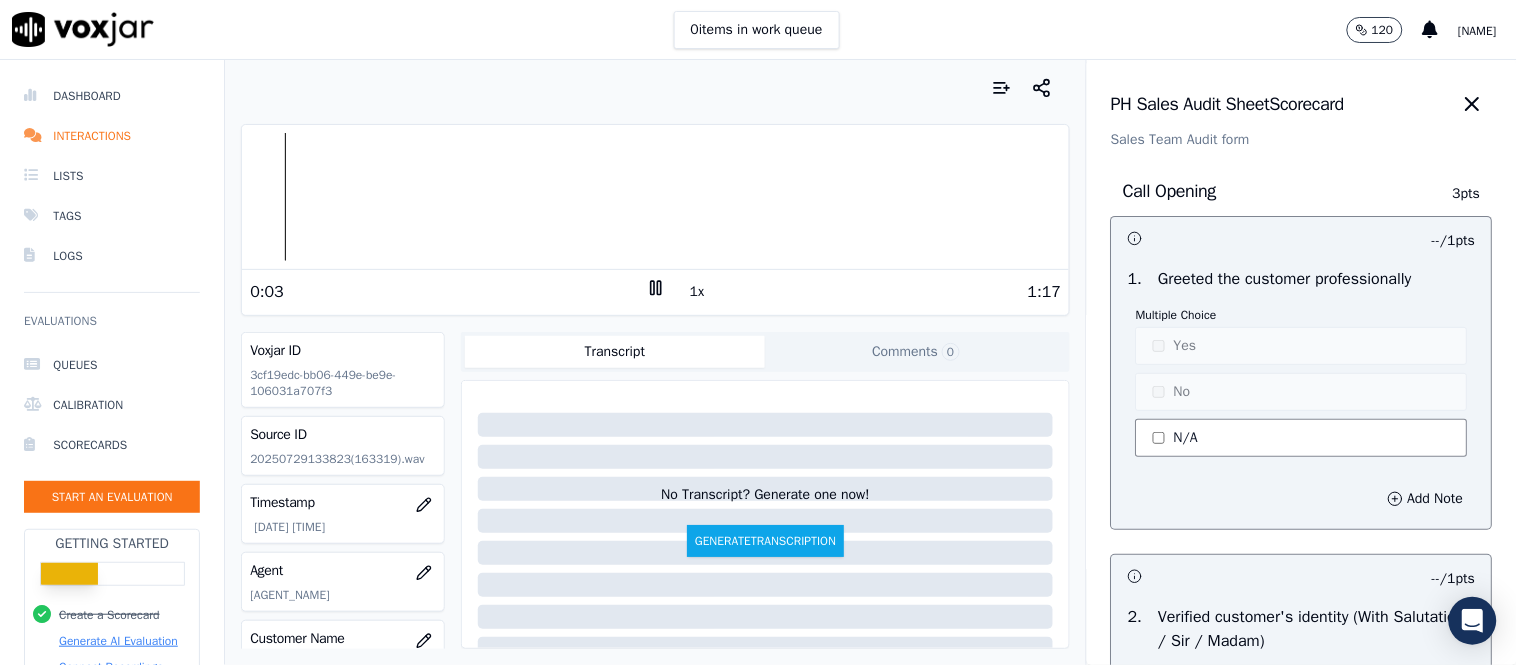 click on "N/A" 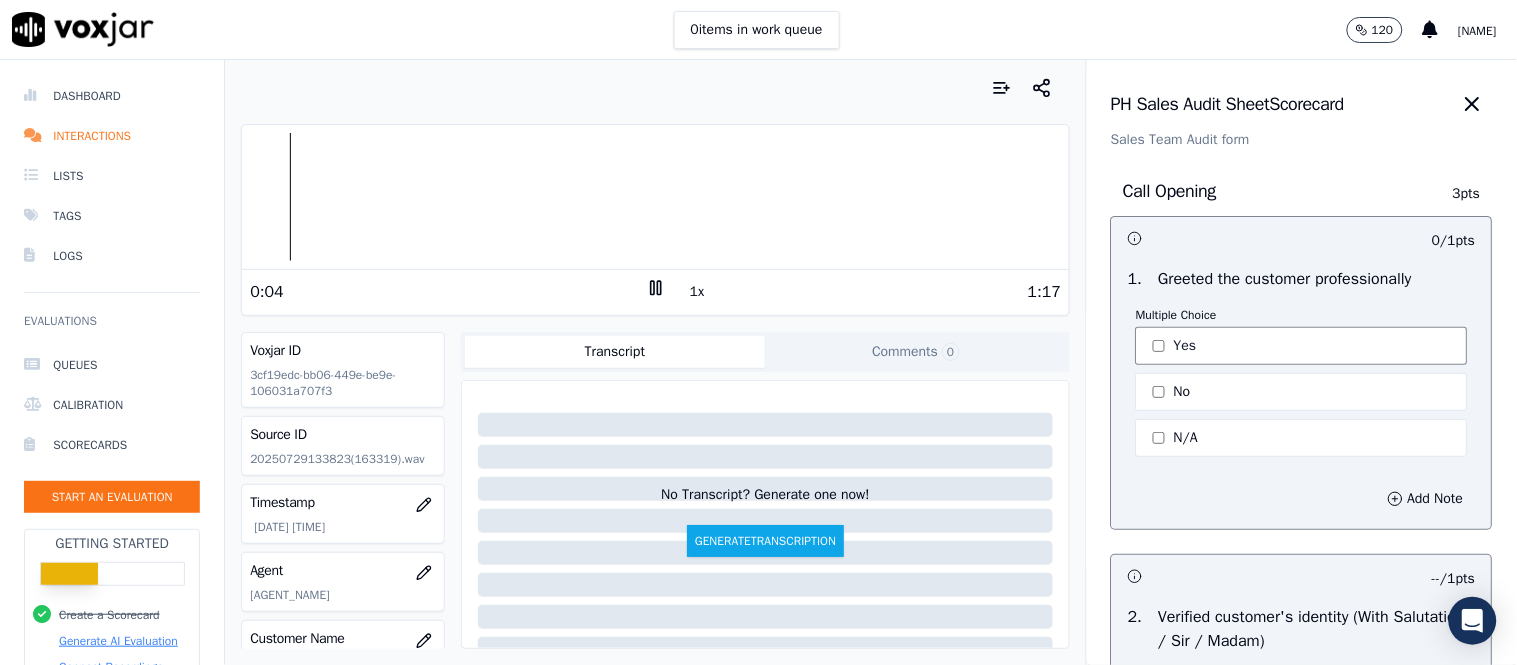 click on "Yes" at bounding box center [1302, 346] 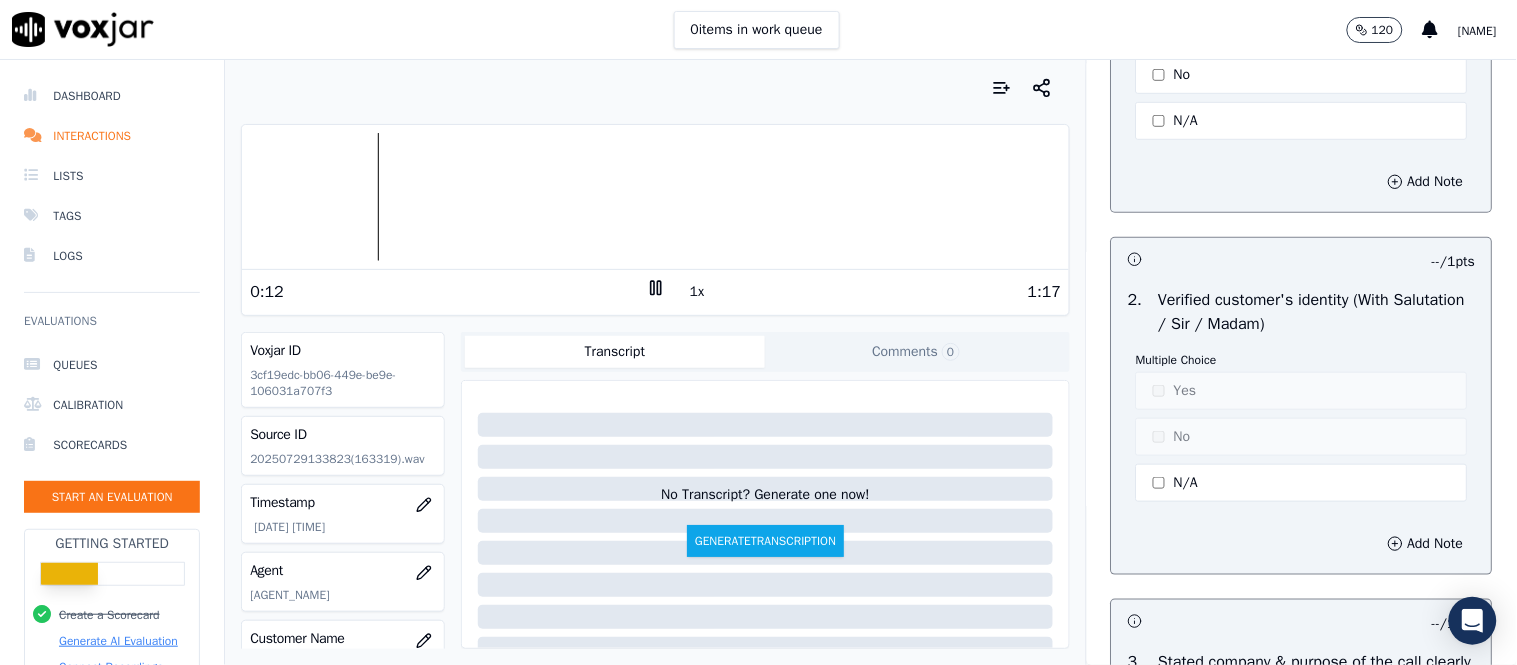 scroll, scrollTop: 333, scrollLeft: 0, axis: vertical 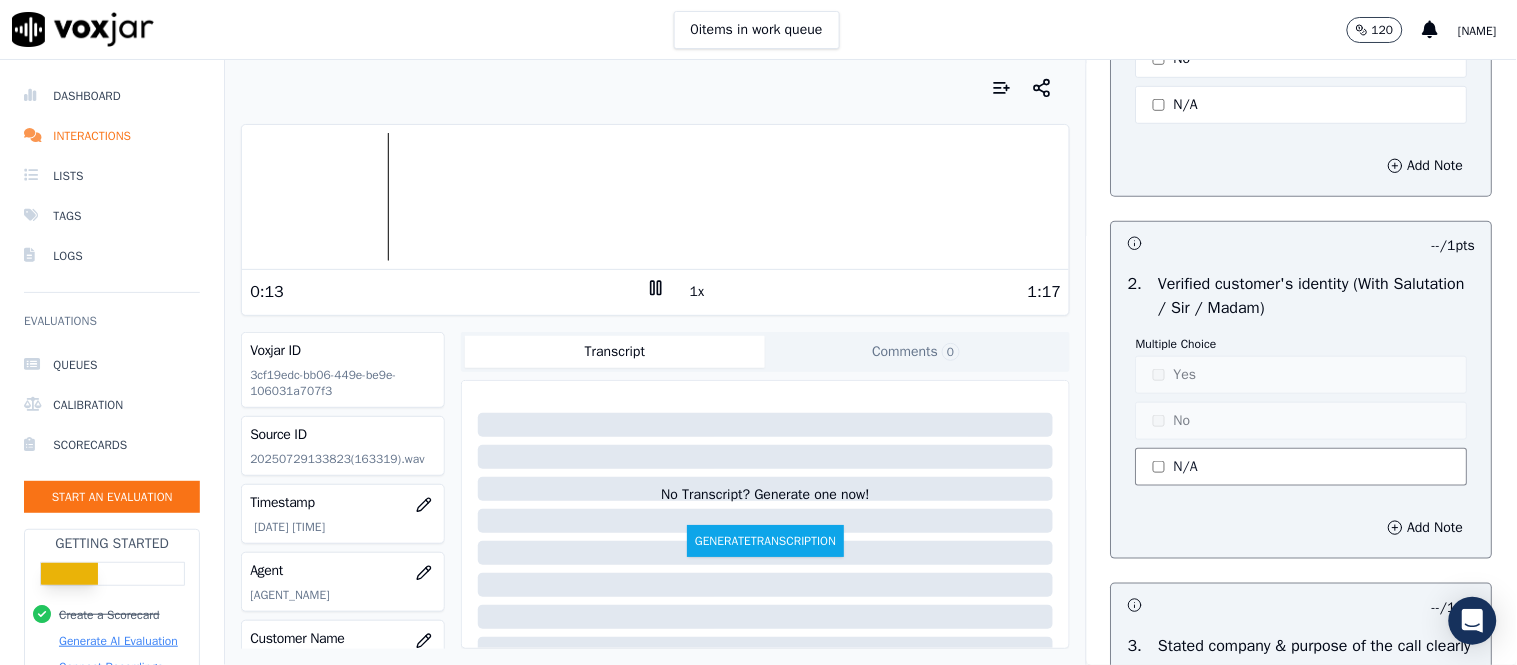 click on "N/A" 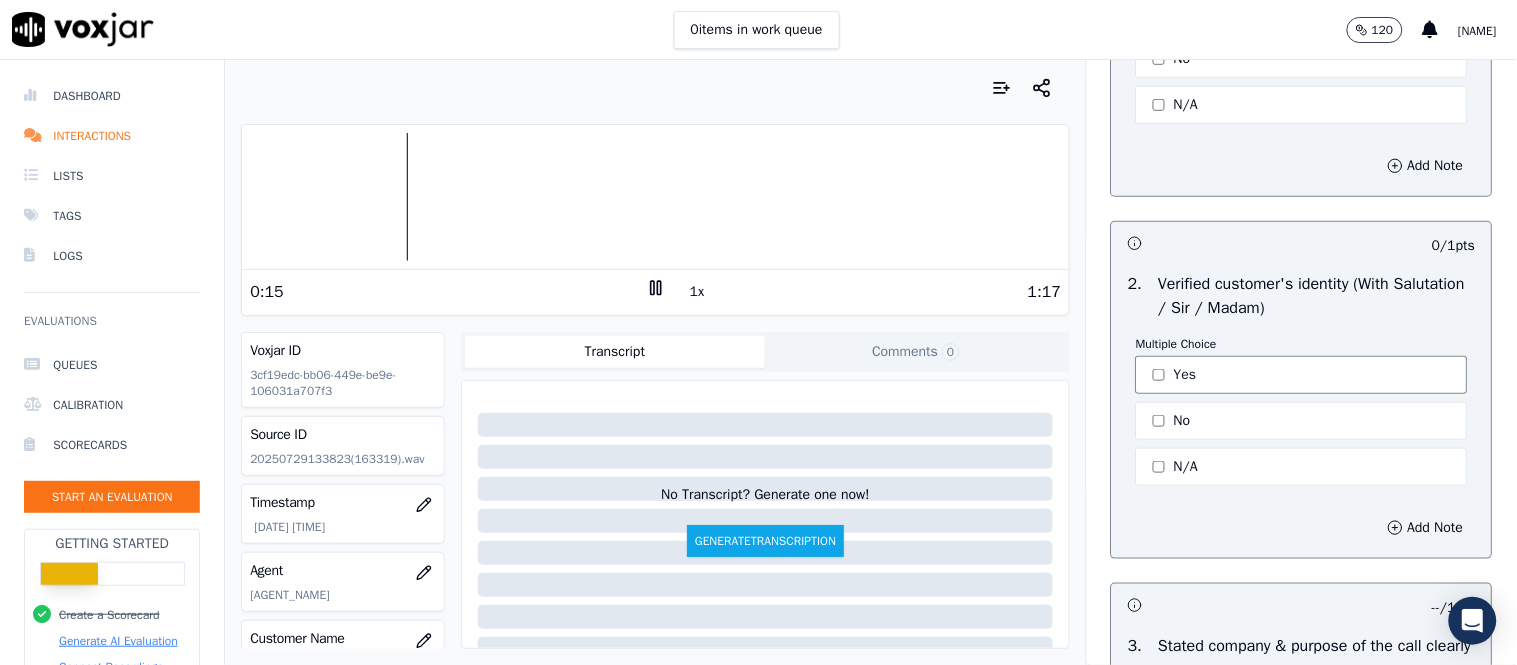 click on "Yes" at bounding box center (1302, 375) 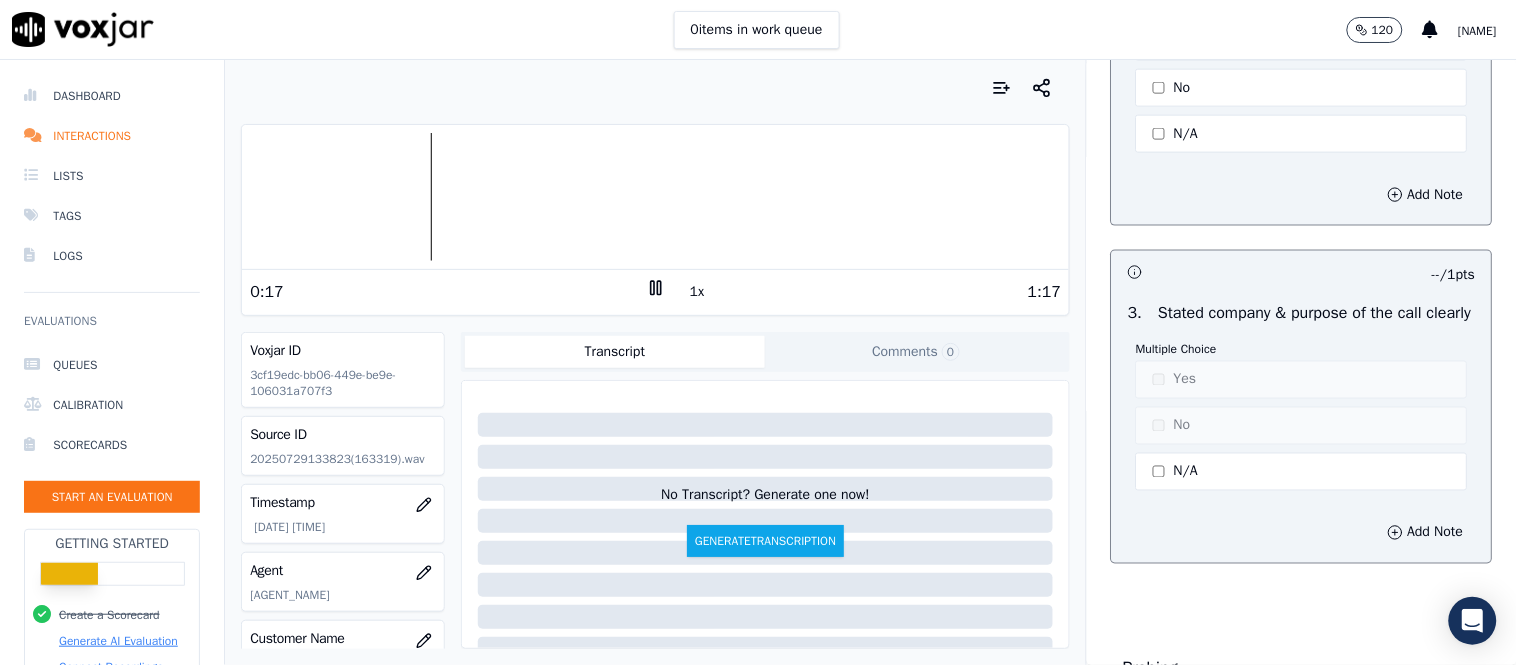 scroll, scrollTop: 777, scrollLeft: 0, axis: vertical 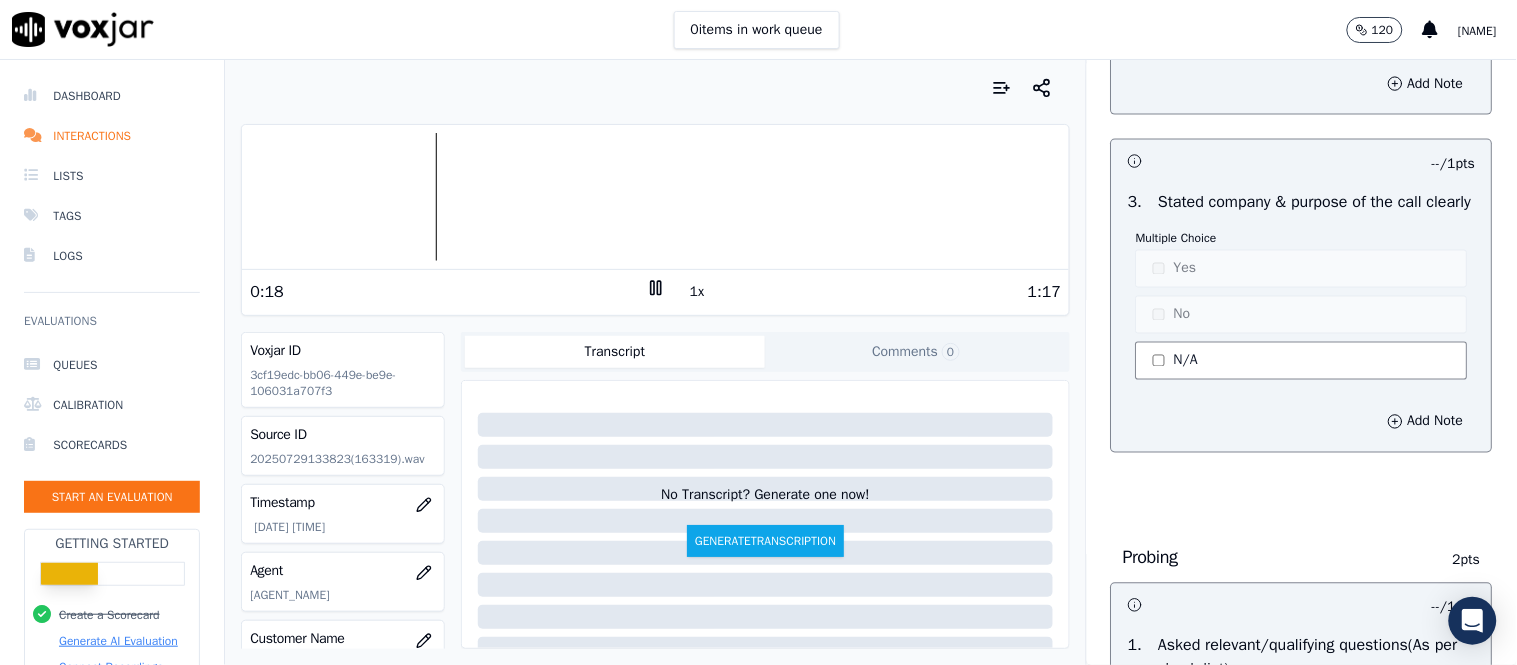 click on "N/A" 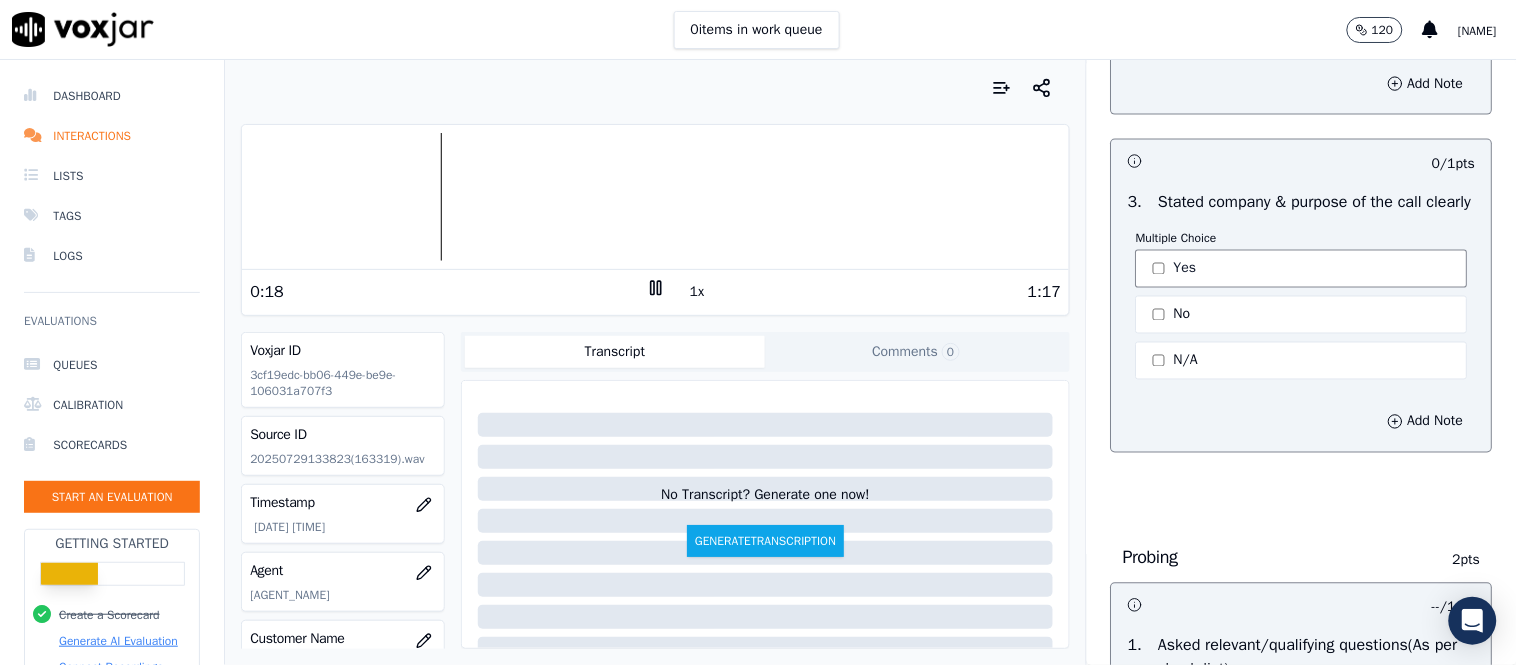 click on "Yes" at bounding box center [1302, 269] 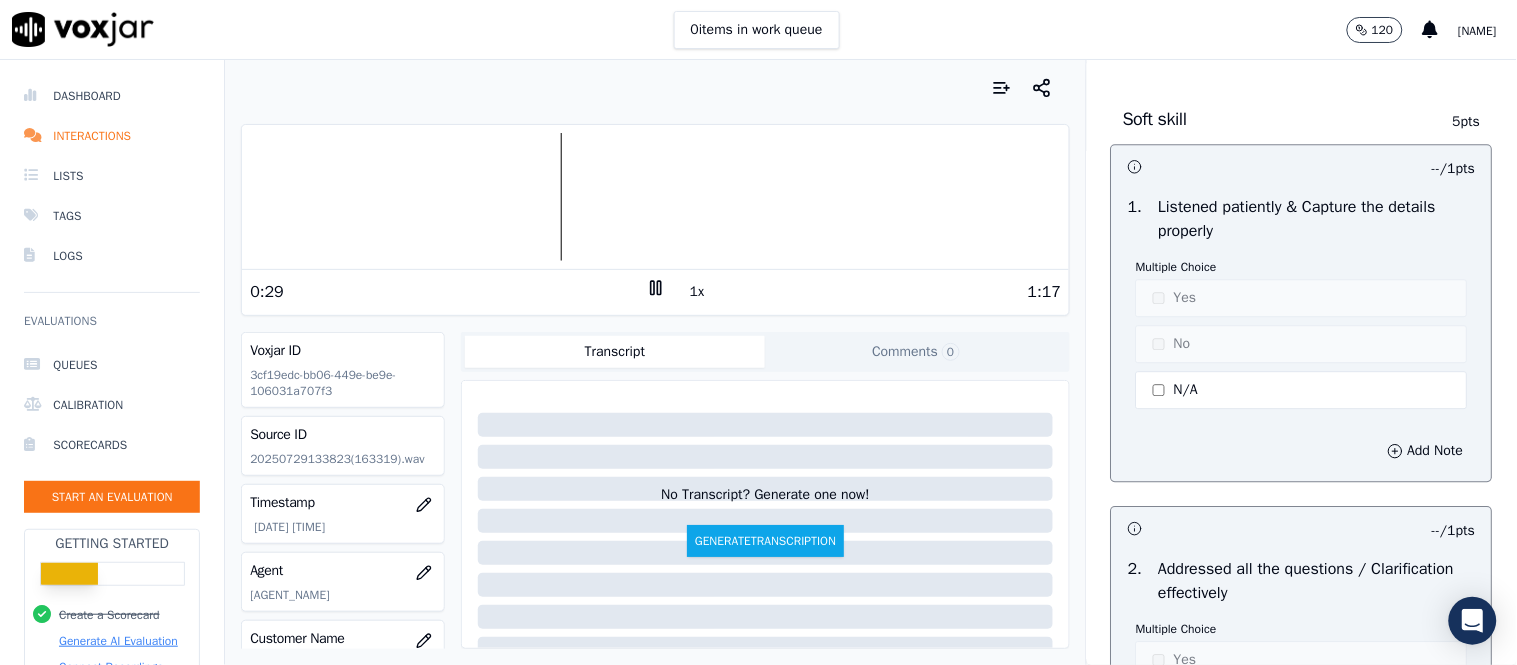 scroll, scrollTop: 3222, scrollLeft: 0, axis: vertical 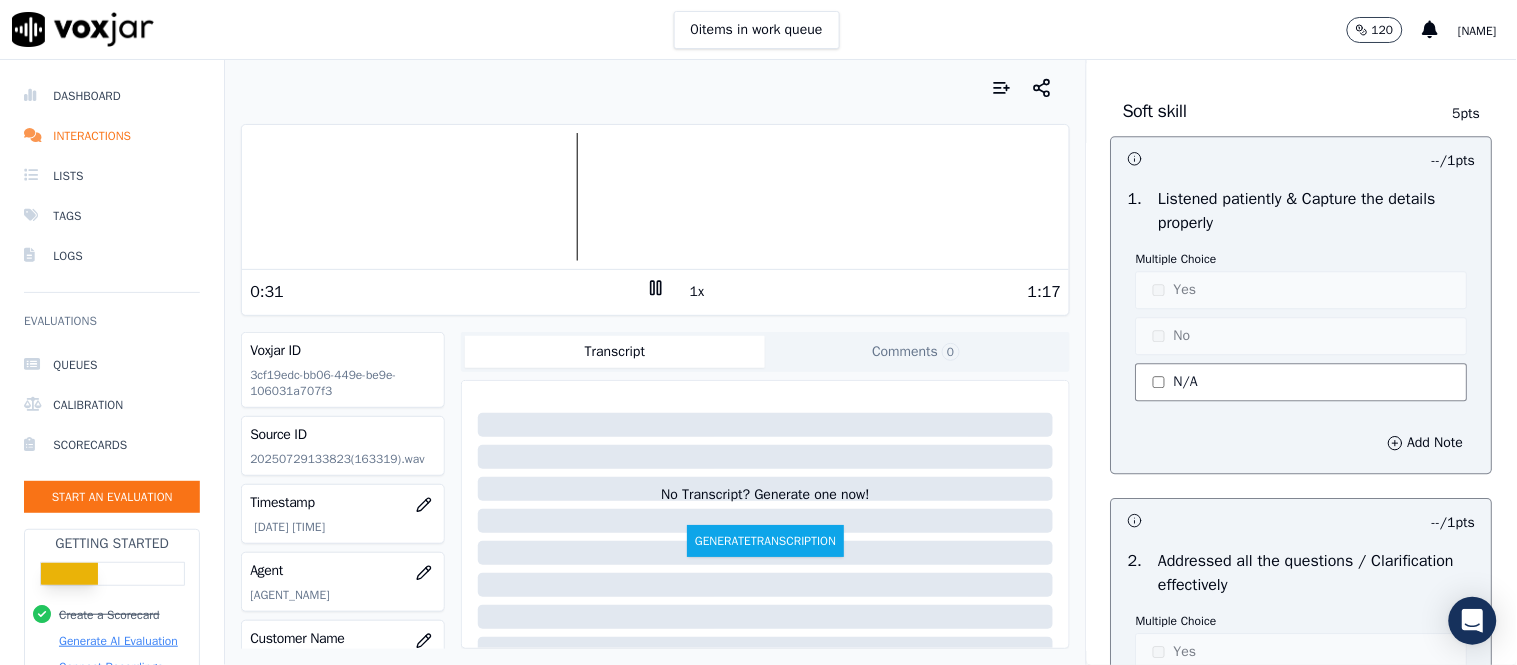 click on "N/A" 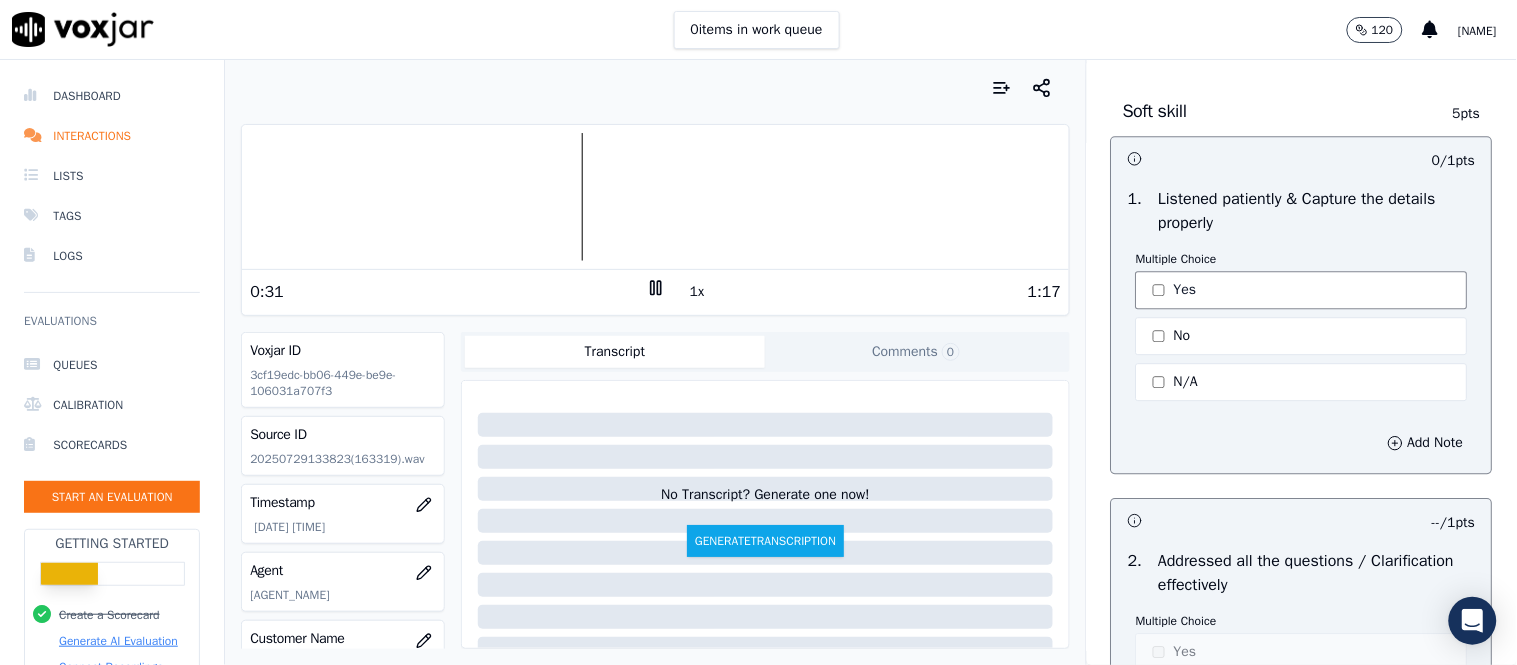click on "Yes" at bounding box center (1302, 290) 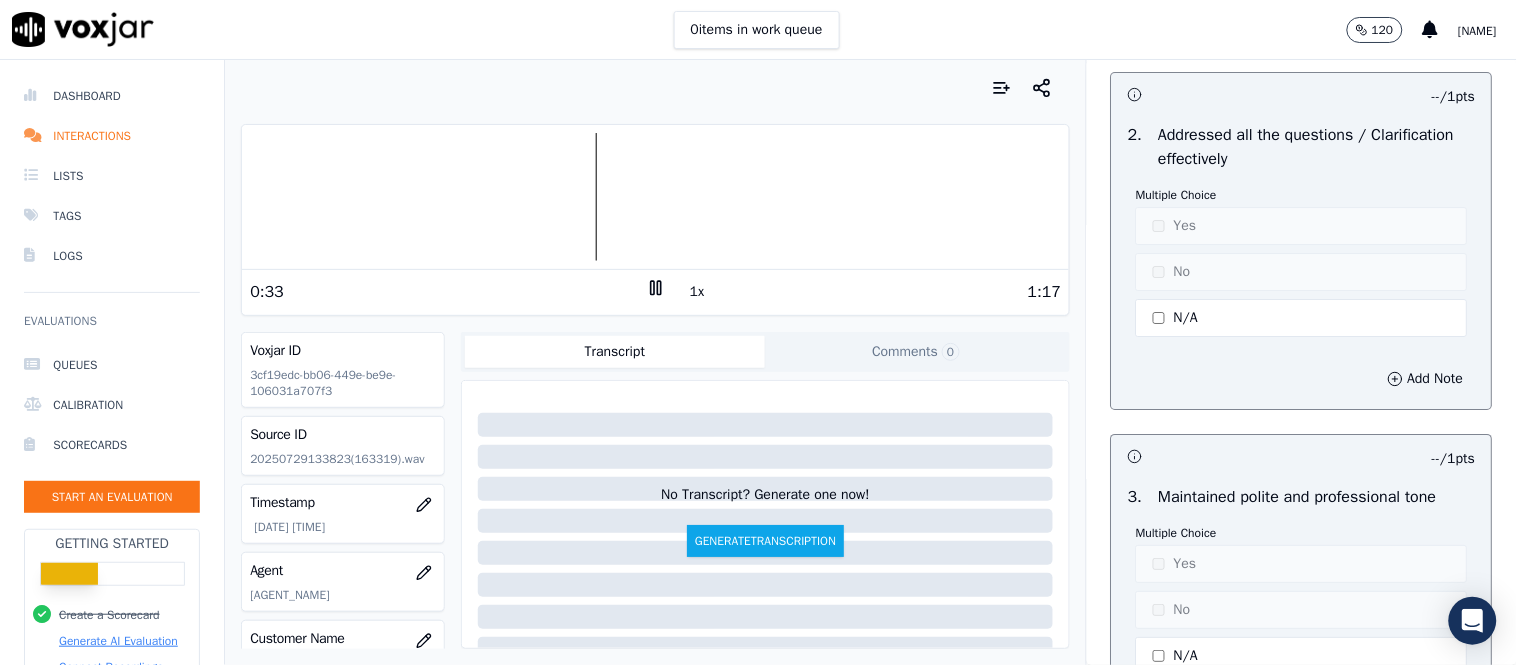 scroll, scrollTop: 3666, scrollLeft: 0, axis: vertical 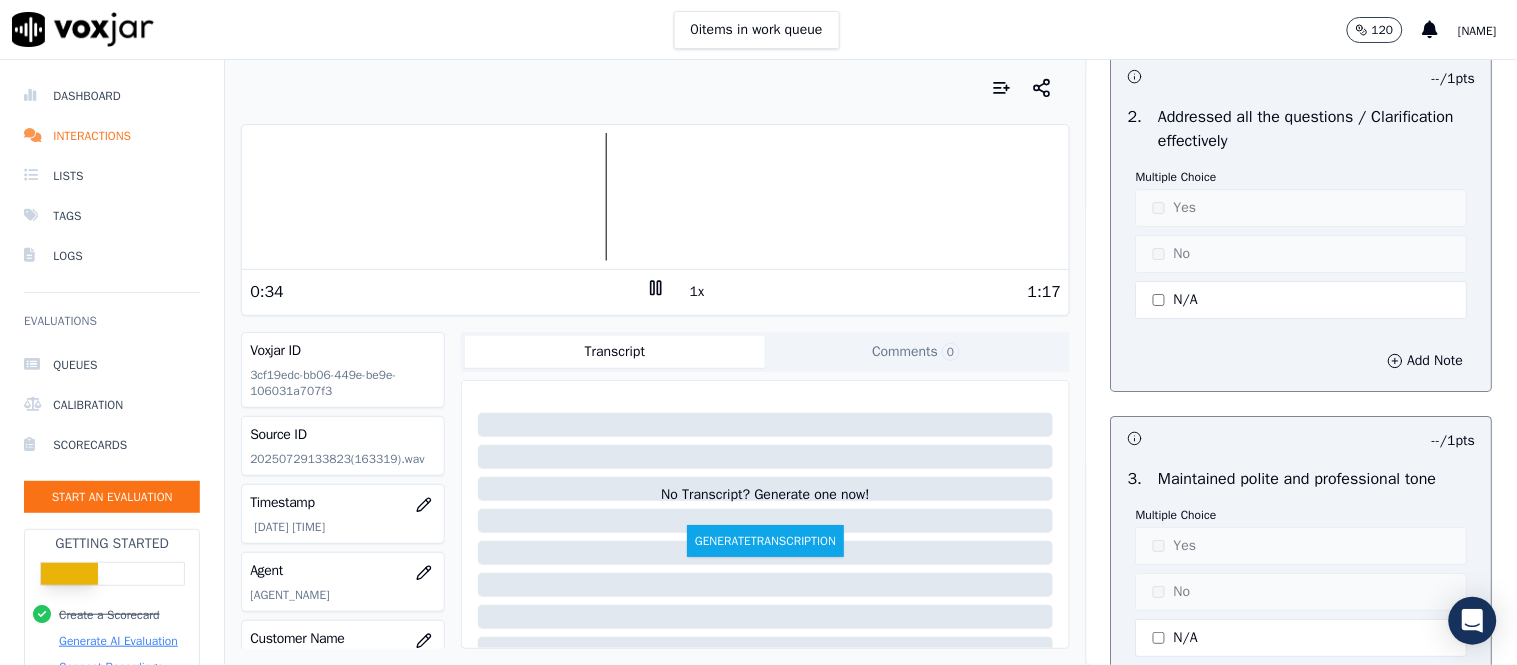 click on "N/A" 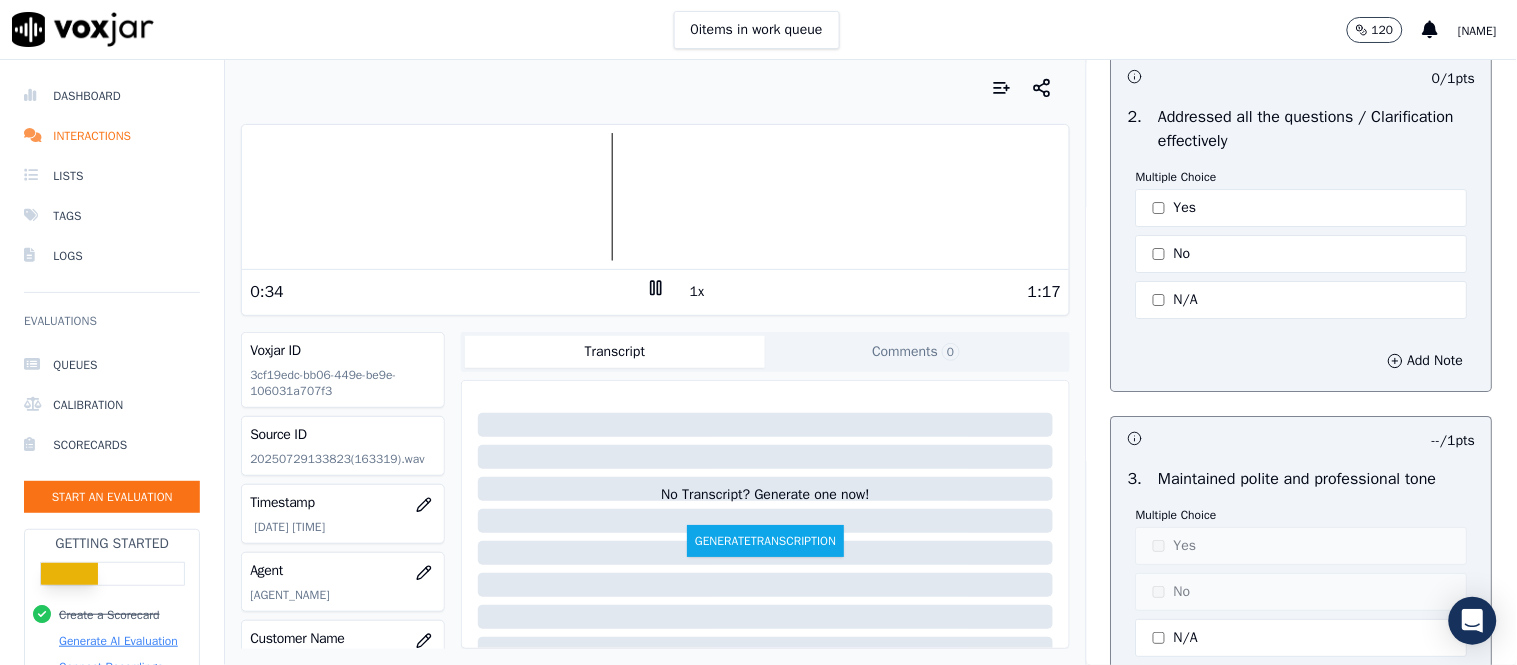 click on "N/A" 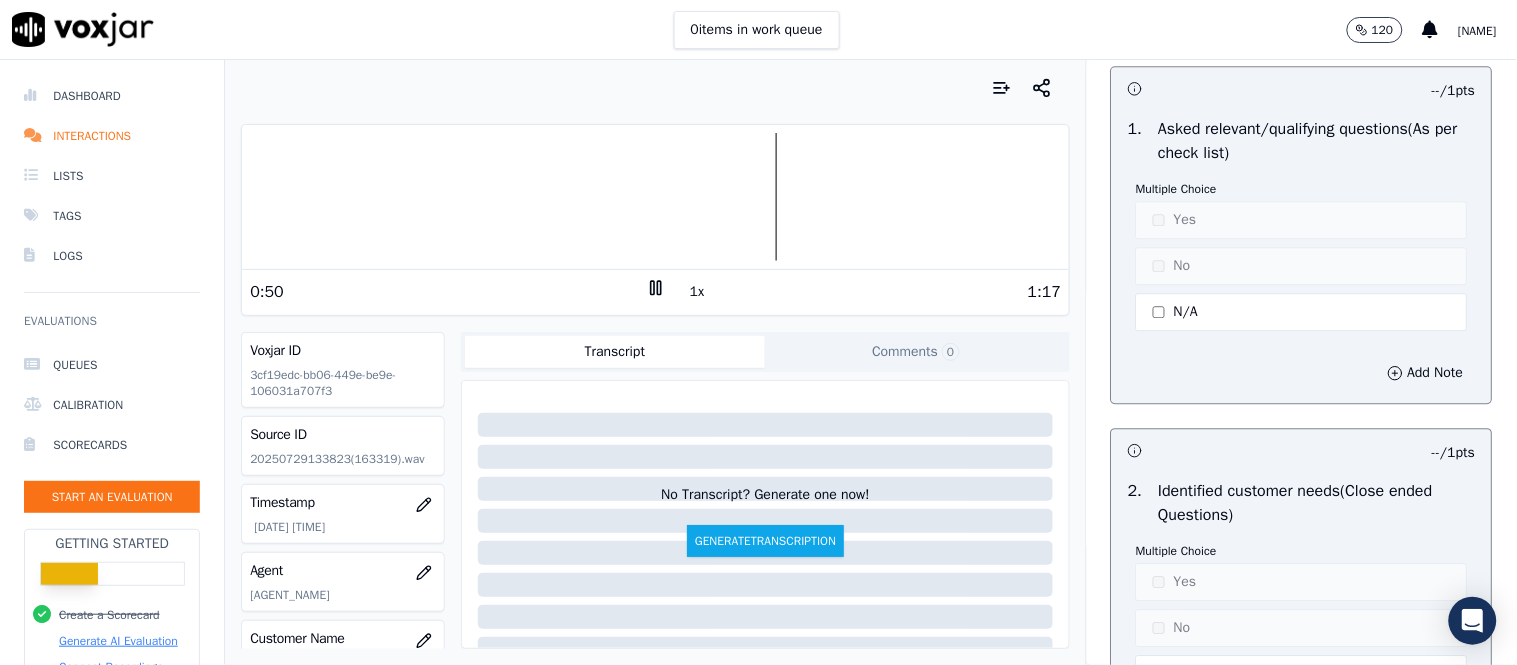 scroll, scrollTop: 1333, scrollLeft: 0, axis: vertical 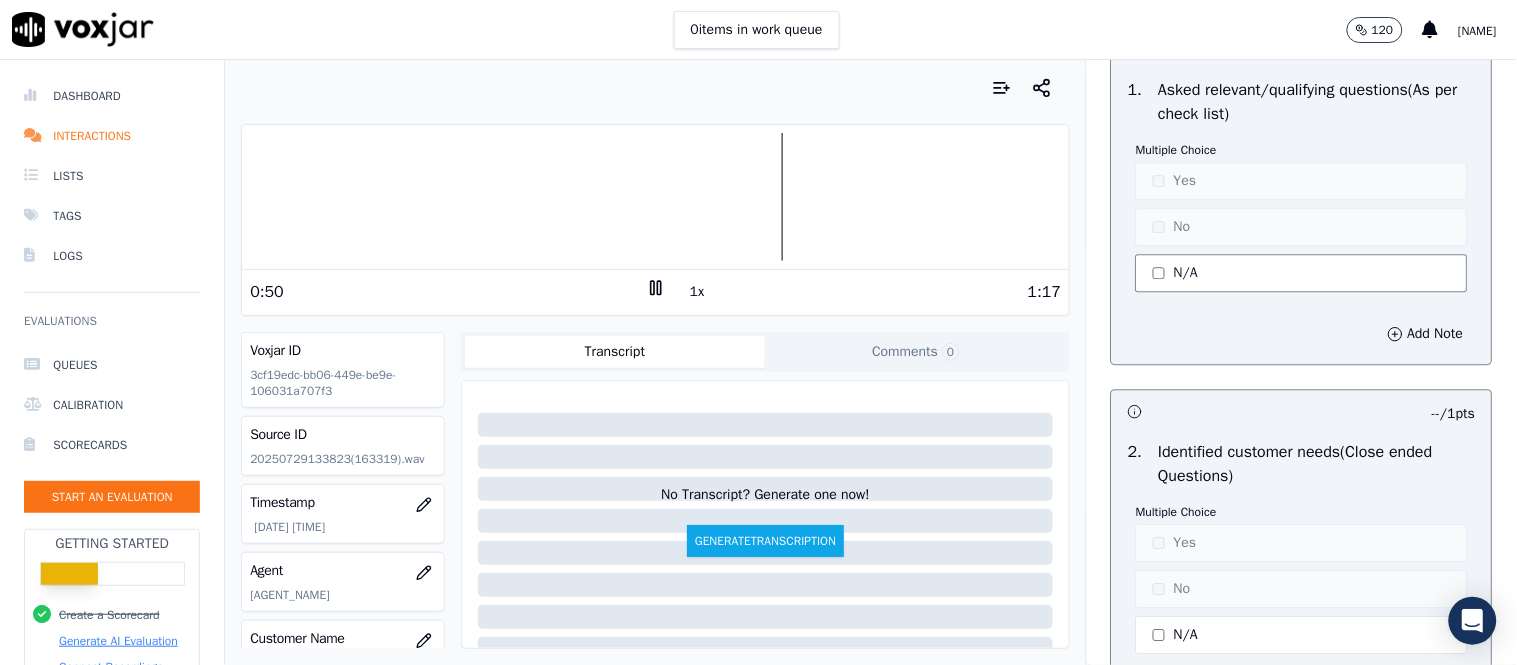 click on "N/A" 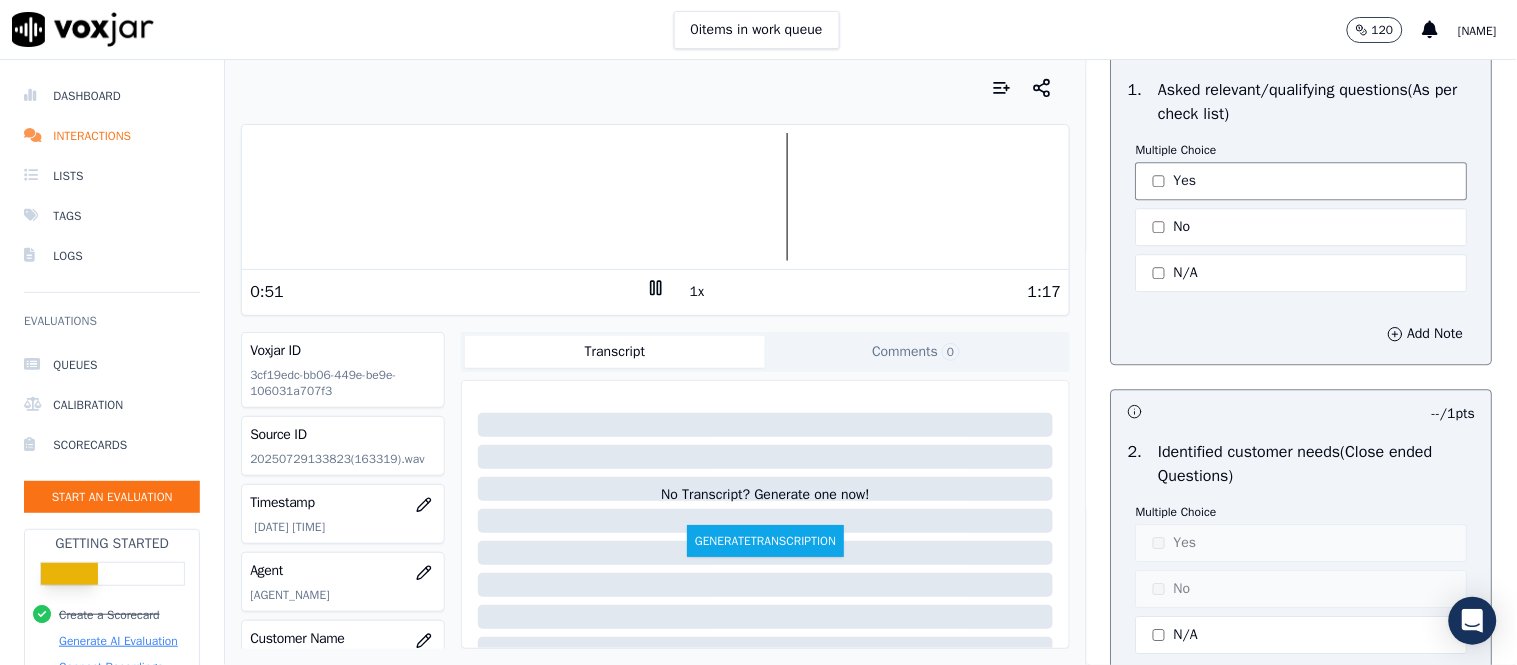 click on "Yes" at bounding box center (1302, 181) 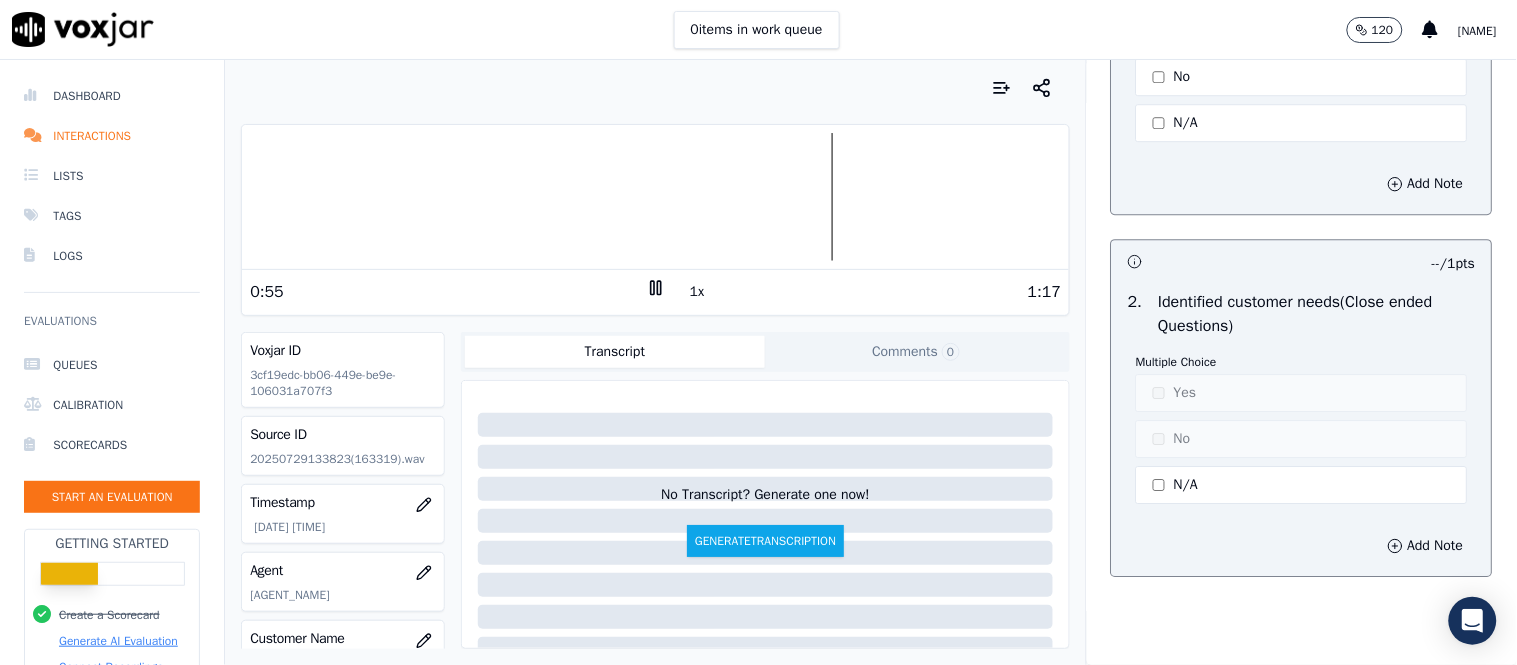 scroll, scrollTop: 1444, scrollLeft: 0, axis: vertical 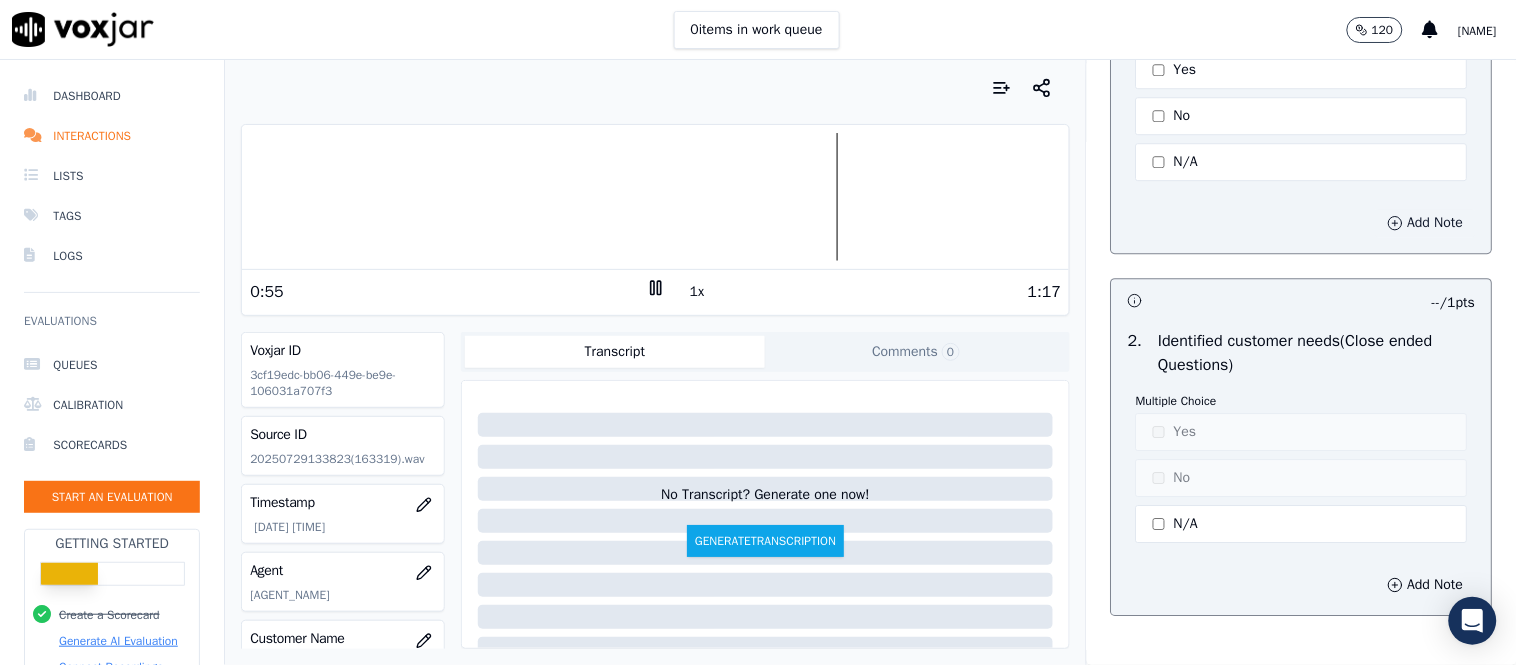 click on "Add Note" at bounding box center (1426, 223) 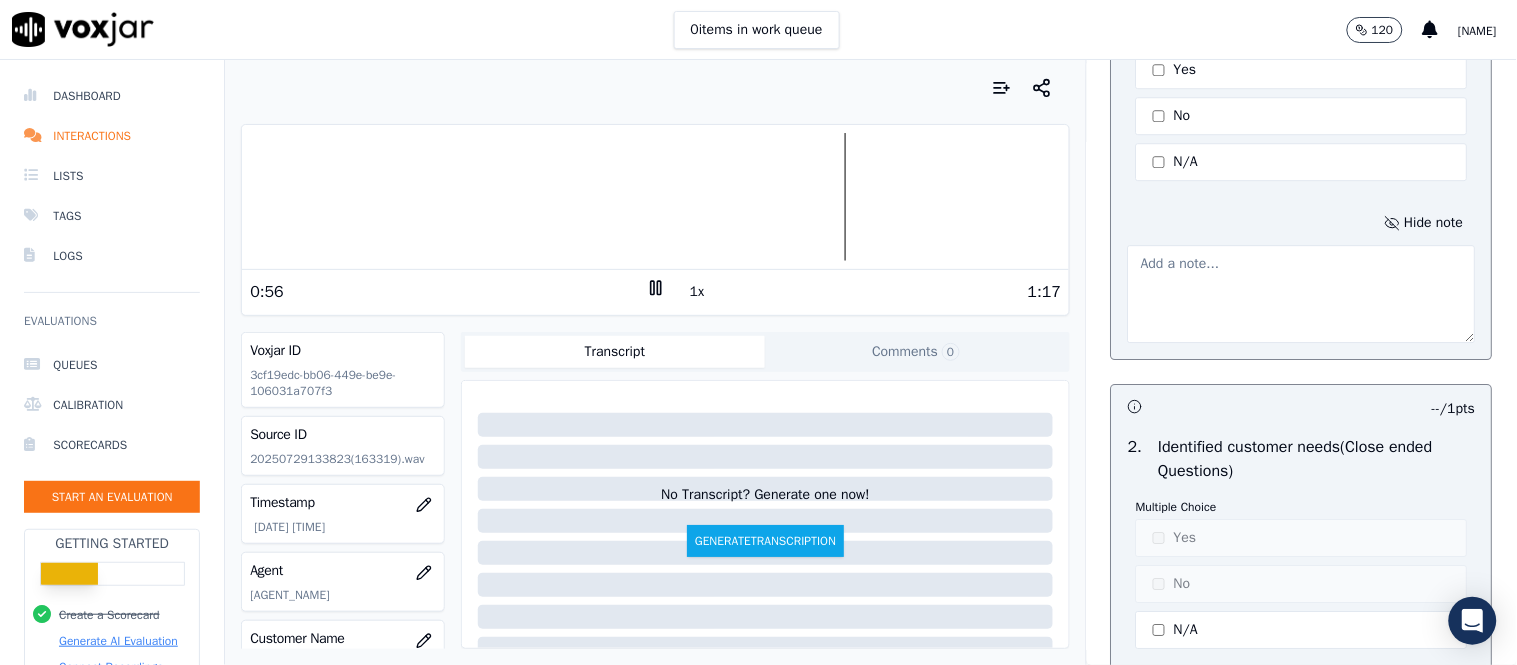 click at bounding box center [1302, 294] 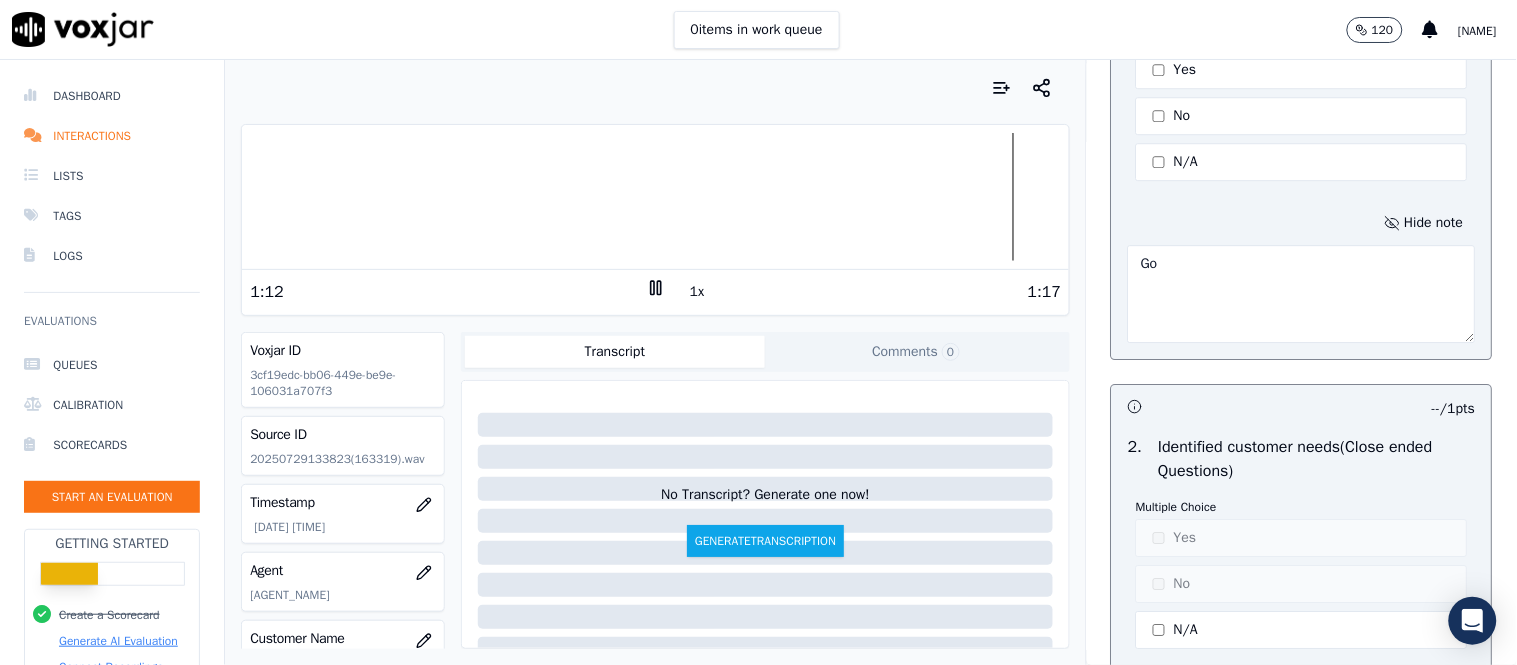 type on "G" 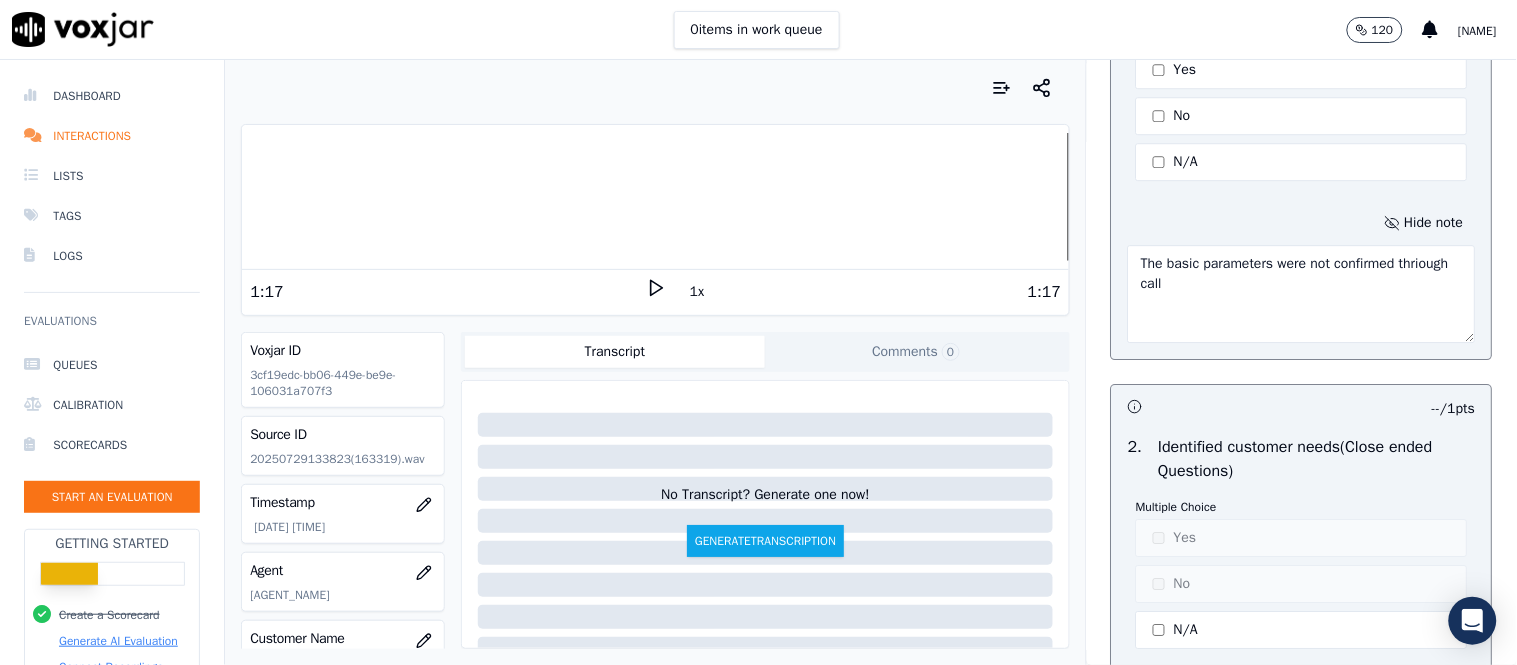 click on "The basic parameters were not confirmed thriough call" at bounding box center [1302, 294] 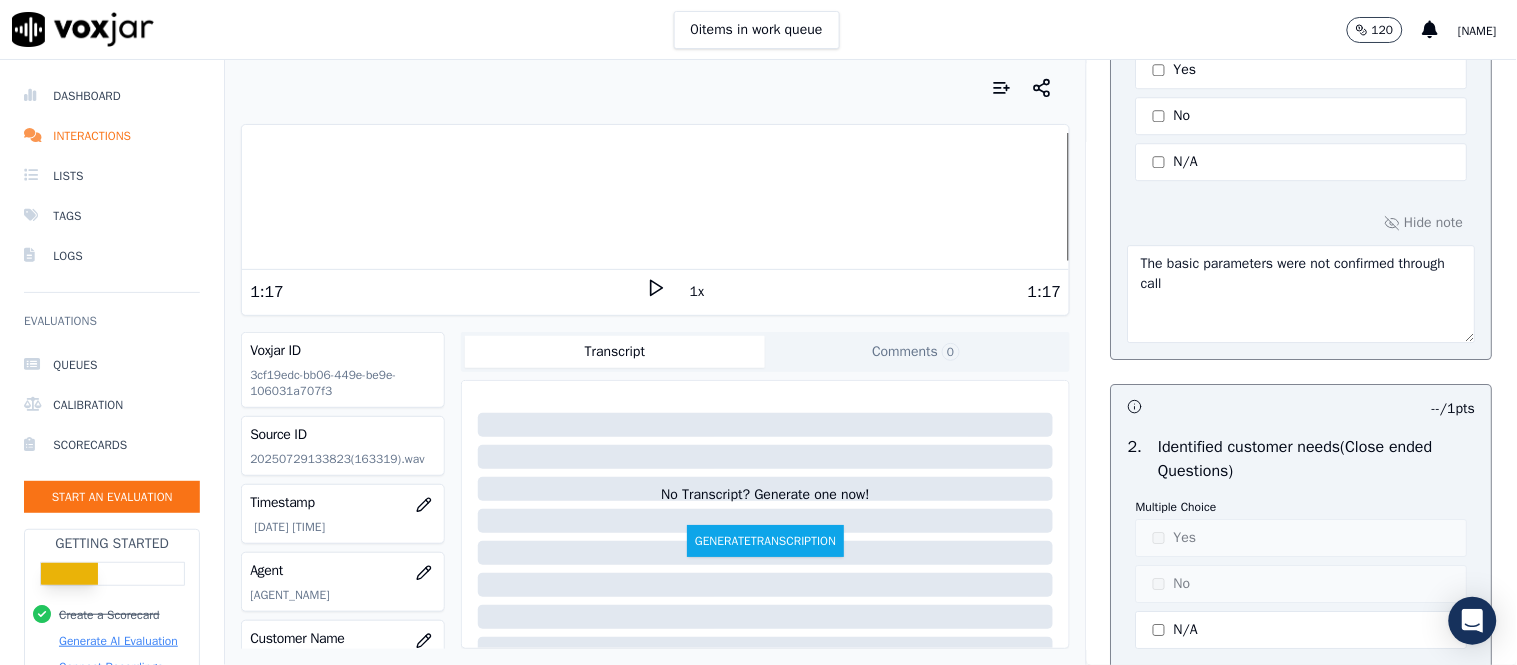 click on "The basic parameters were not confirmed through call" at bounding box center [1302, 294] 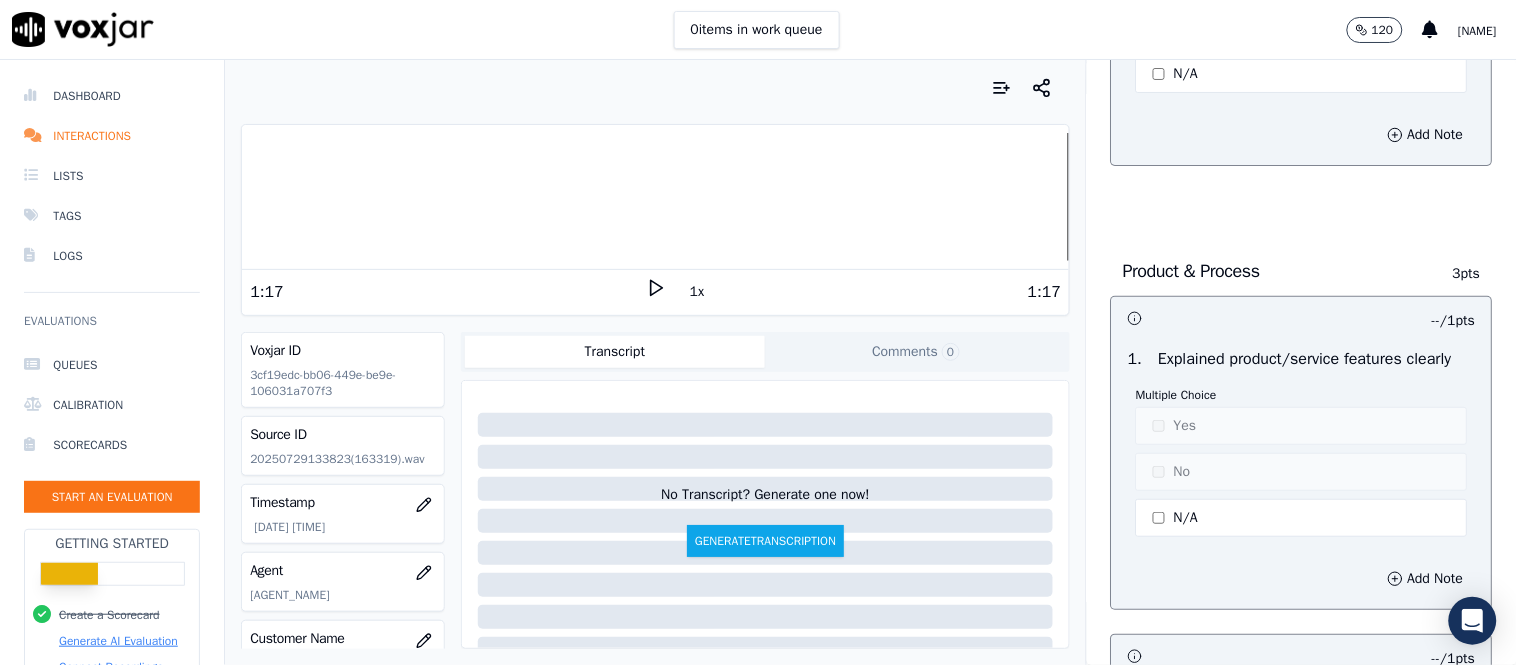 scroll, scrollTop: 2111, scrollLeft: 0, axis: vertical 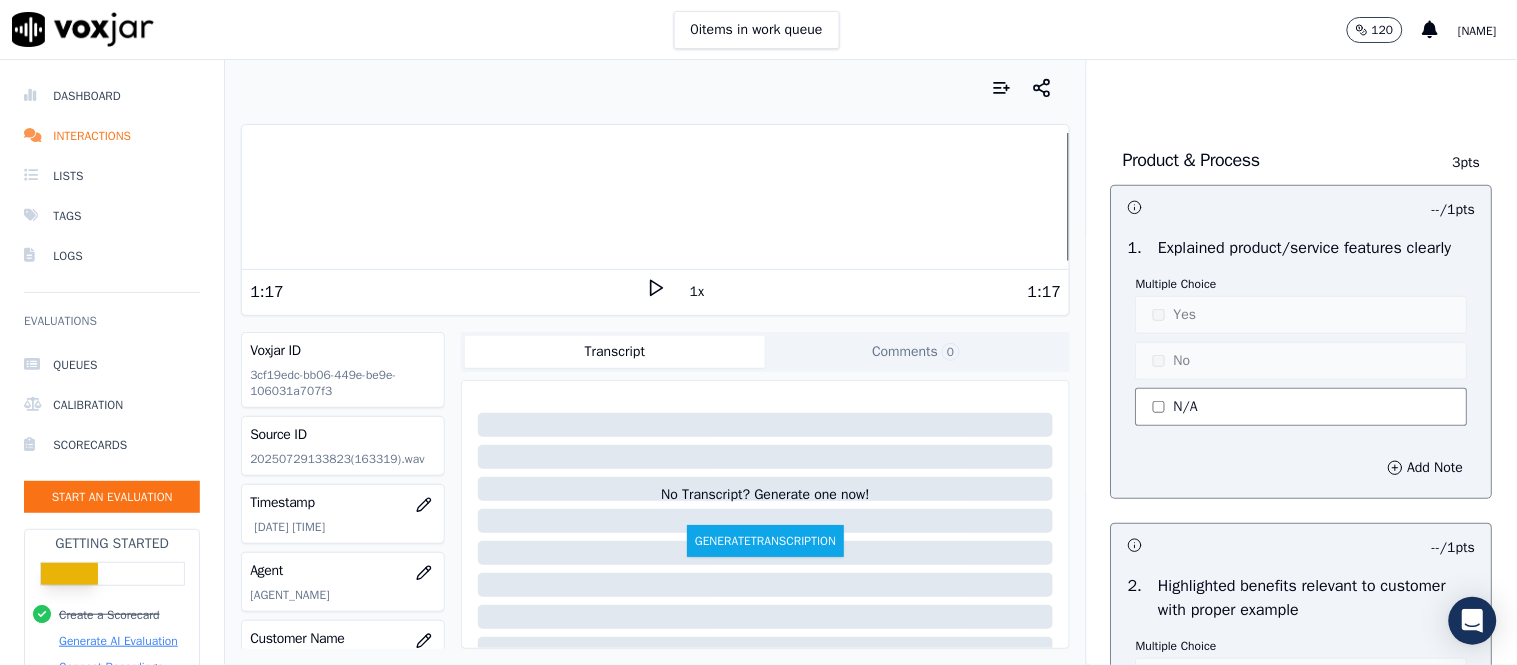 type on "The basic parameters were not confirmed through call which is a huge miss
The client has not responded to any of our calls later" 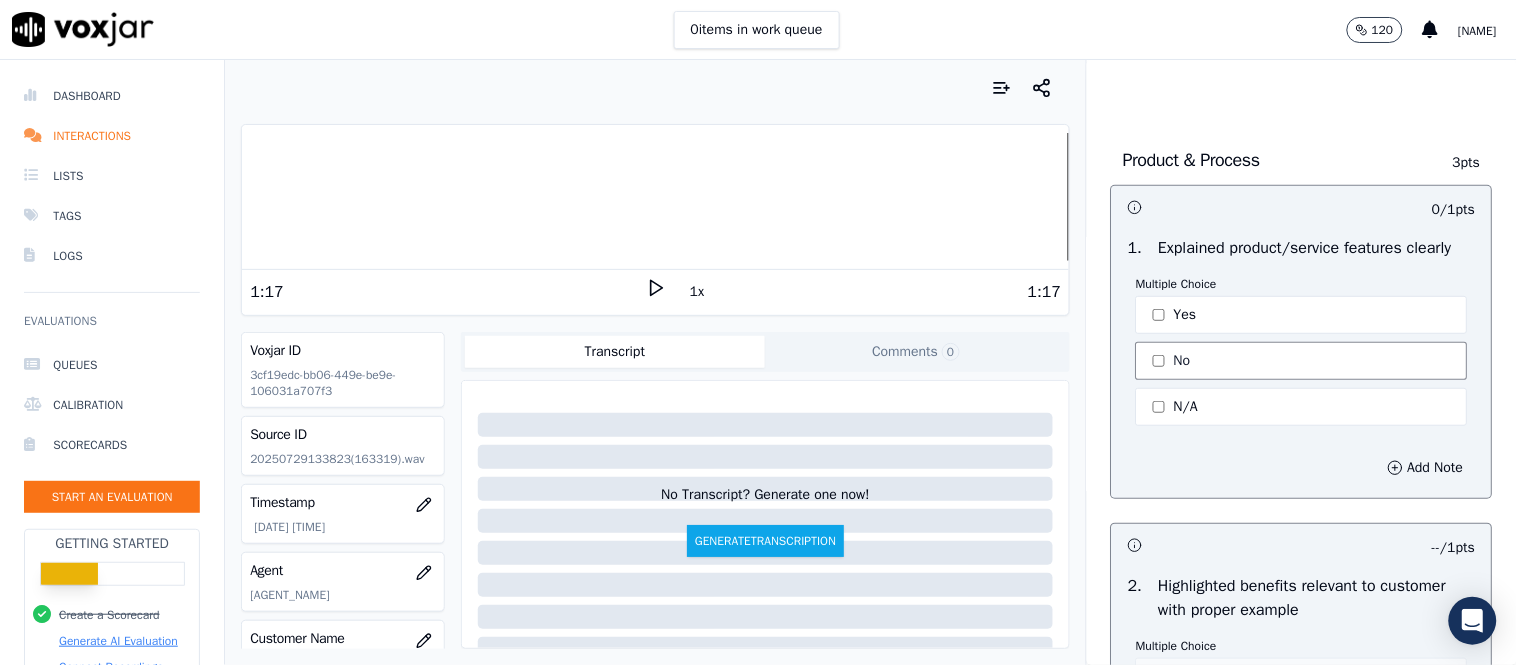 click on "No" 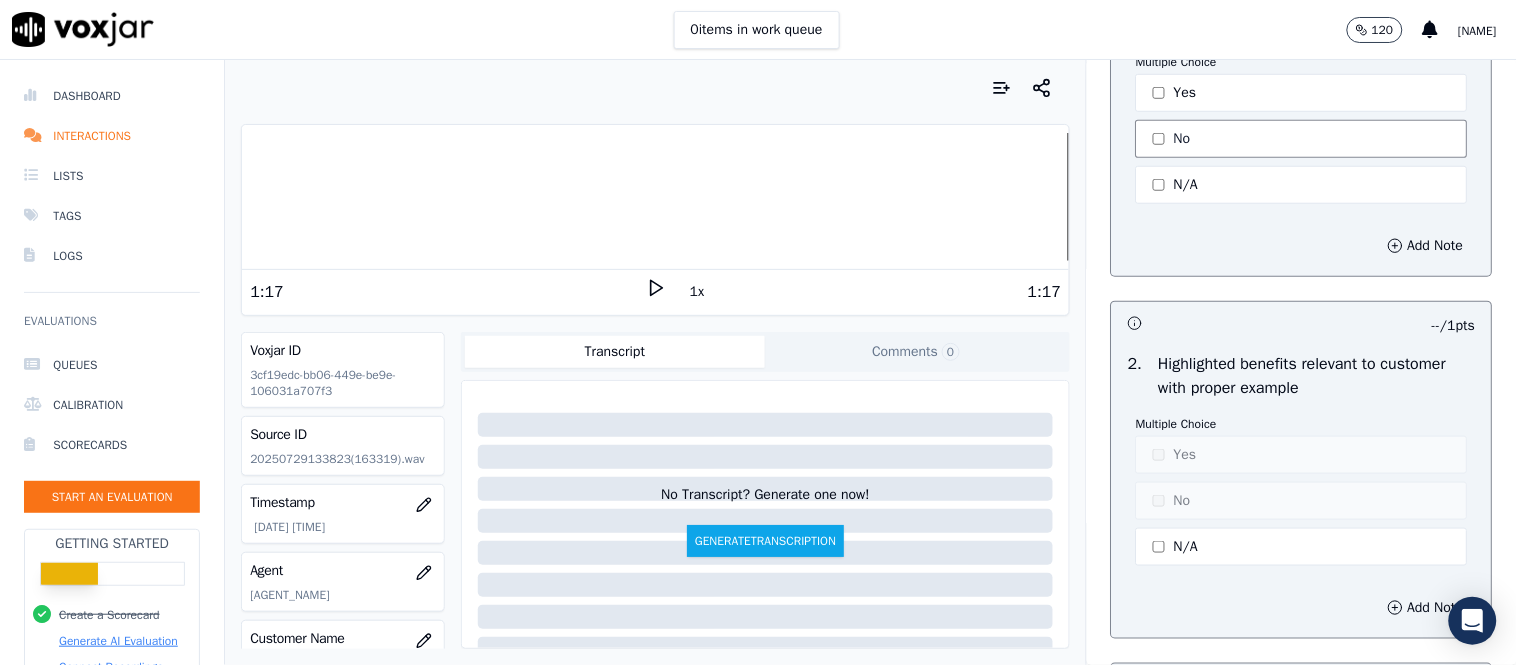 scroll, scrollTop: 2444, scrollLeft: 0, axis: vertical 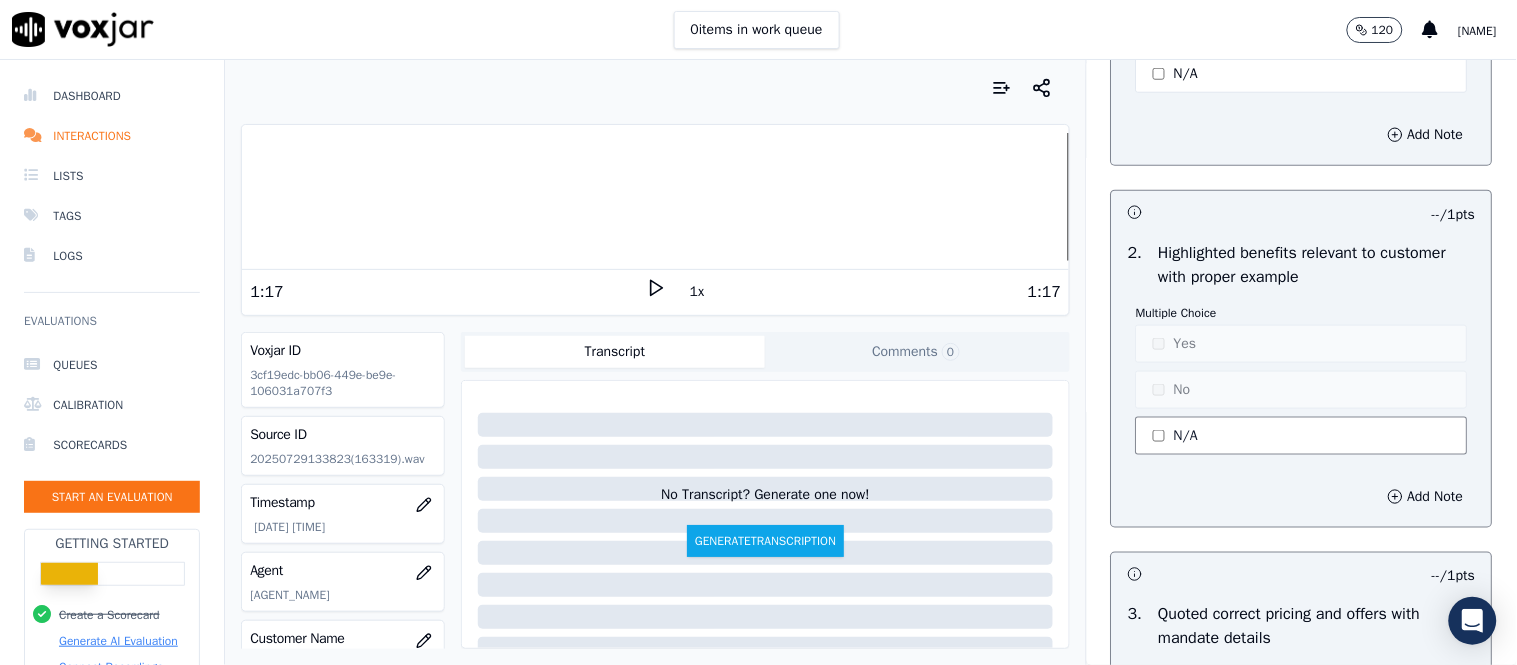 click on "N/A" 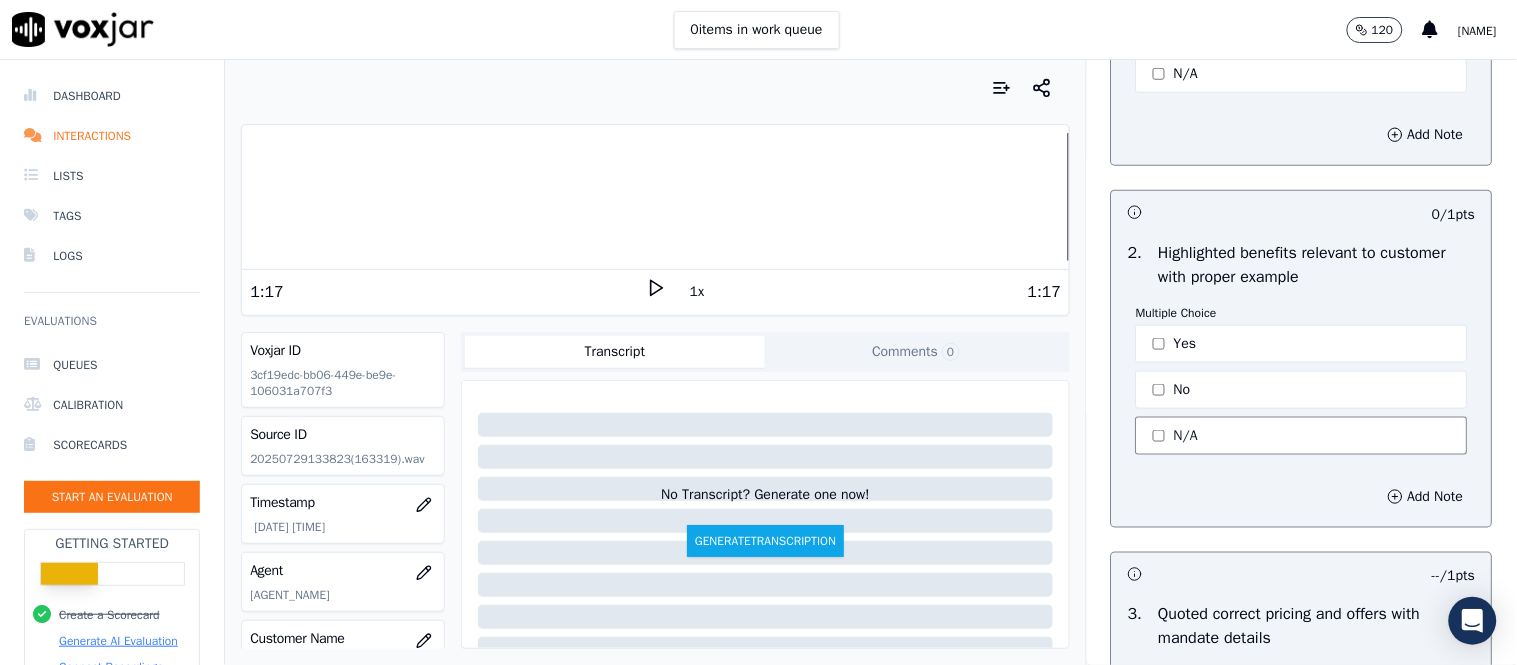 click on "N/A" 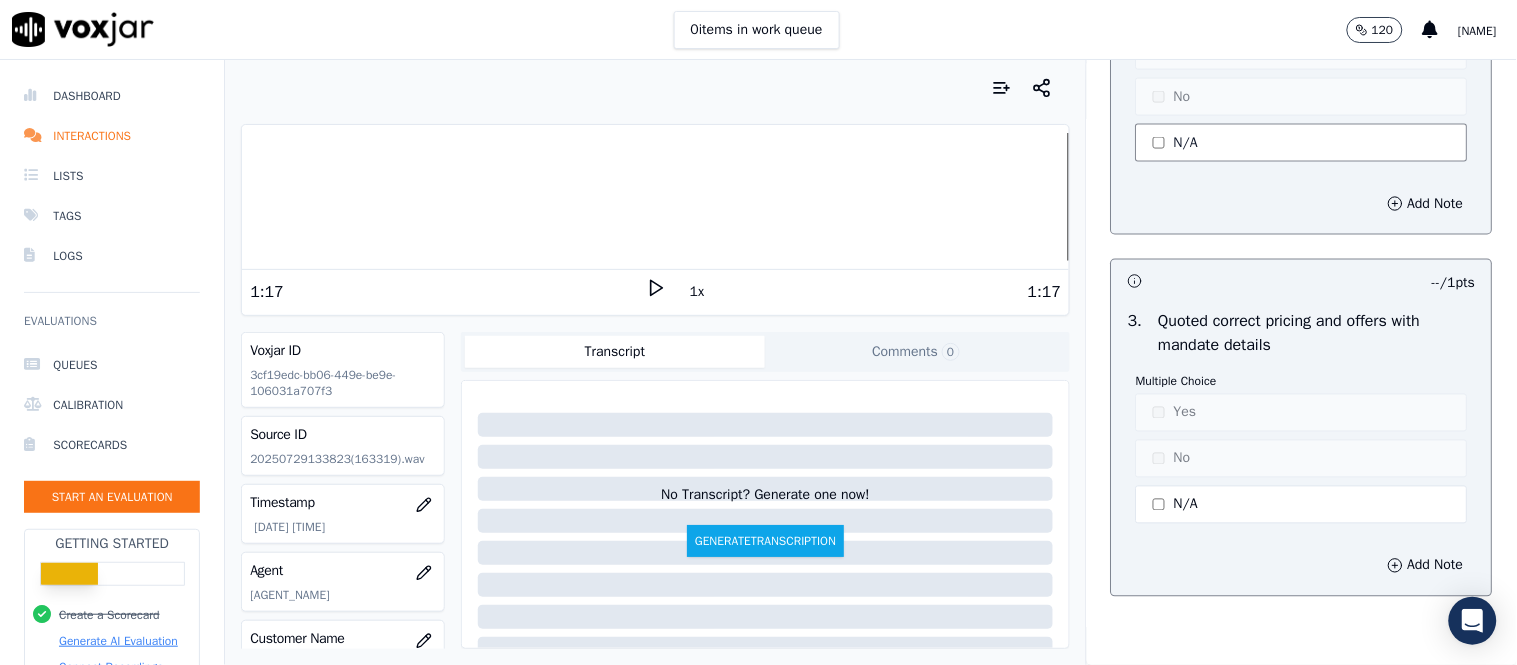 scroll, scrollTop: 2777, scrollLeft: 0, axis: vertical 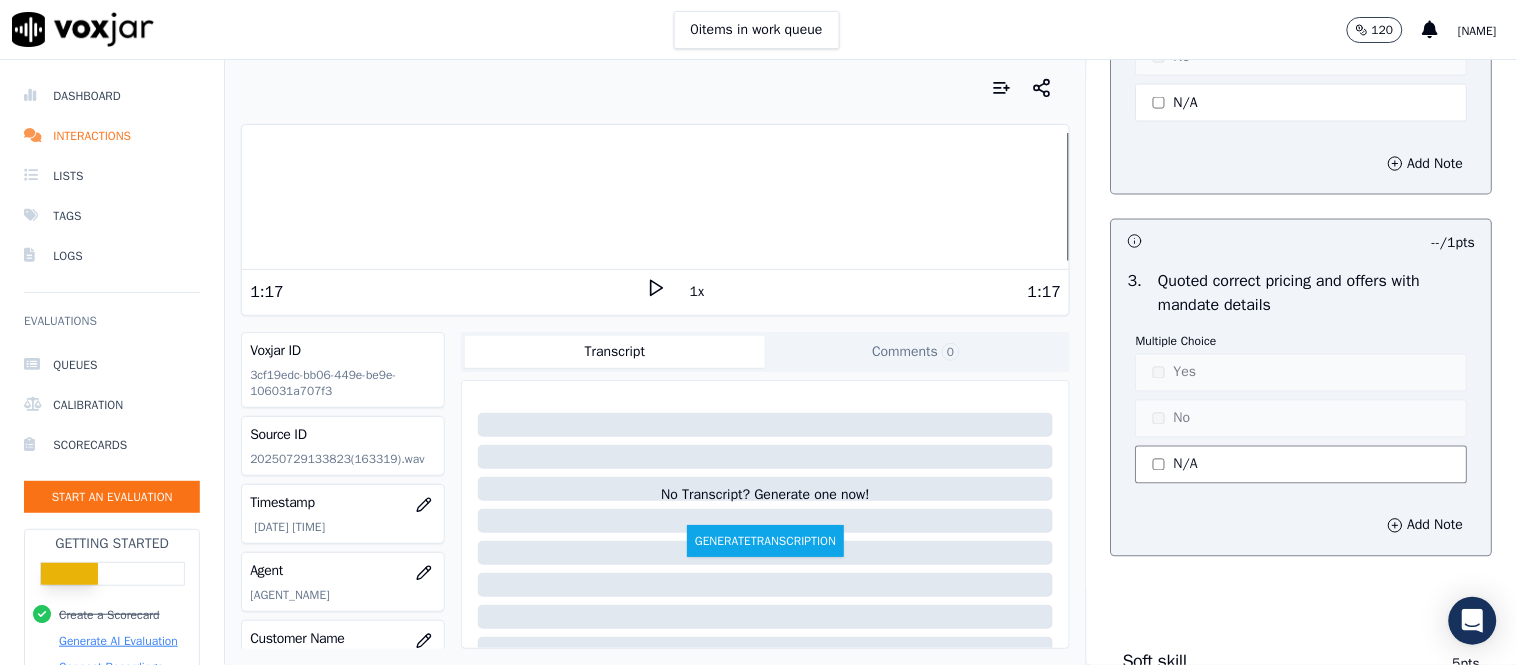 click on "N/A" 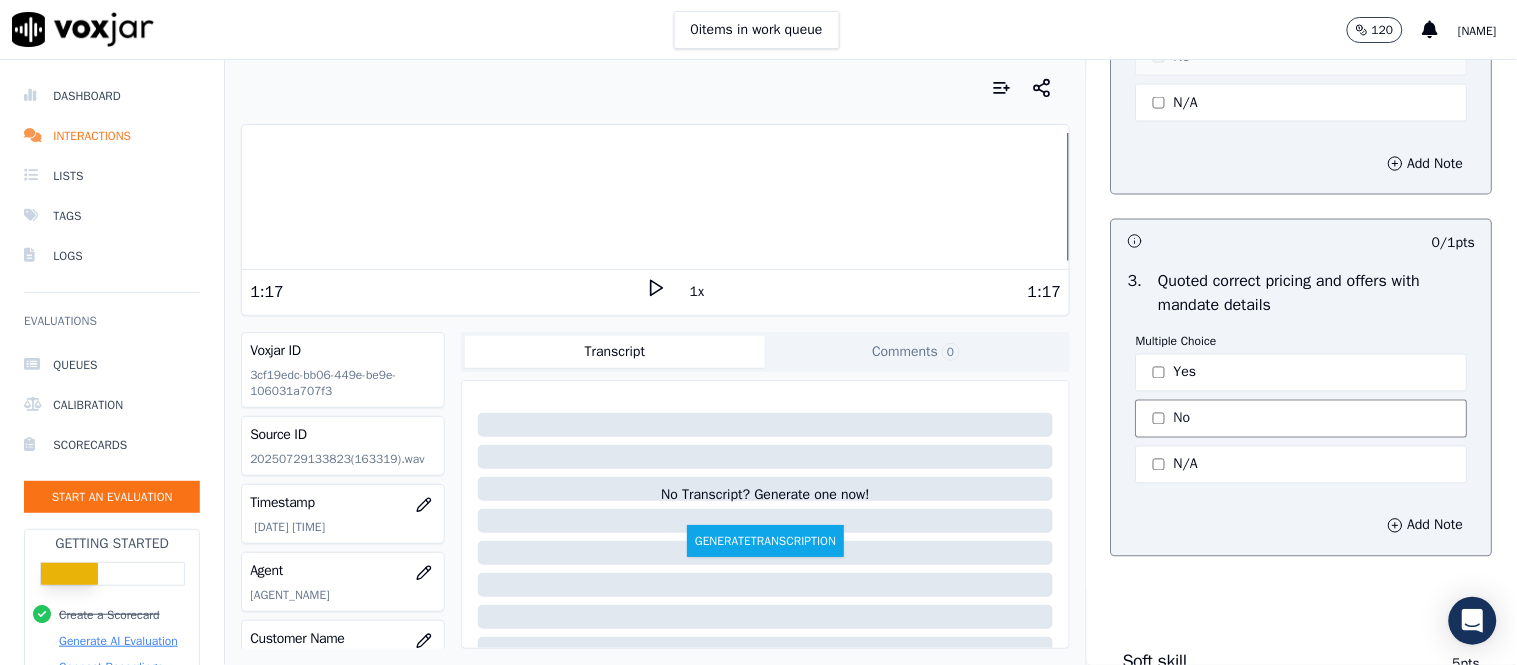 click on "No" 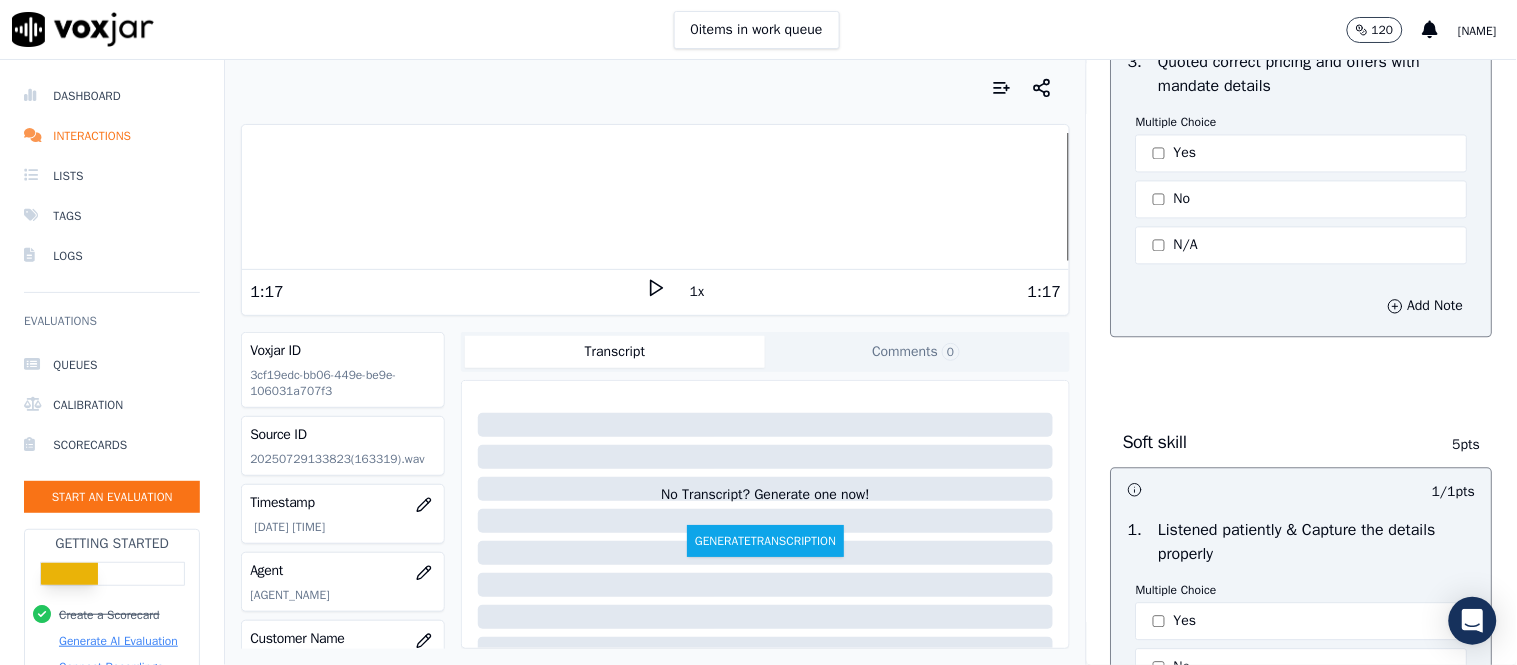 scroll, scrollTop: 3000, scrollLeft: 0, axis: vertical 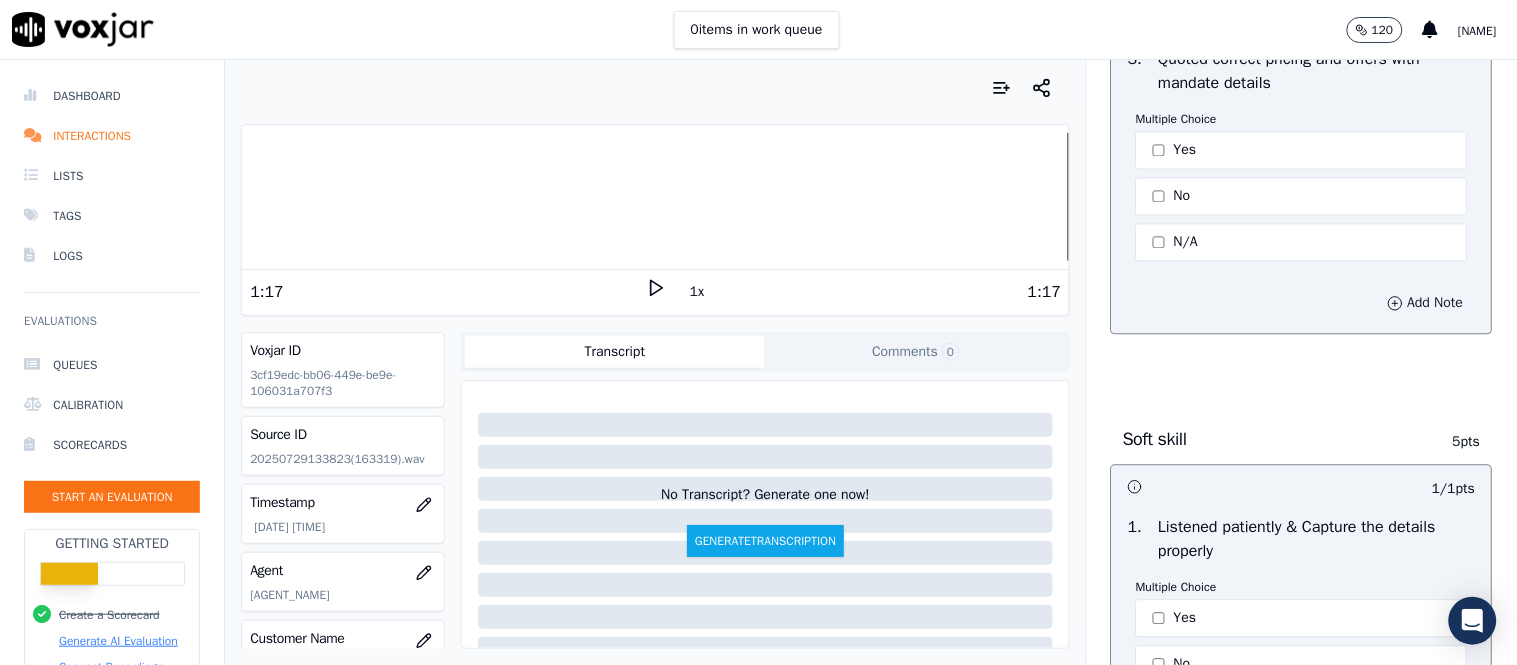 click on "Add Note" at bounding box center (1426, 303) 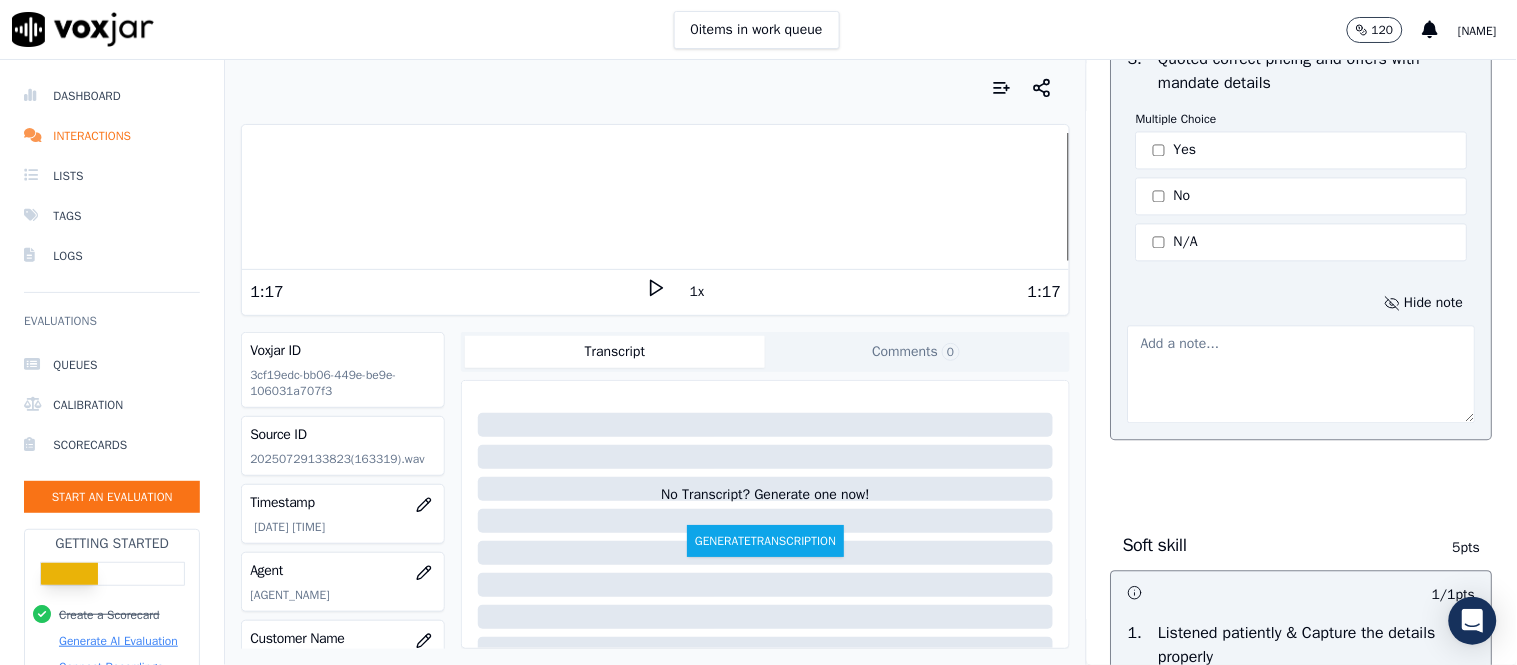 click at bounding box center [1302, 374] 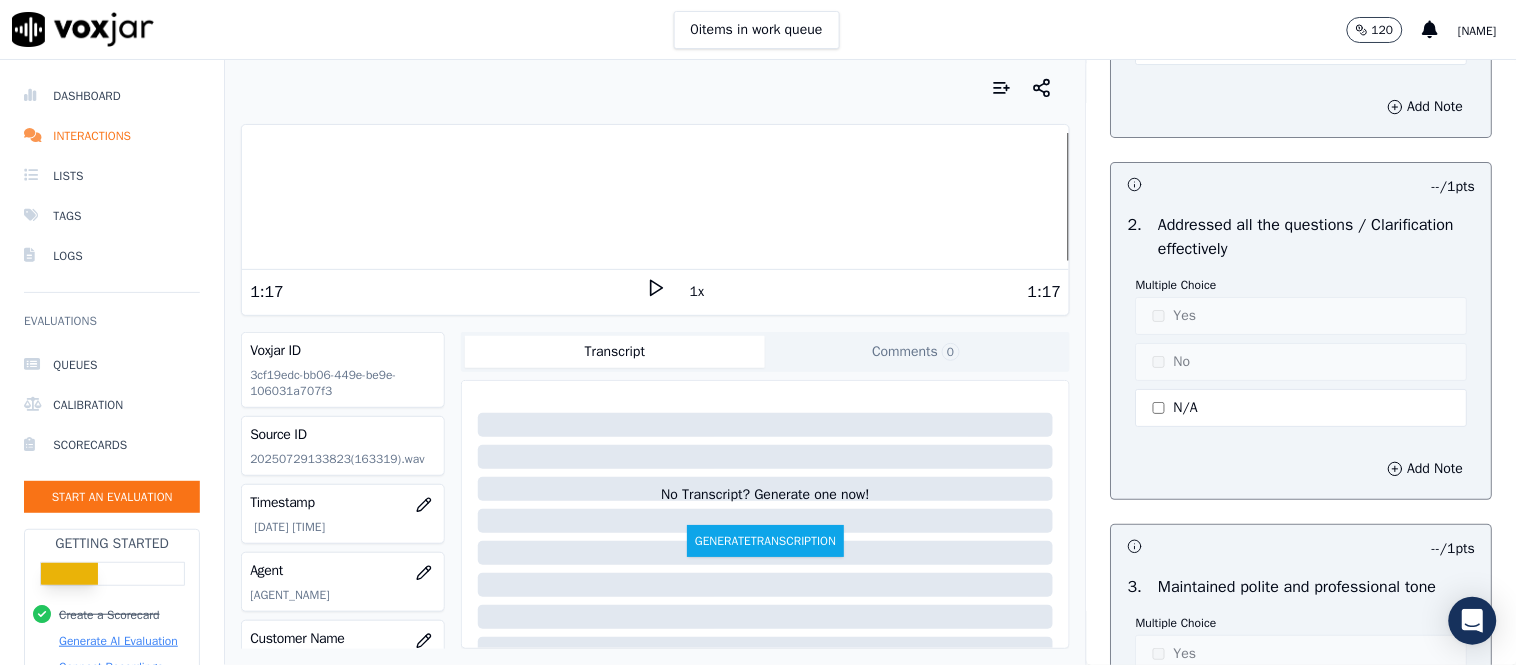 scroll, scrollTop: 3777, scrollLeft: 0, axis: vertical 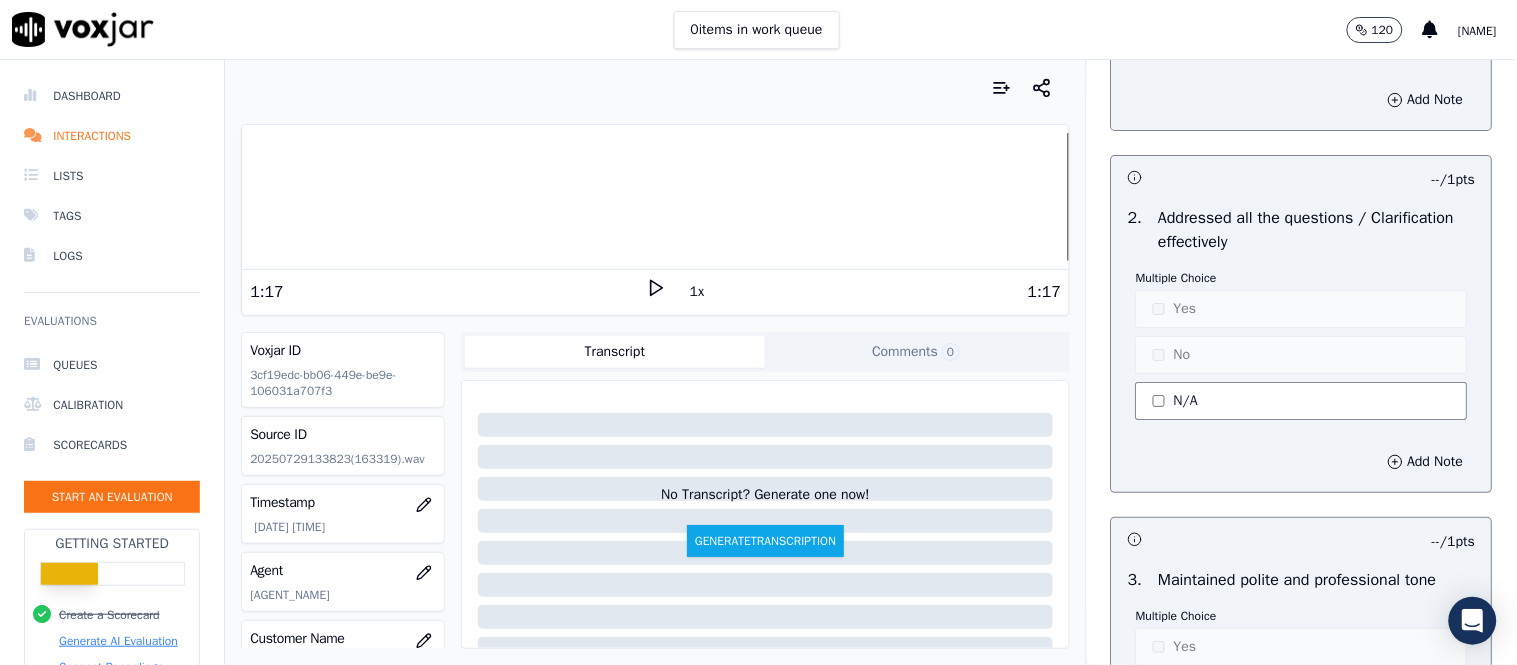 type on "You should have collected the basic parameters are quoted our shelf products with the pricing" 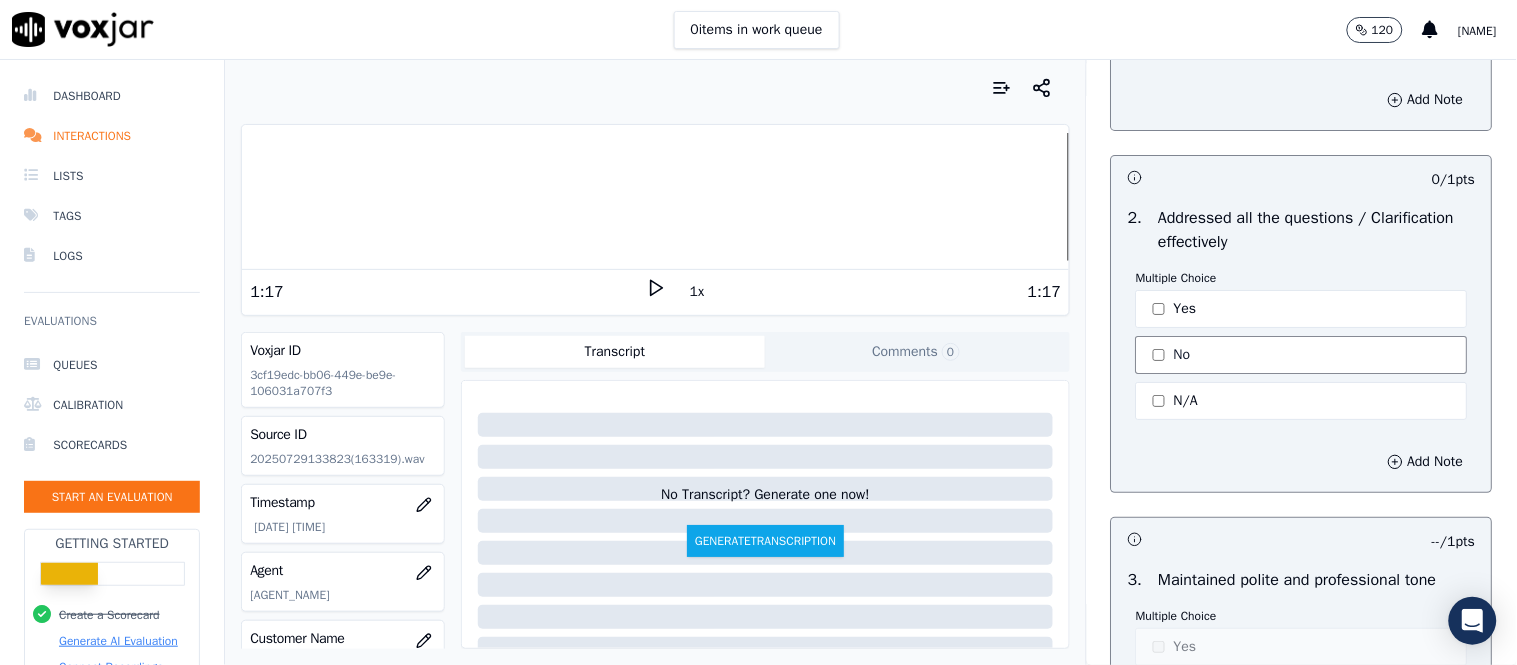 click on "No" 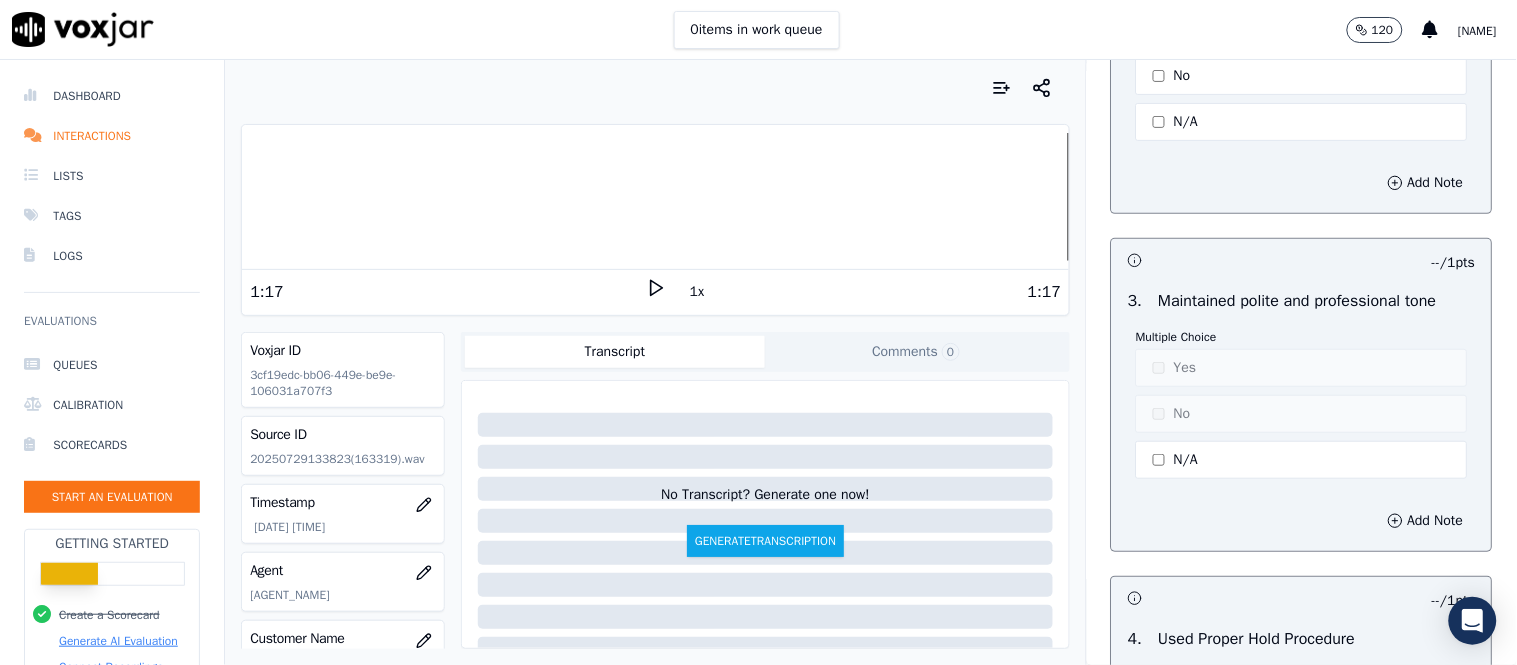 scroll, scrollTop: 4111, scrollLeft: 0, axis: vertical 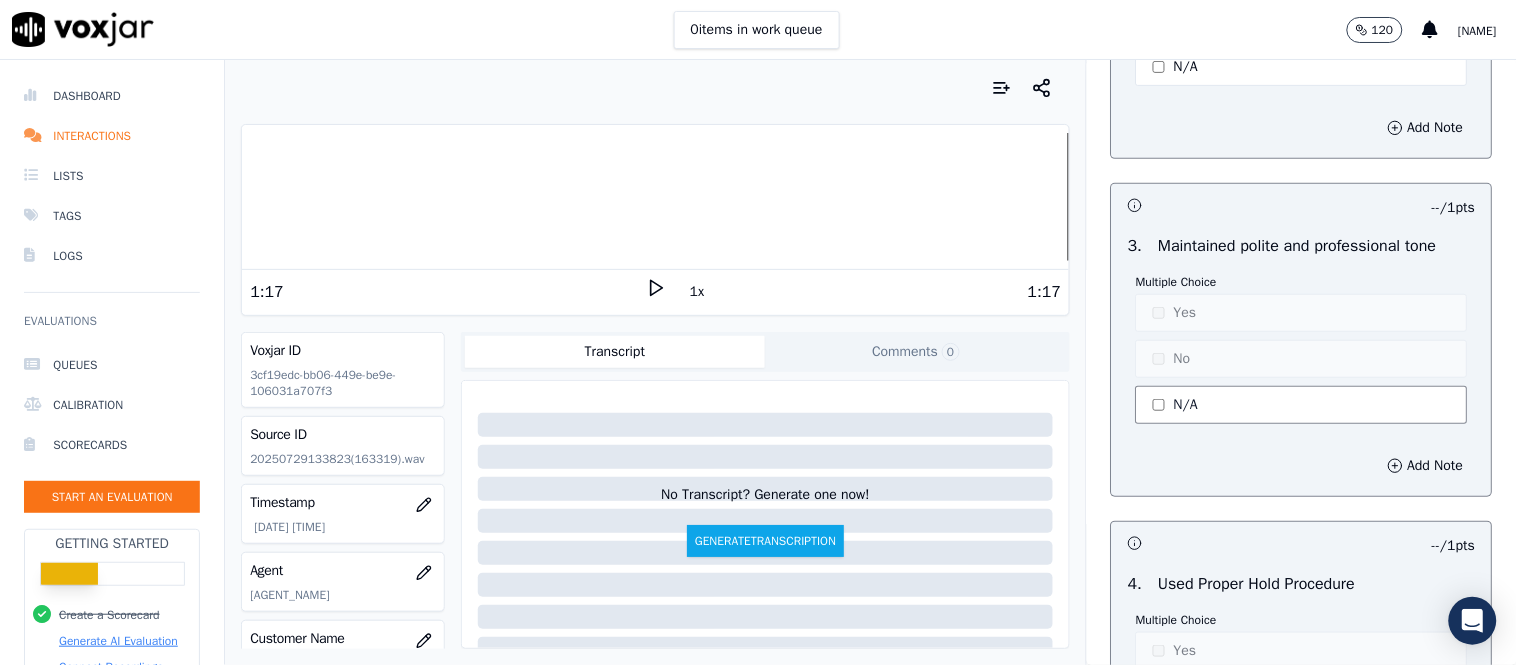 click on "N/A" 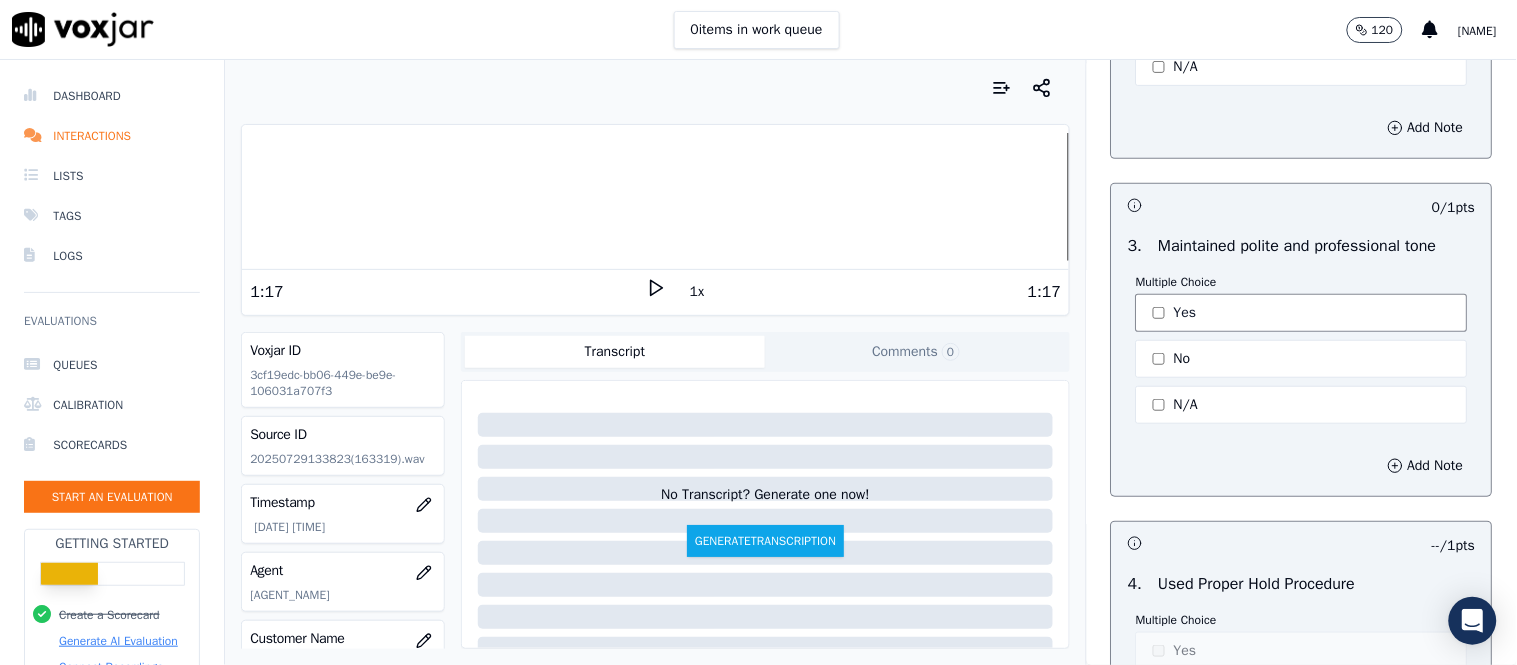 click on "Yes" at bounding box center [1302, 313] 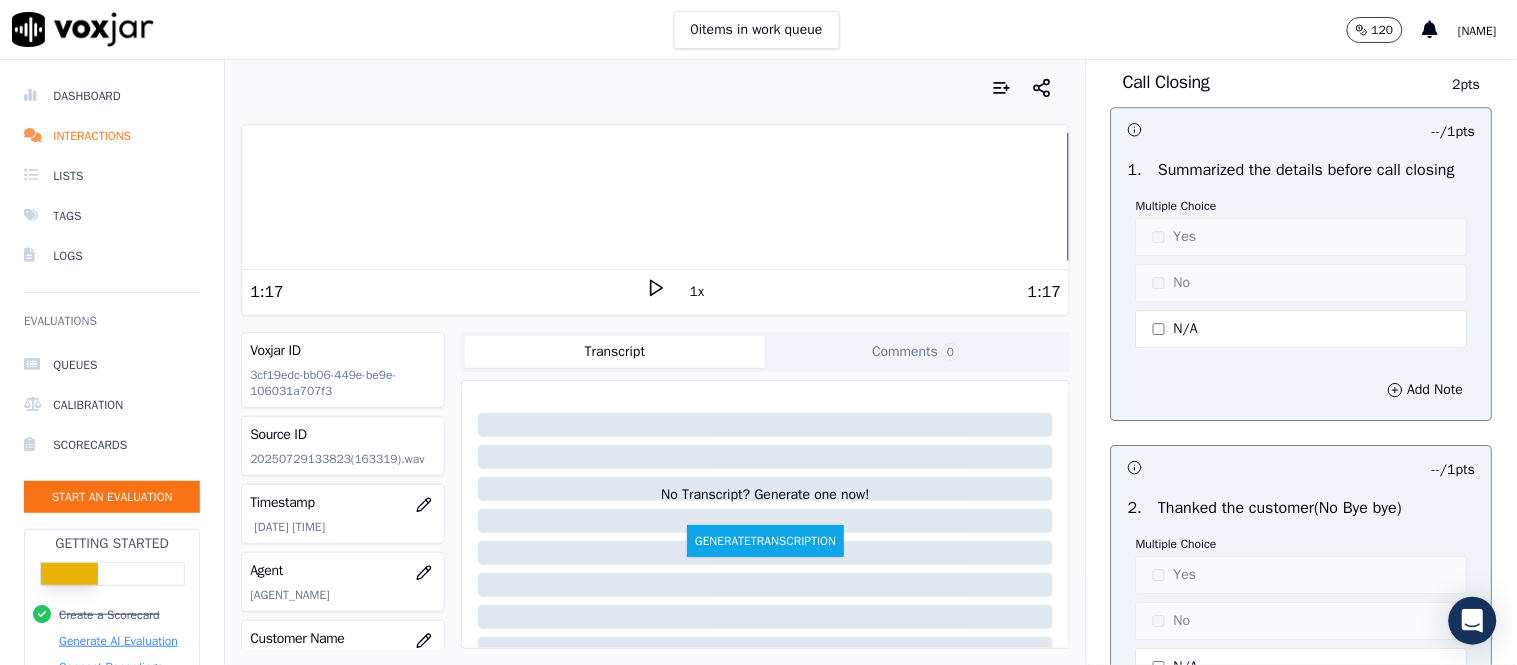 scroll, scrollTop: 5333, scrollLeft: 0, axis: vertical 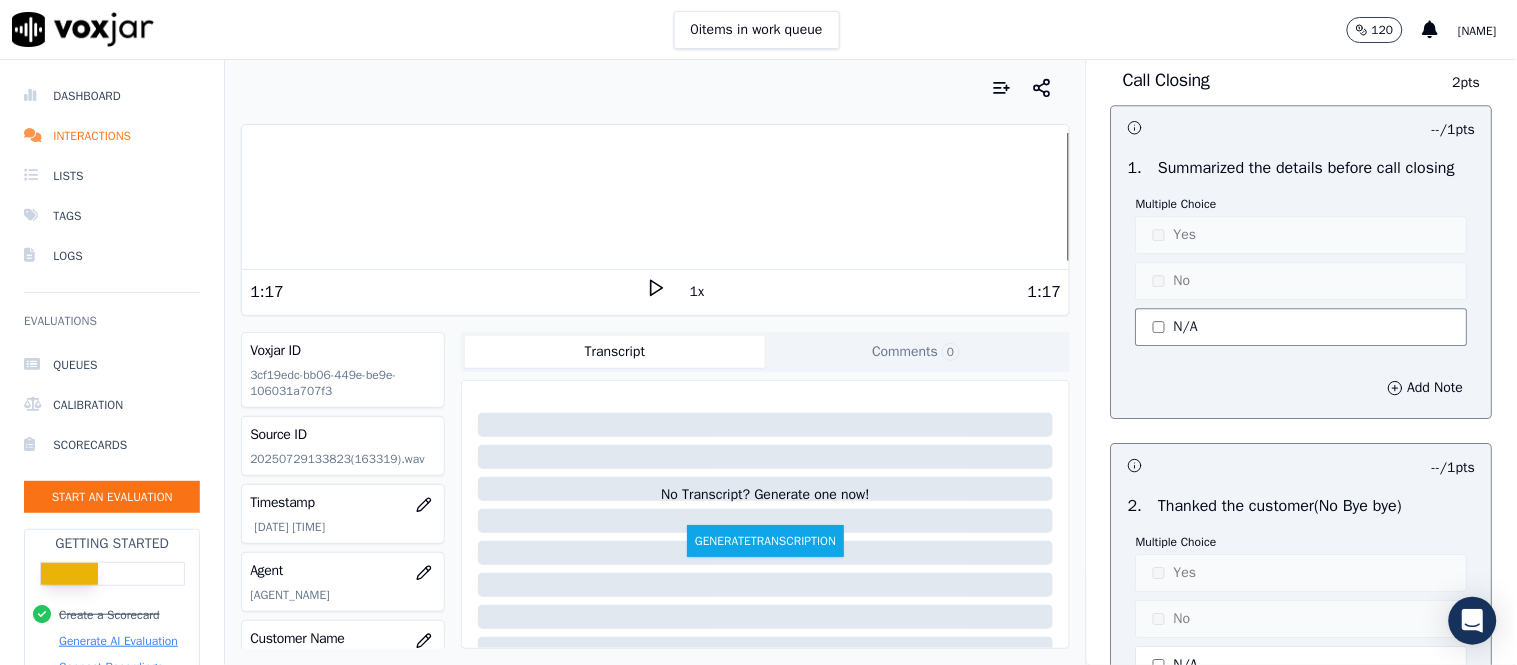 click on "N/A" 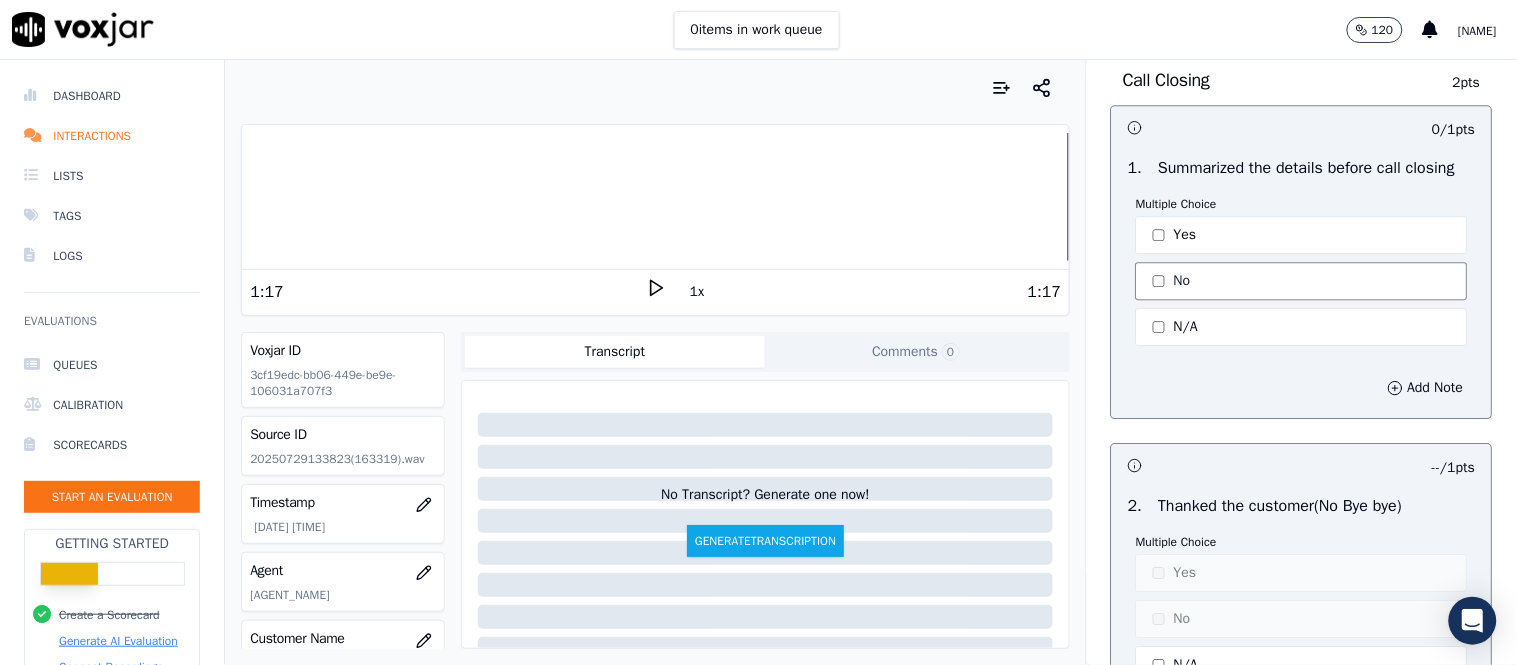 click on "No" 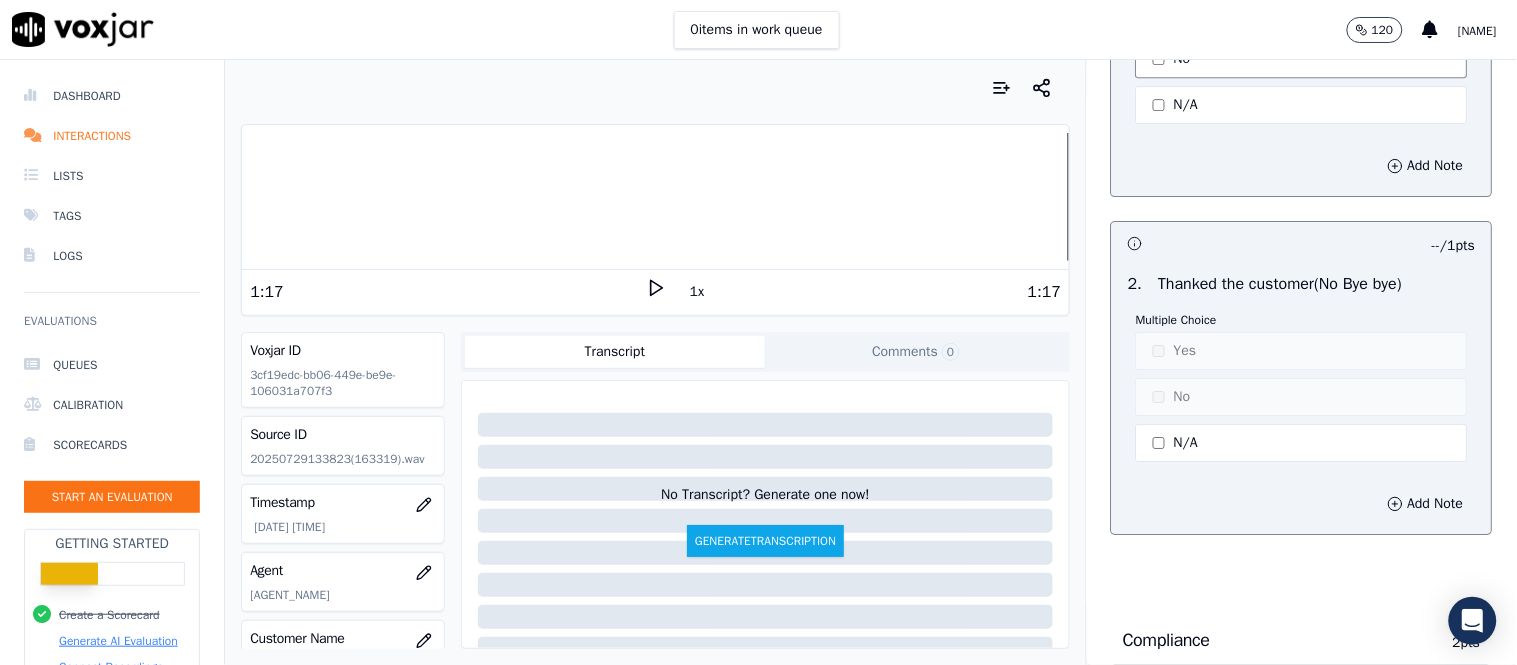 scroll, scrollTop: 5666, scrollLeft: 0, axis: vertical 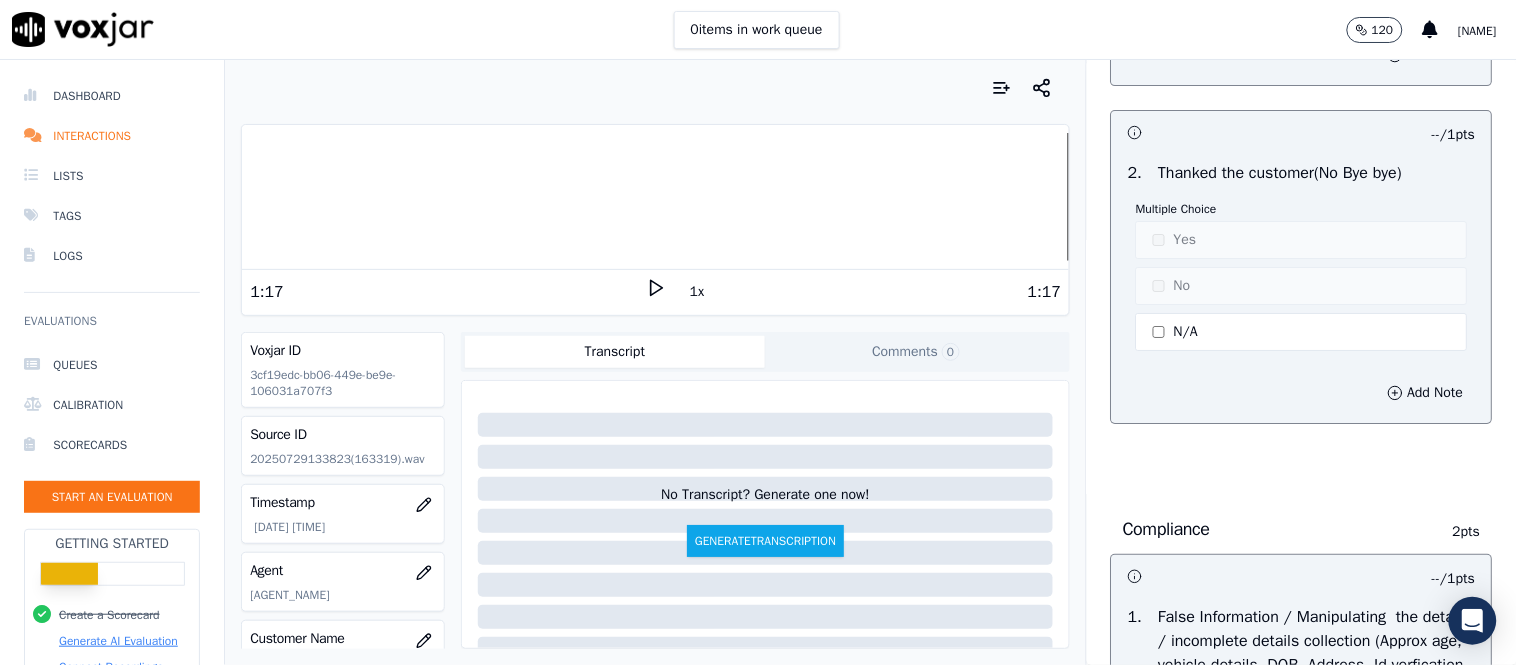 click 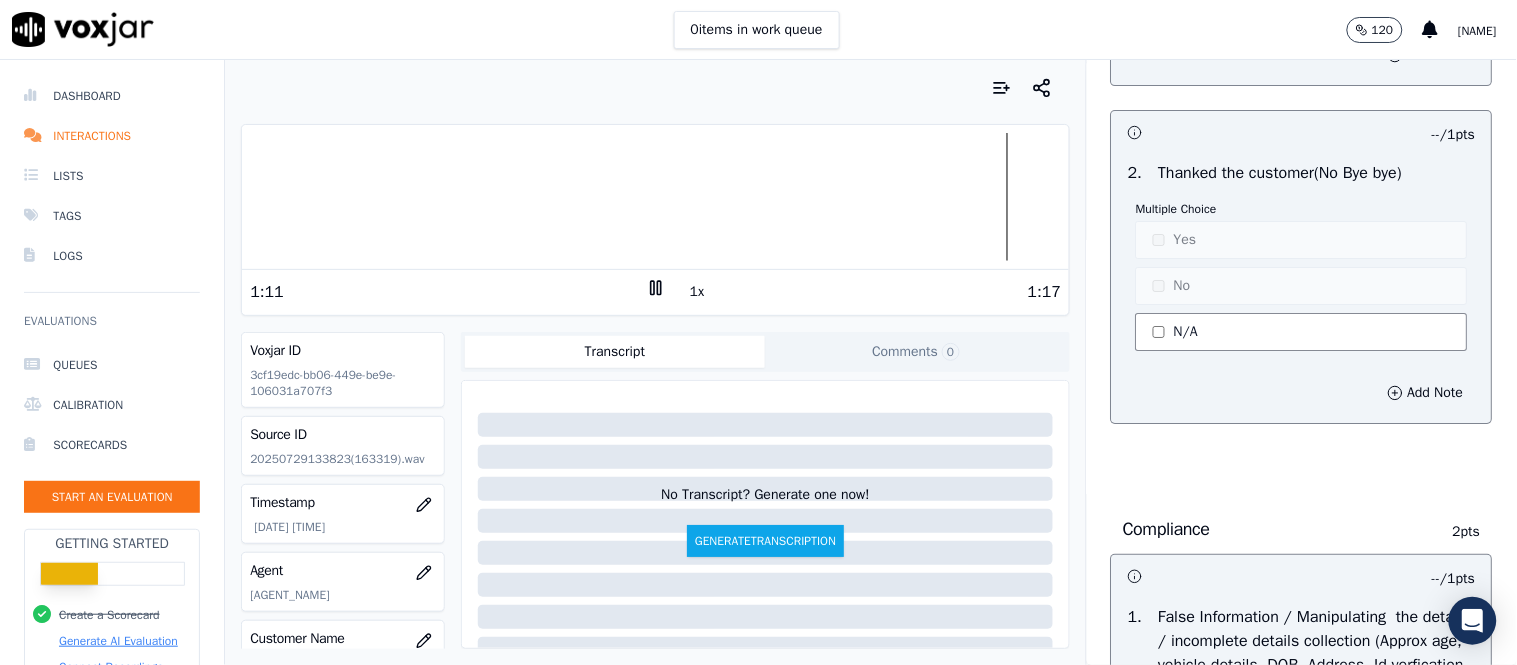 click on "N/A" 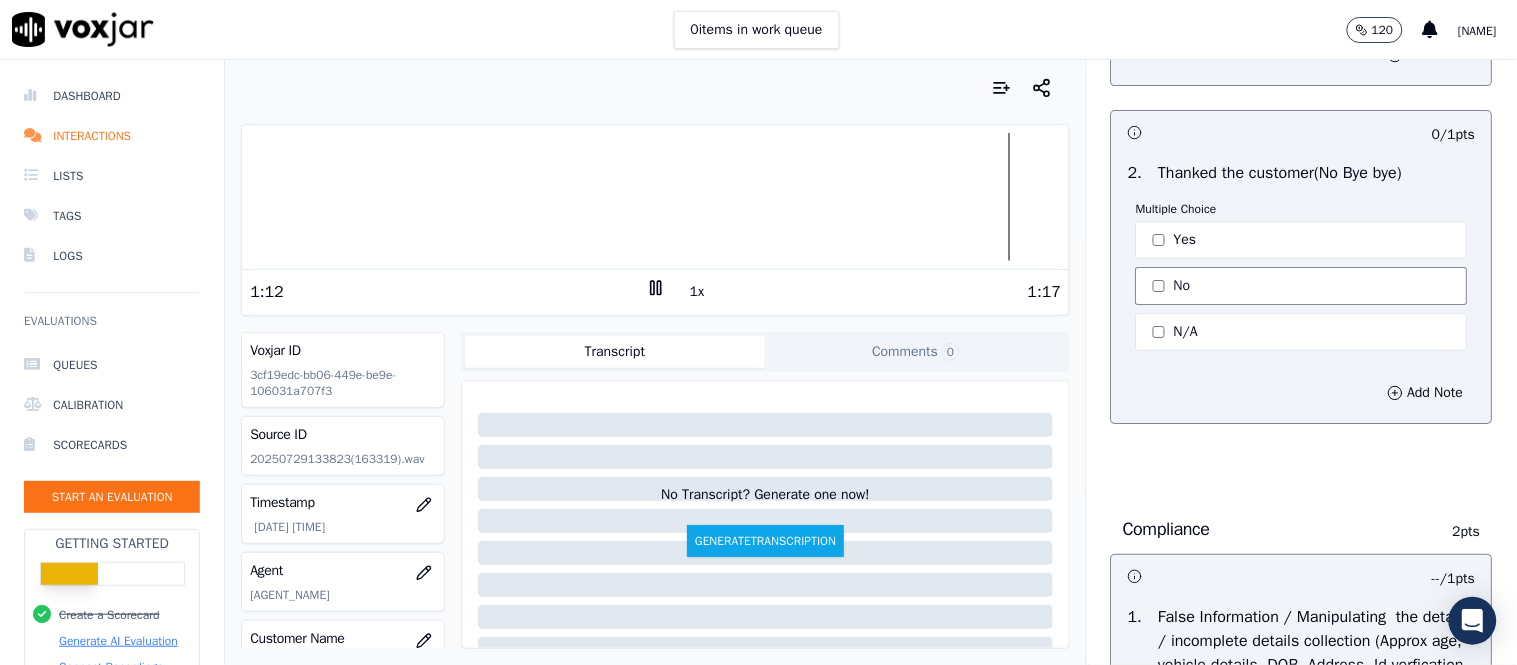click on "No" 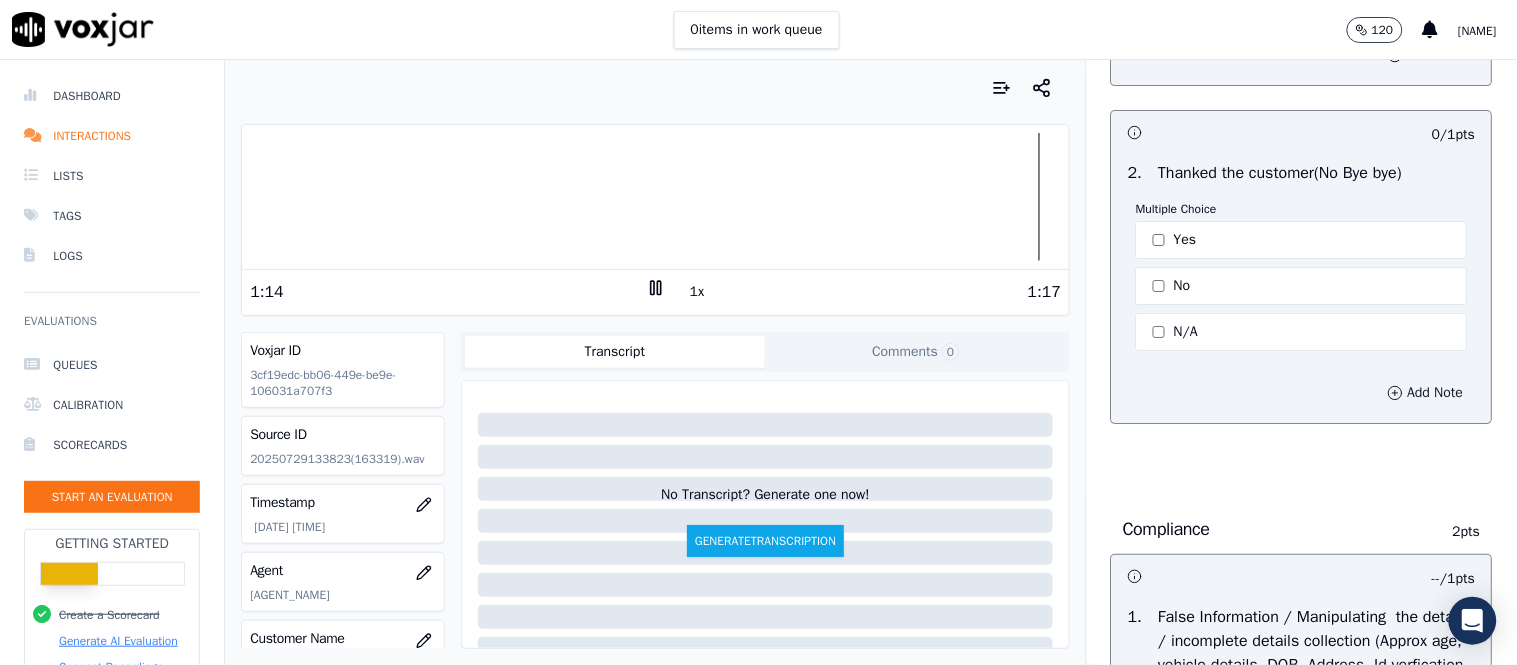 click on "Add Note" at bounding box center [1426, 393] 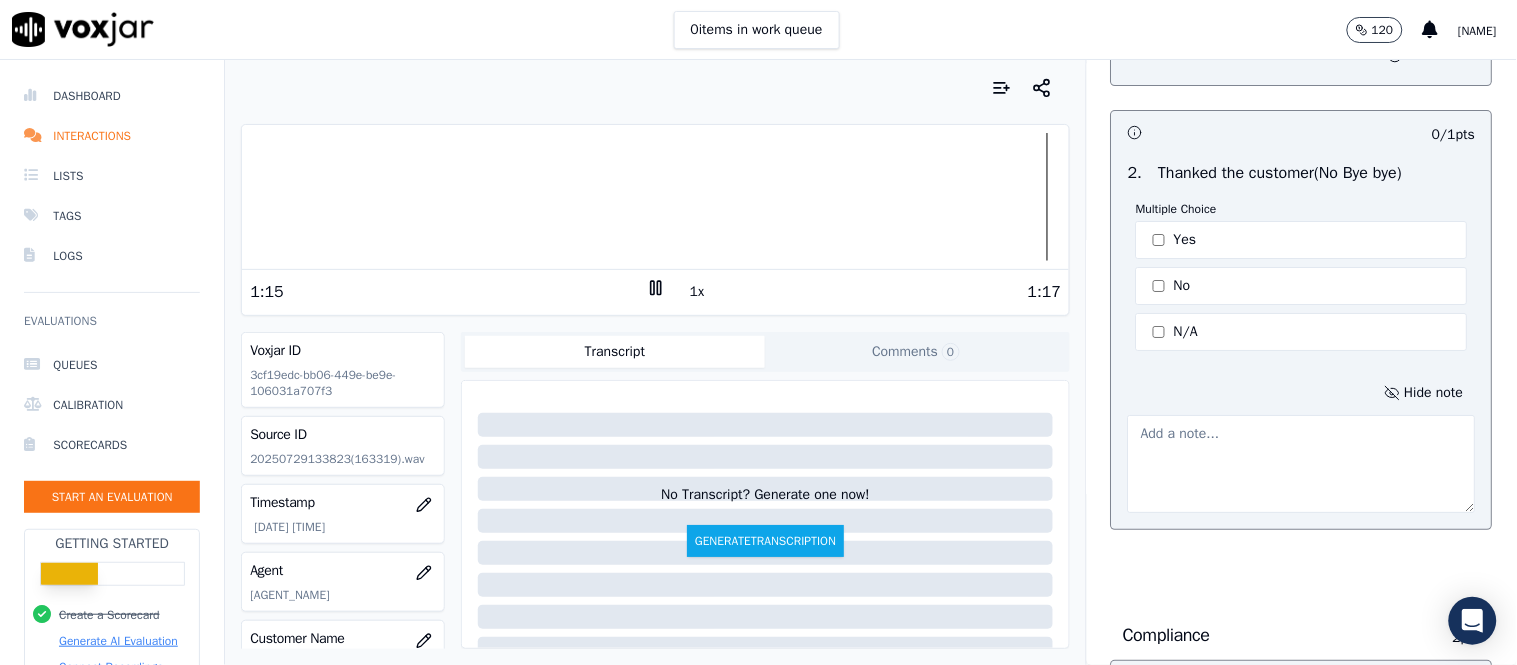 click at bounding box center (1302, 464) 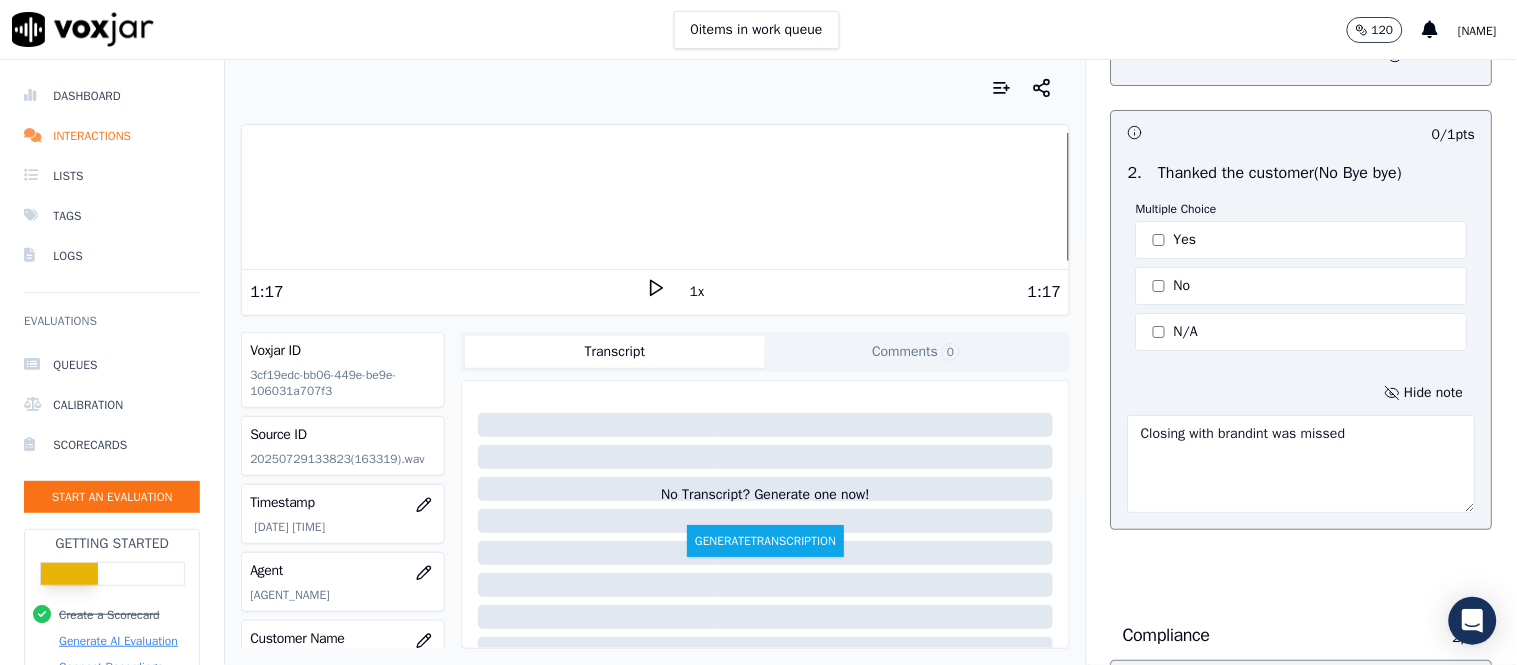 click on "Closing with brandint was missed" at bounding box center (1302, 464) 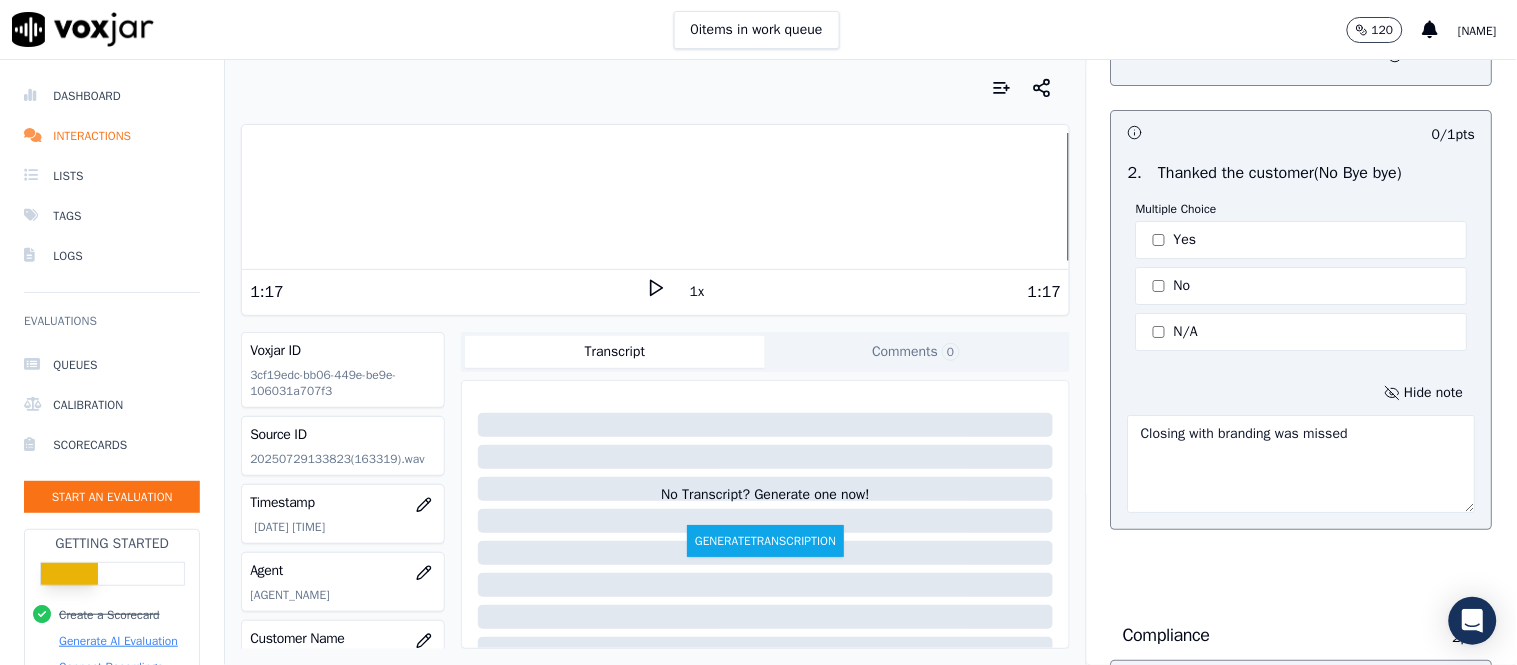 click on "Closing with branding was missed" at bounding box center (1302, 464) 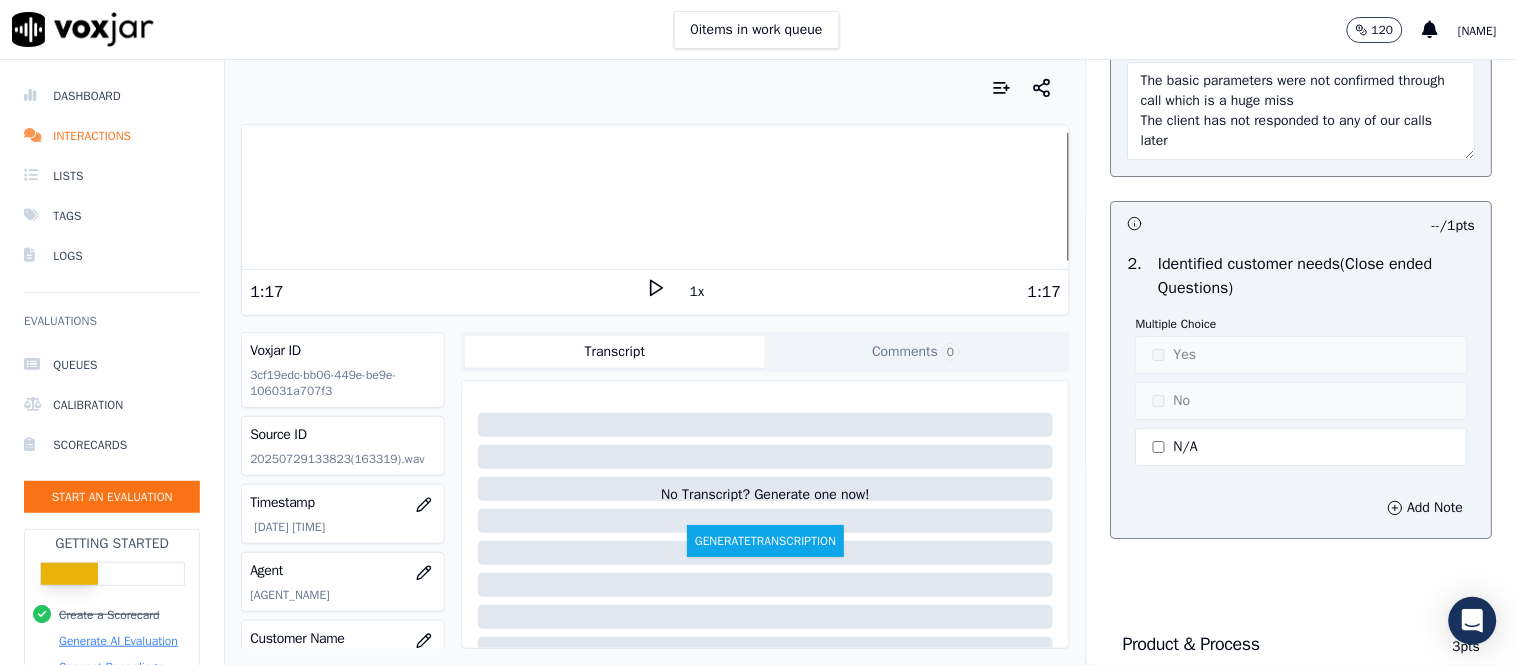 scroll, scrollTop: 1666, scrollLeft: 0, axis: vertical 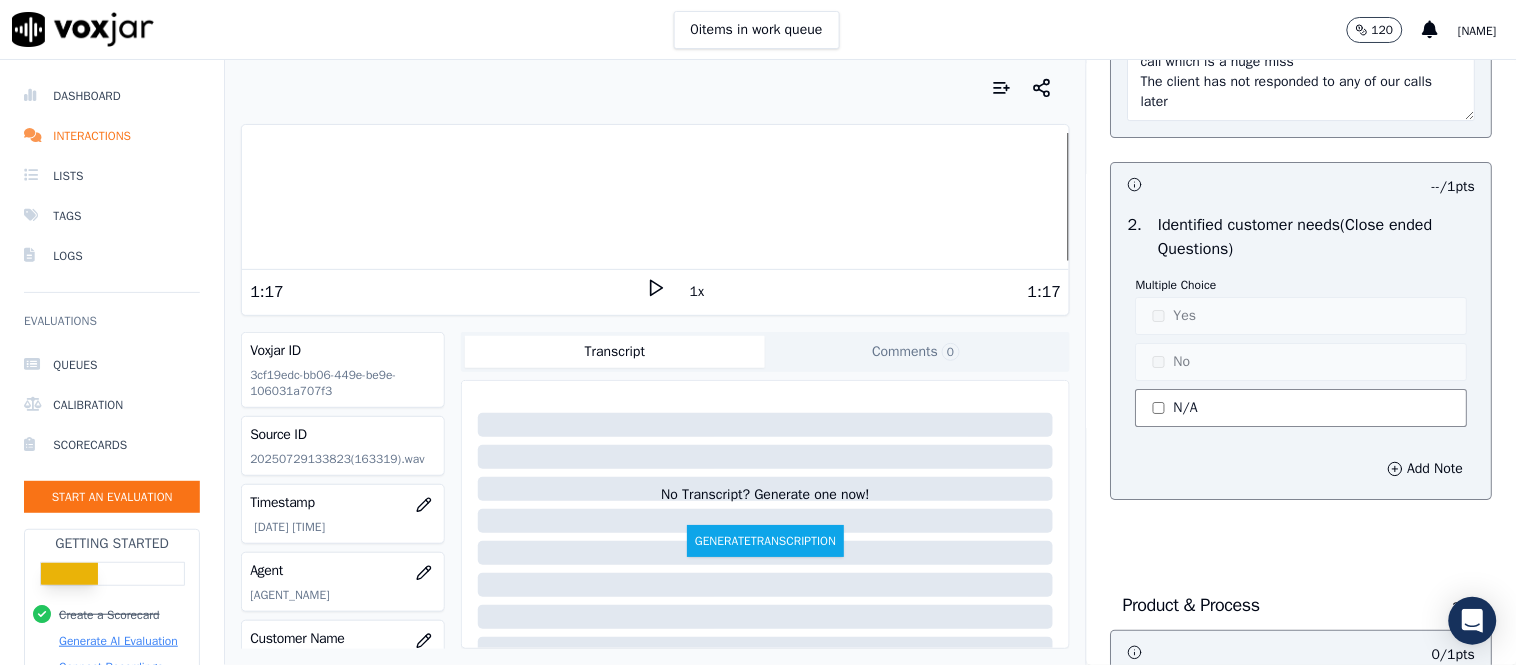 type on "Closing with branding was missed" 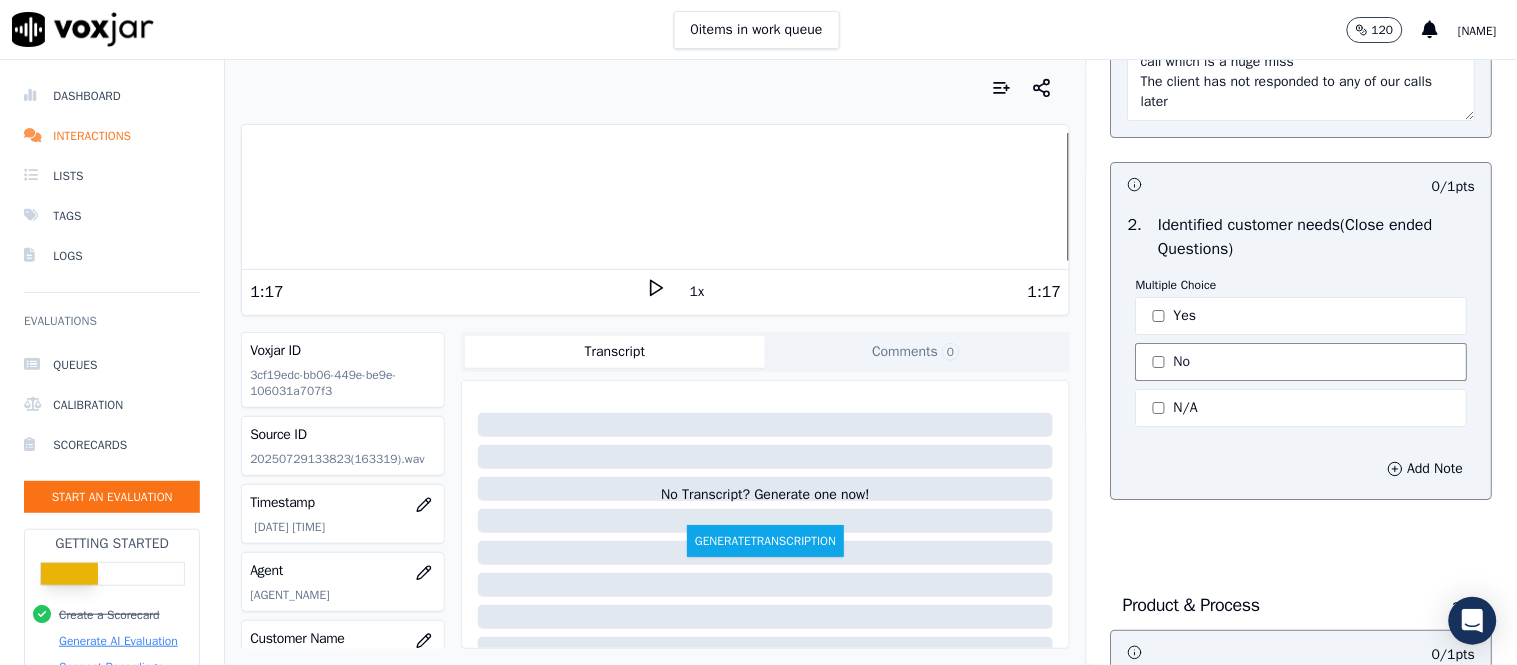 click on "No" 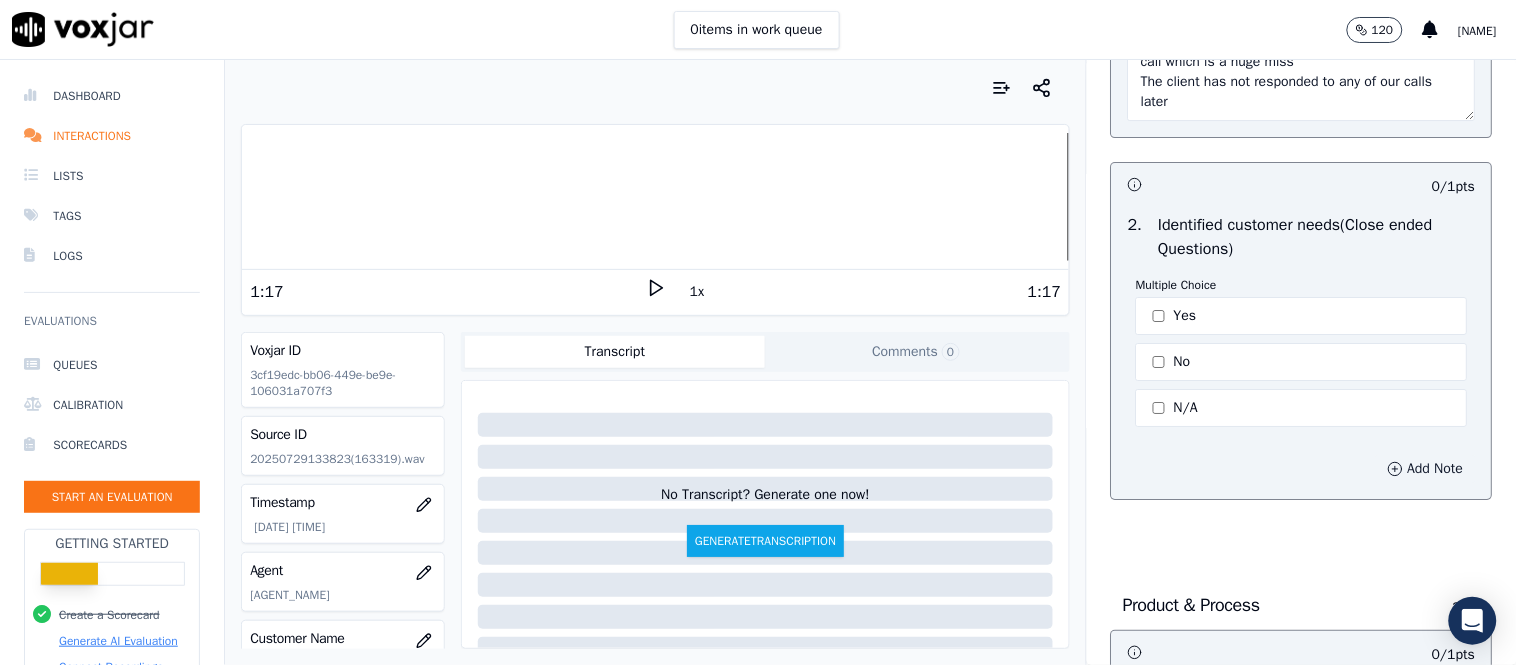 click on "Add Note" at bounding box center [1426, 469] 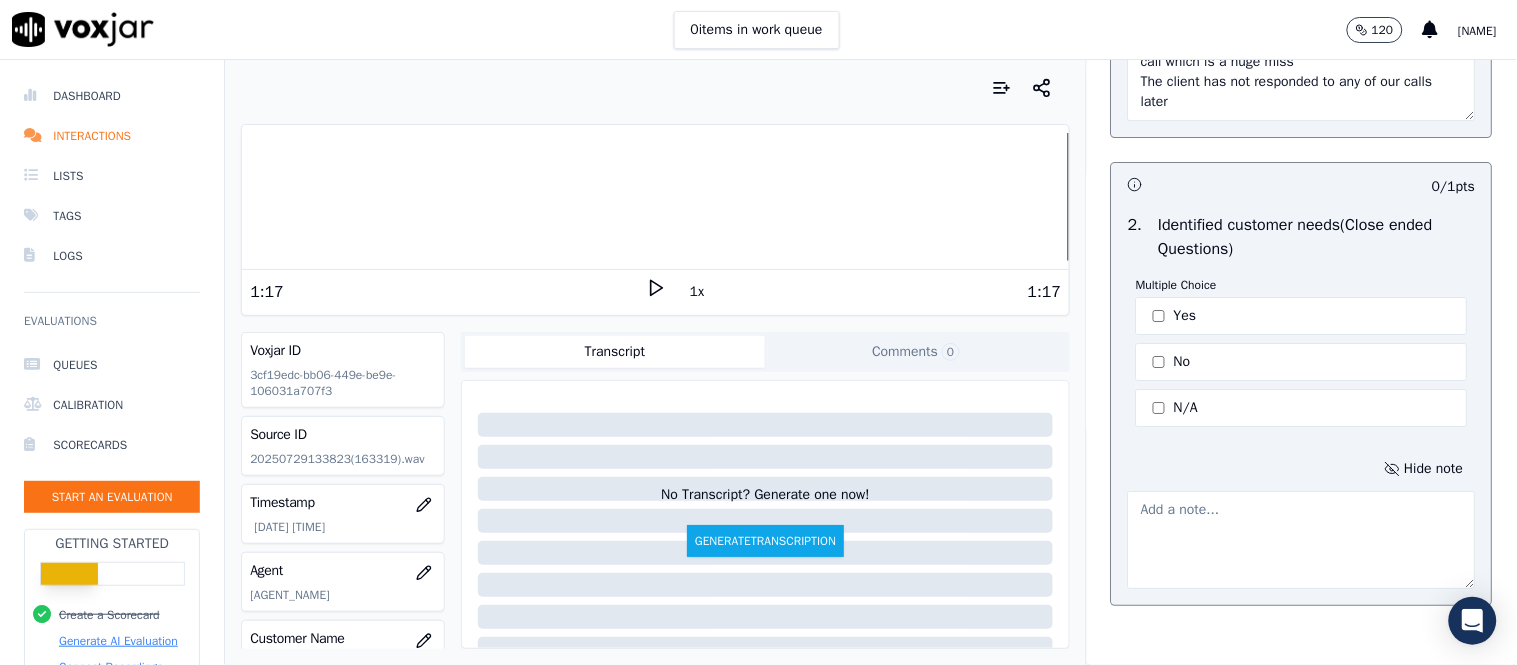 click at bounding box center (1302, 540) 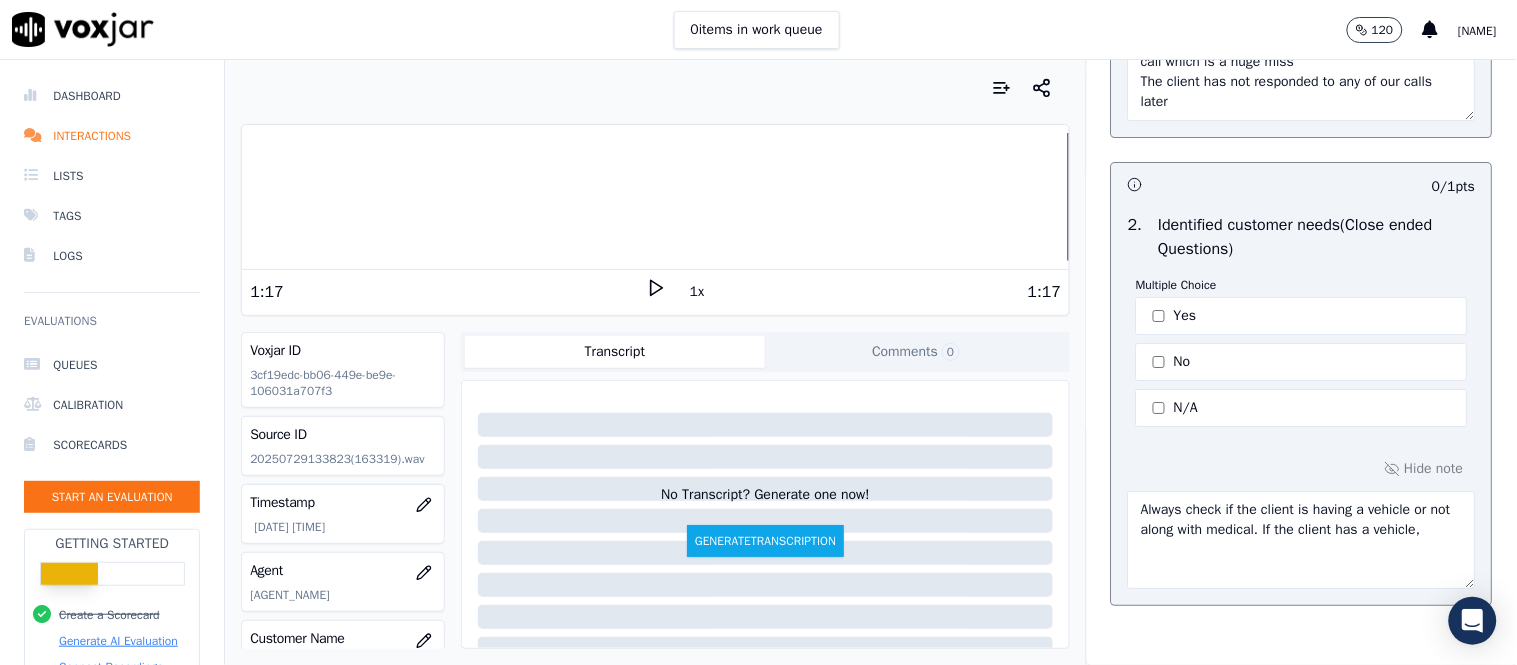 click on "Always check if the client is having a vehicle or not along with medical. If the client has a vehicle," at bounding box center (1302, 540) 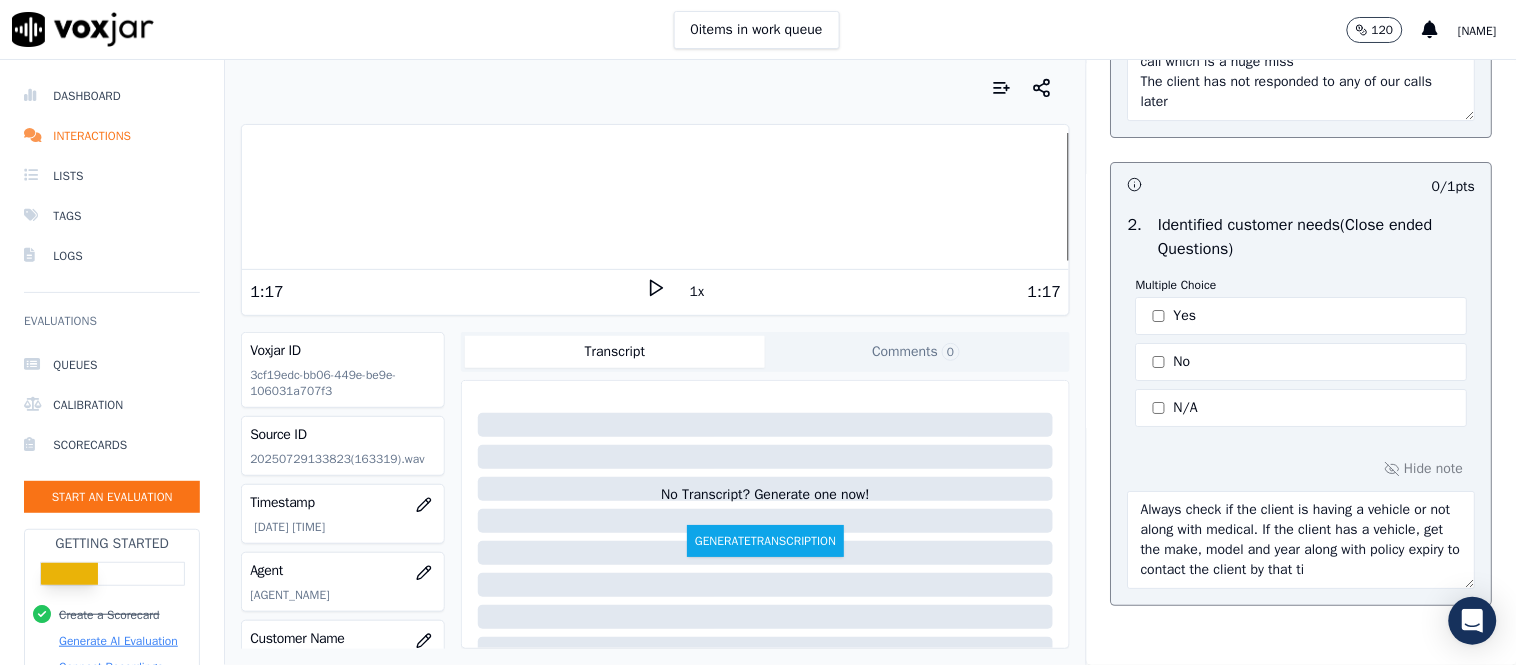 scroll, scrollTop: 1672, scrollLeft: 0, axis: vertical 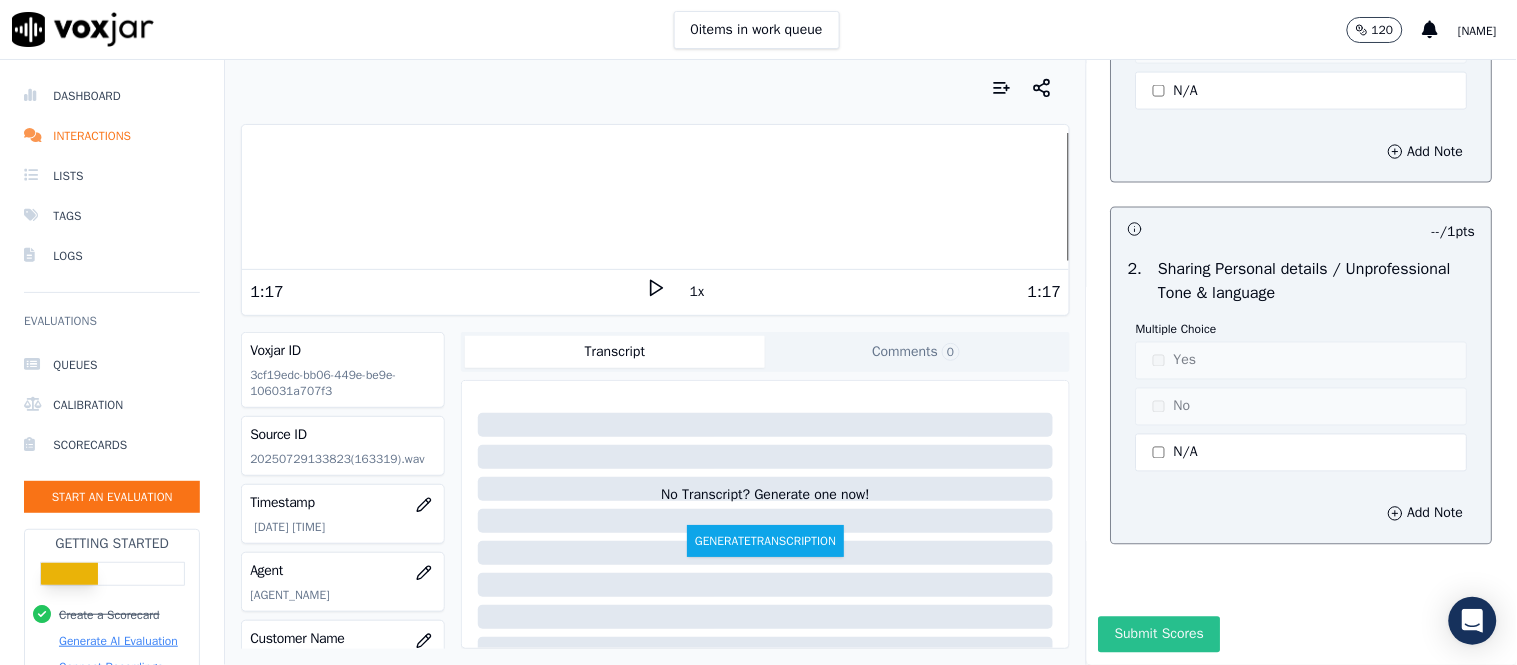type on "Always check if the client is having a vehicle or not along with medical. If the client has a vehicle, get the make, model and year along with policy expiry to contact the client by that time" 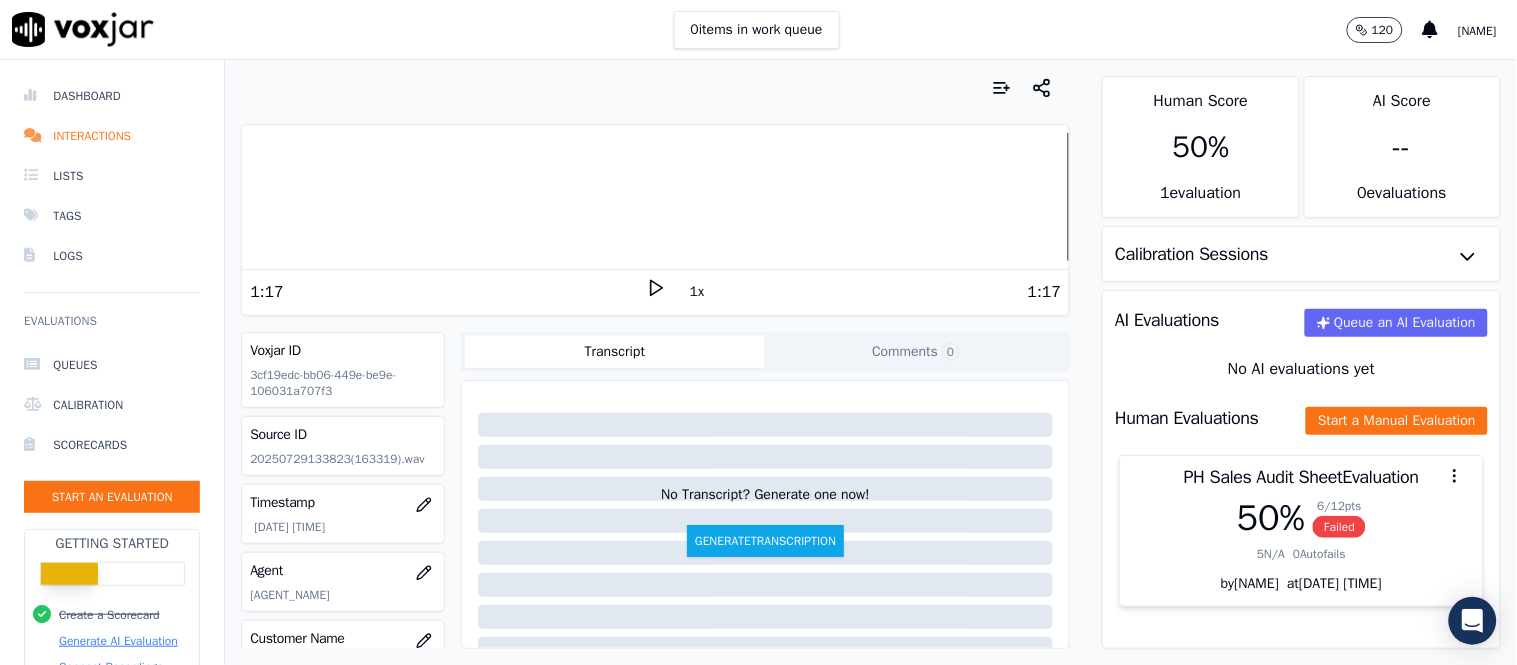 scroll, scrollTop: 0, scrollLeft: 0, axis: both 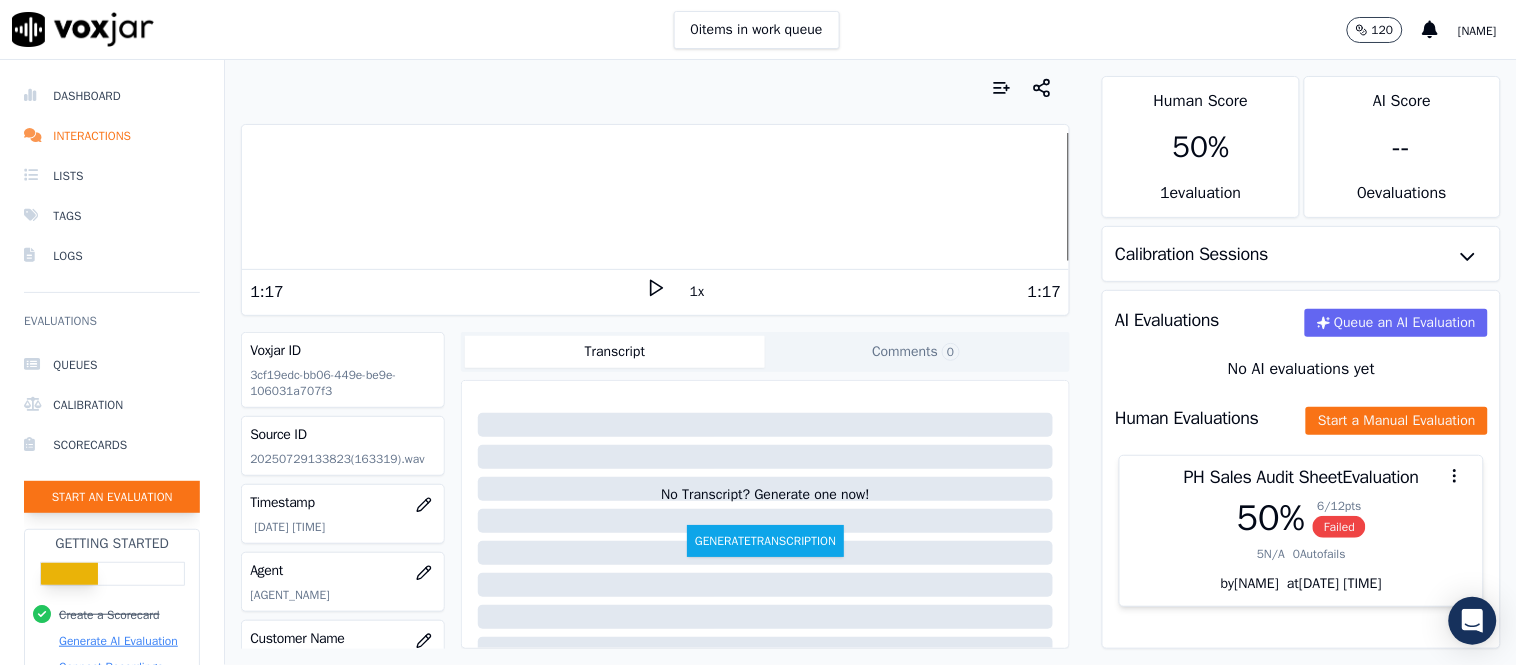 click on "Start an Evaluation" 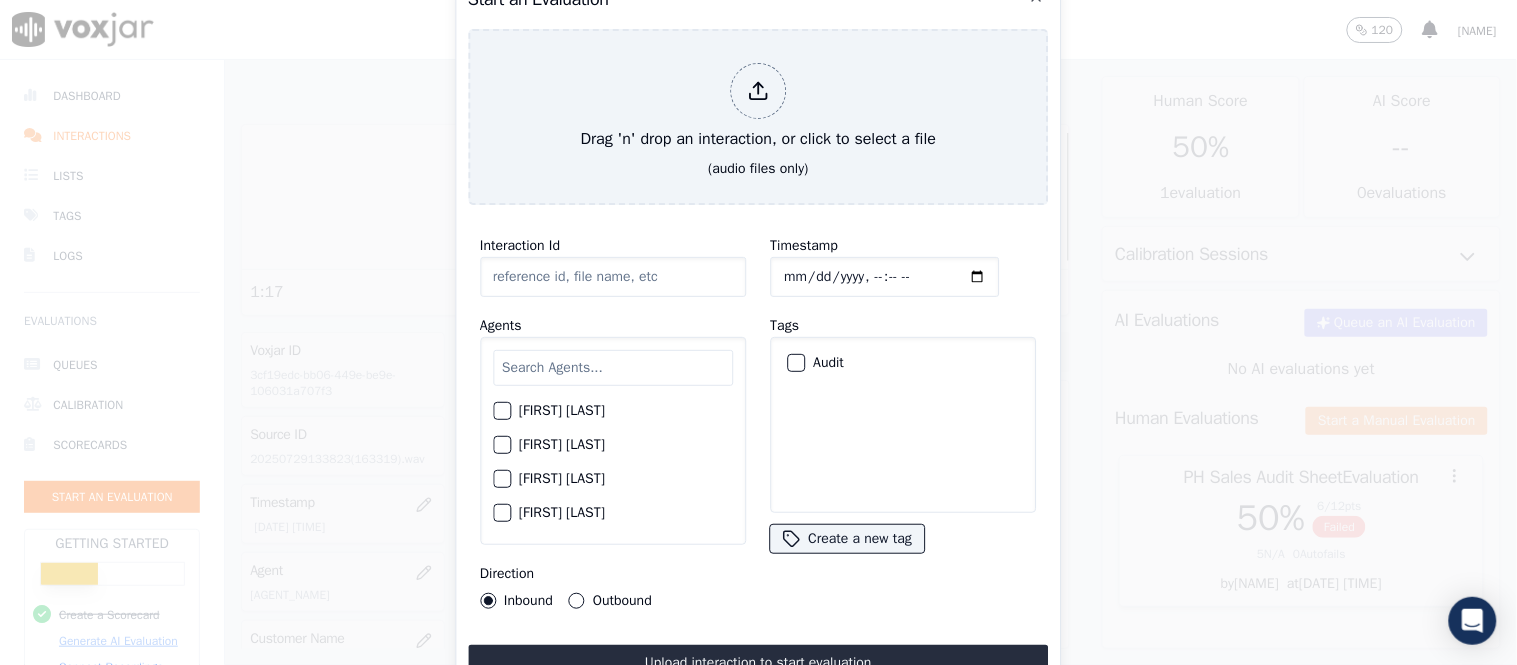 click at bounding box center [613, 368] 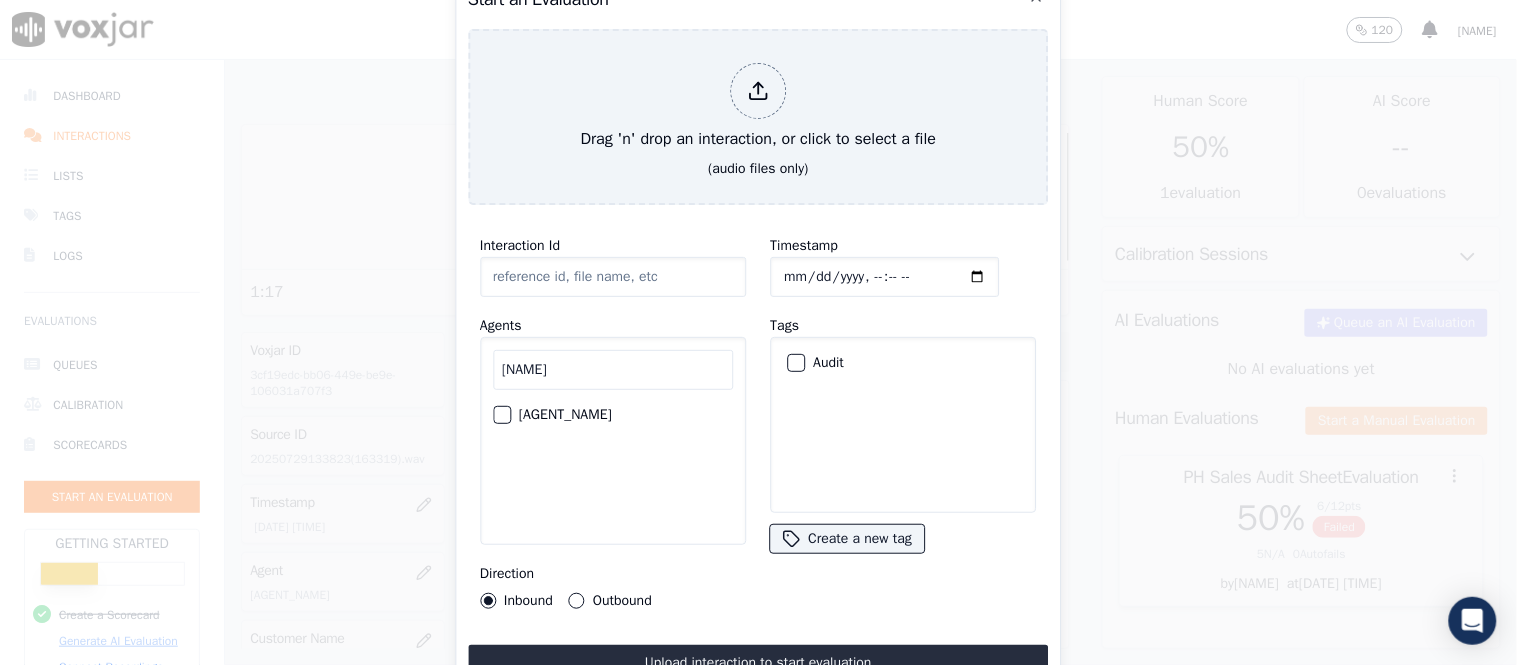 type on "[NAME]" 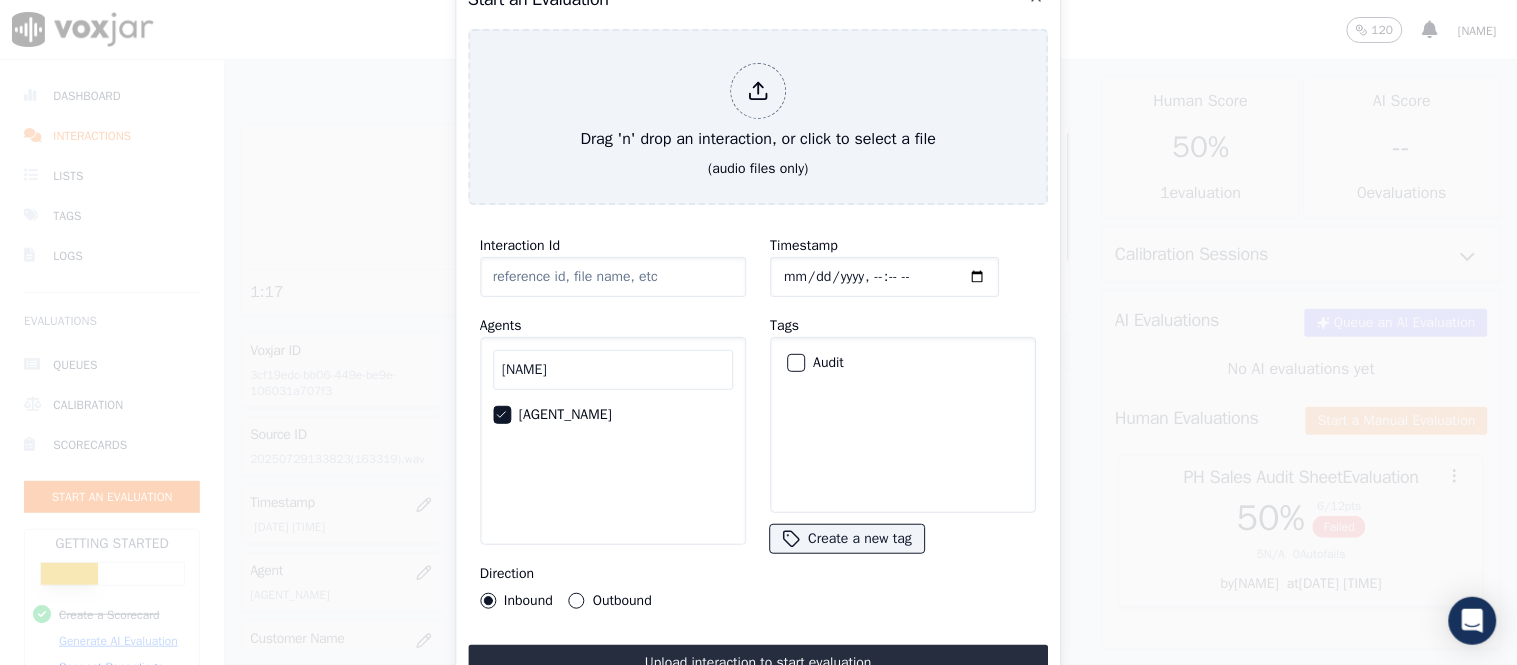 click on "Outbound" at bounding box center [577, 601] 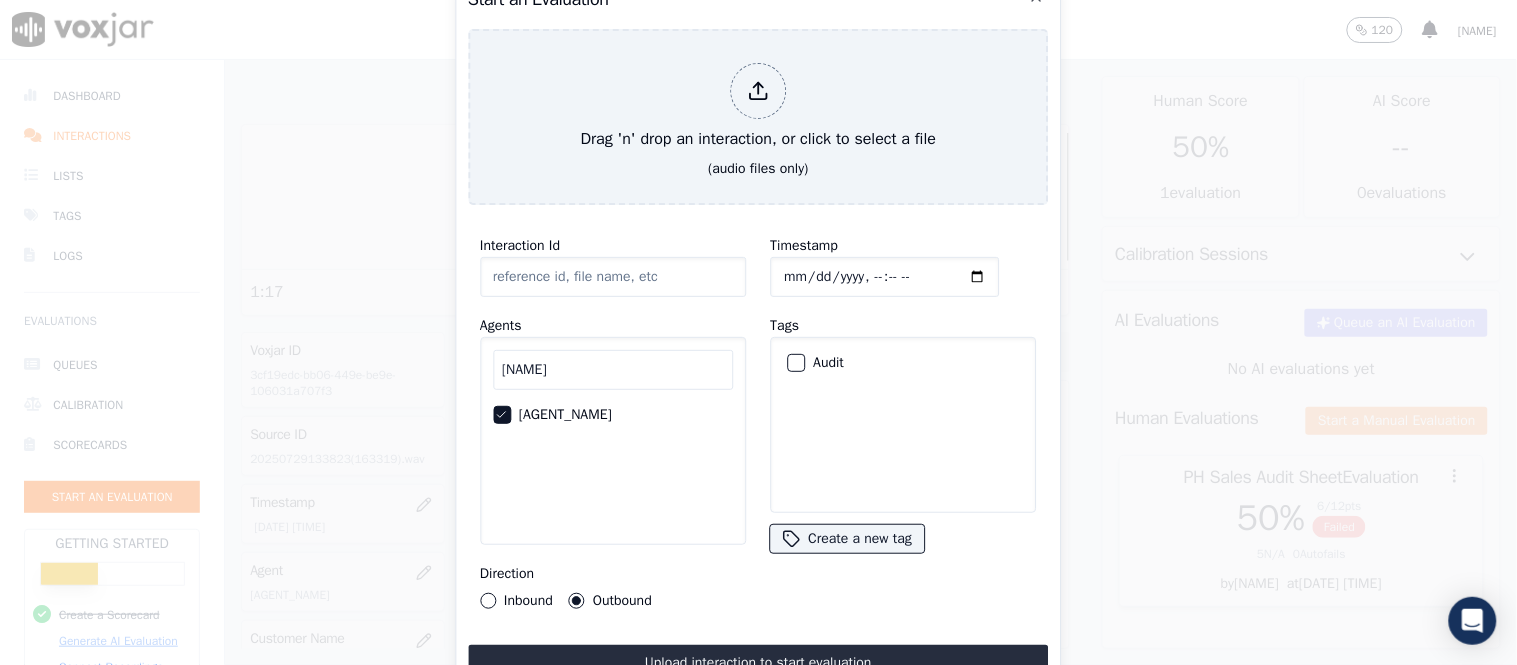 click at bounding box center [795, 363] 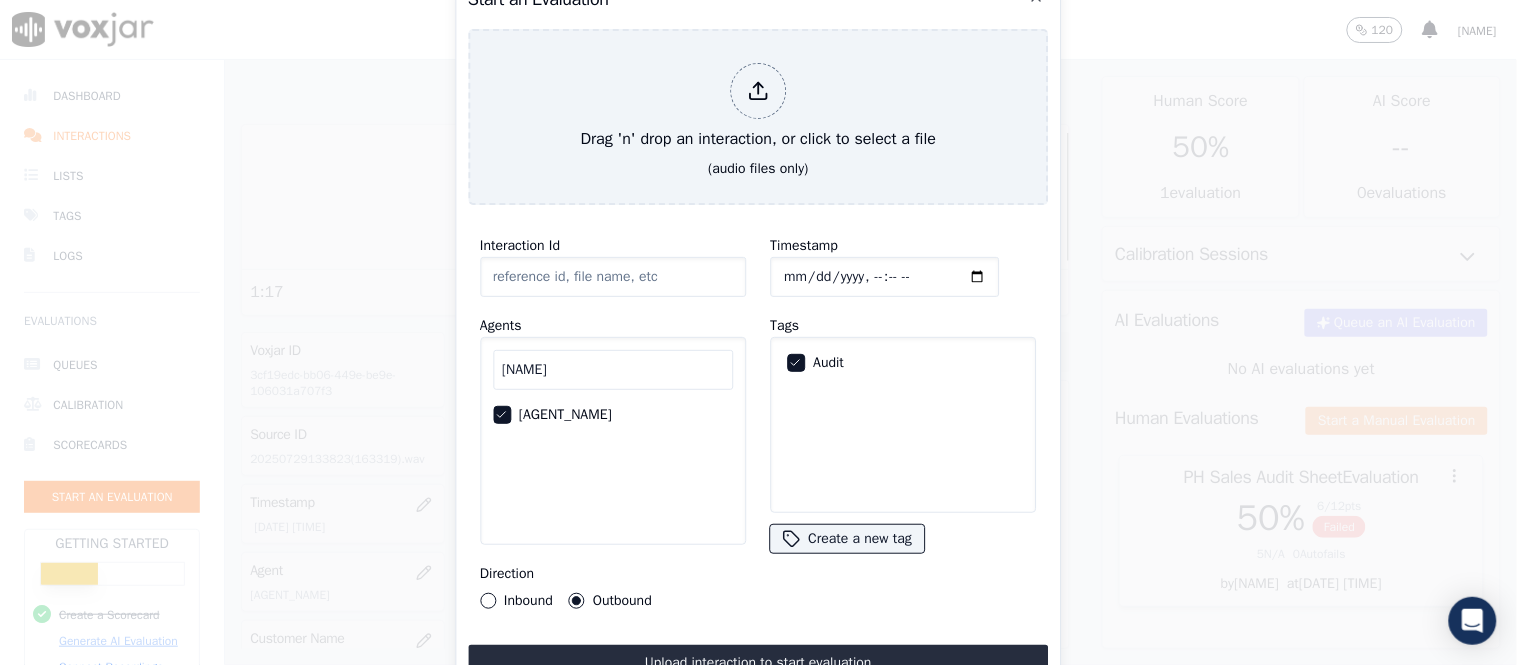 type on "[AGENT_NAME]_424-0527068475_20250729110633(160988).wav" 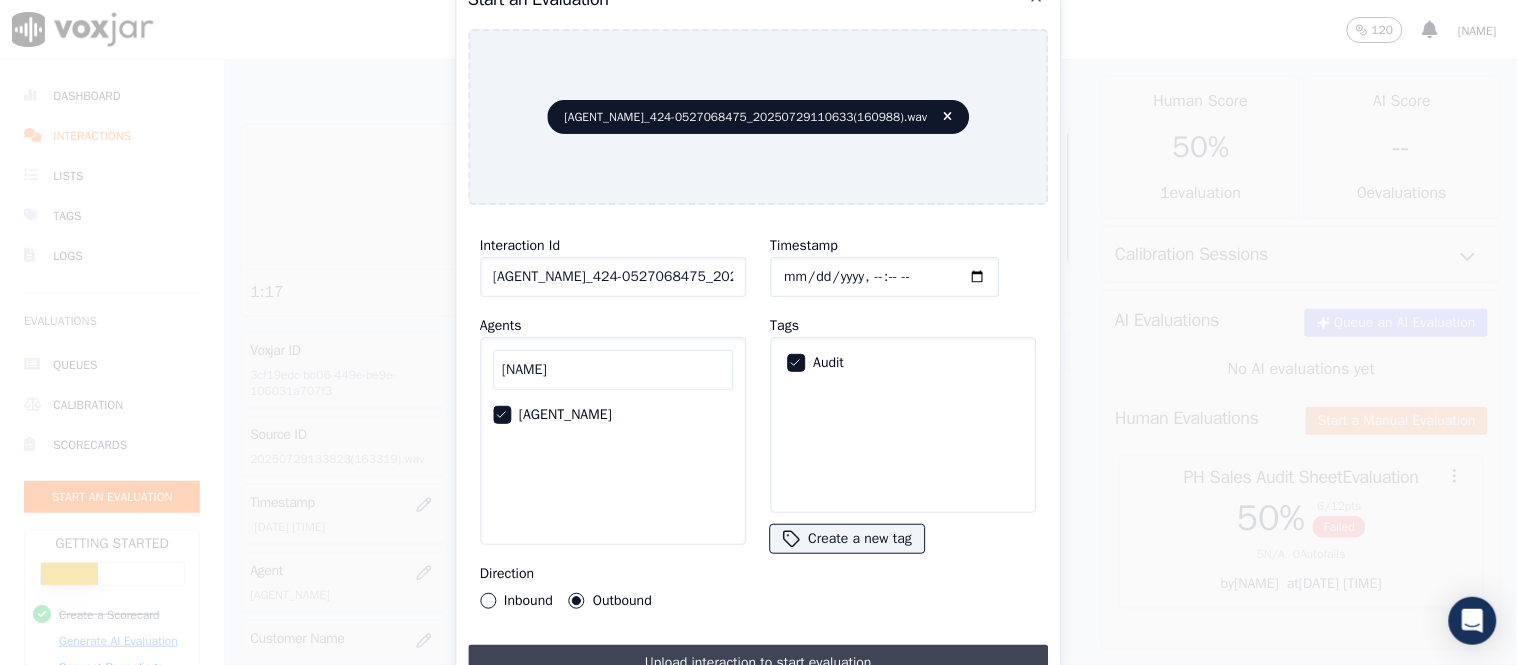 click on "Upload interaction to start evaluation" at bounding box center (758, 663) 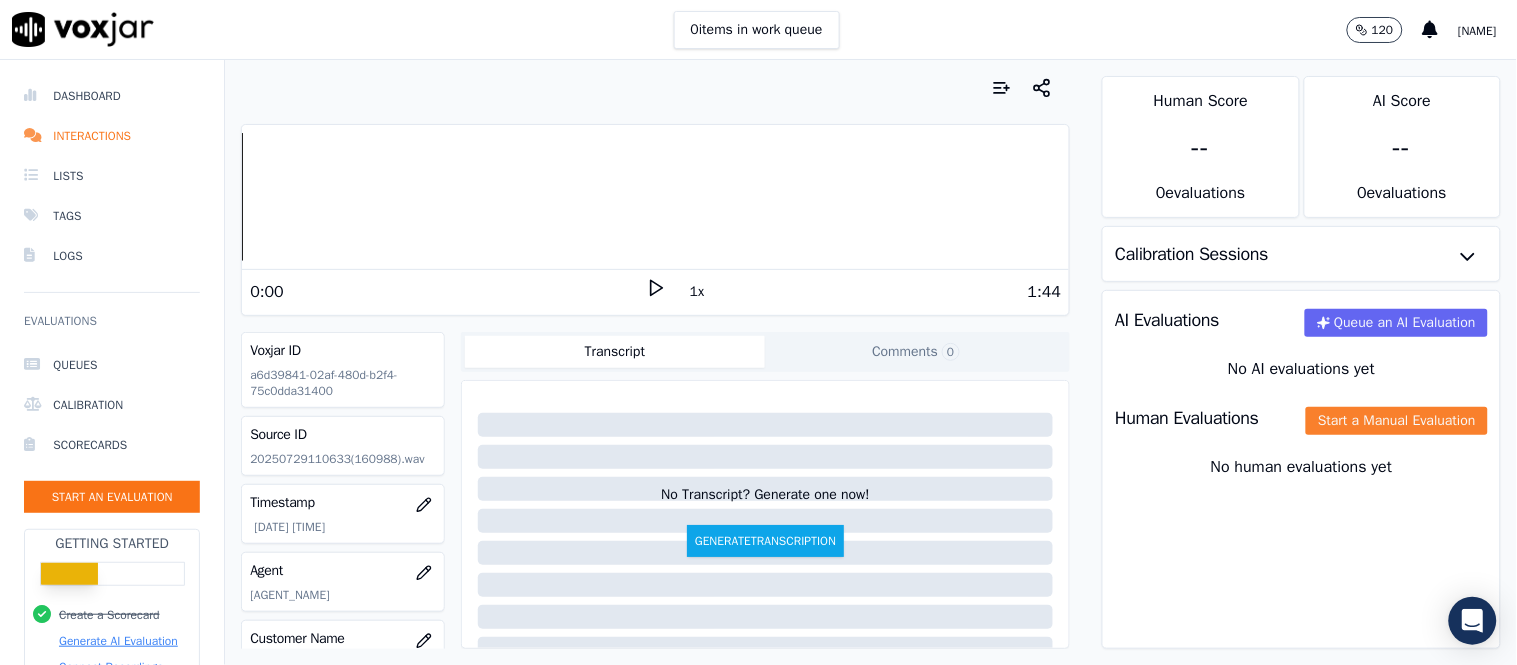 click on "Start a Manual Evaluation" 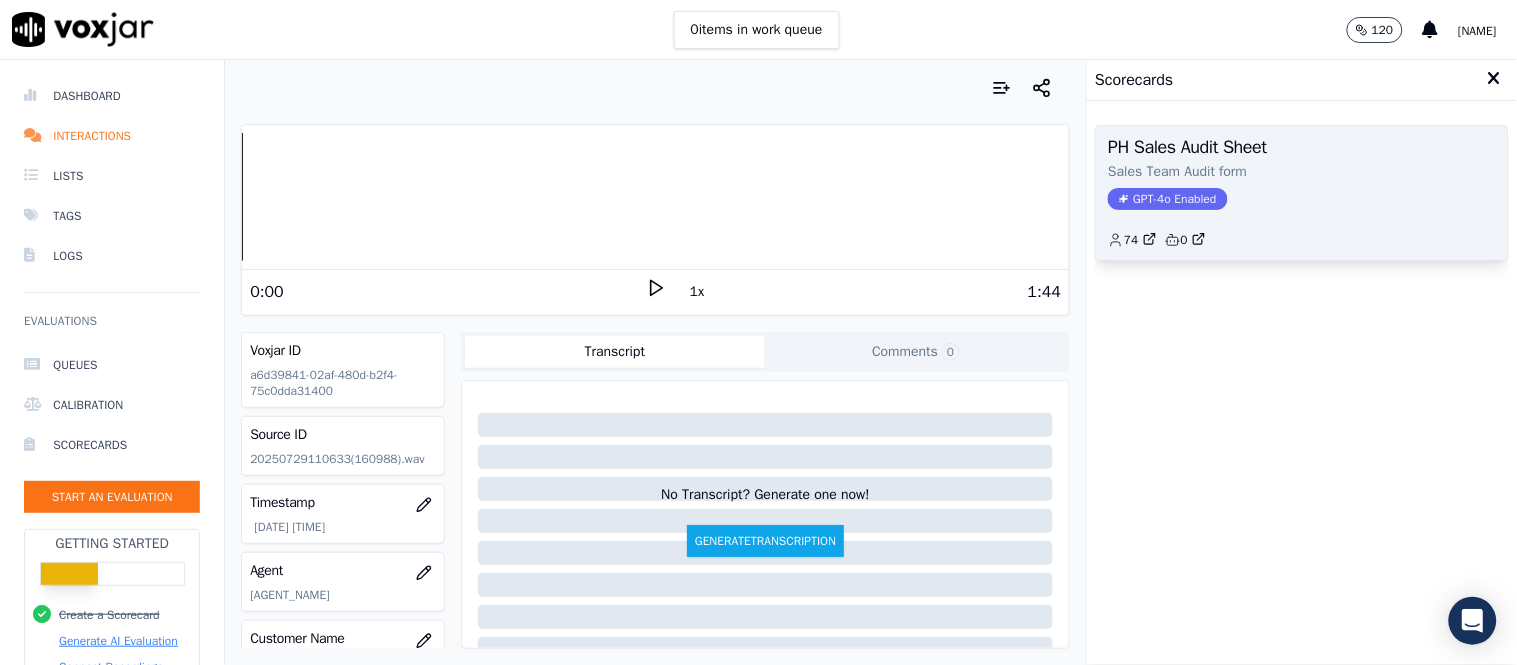 click on "GPT-4o Enabled" at bounding box center [1167, 199] 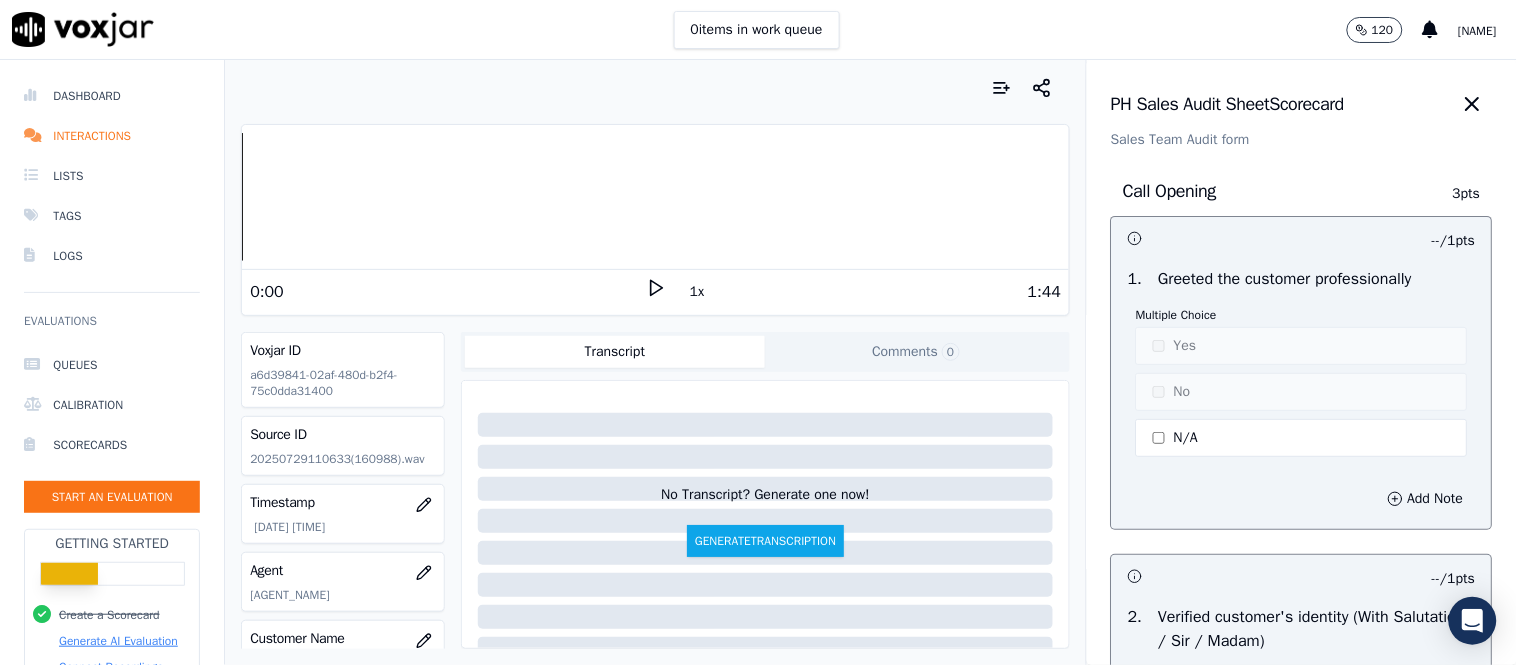 click 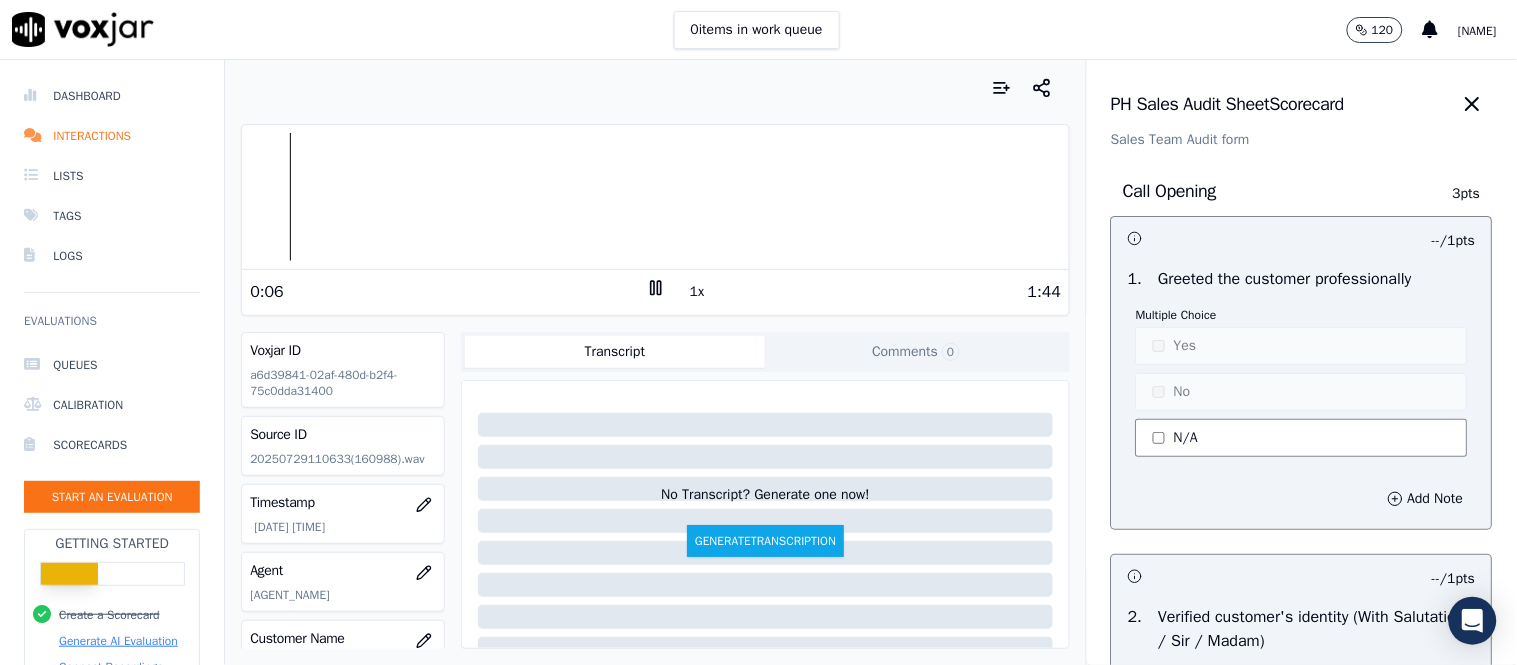 click on "N/A" 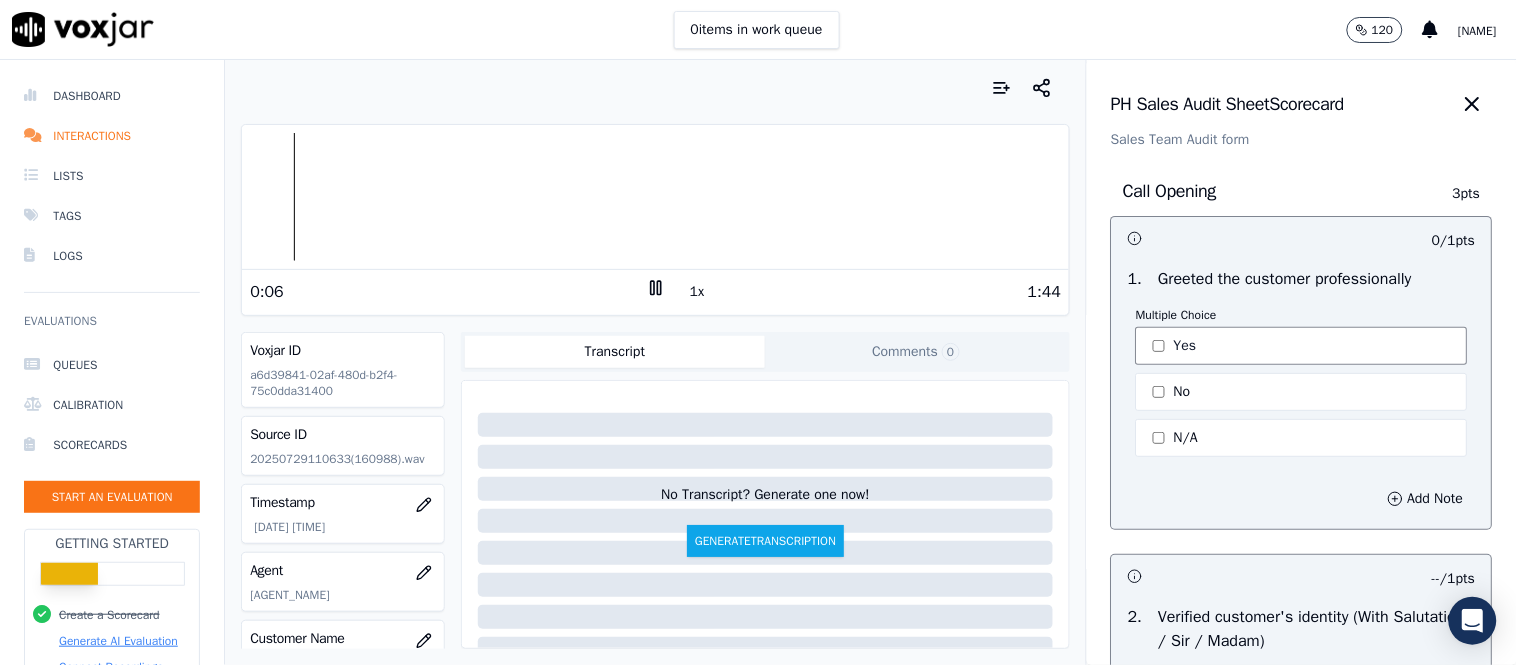 click on "Yes" at bounding box center (1302, 346) 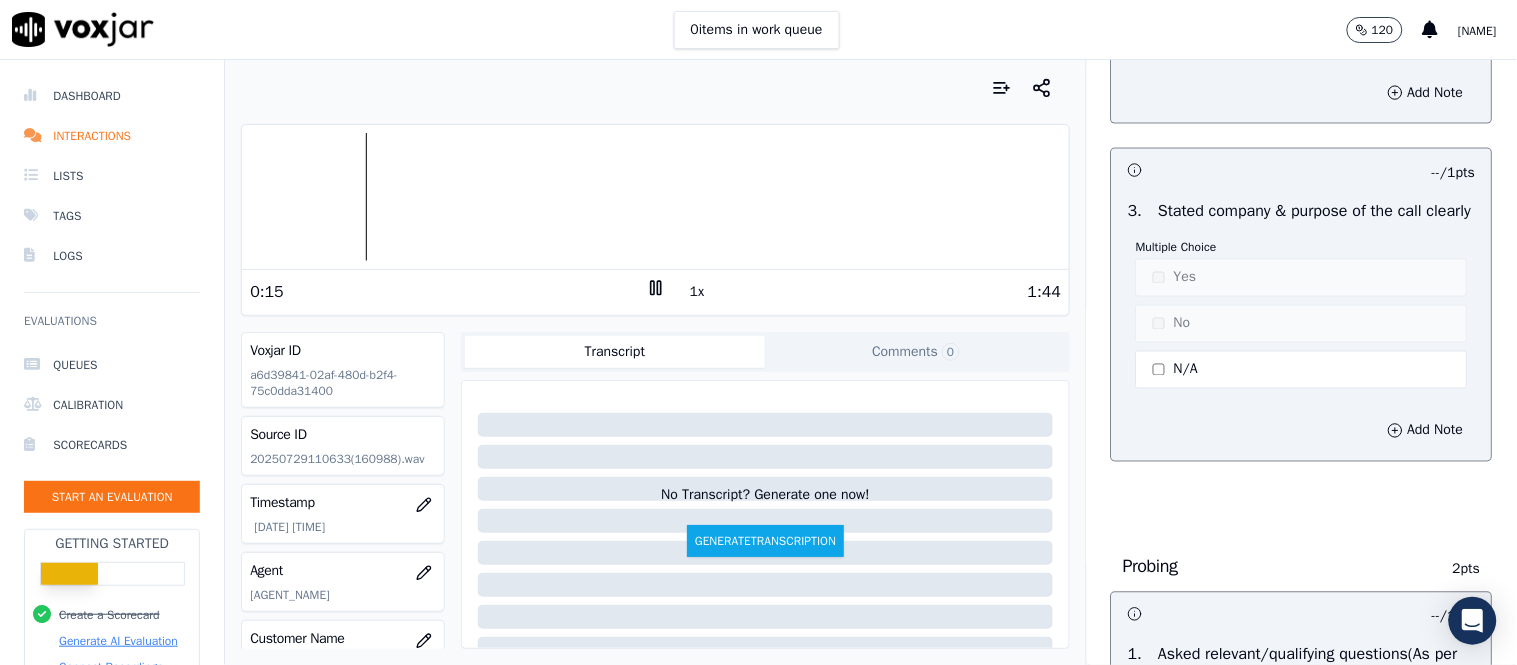 scroll, scrollTop: 777, scrollLeft: 0, axis: vertical 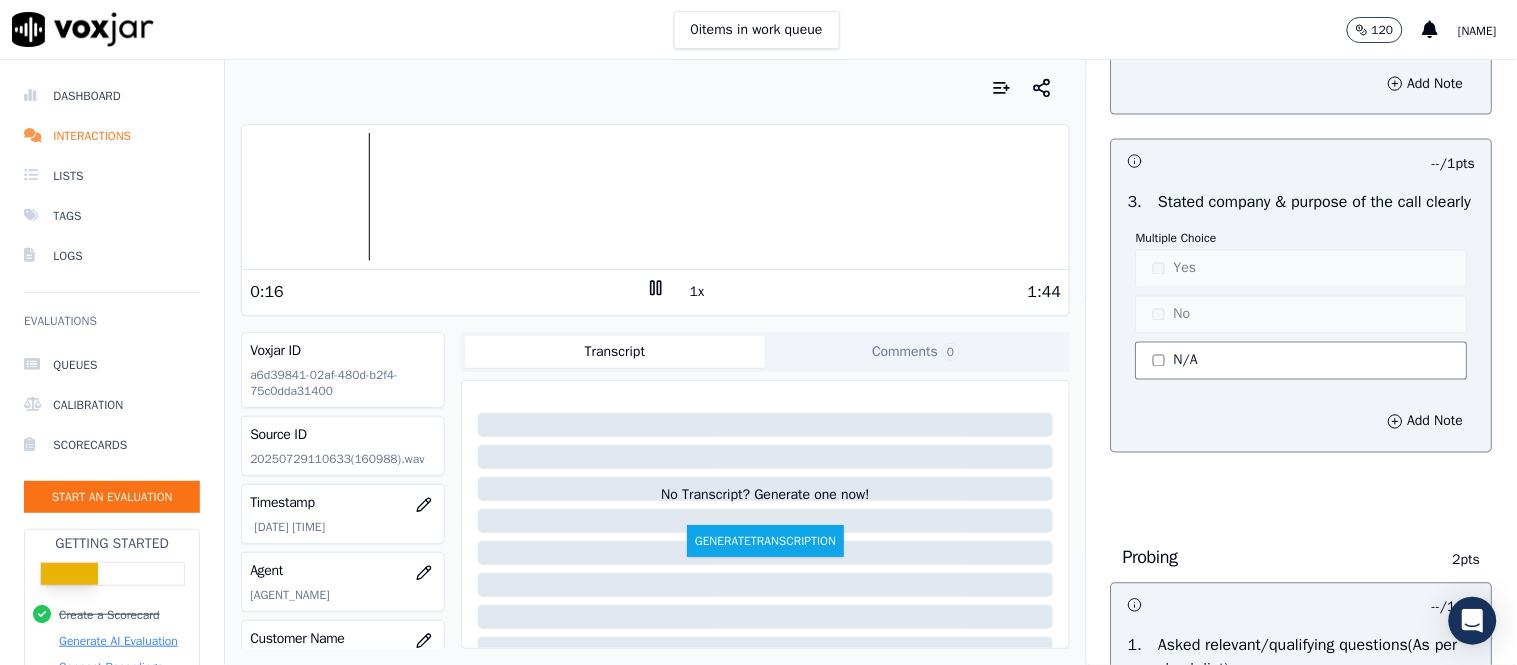 click on "N/A" 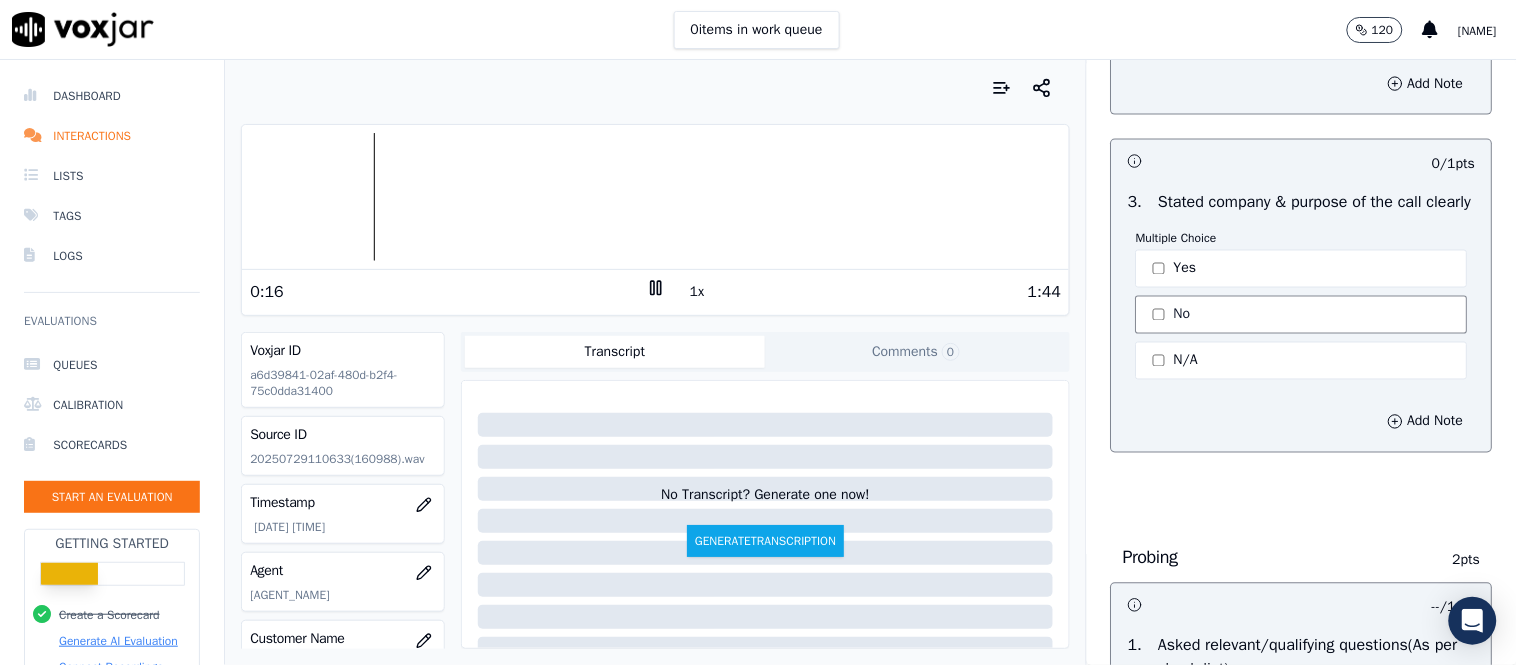 click on "No" 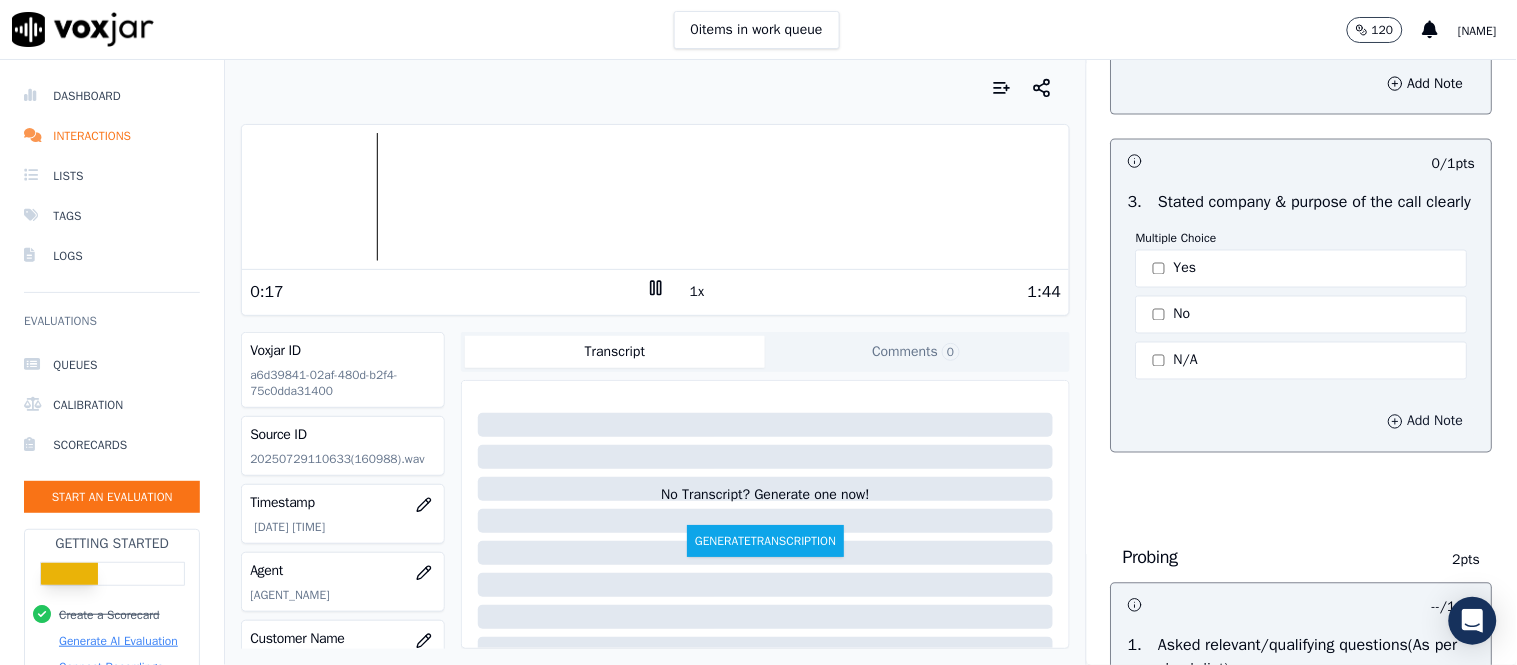 click on "Add Note" at bounding box center (1426, 422) 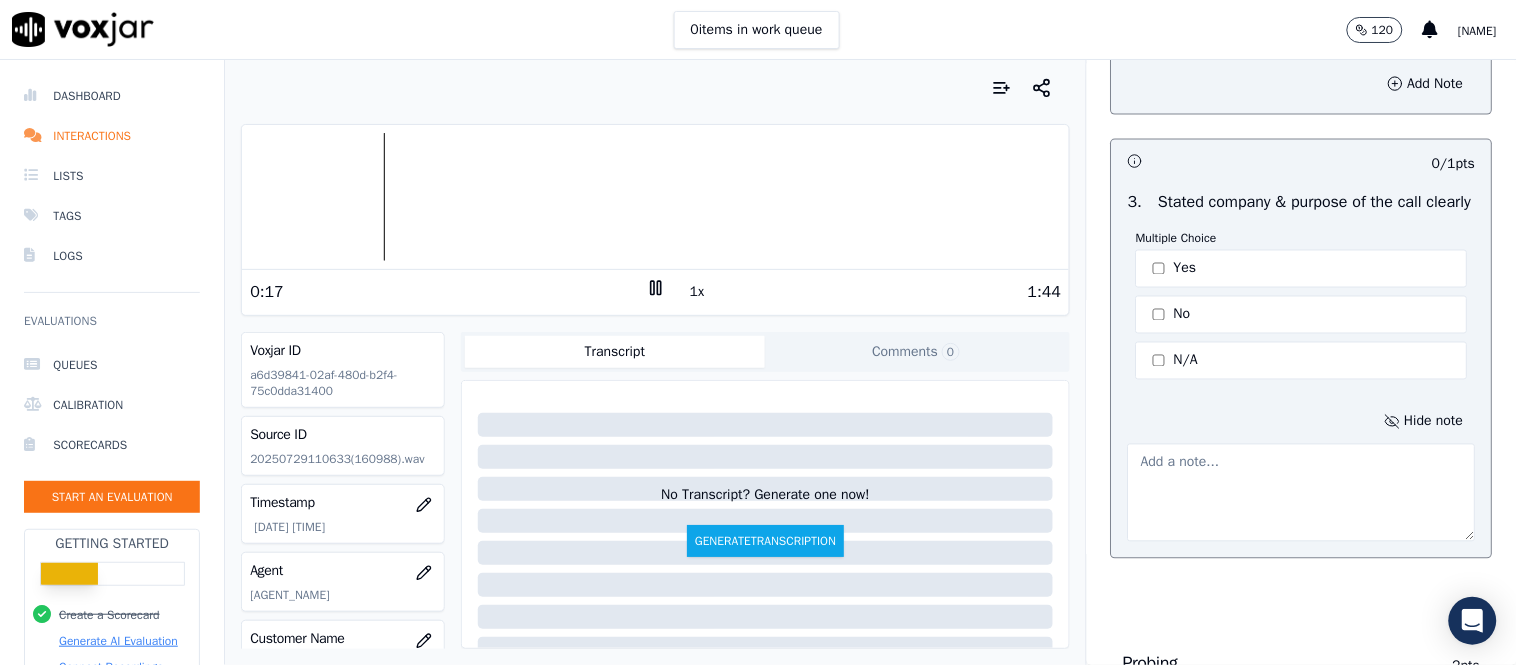click at bounding box center [1302, 493] 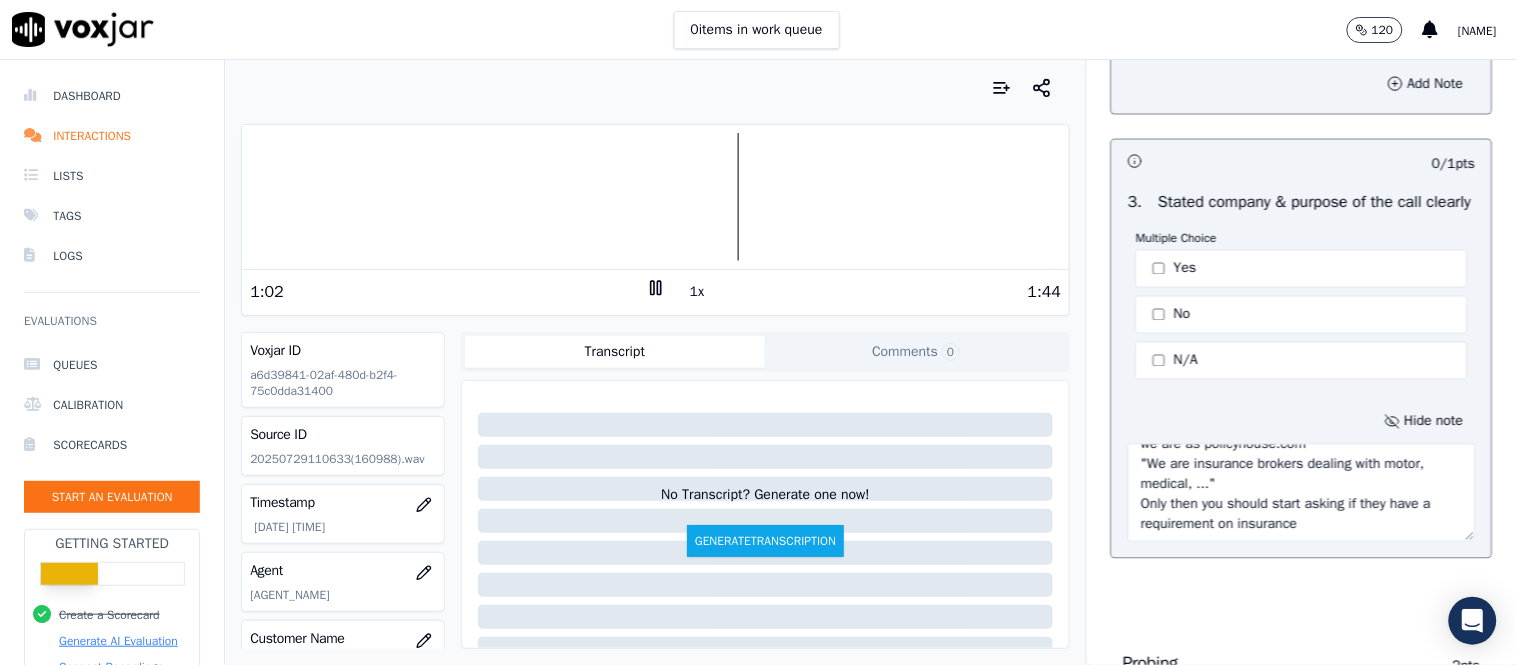 scroll, scrollTop: 40, scrollLeft: 0, axis: vertical 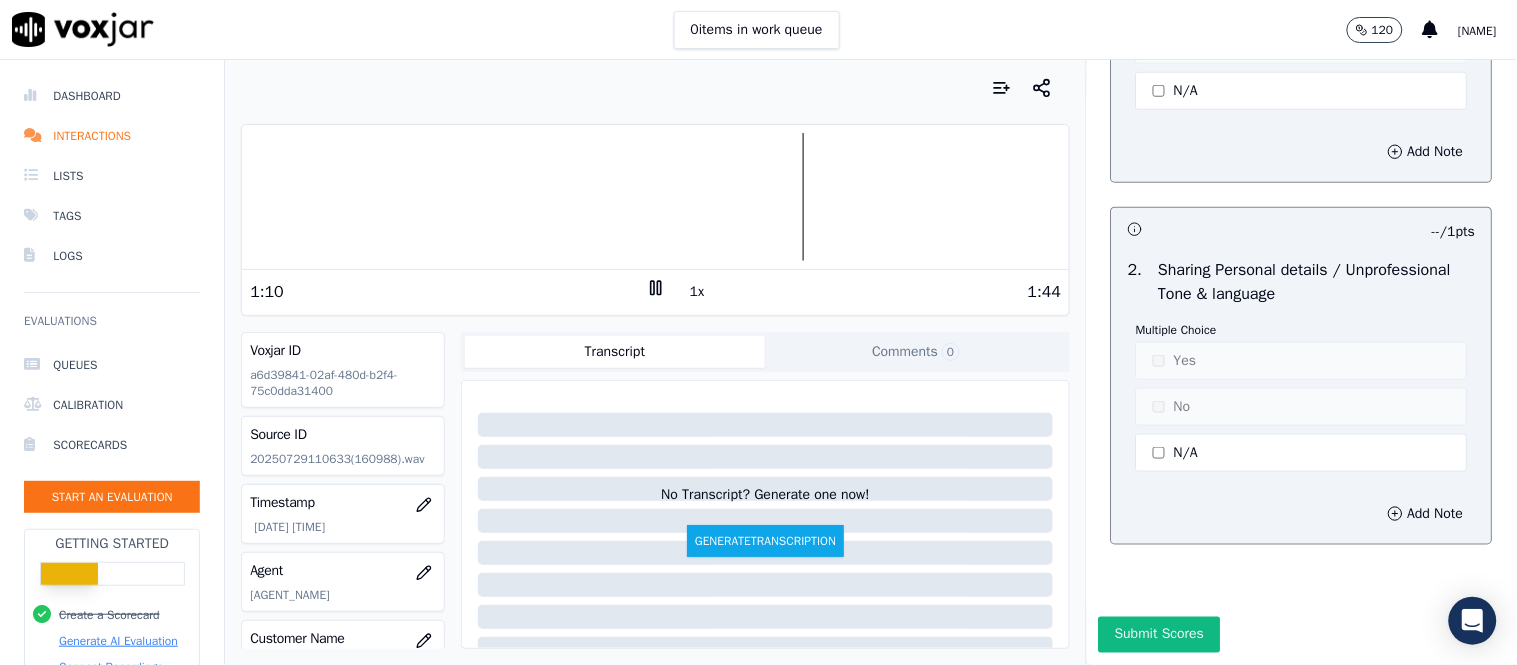 type on "Ensure to disclose the purpose of the call and who we are as policyhouse.com
"We are insurance brokers dealing with motor, medical, ..."
Only then you should start asking if they have a requirement on insurance" 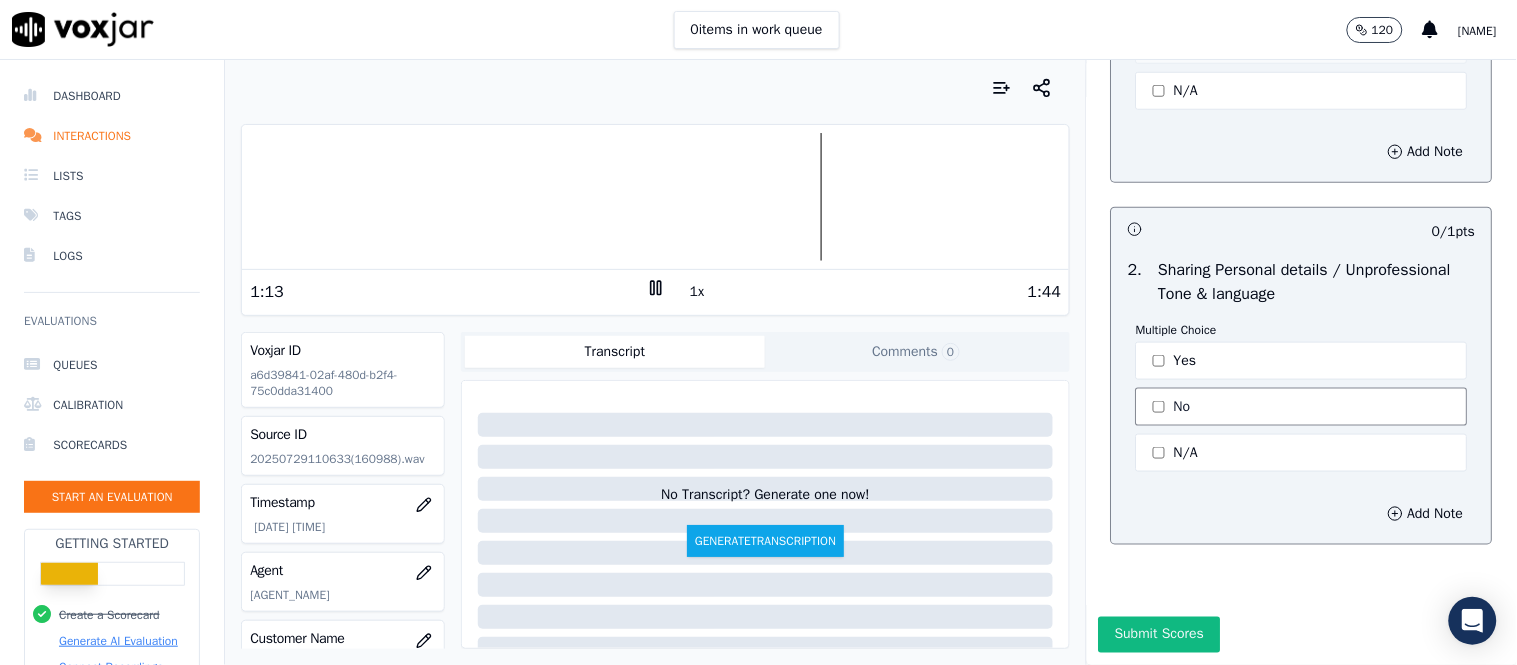 click on "No" 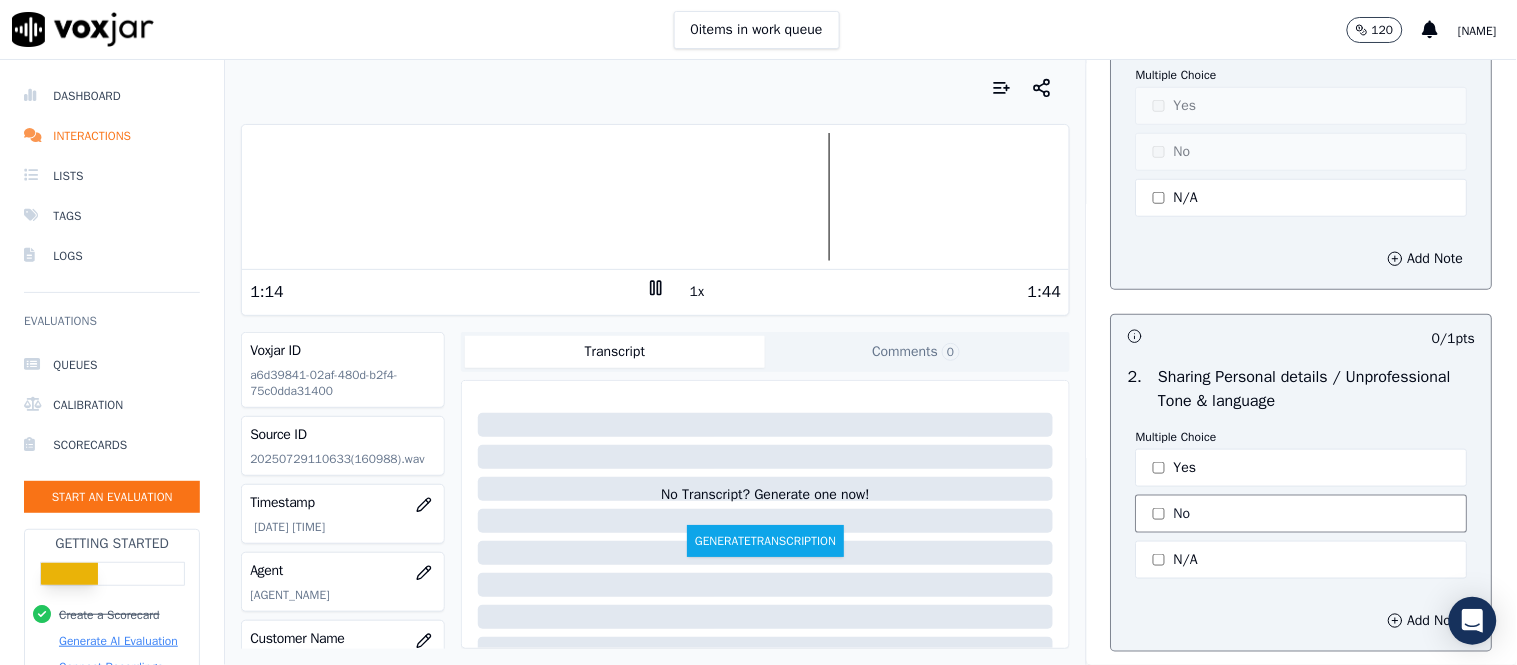 scroll, scrollTop: 6122, scrollLeft: 0, axis: vertical 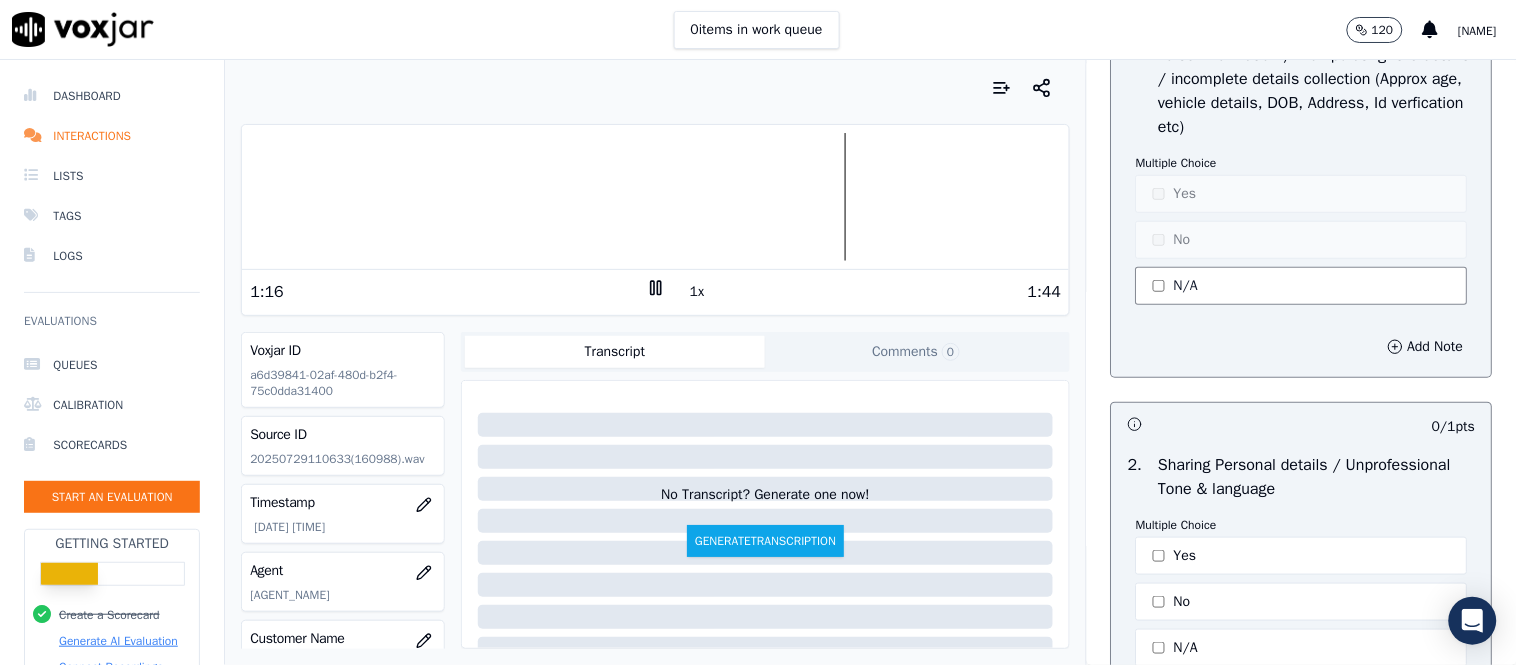 click on "N/A" 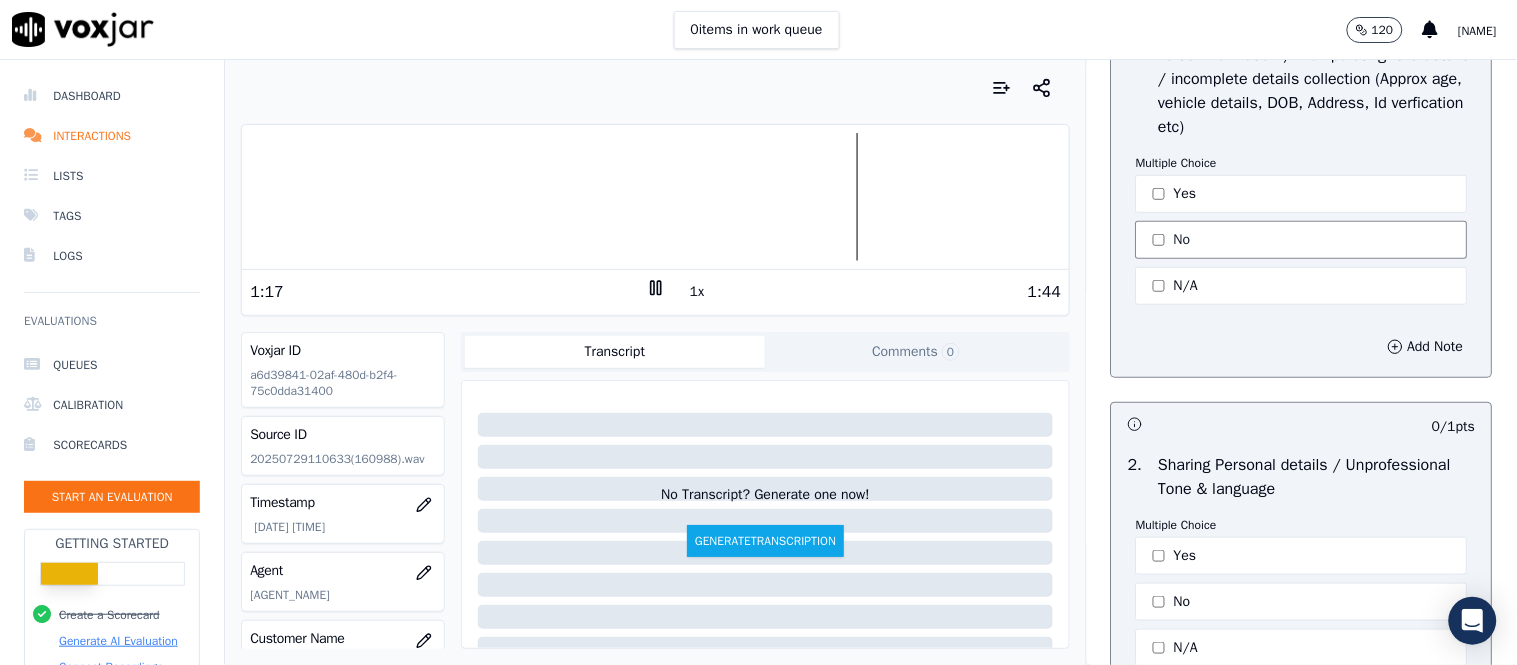 click on "No" 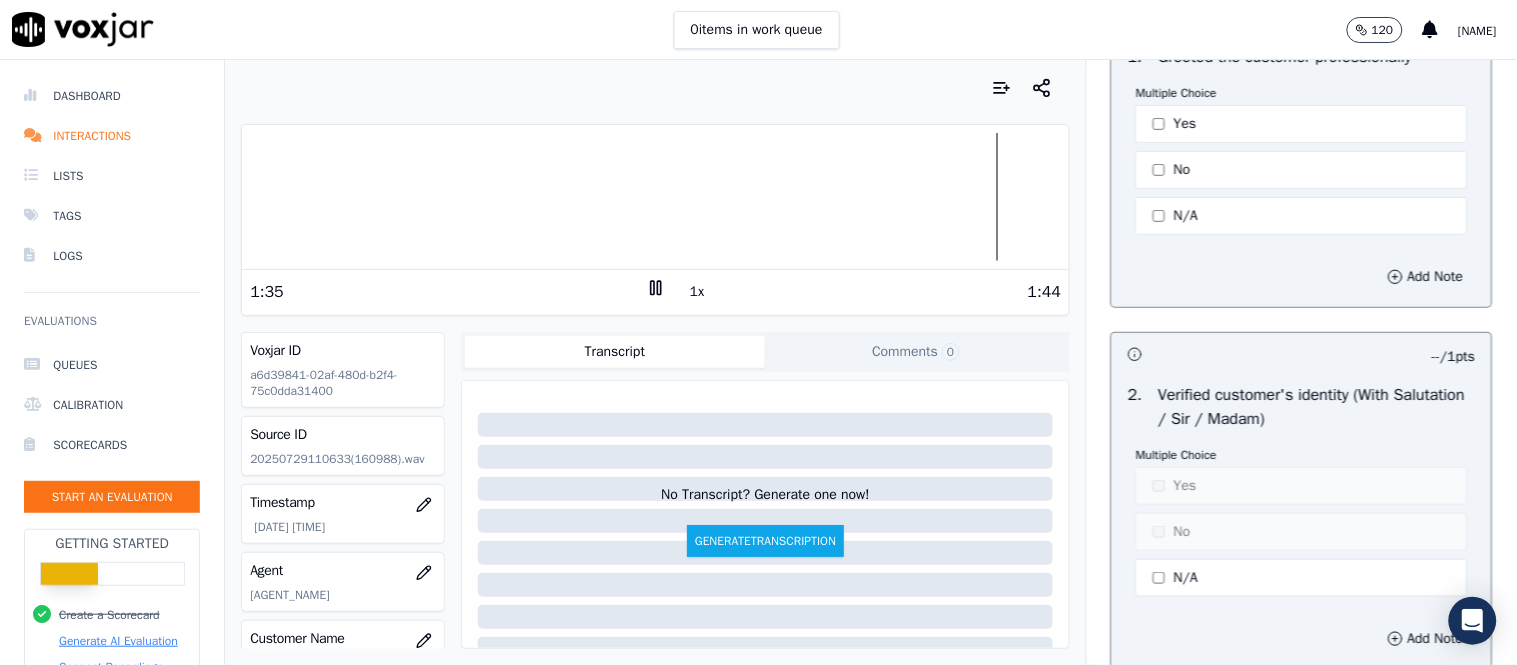 scroll, scrollTop: 444, scrollLeft: 0, axis: vertical 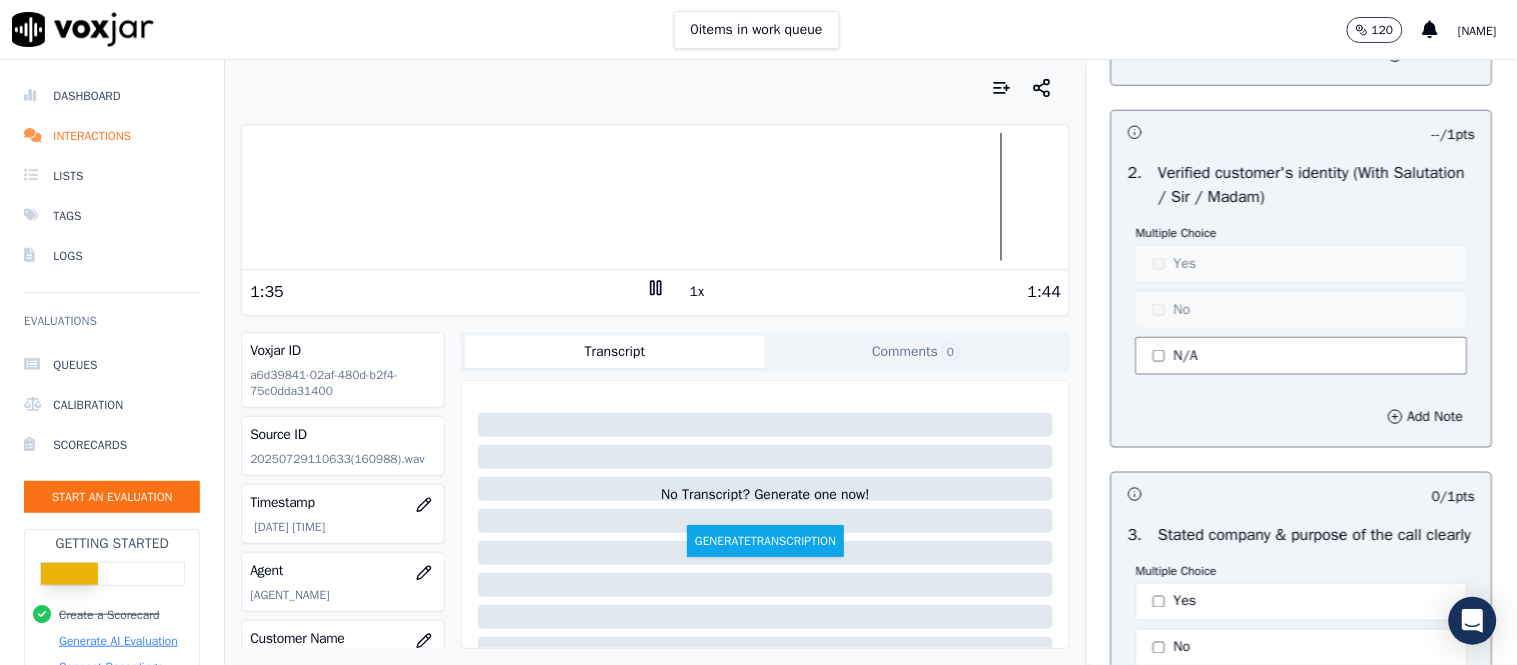 click on "N/A" 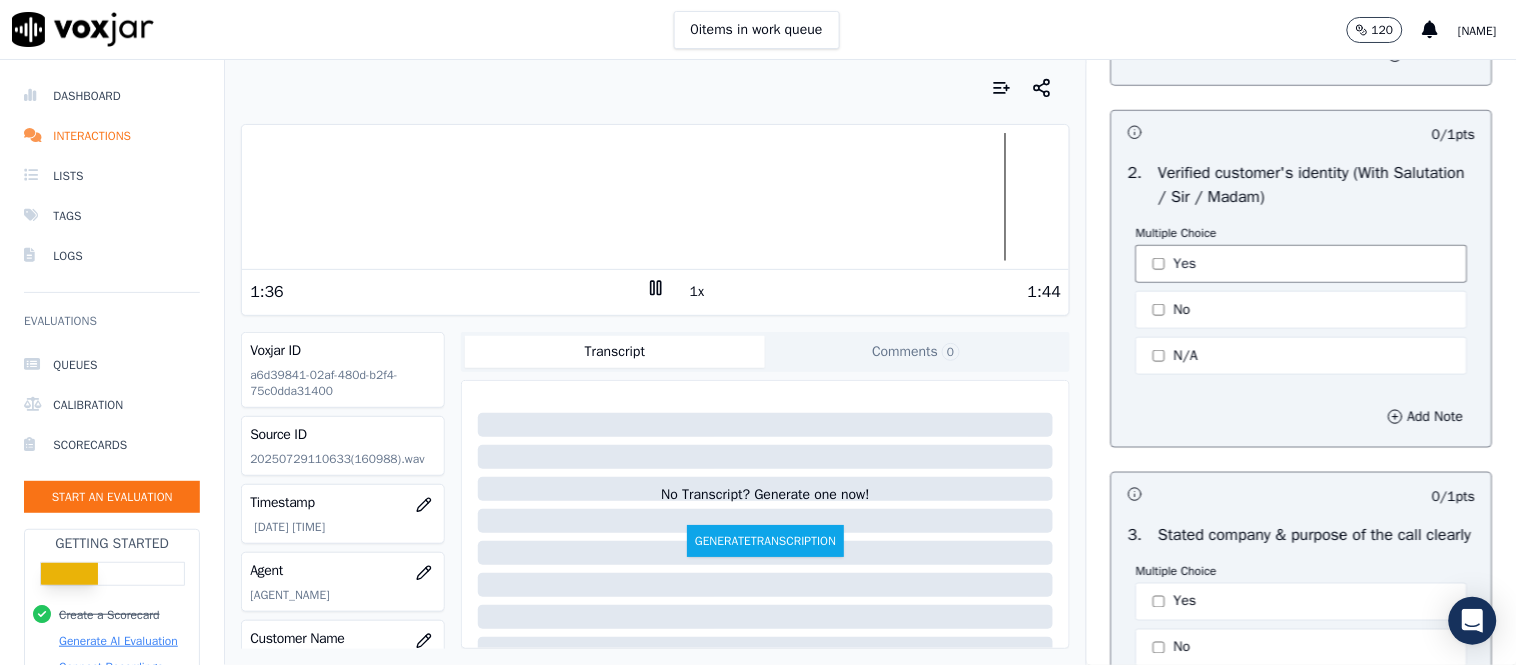 click on "Yes" at bounding box center (1302, 264) 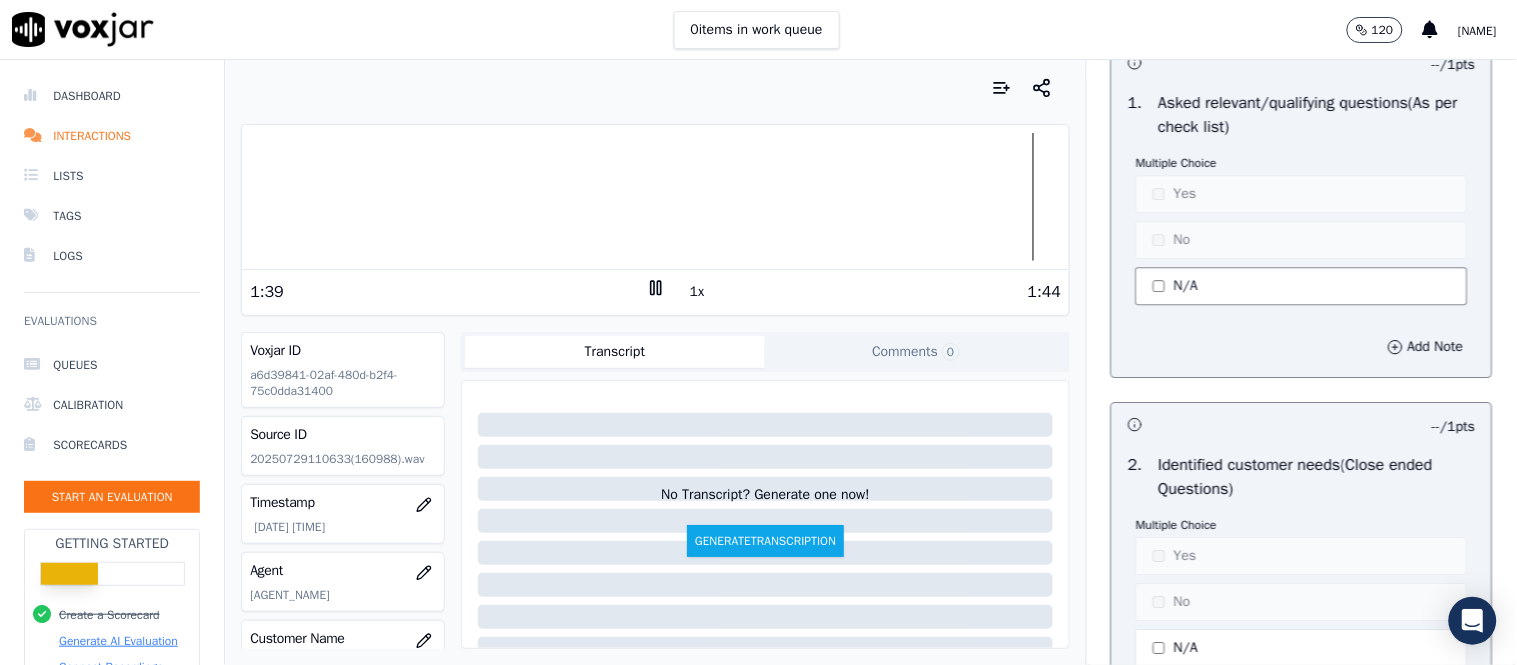 scroll, scrollTop: 1444, scrollLeft: 0, axis: vertical 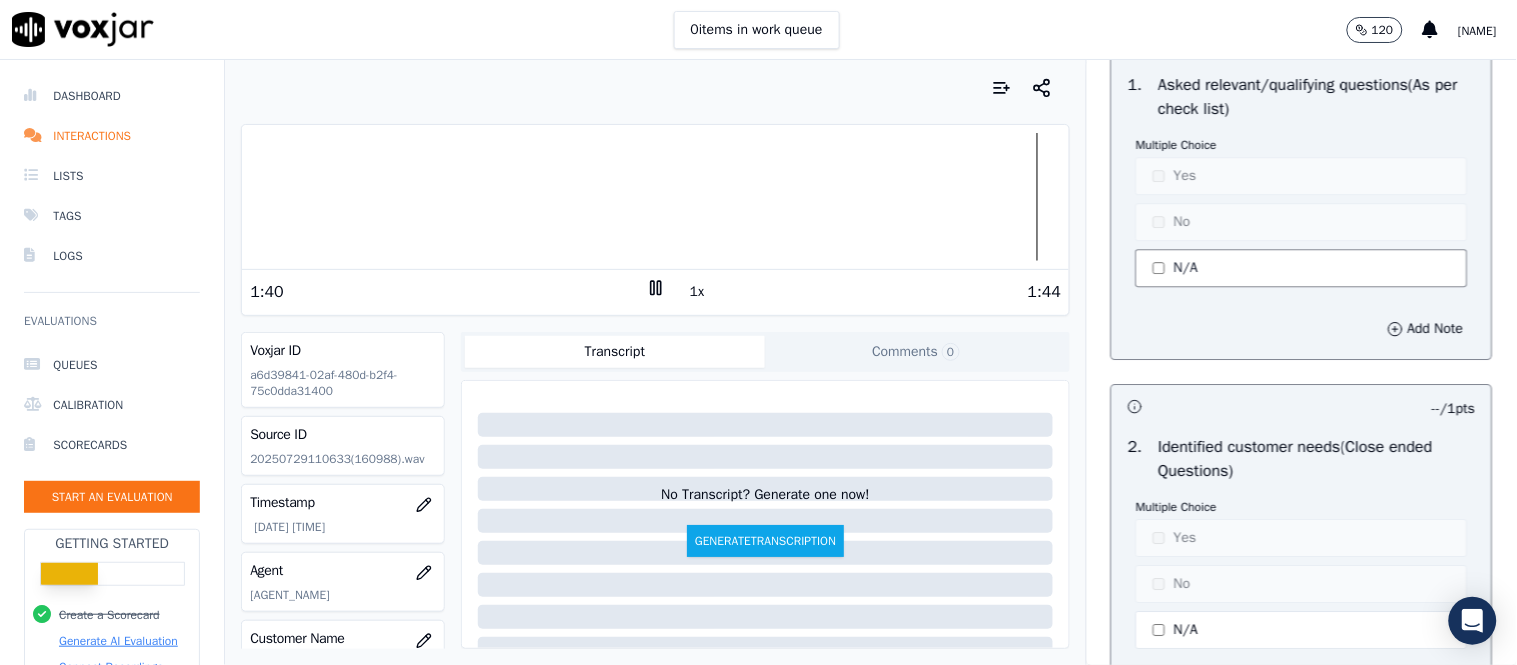 click on "N/A" 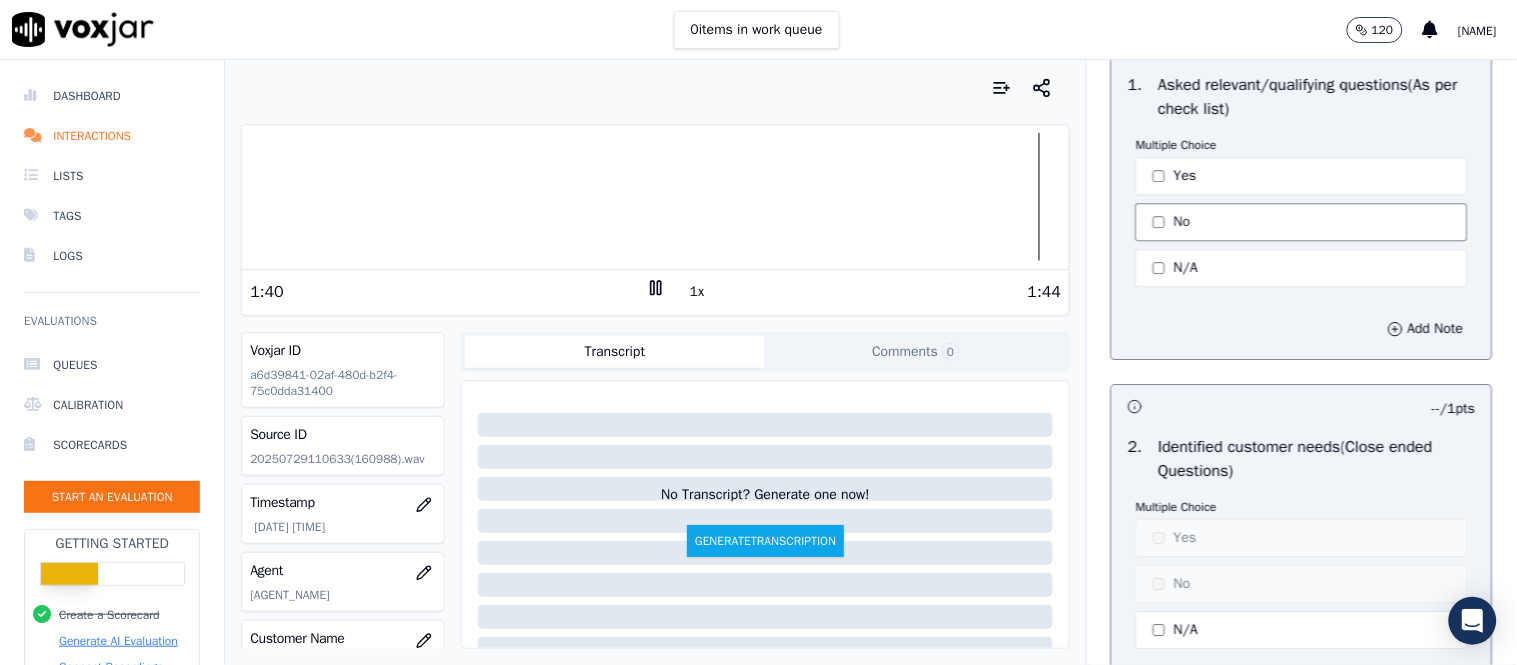 click on "No" 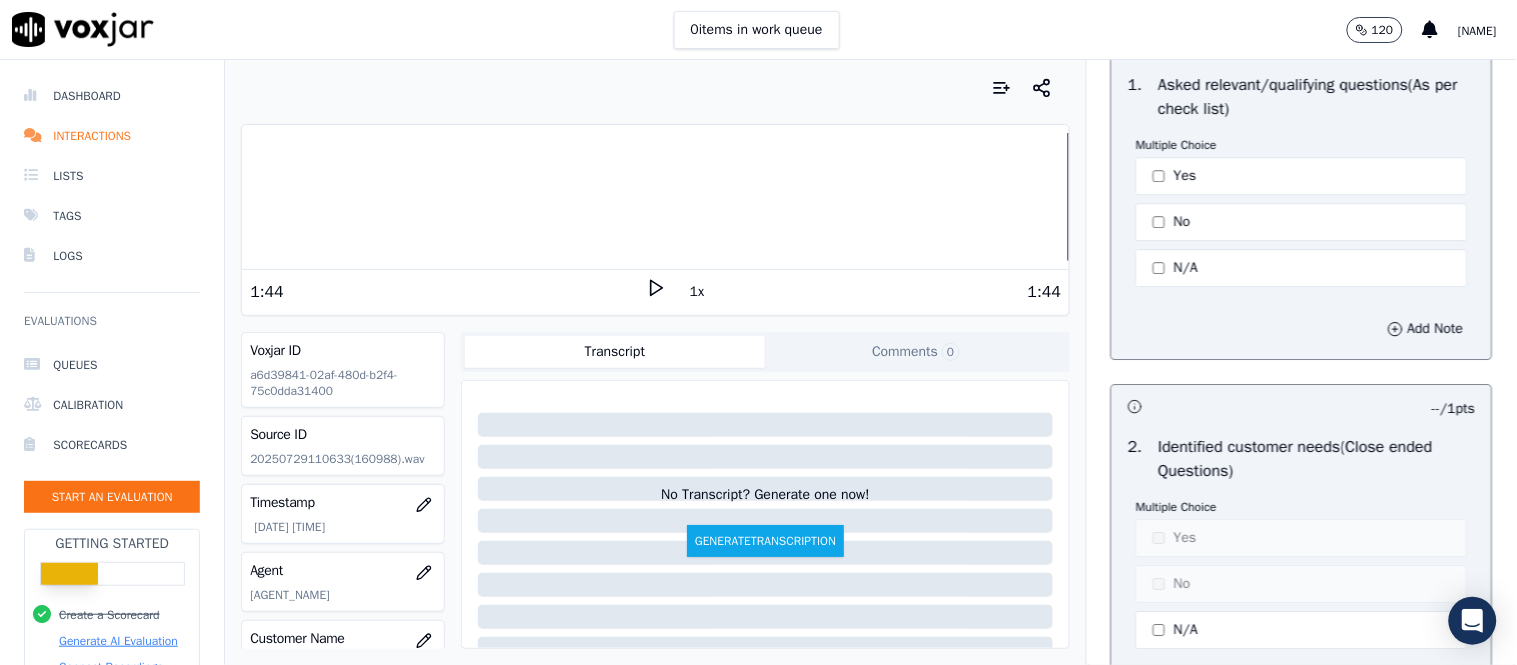 click 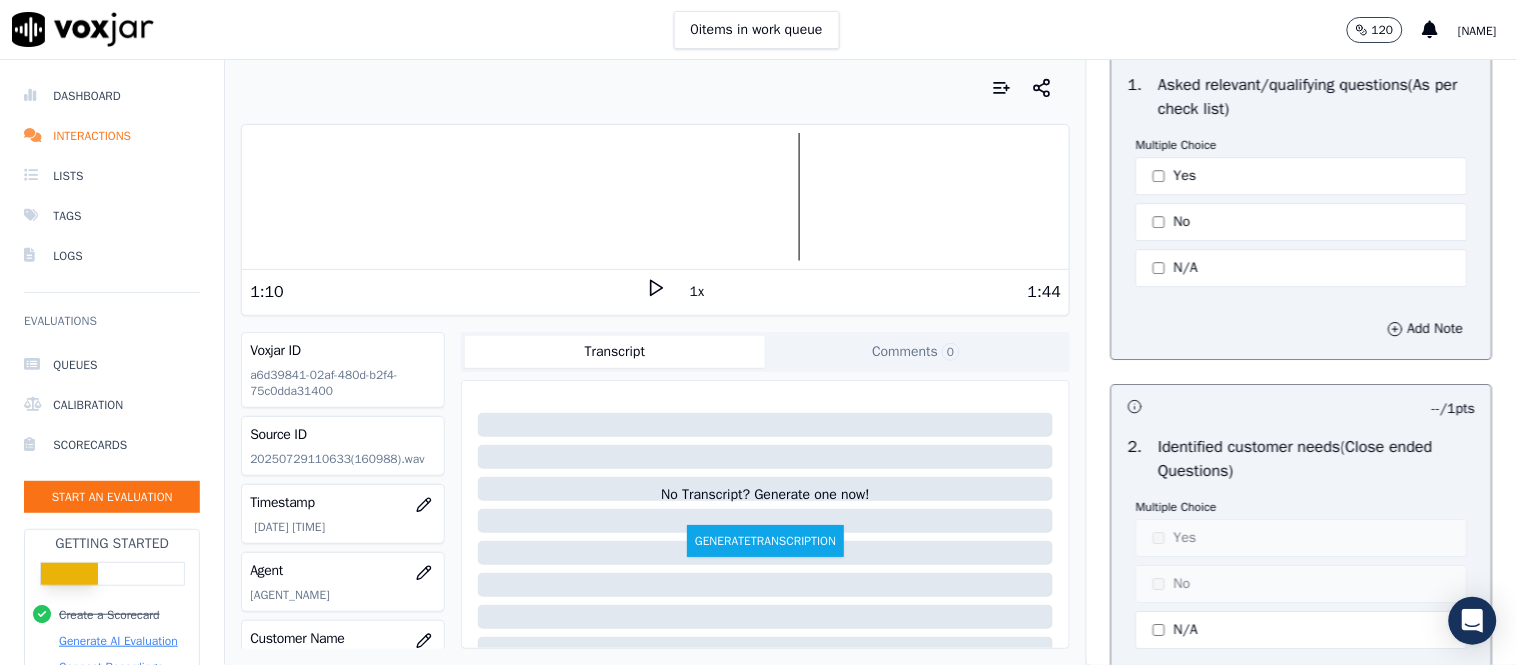 click 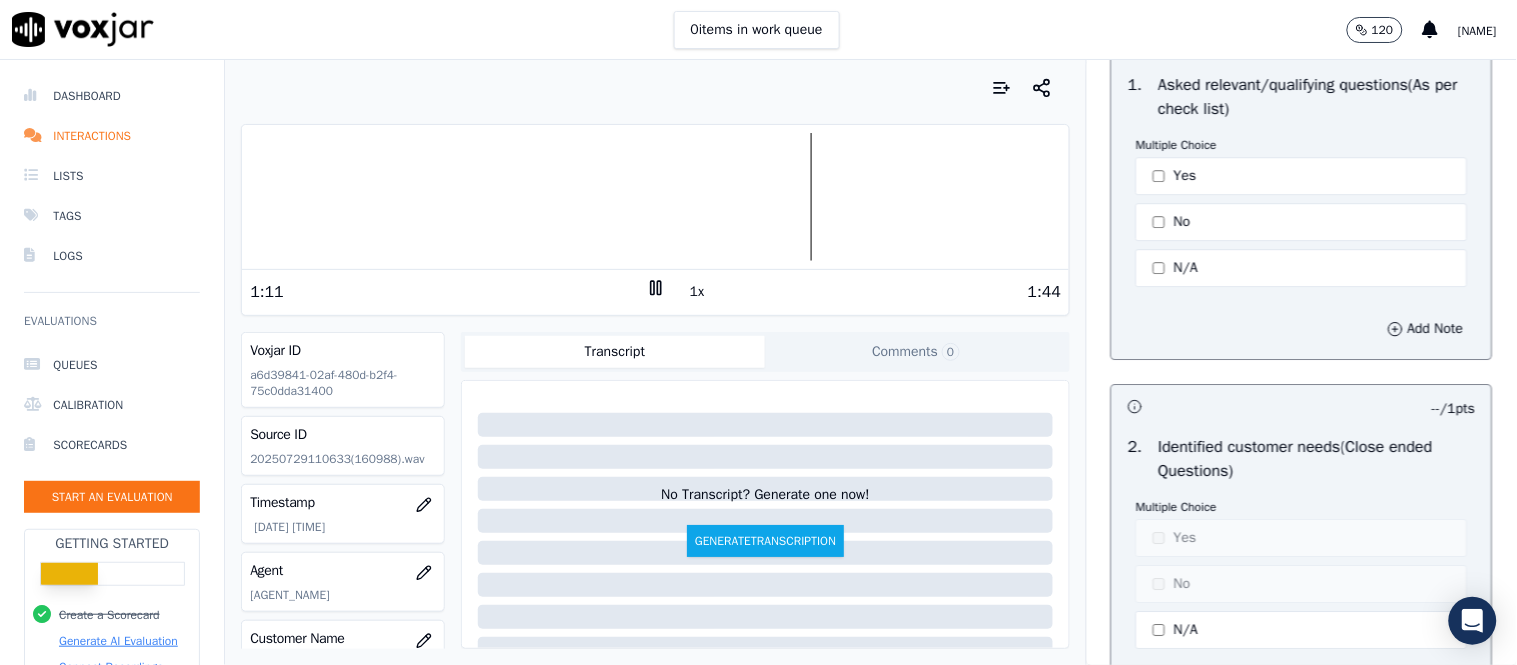 click at bounding box center [655, 197] 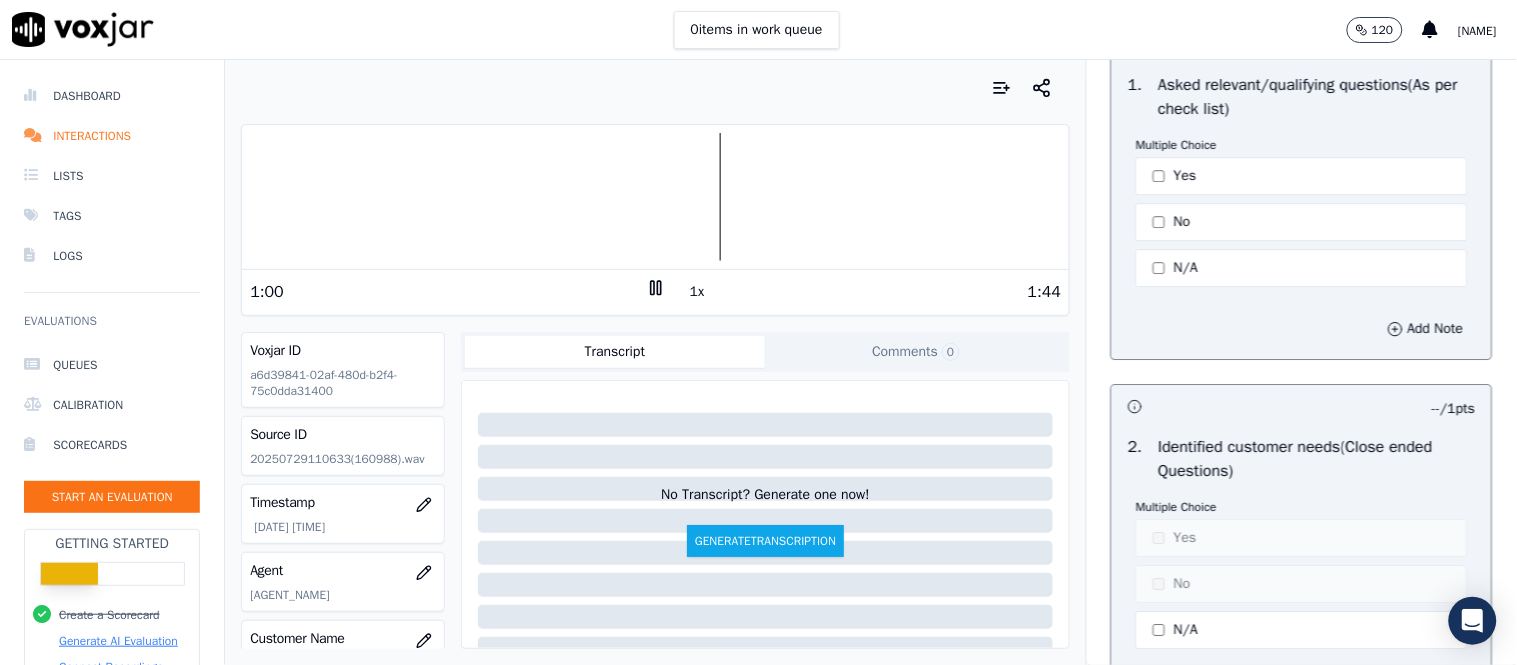 click at bounding box center [655, 197] 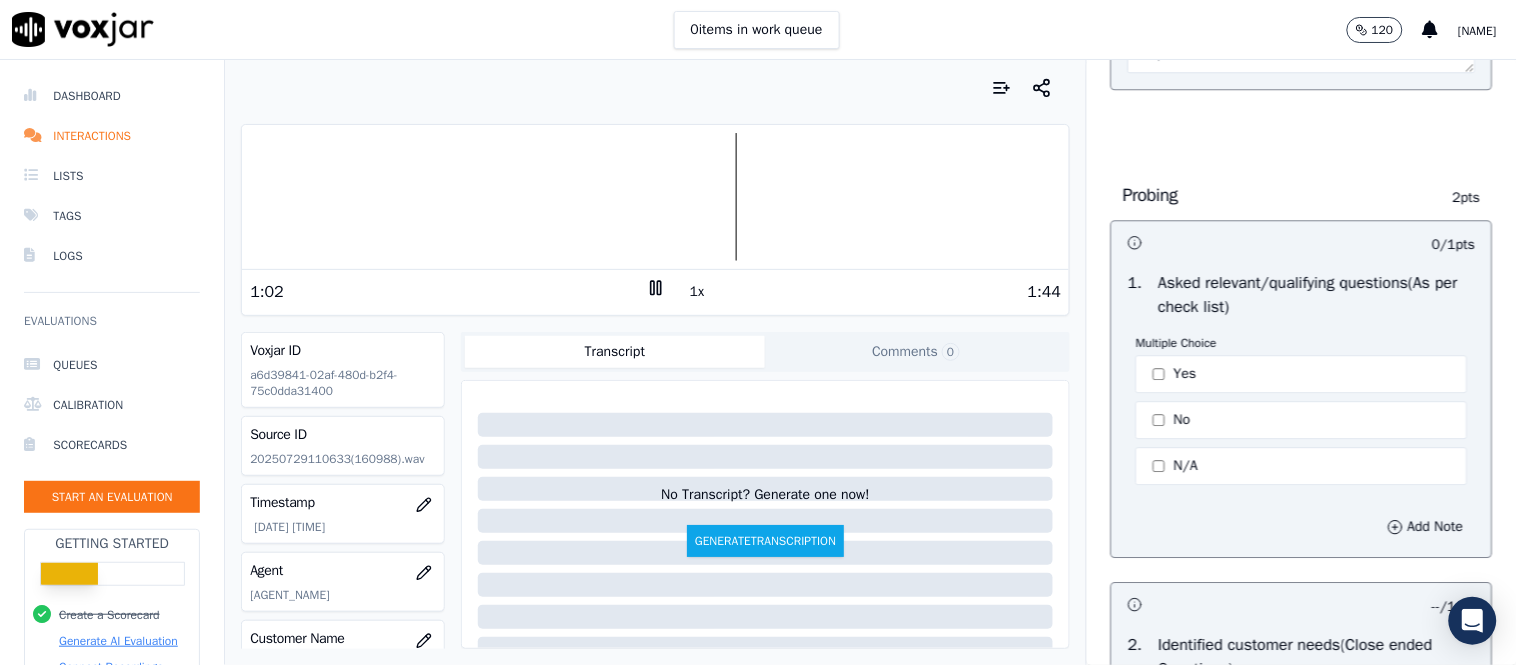 scroll, scrollTop: 1333, scrollLeft: 0, axis: vertical 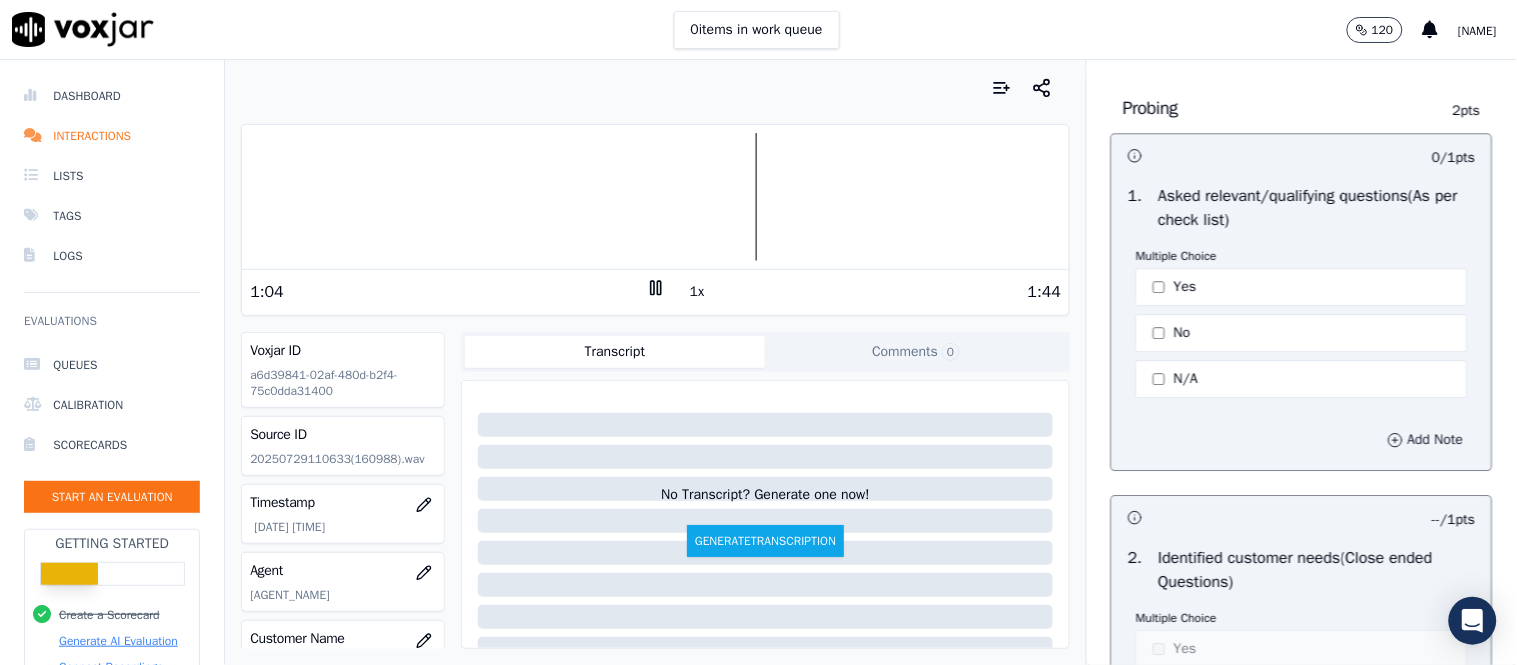 click on "Add Note" at bounding box center (1426, 440) 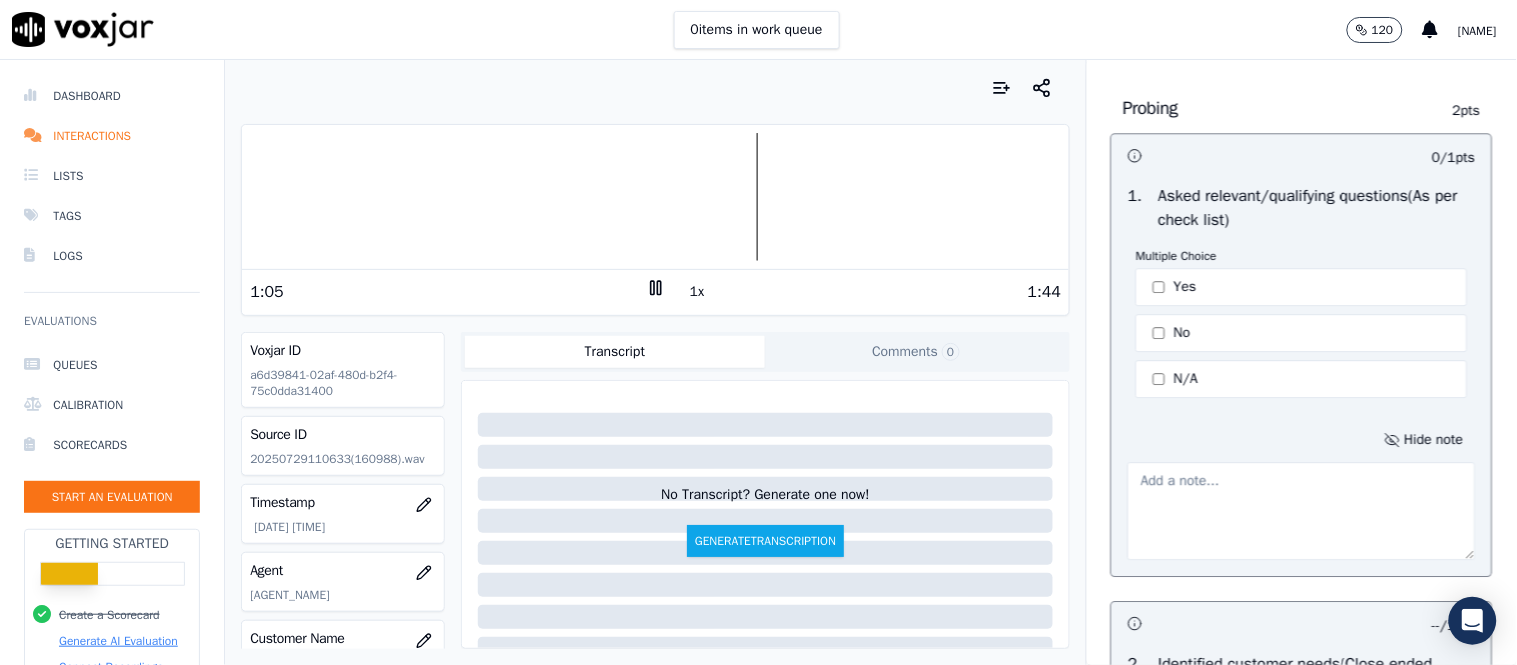 click 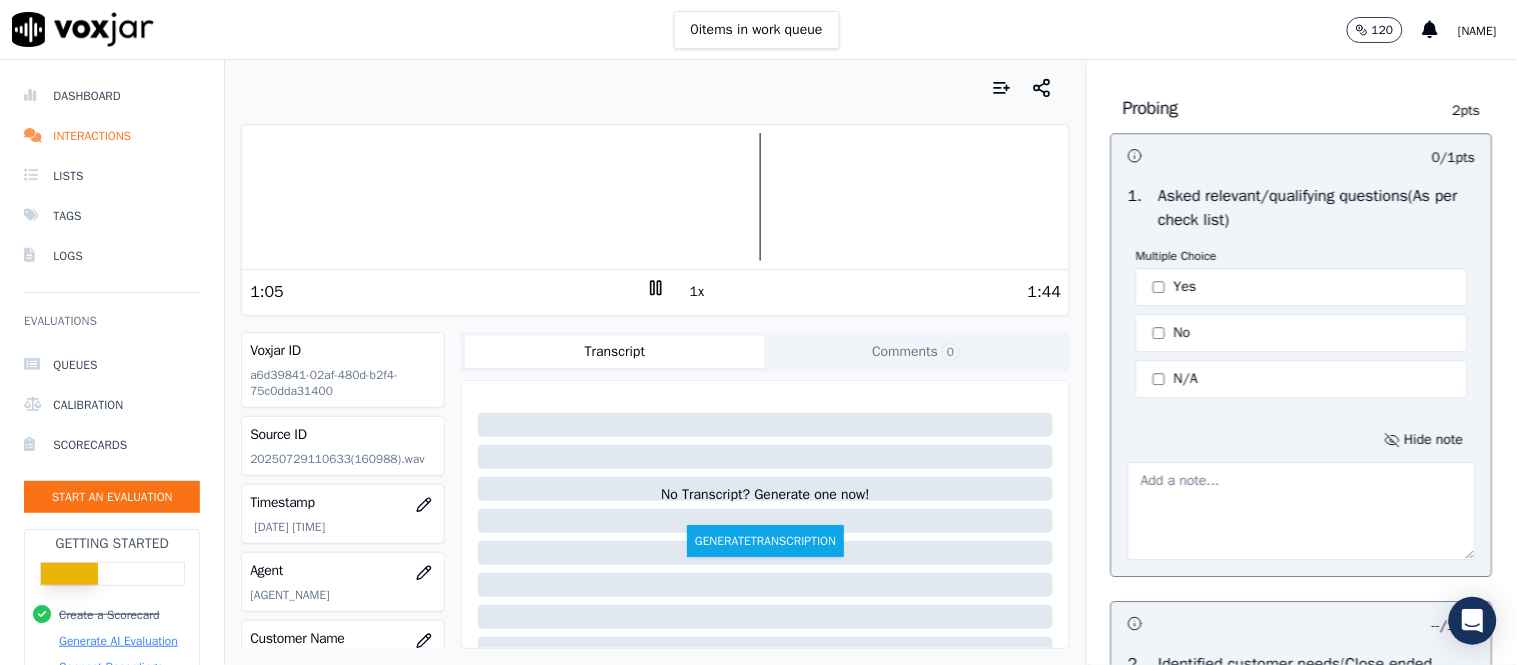 click at bounding box center (1302, 511) 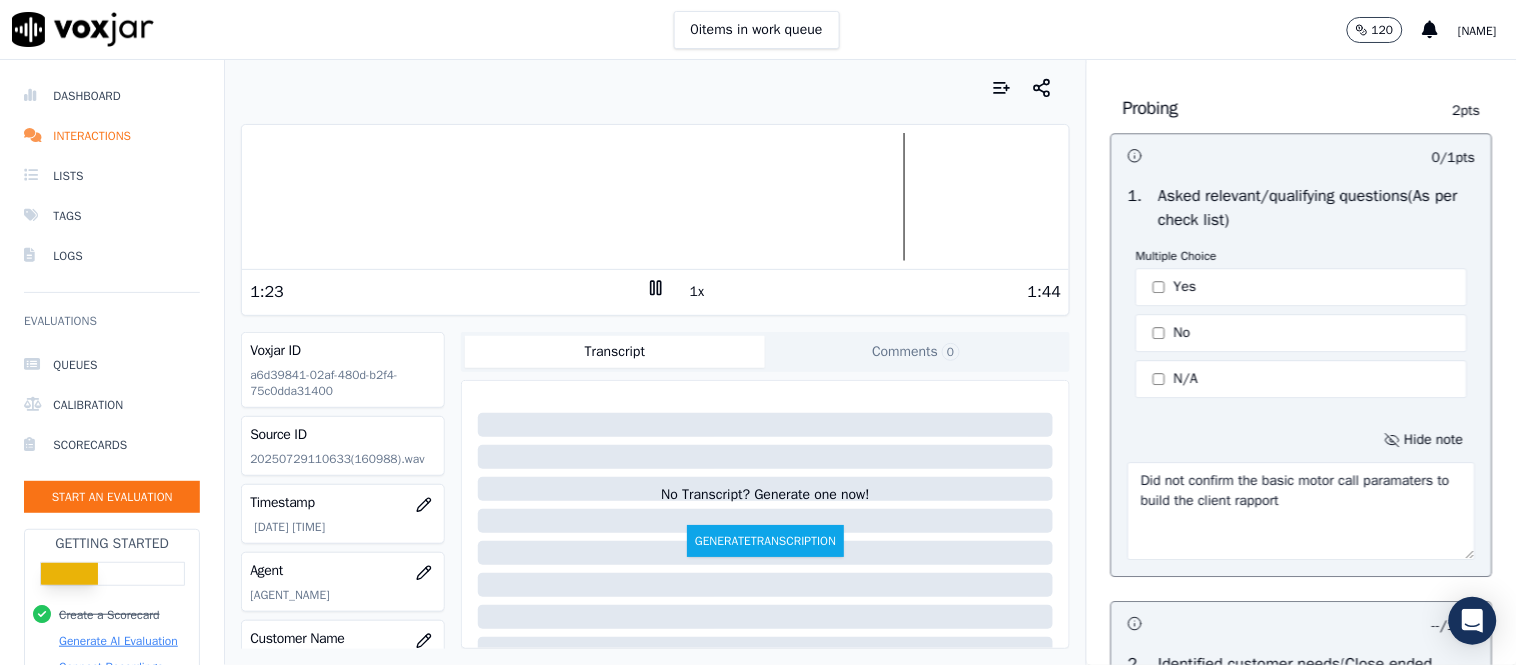 click on "Did not confirm the basic motor call paramaters to build the client rapport" at bounding box center (1302, 511) 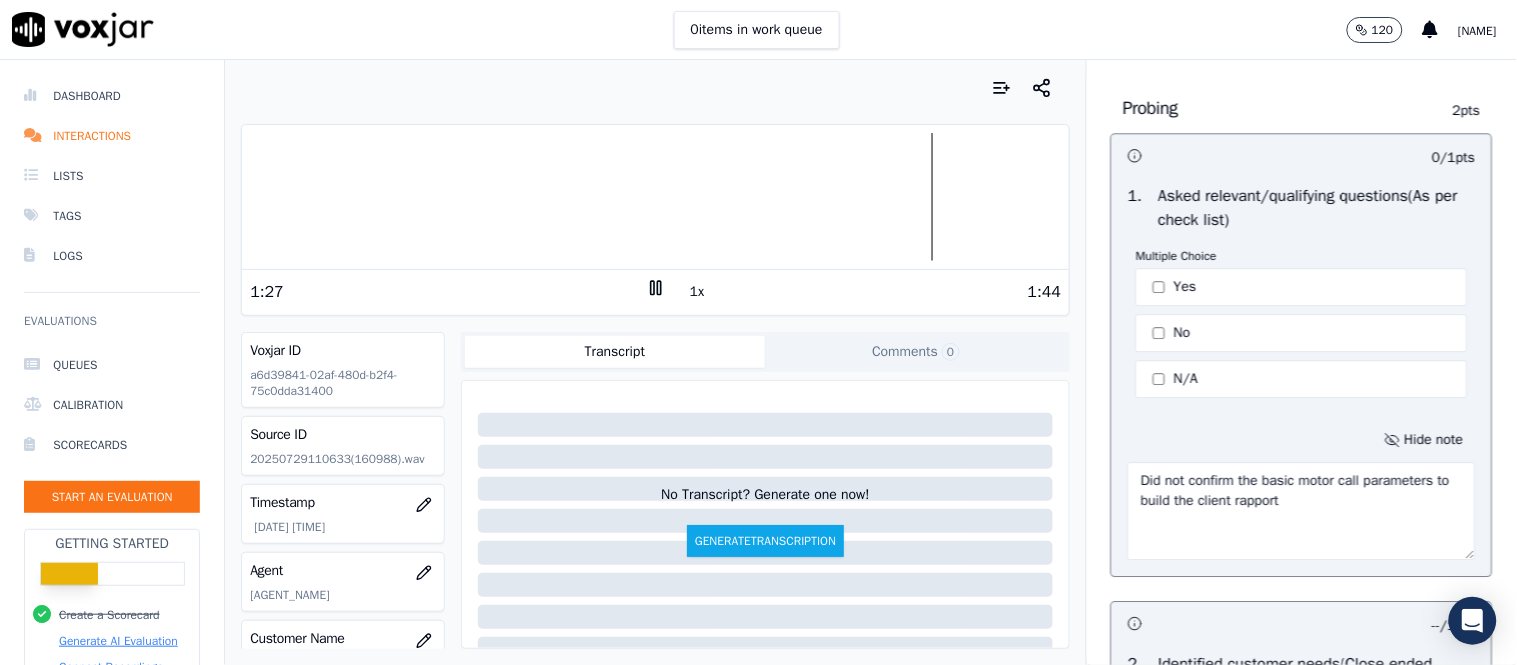 click on "Did not confirm the basic motor call parameters to build the client rapport" at bounding box center [1302, 511] 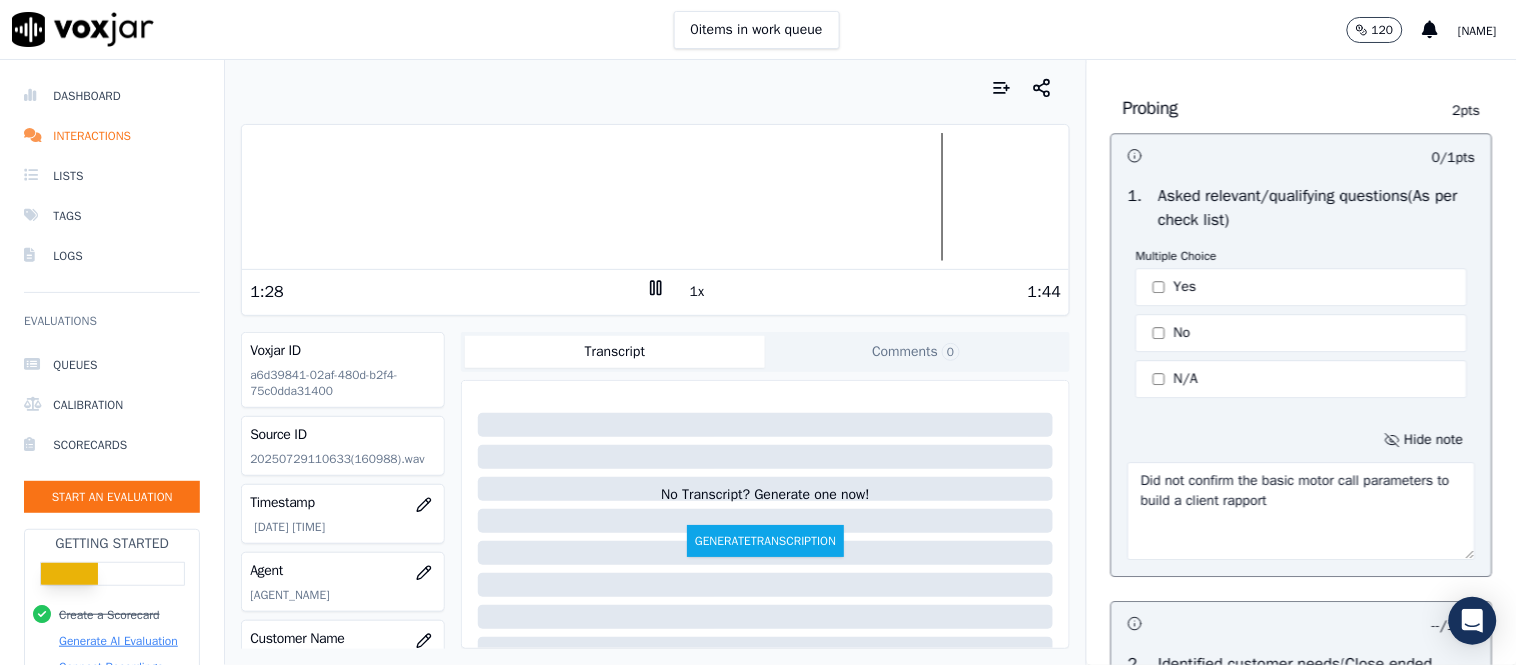 click on "Did not confirm the basic motor call parameters to build a client rapport" at bounding box center [1302, 511] 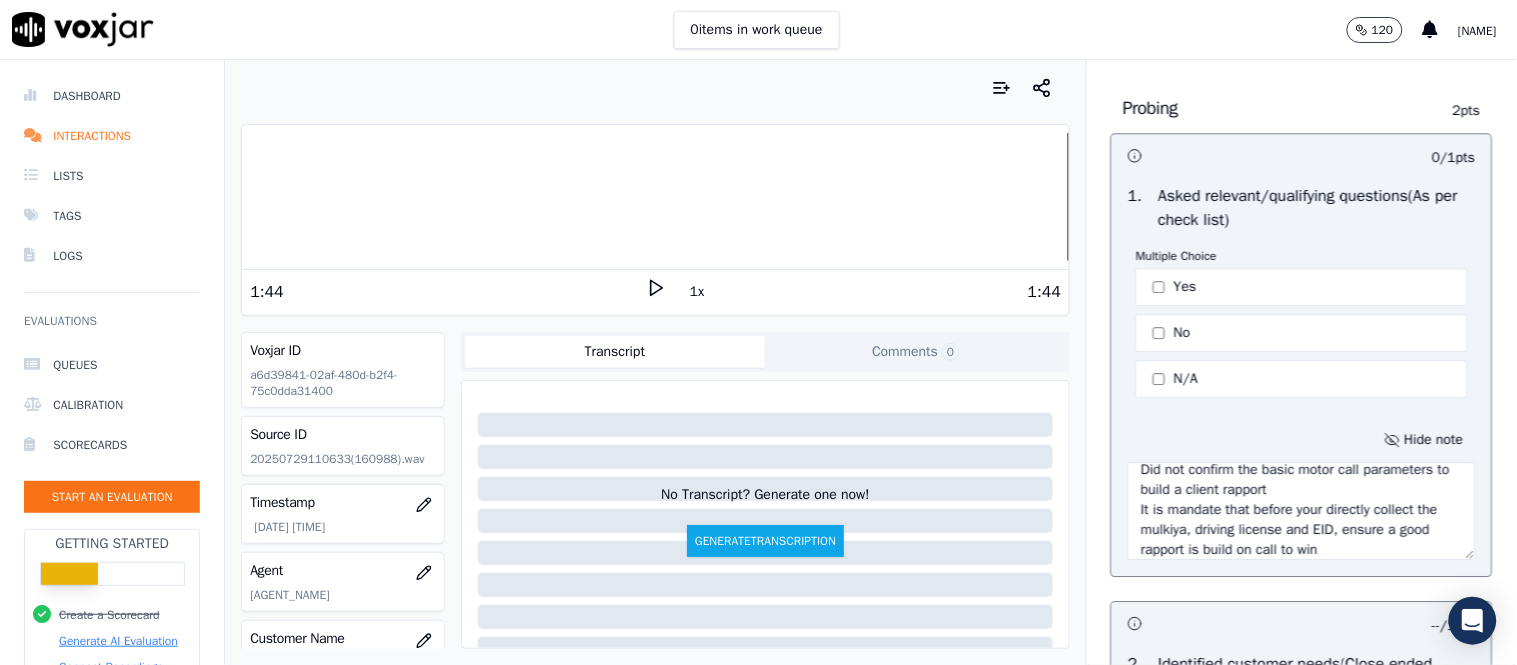 scroll, scrollTop: 31, scrollLeft: 0, axis: vertical 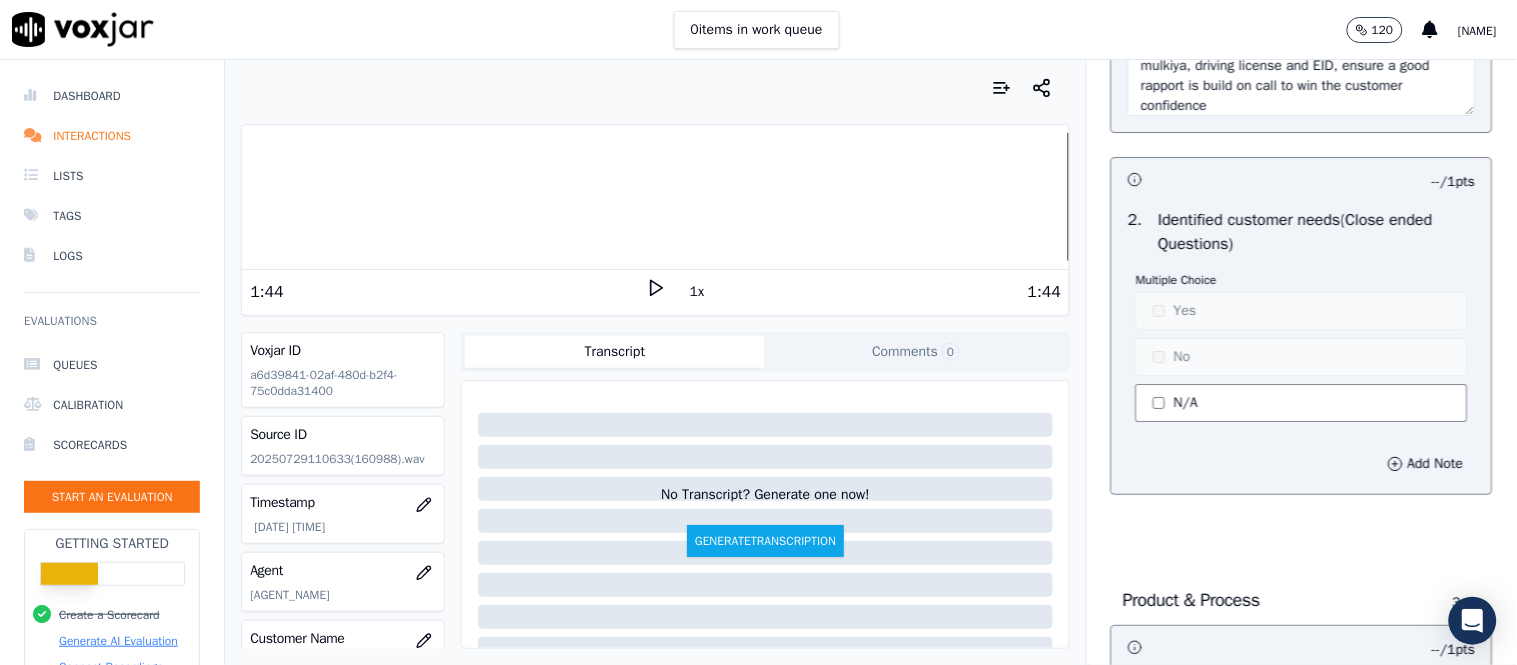 type on "Did not confirm the basic motor call parameters to build a client rapport
It is mandate that before your directly collect the mulkiya, driving license and EID, ensure a good rapport is build on call to win the customer confidence" 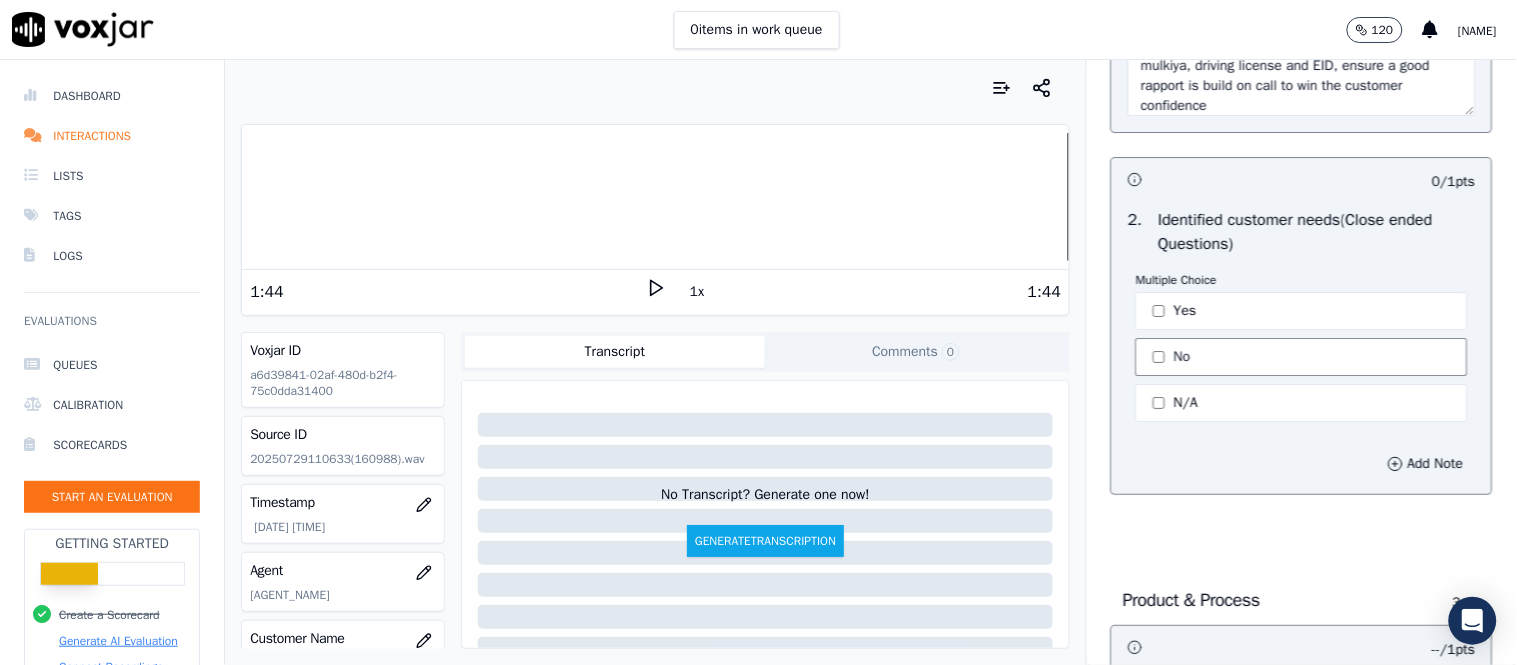 click on "No" 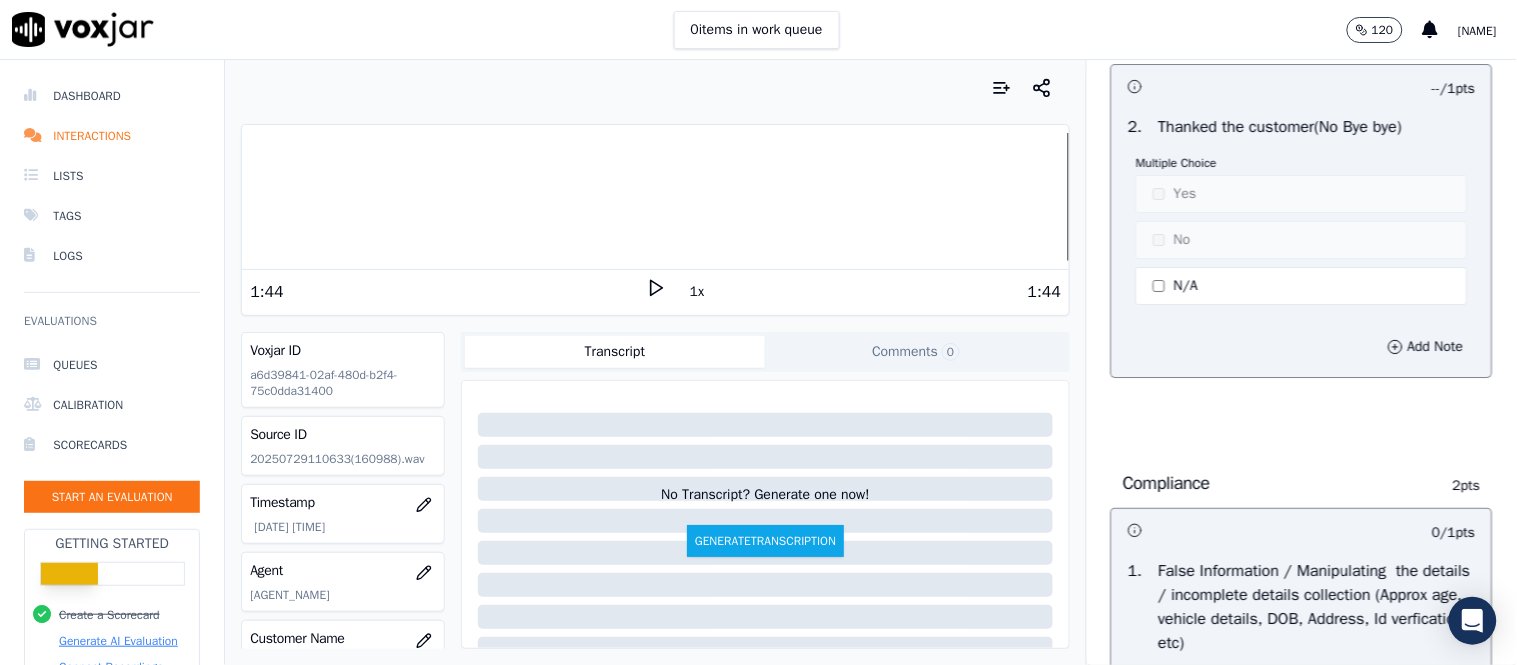 scroll, scrollTop: 5673, scrollLeft: 0, axis: vertical 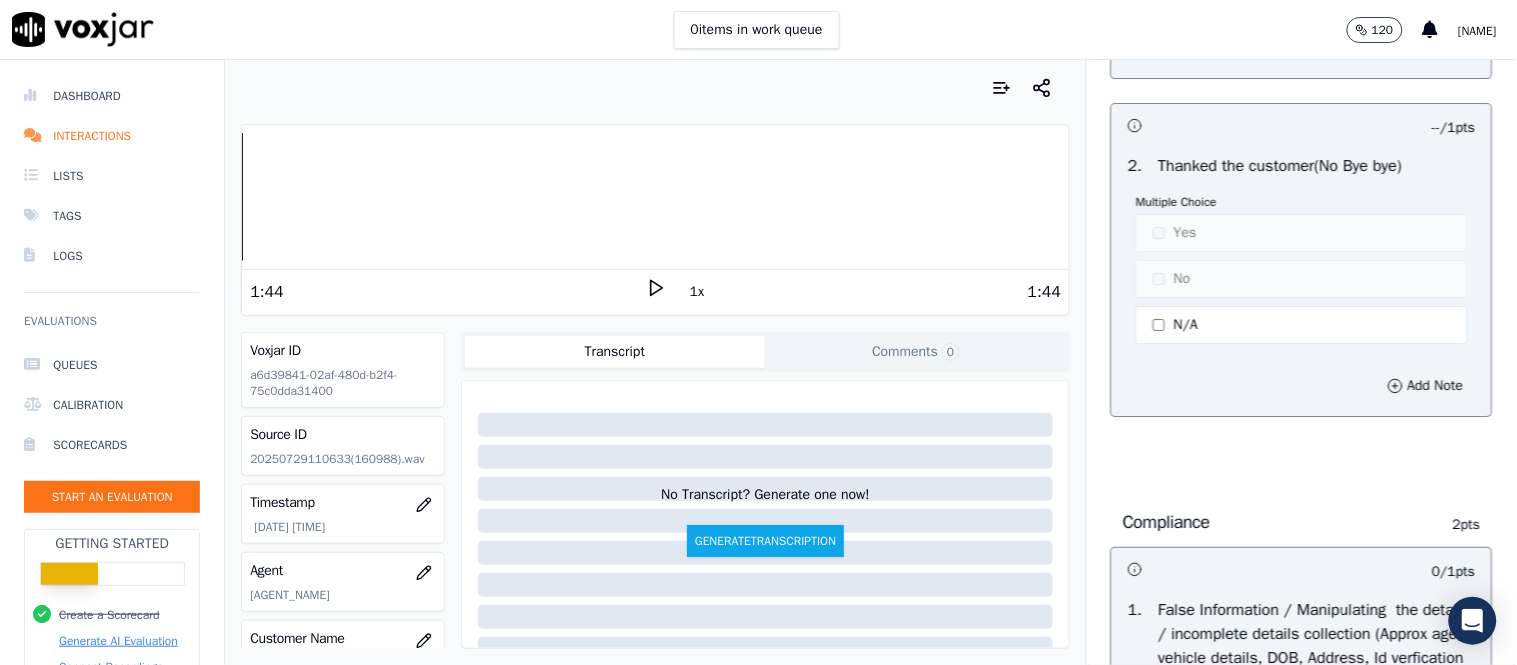 click on "Dashboard   Interactions   Lists   Tags   Logs       Evaluations     Queues   Calibration   Scorecards   Start an Evaluation     Getting Started       Create a Scorecard     Generate AI Evaluation     Connect Recordings     Automate QA     Invite your team
Report a Bug       2025   Voxjar   TOS   Privacy             Your browser does not support the audio element.   1:44     1x   1:44   Voxjar ID   a6d39841-02af-480d-b2f4-75c0dda31400   Source ID   20250729110633(160988).wav   Timestamp
[DATE] [TIME]     Agent
[AGENT_NAME]     Customer Name     n/a     Customer Phone     n/a     Tags
Audit     Source     manualUpload   Type     AUDIO       Transcript   Comments  0   No Transcript? Generate one now!   Generate  Transcription         Add Comment   Scores   Transcript   Metadata   Comments         Human Score   --   0  evaluation s   AI Score   --   0  evaluation s   Calibration Sessions       AI Evaluations
Queue an AI Evaluation   No AI evaluations yet" at bounding box center (758, 362) 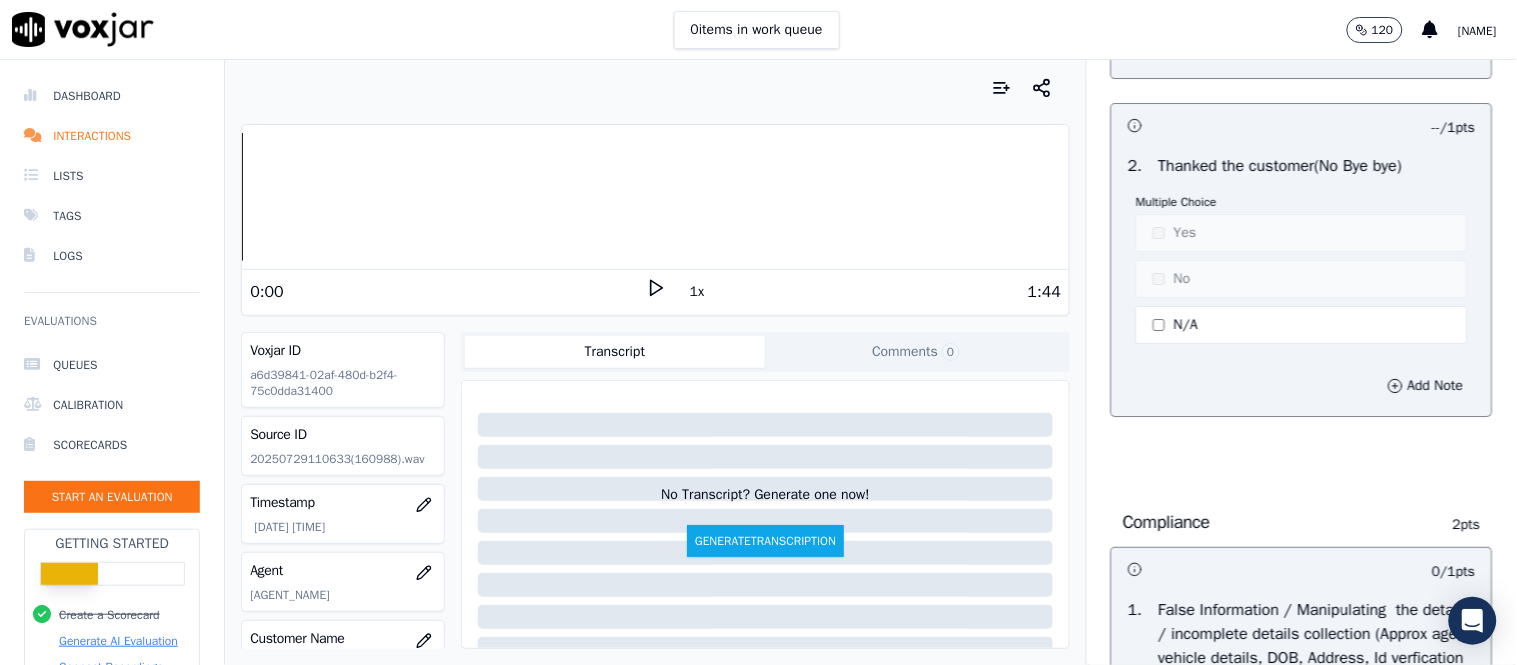 click 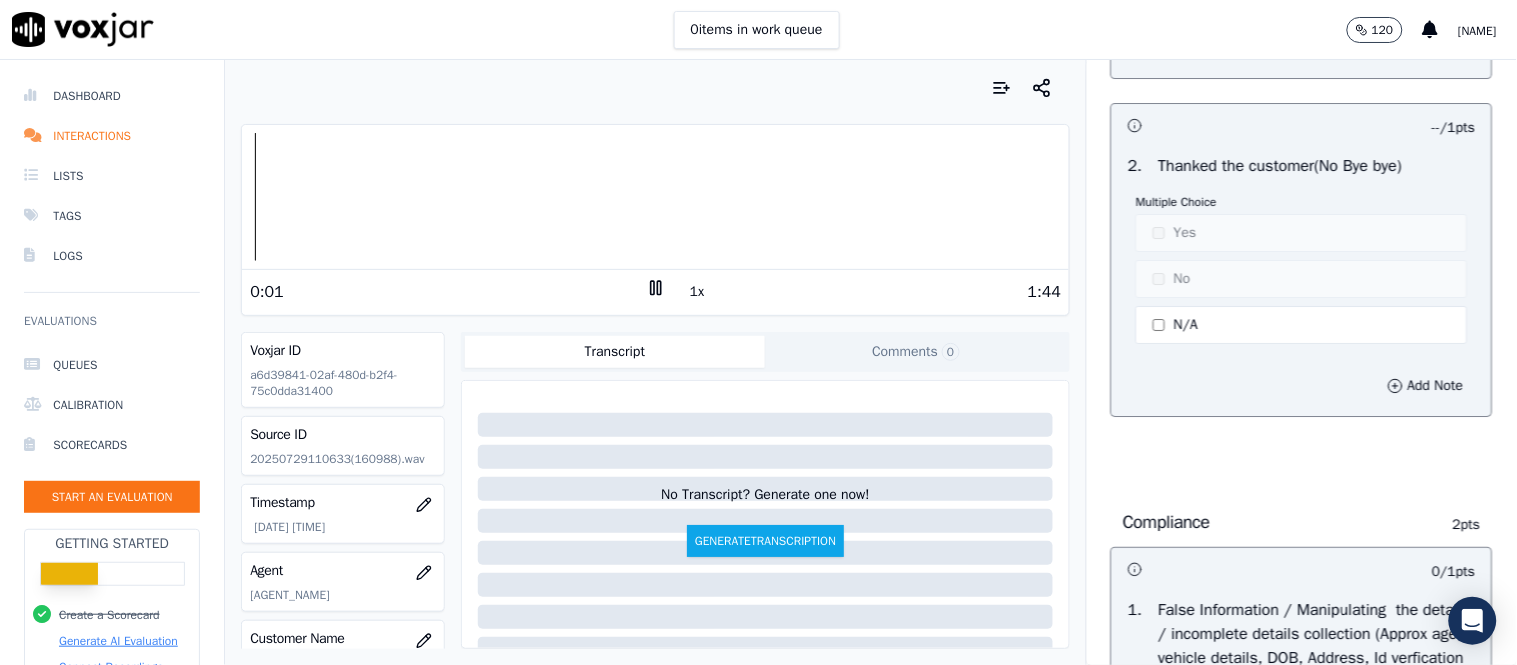 click on "Multiple Choice     Yes   No
N/A" at bounding box center (1302, 271) 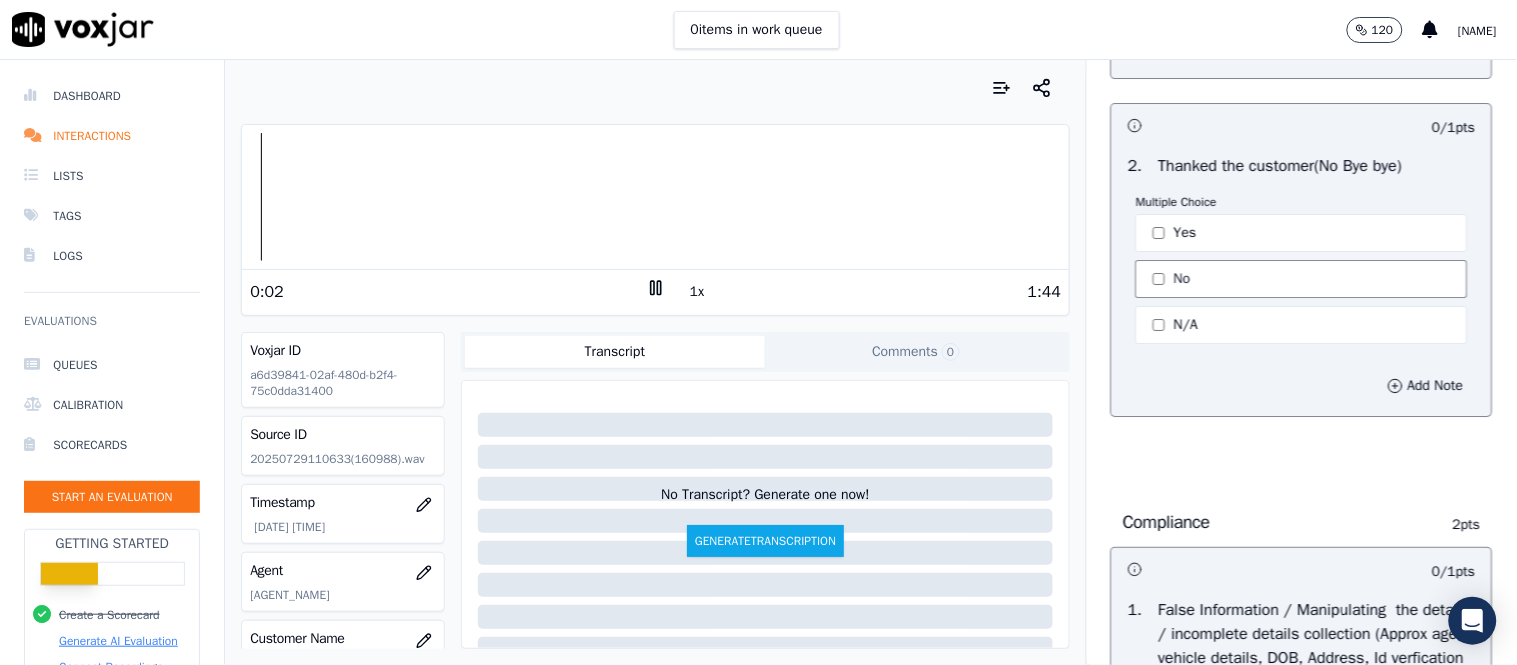 click on "No" 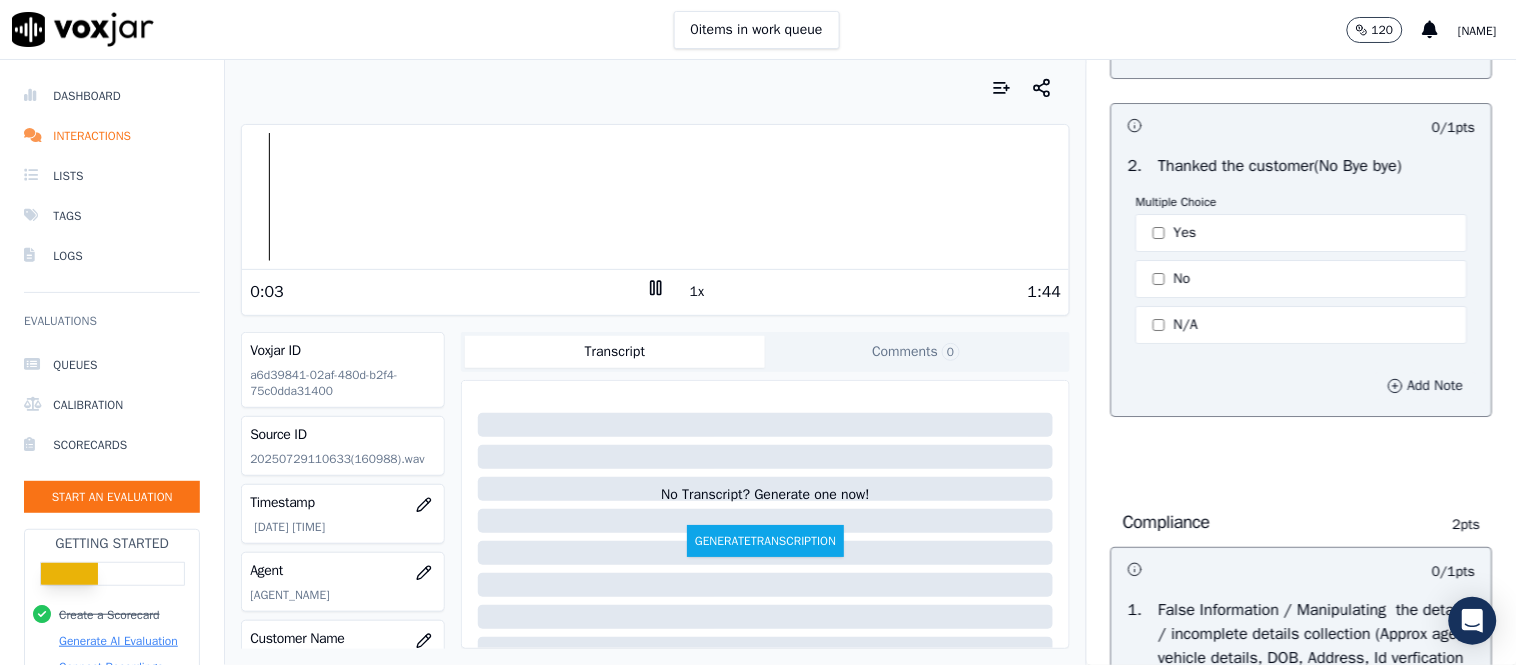 click on "Add Note" at bounding box center (1426, 386) 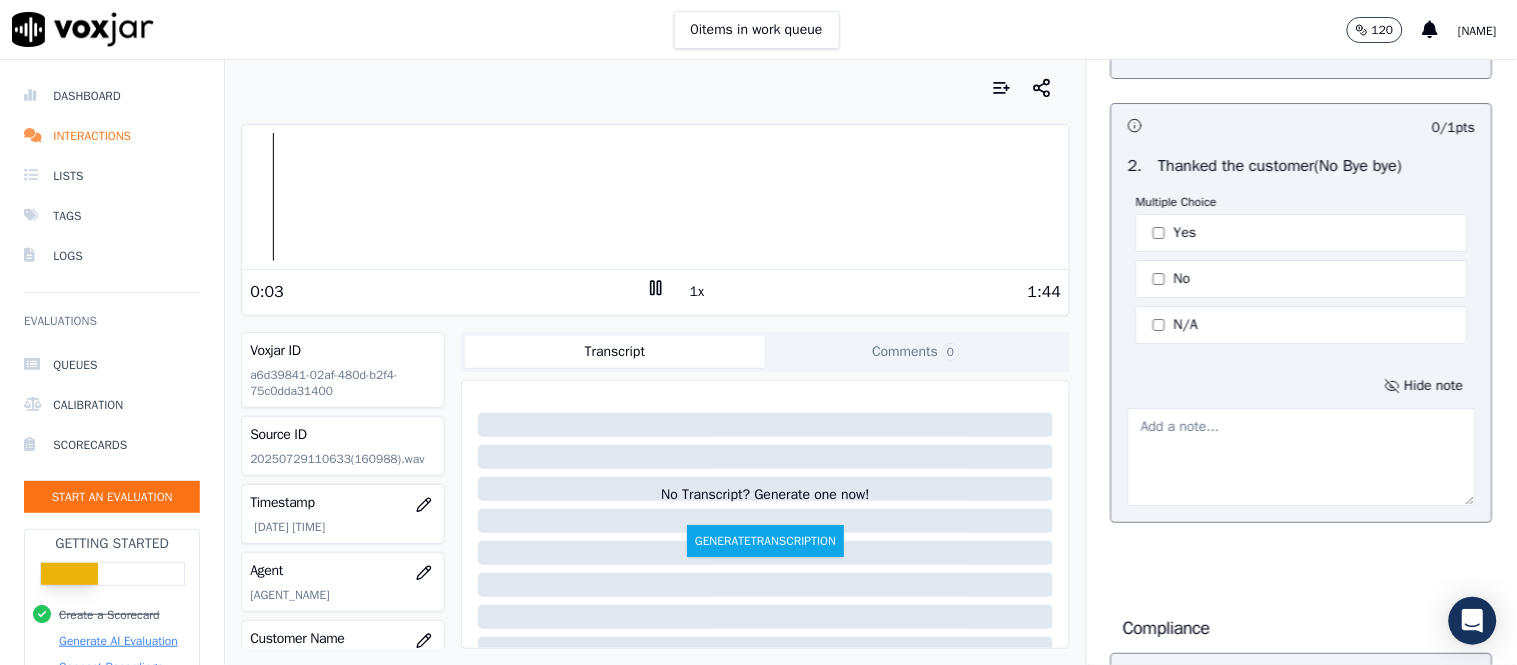 click at bounding box center [1302, 457] 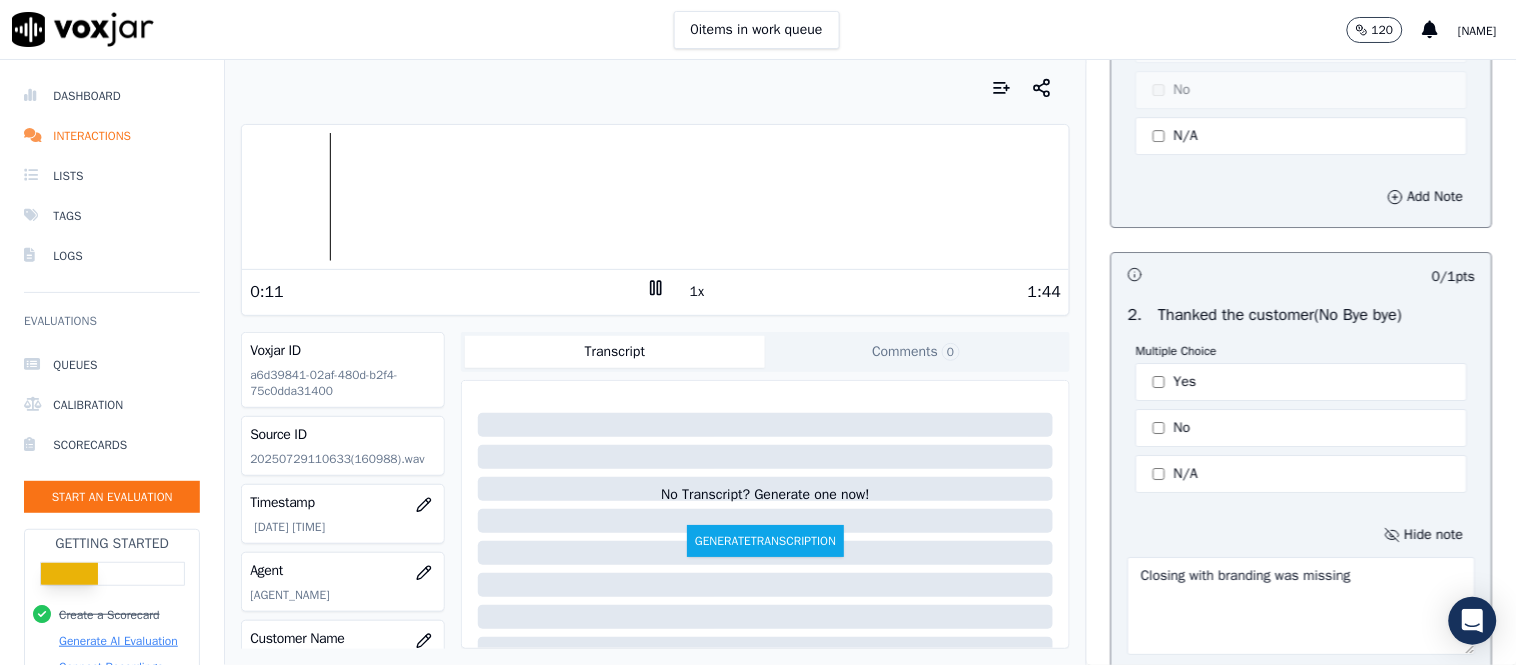 scroll, scrollTop: 5340, scrollLeft: 0, axis: vertical 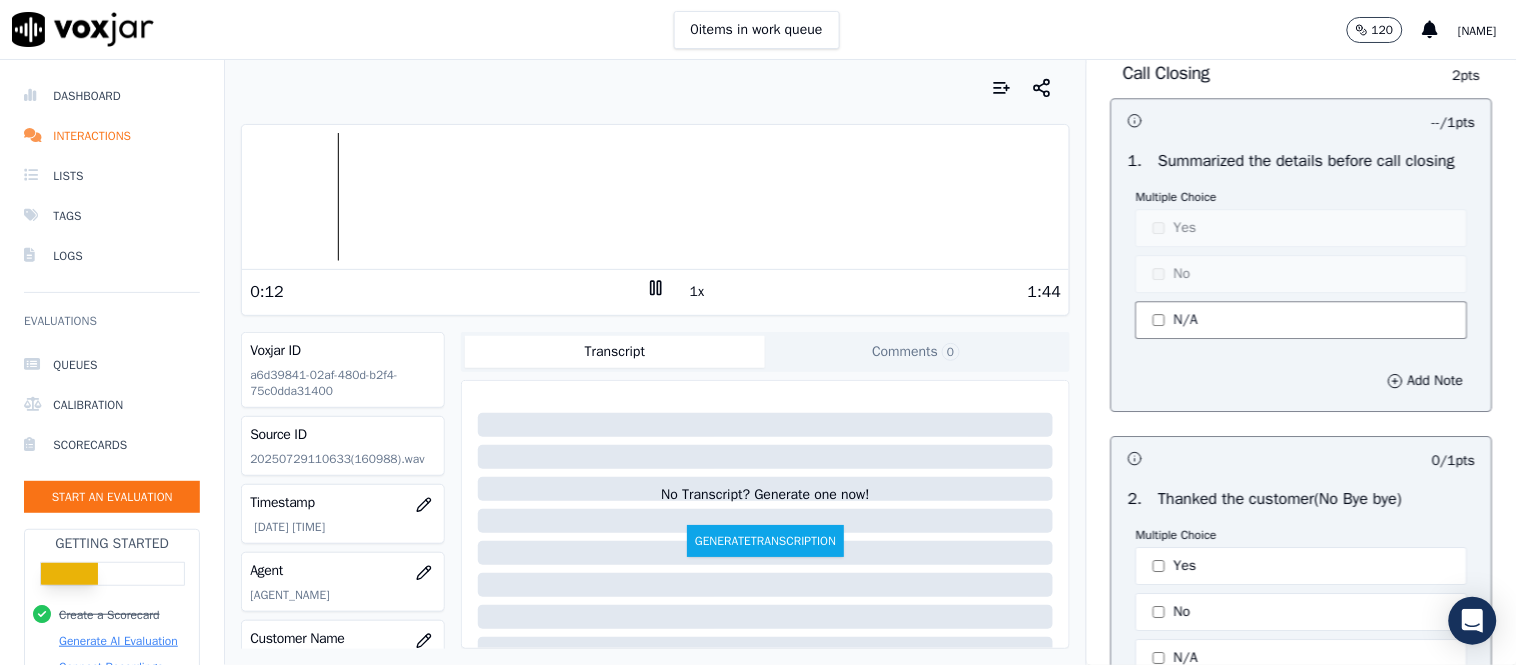 type on "Closing with branding was missing" 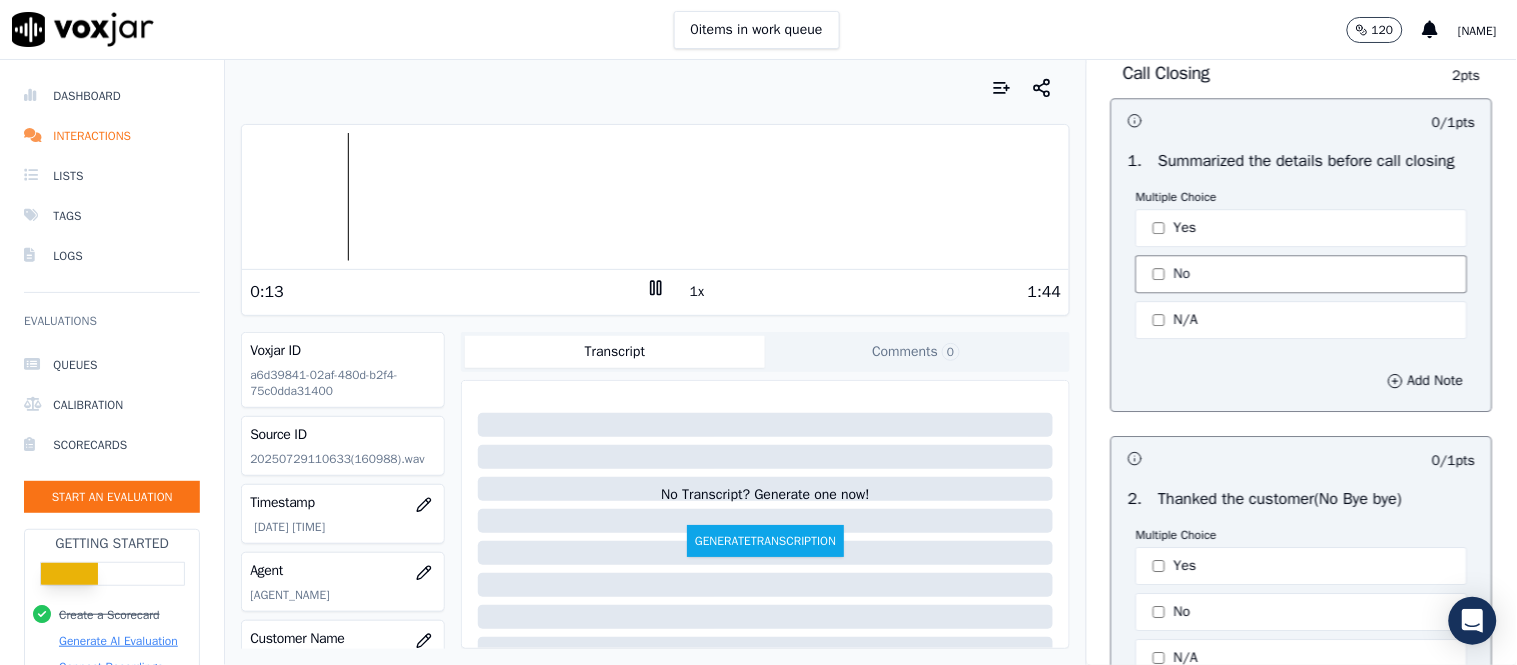 click on "No" 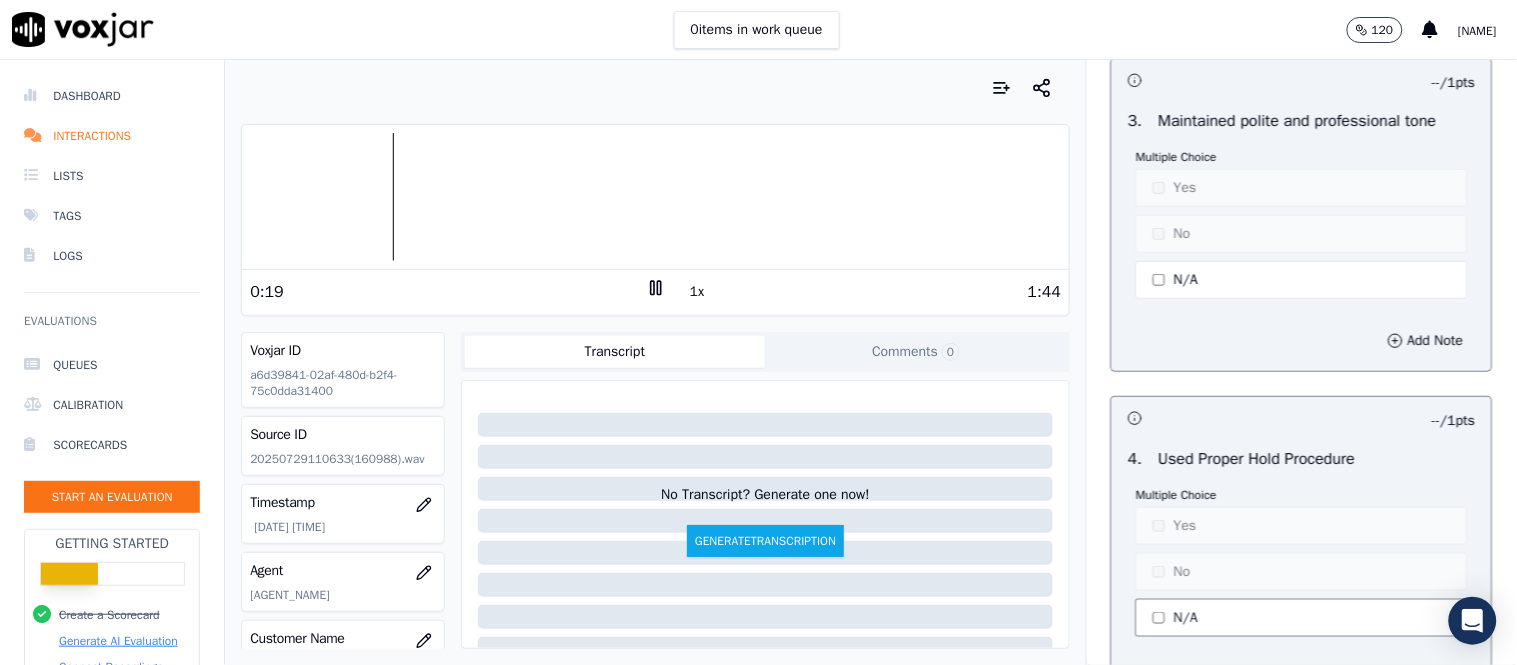 scroll, scrollTop: 4228, scrollLeft: 0, axis: vertical 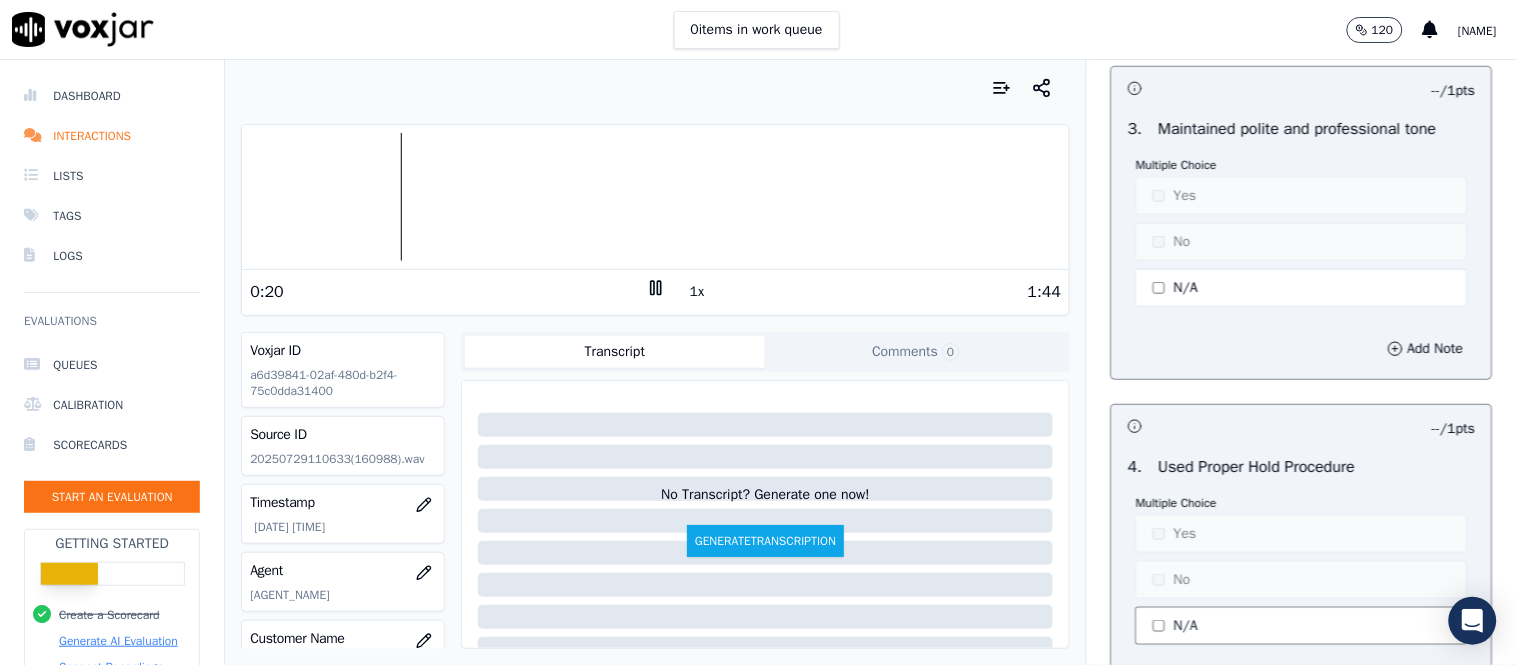 click on "N/A" 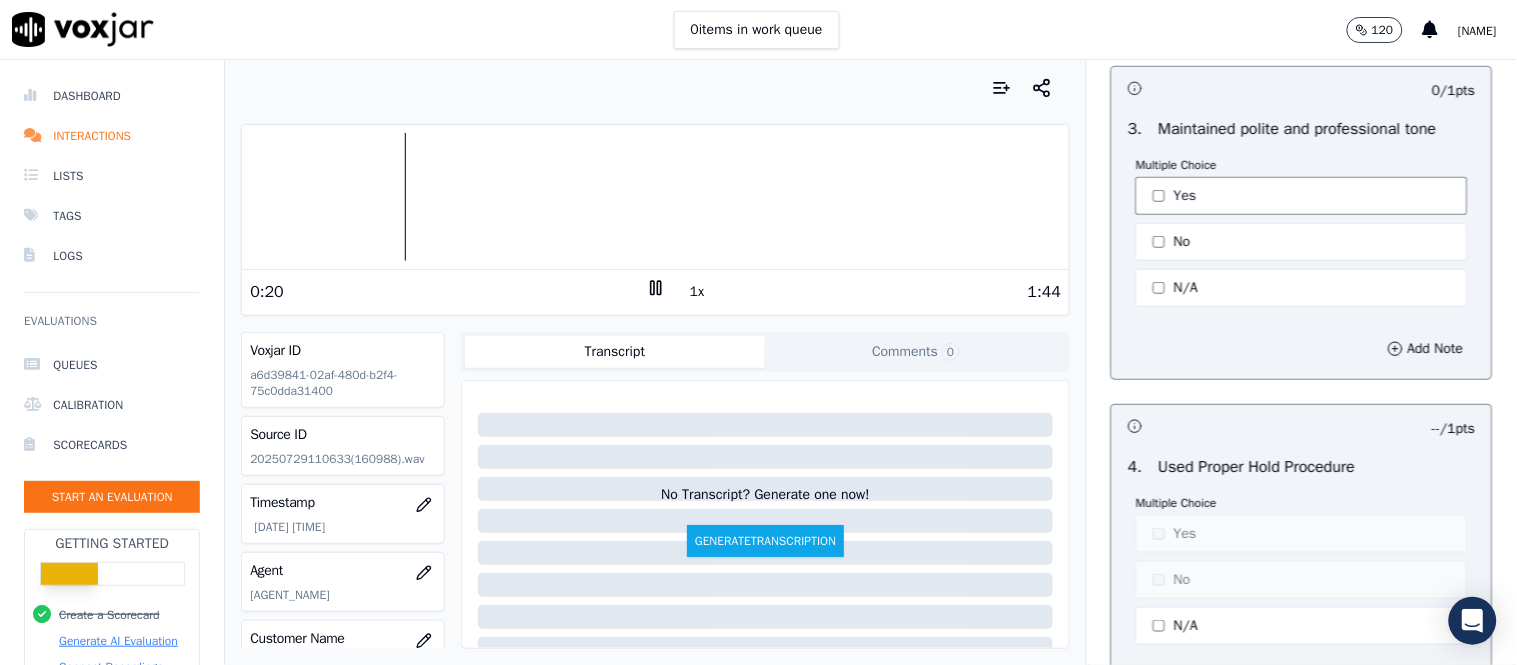 click on "Yes" at bounding box center [1302, 196] 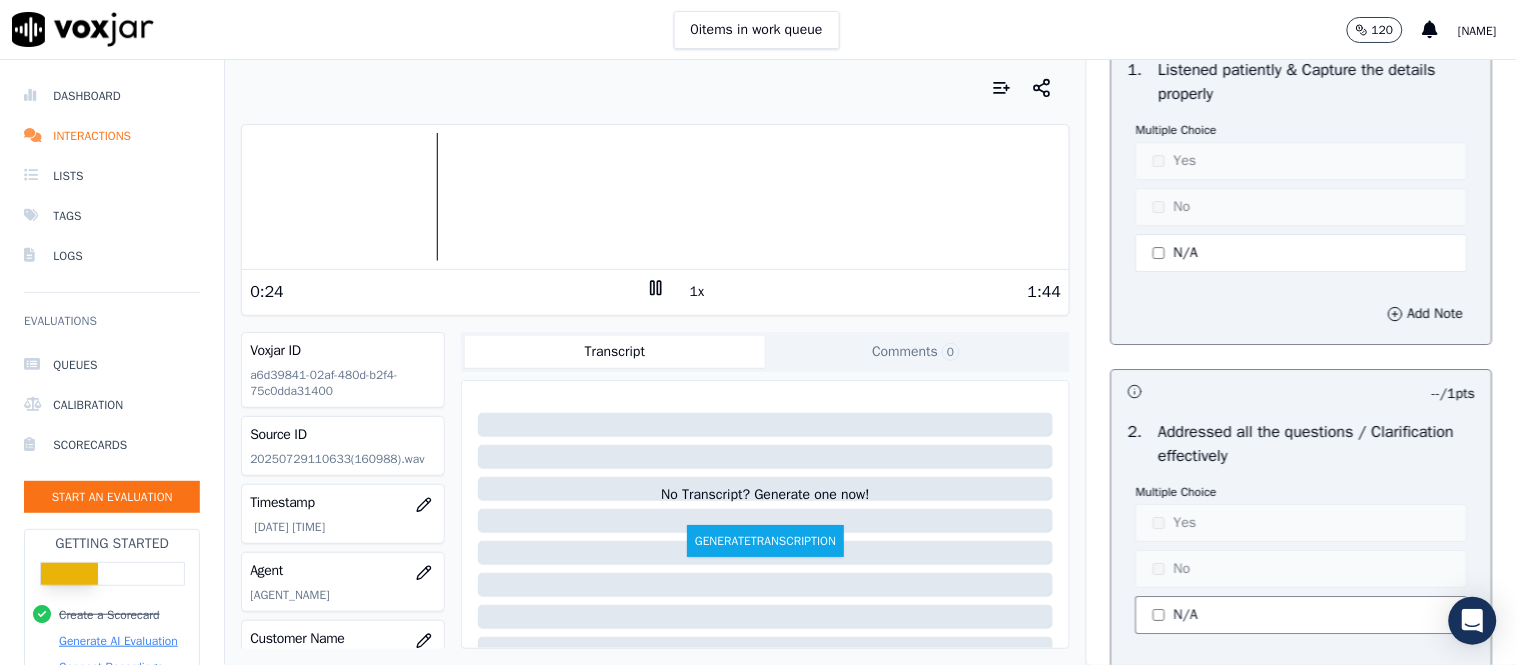 scroll, scrollTop: 3562, scrollLeft: 0, axis: vertical 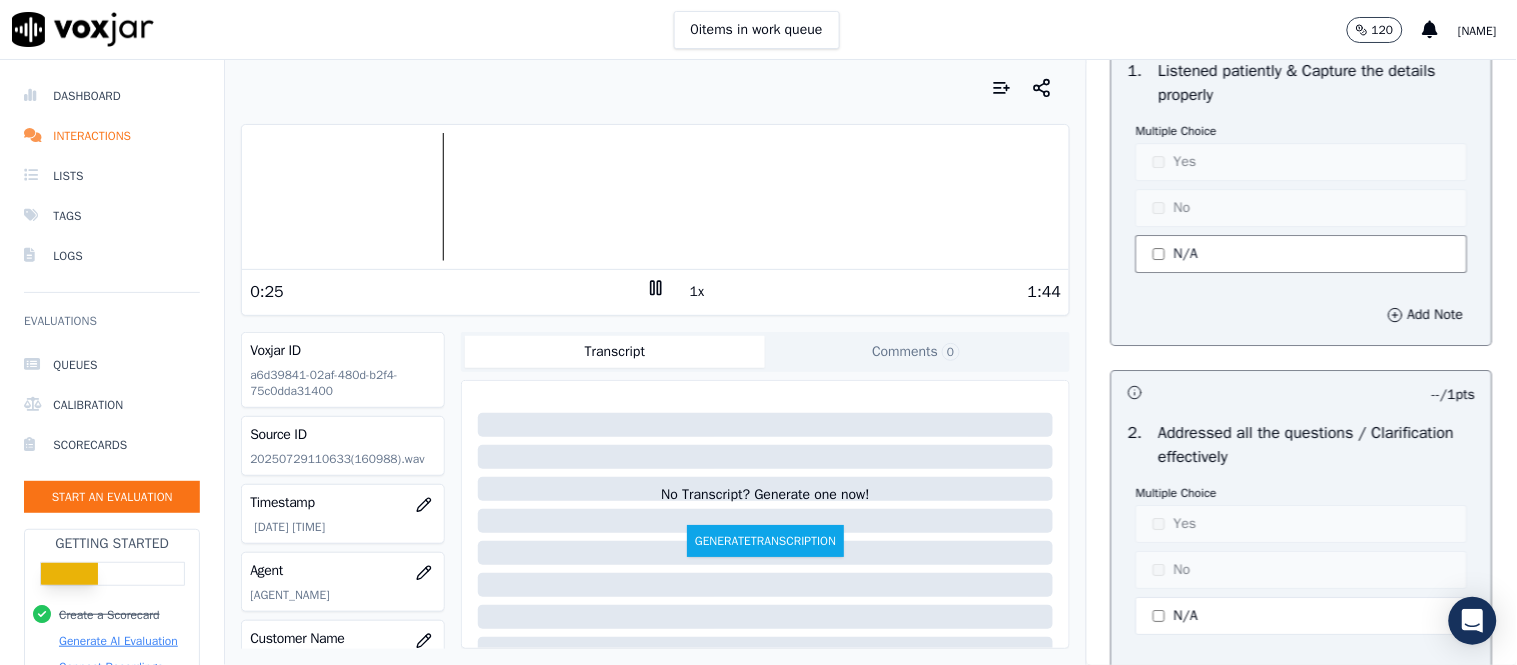 click on "N/A" 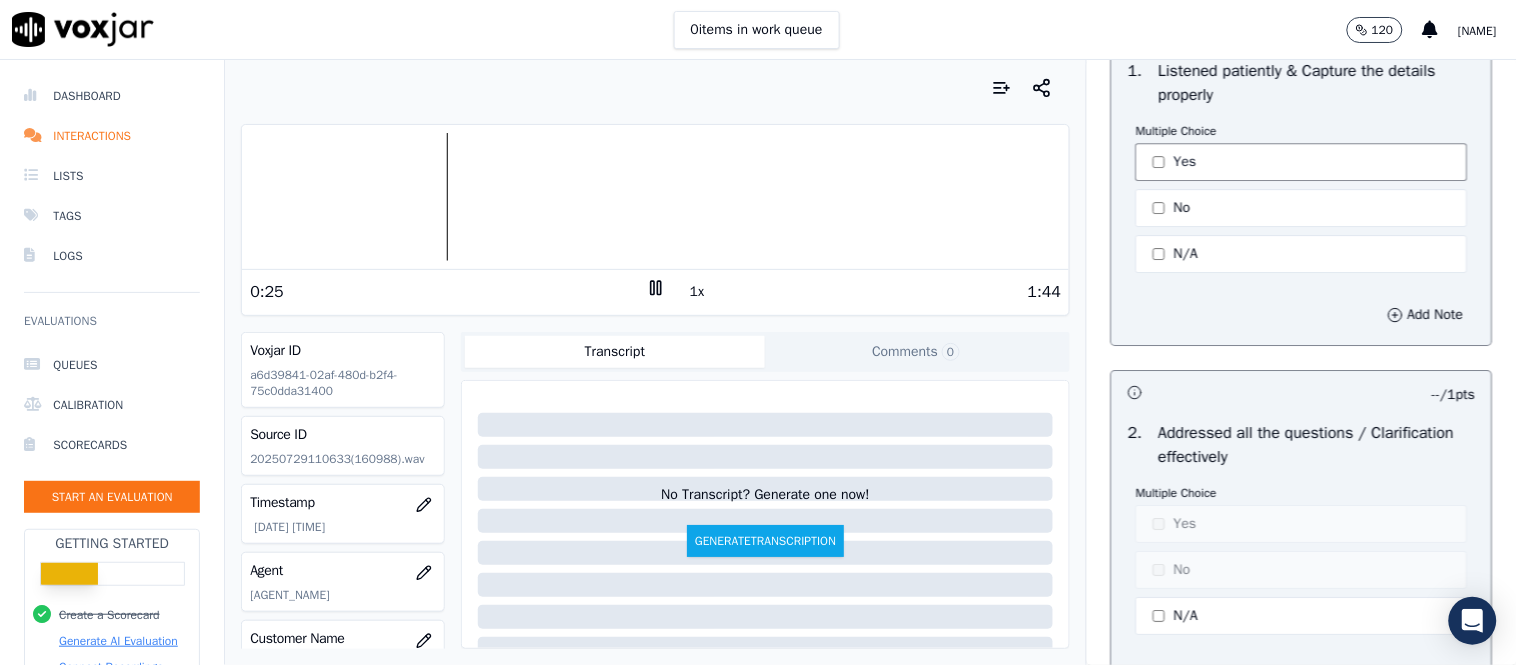 click on "Yes" at bounding box center [1302, 162] 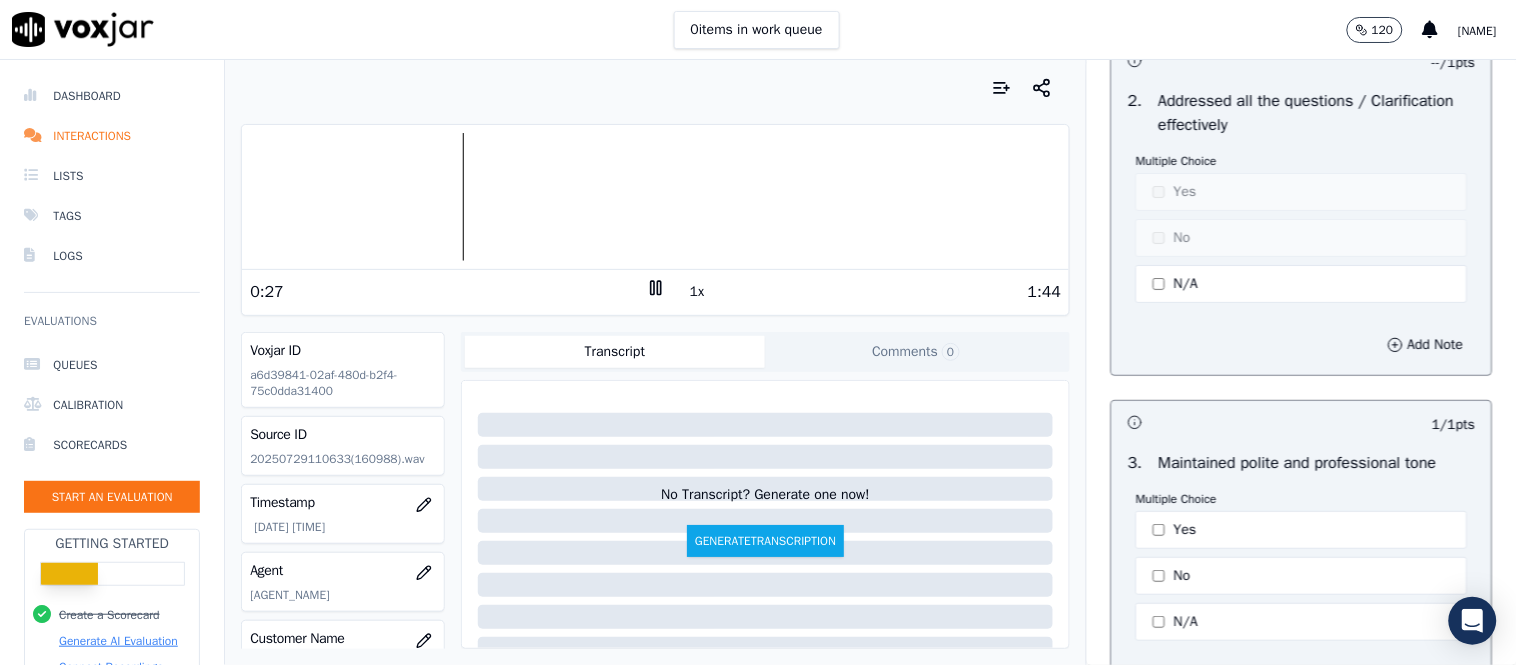 scroll, scrollTop: 3895, scrollLeft: 0, axis: vertical 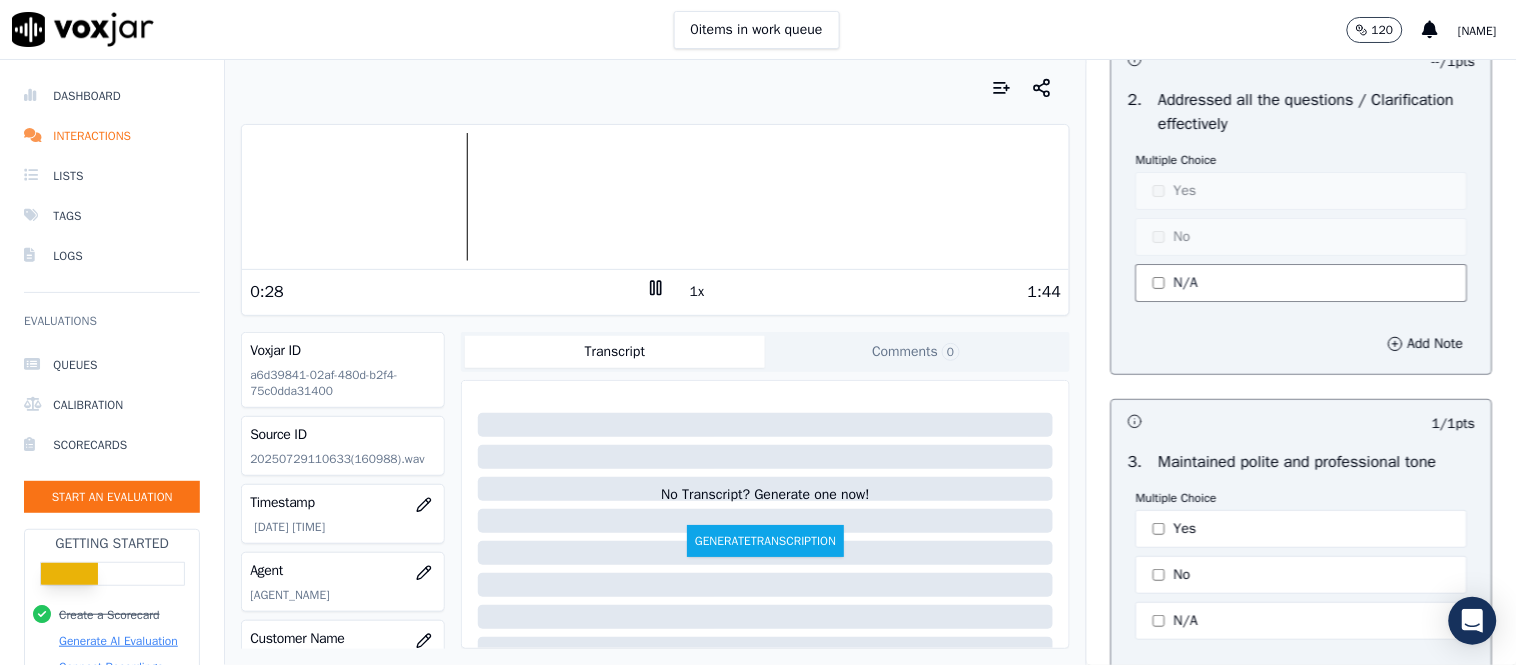click on "N/A" 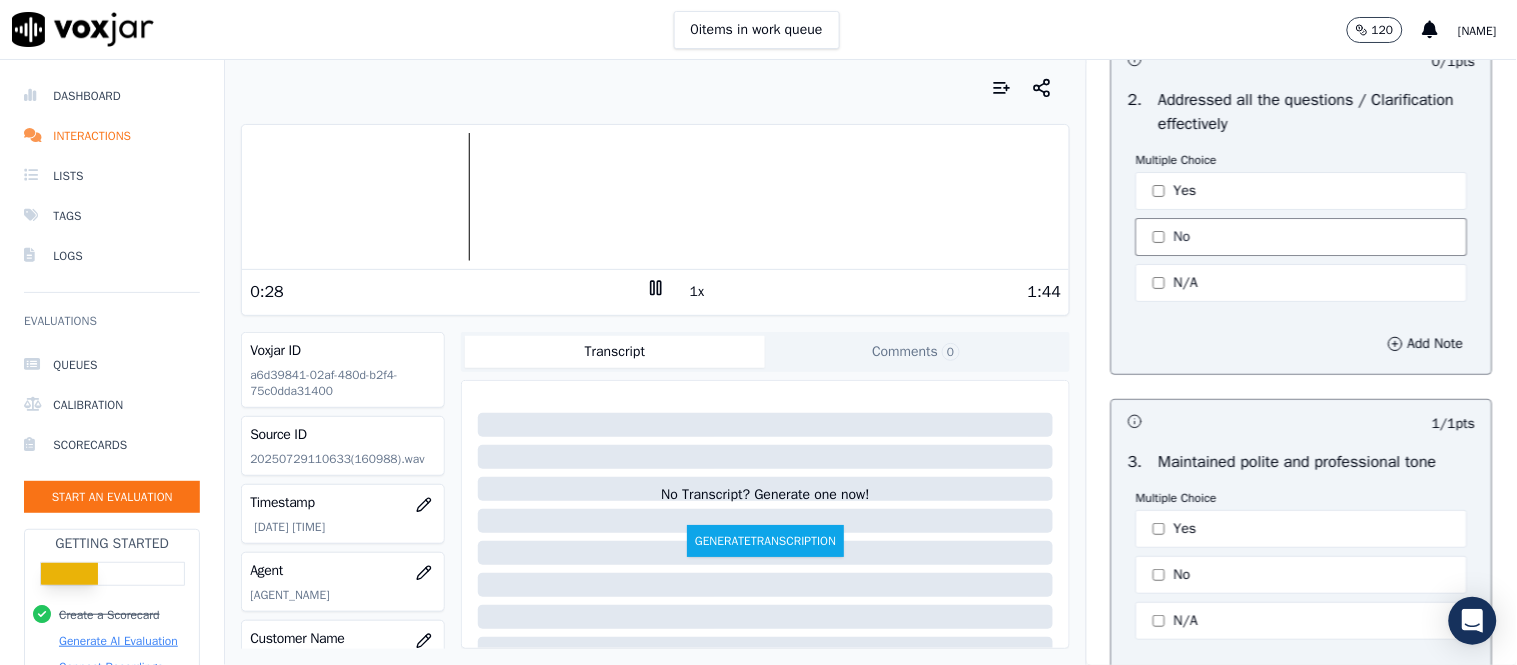 click on "No" 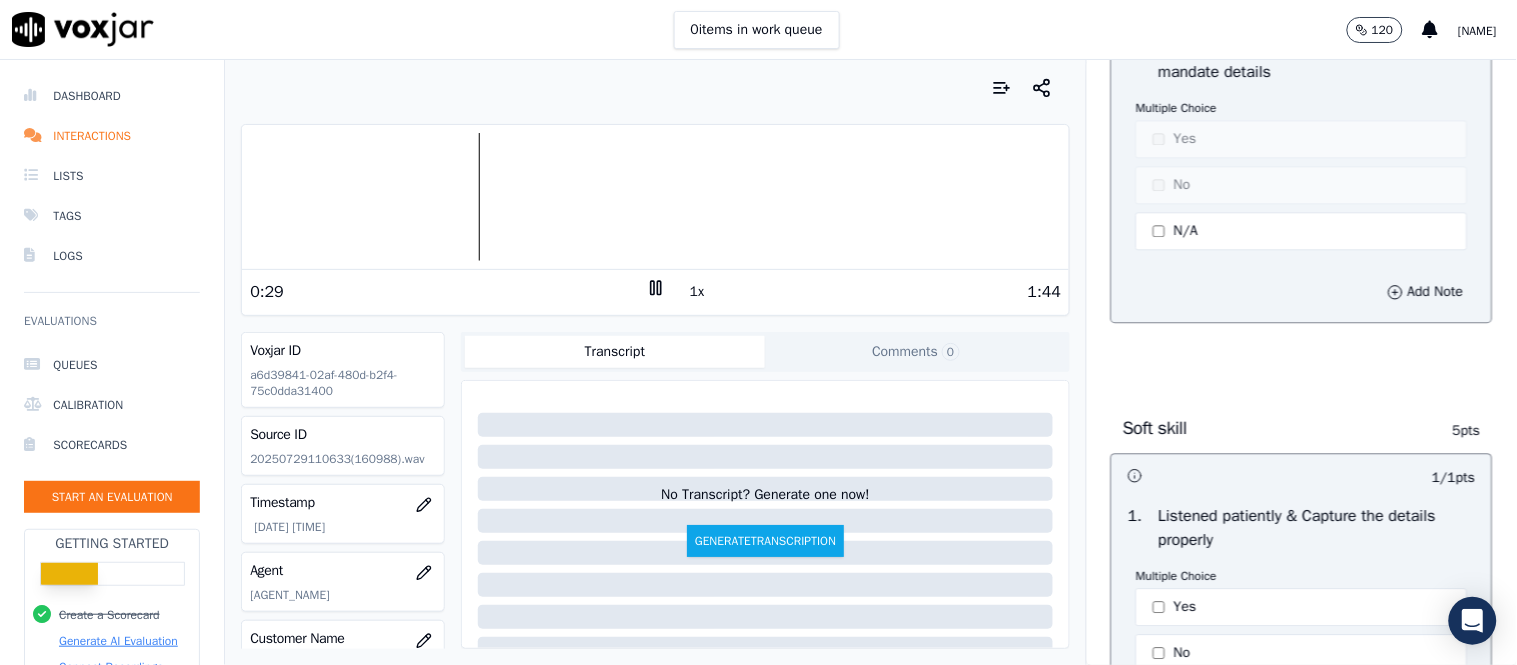 scroll, scrollTop: 2895, scrollLeft: 0, axis: vertical 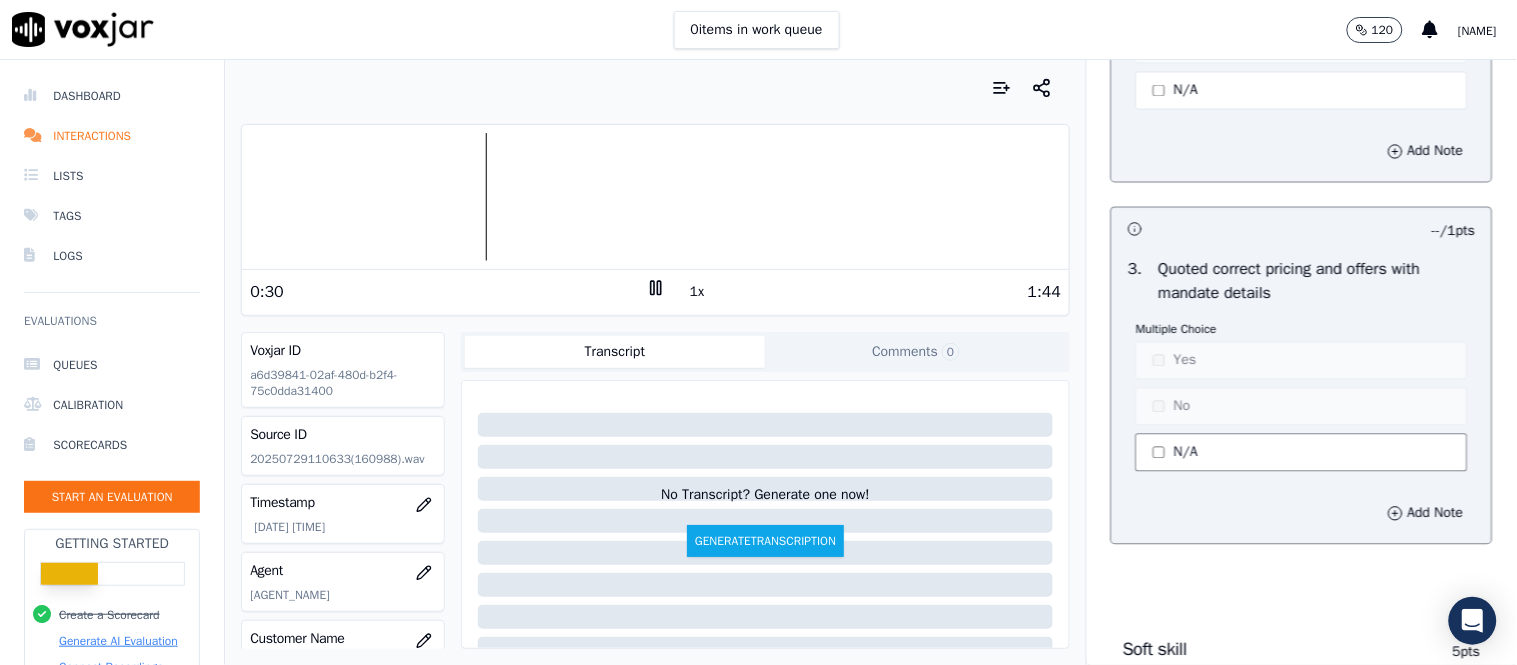 click on "N/A" 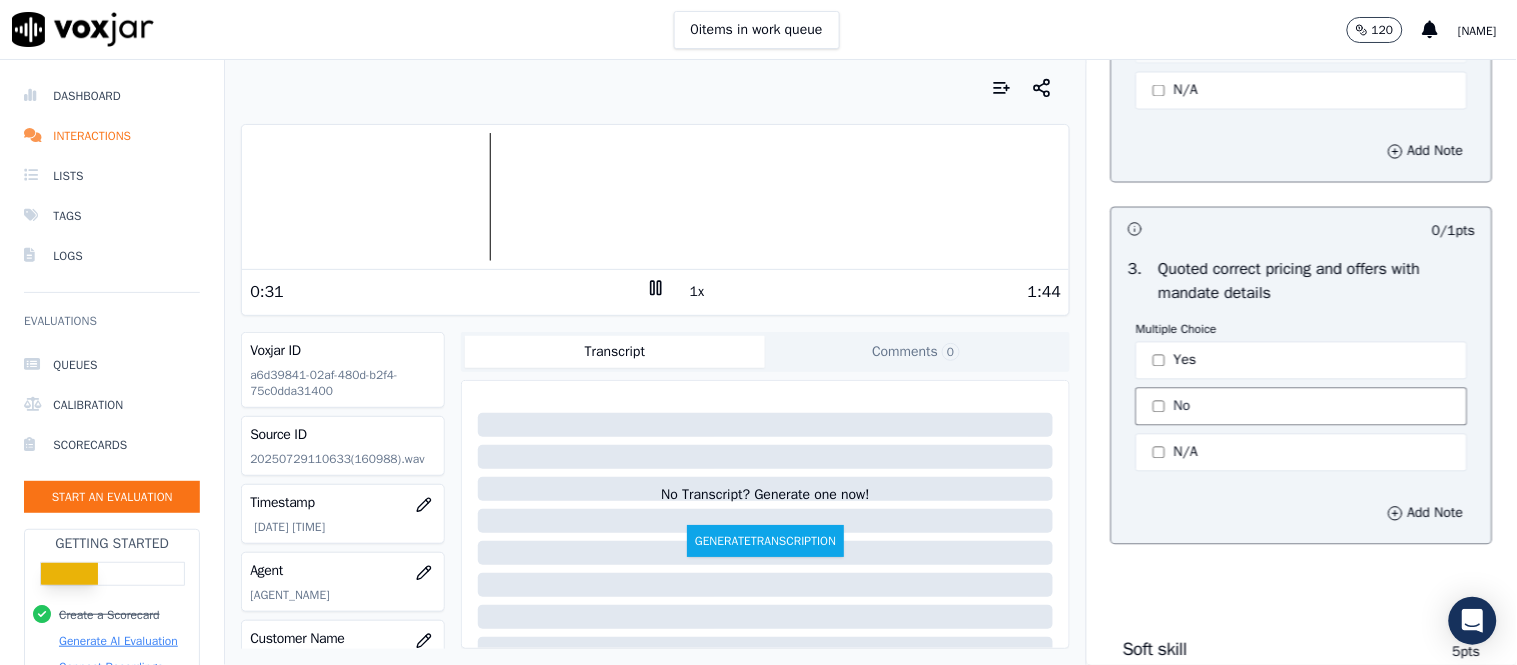 click on "No" 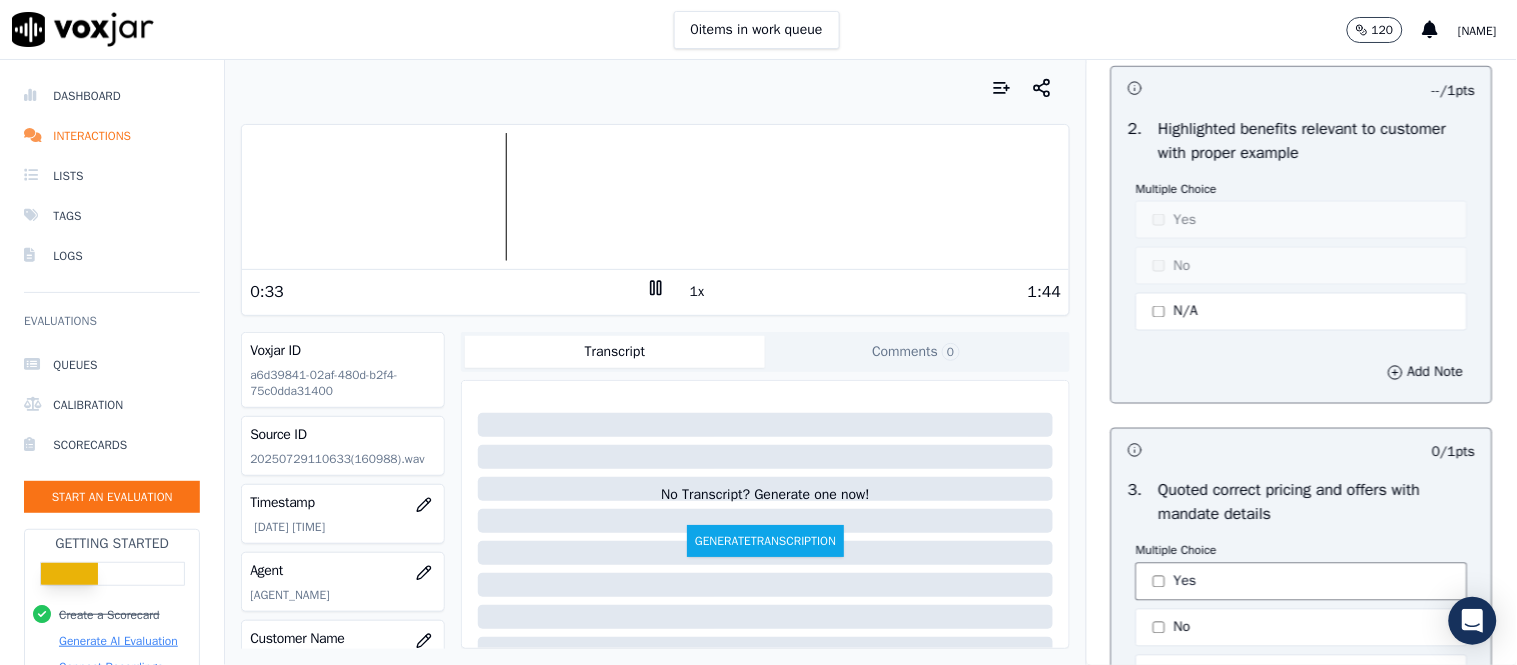 scroll, scrollTop: 2673, scrollLeft: 0, axis: vertical 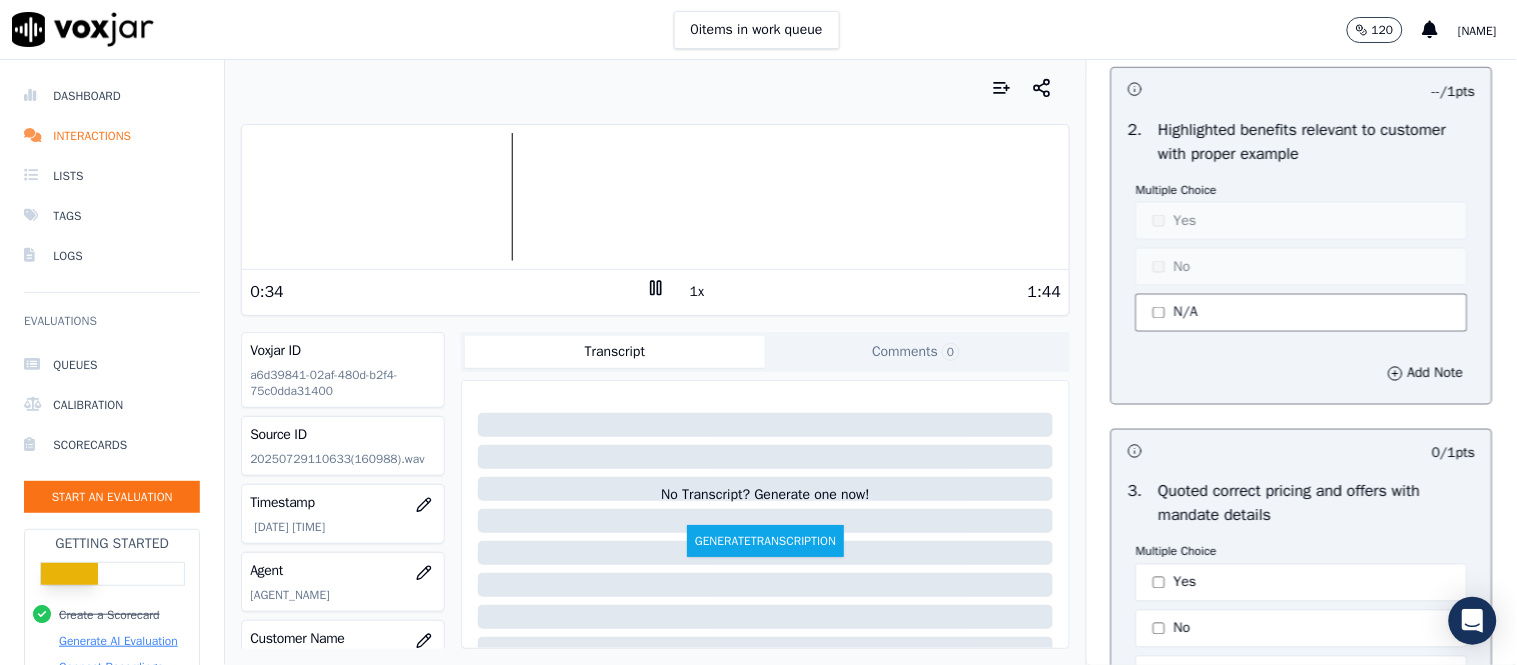 click on "N/A" 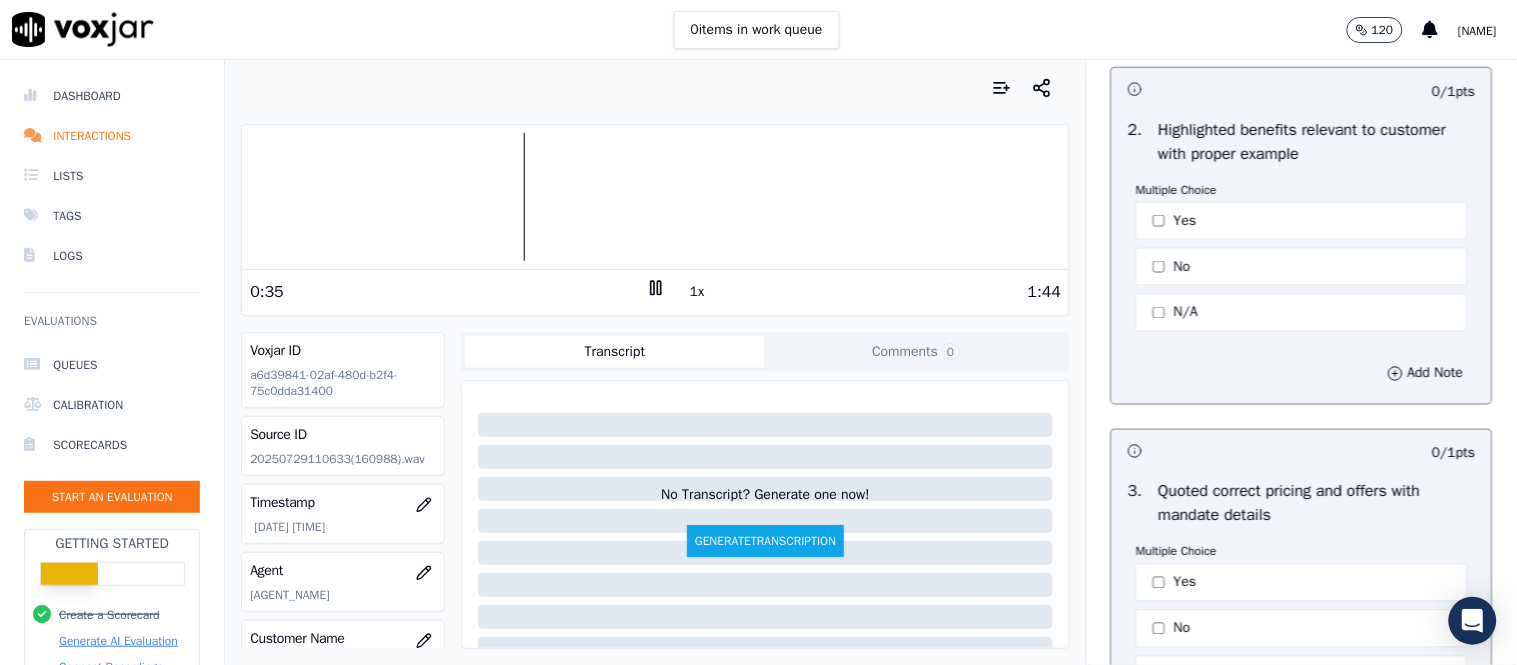 click on "Multiple Choice     Yes   No
N/A" at bounding box center (1302, 259) 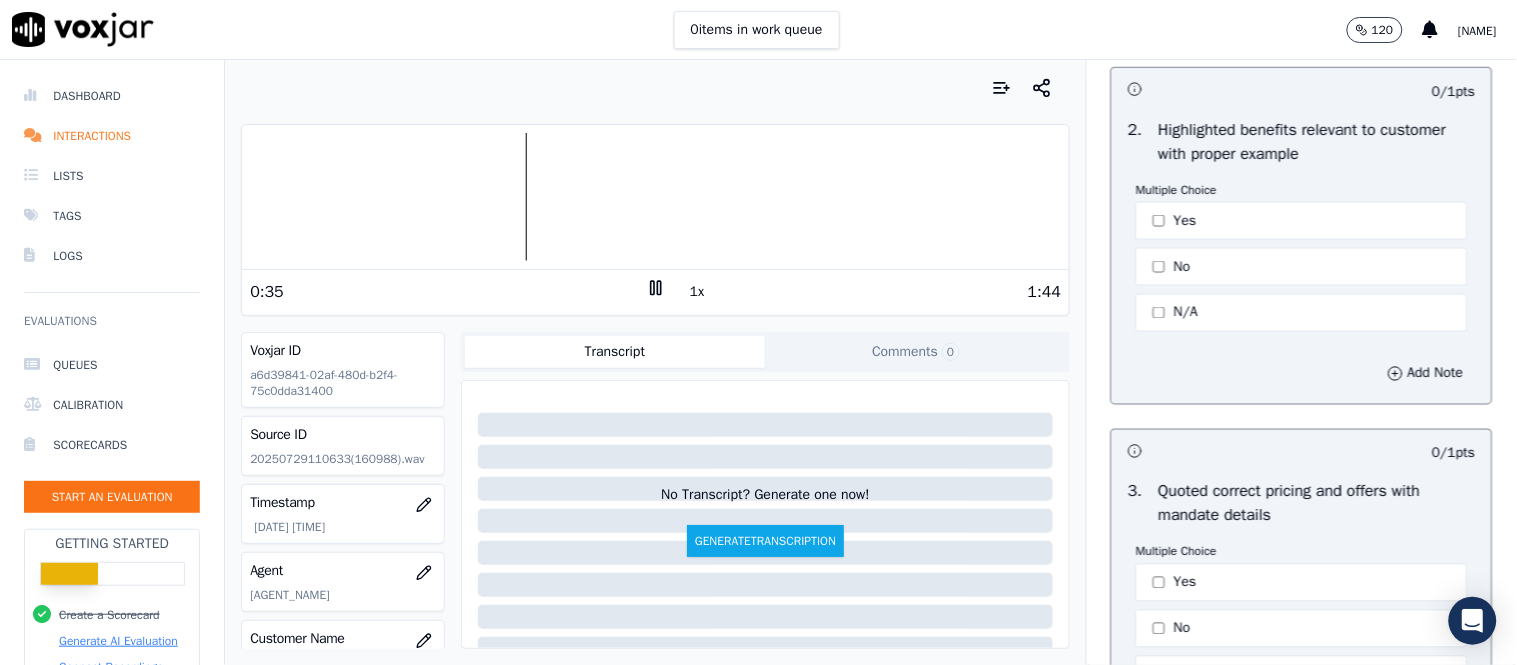 scroll, scrollTop: 2451, scrollLeft: 0, axis: vertical 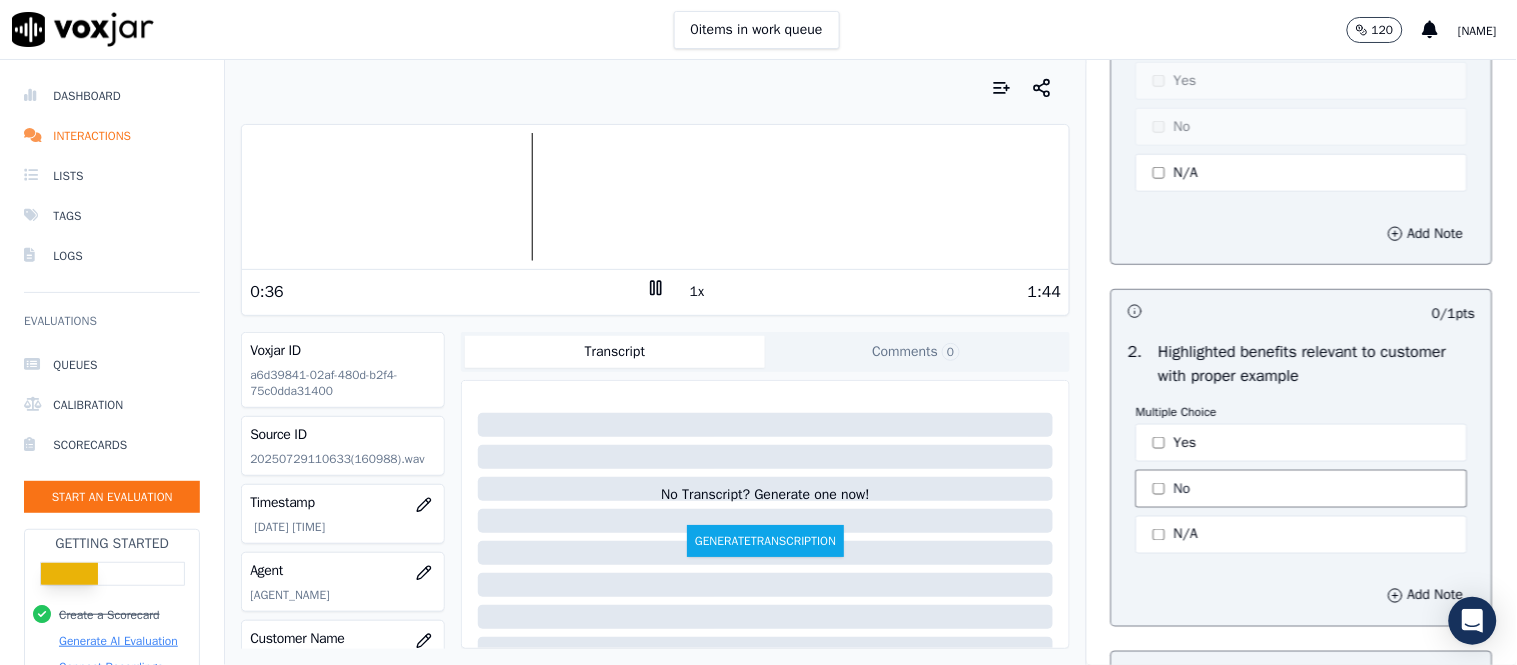 click on "No" 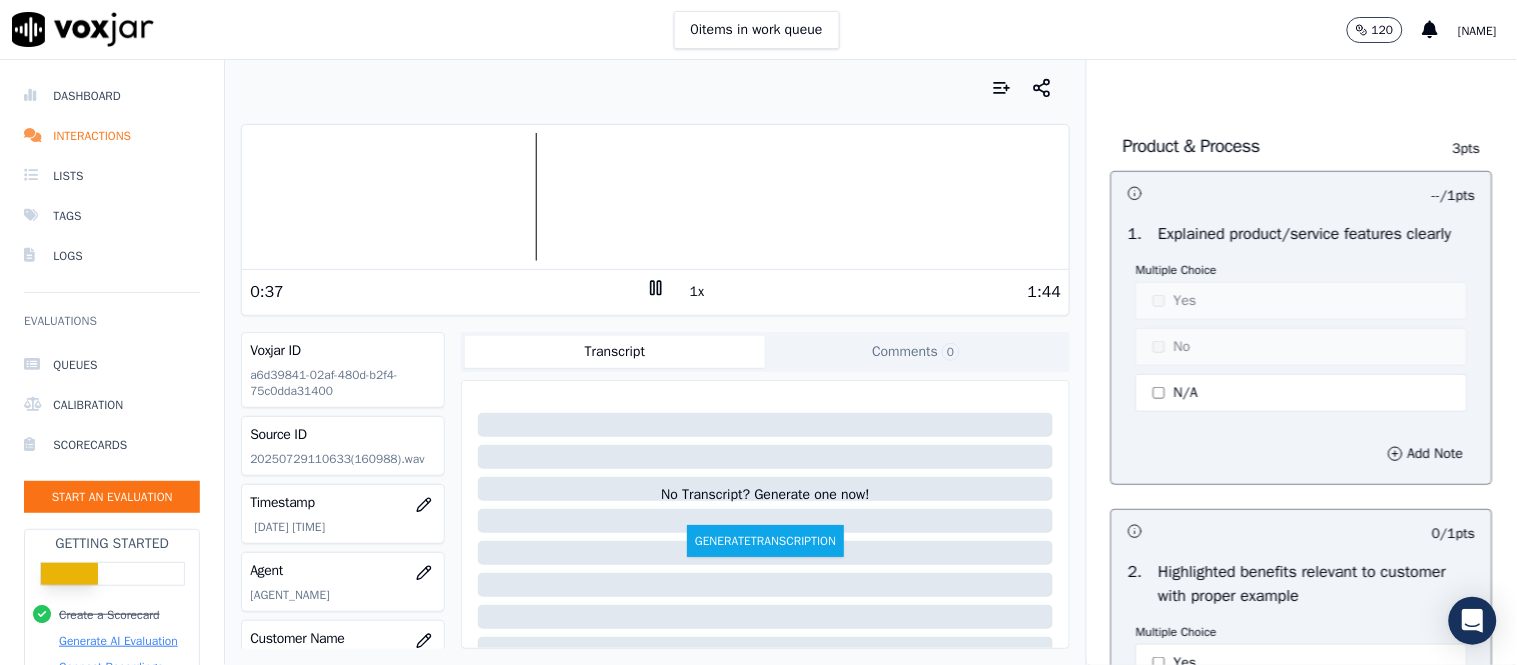 scroll, scrollTop: 2228, scrollLeft: 0, axis: vertical 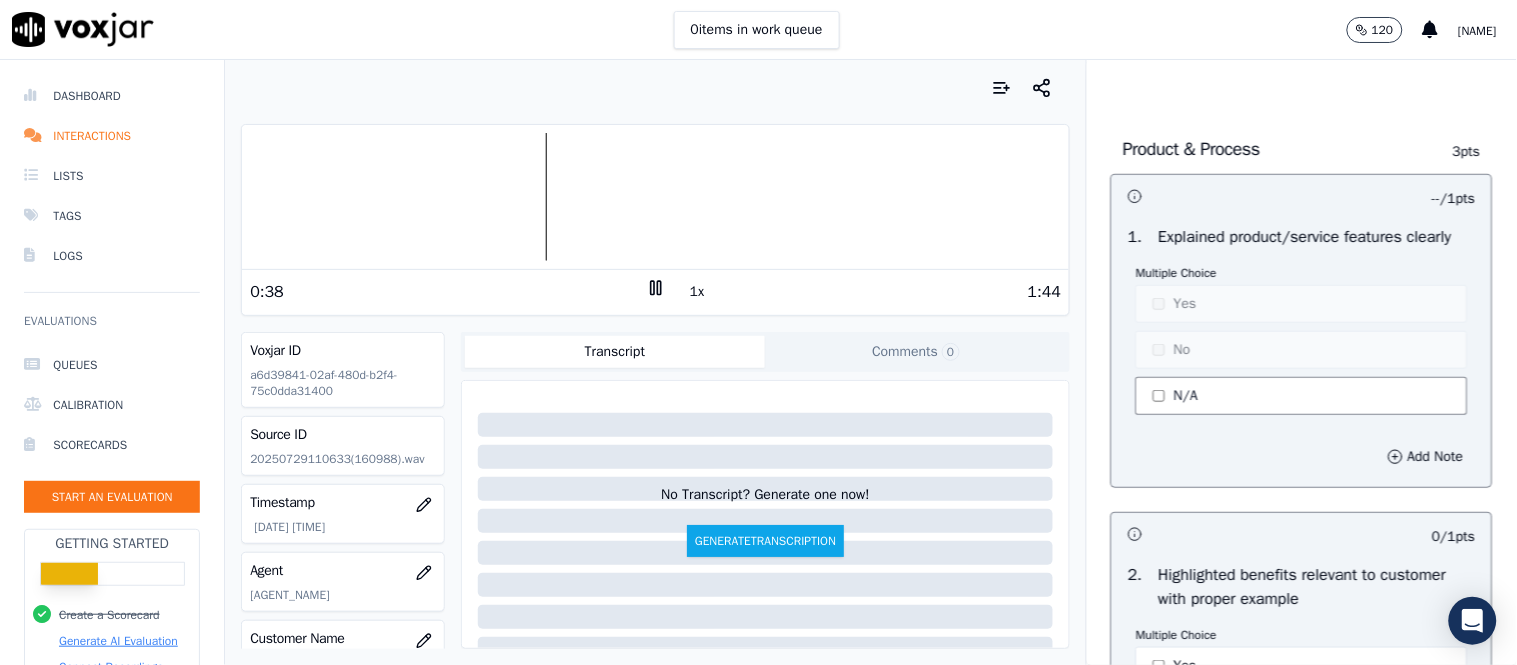 click on "N/A" 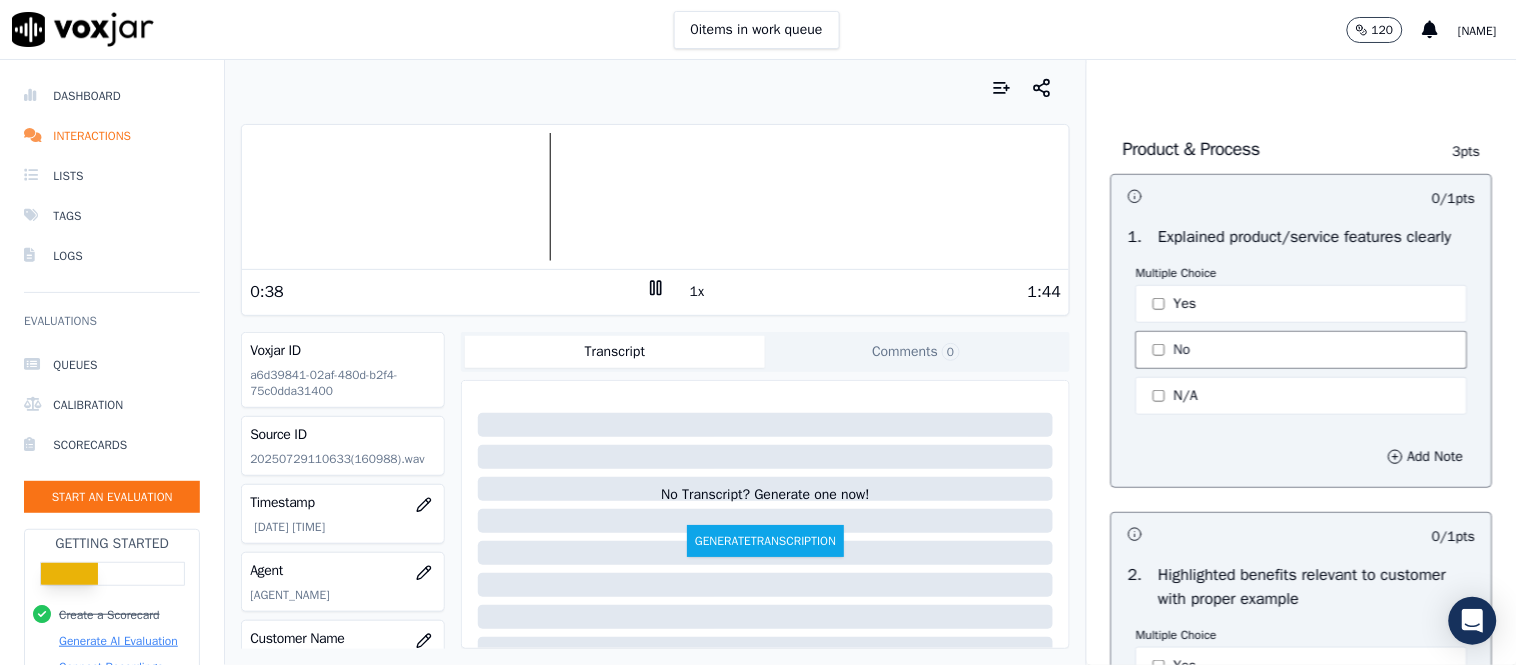 click on "No" 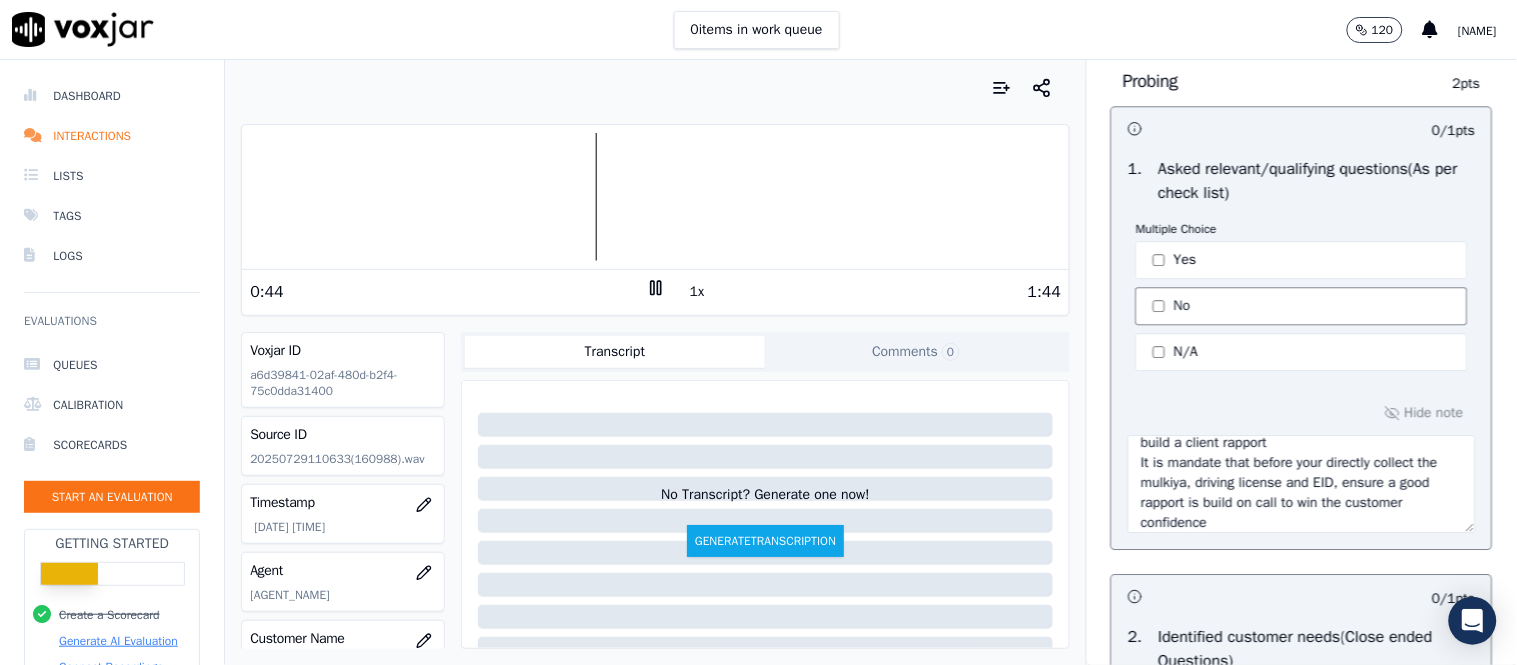 scroll, scrollTop: 1562, scrollLeft: 0, axis: vertical 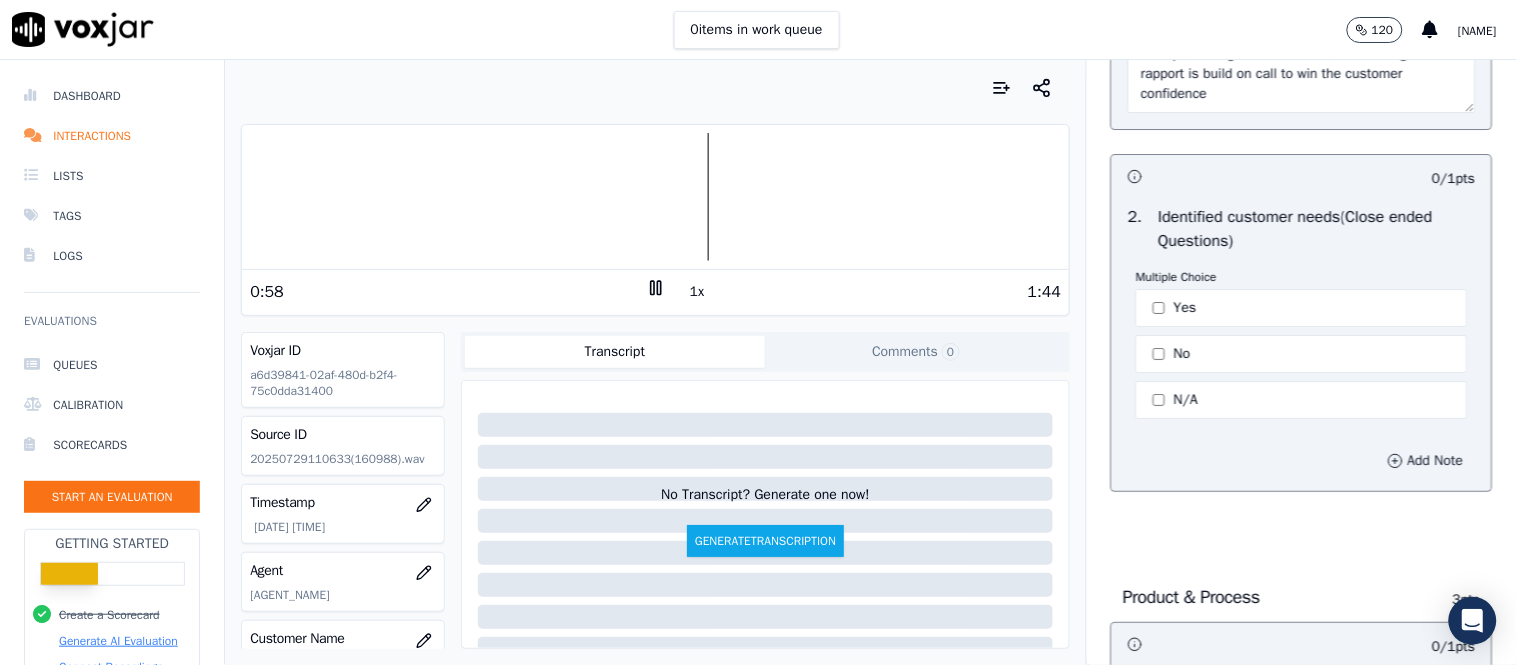 click on "Add Note" at bounding box center (1426, 461) 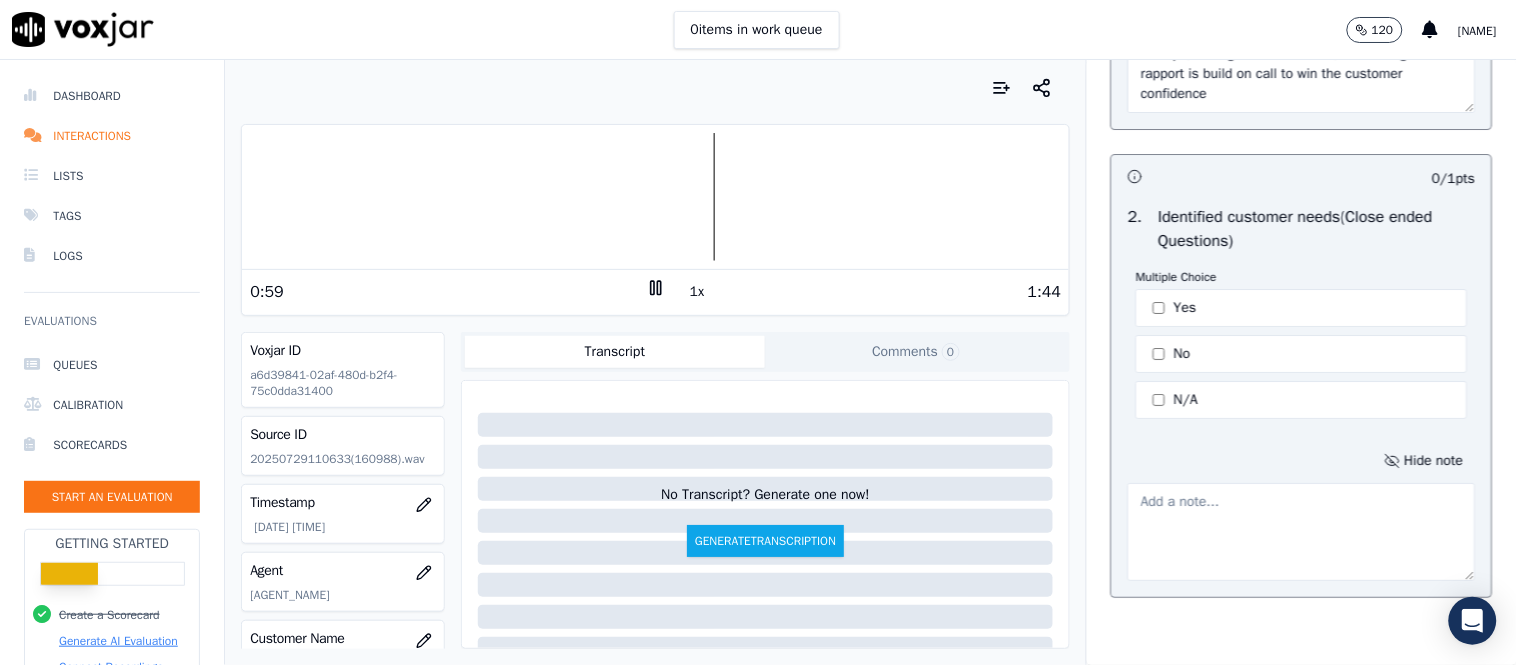 click at bounding box center (1302, 532) 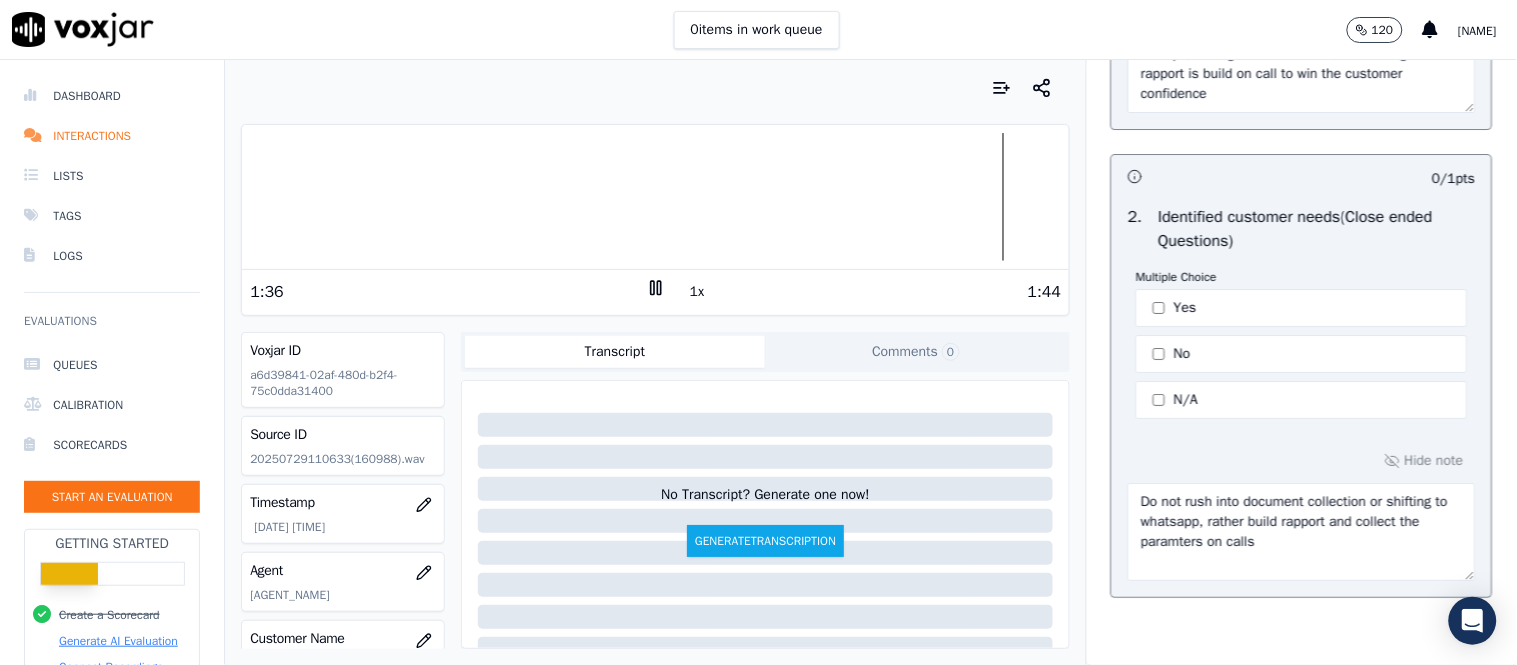 click on "Do not rush into document collection or shifting to whatsapp, rather build rapport and collect the paramters on calls" at bounding box center (1302, 532) 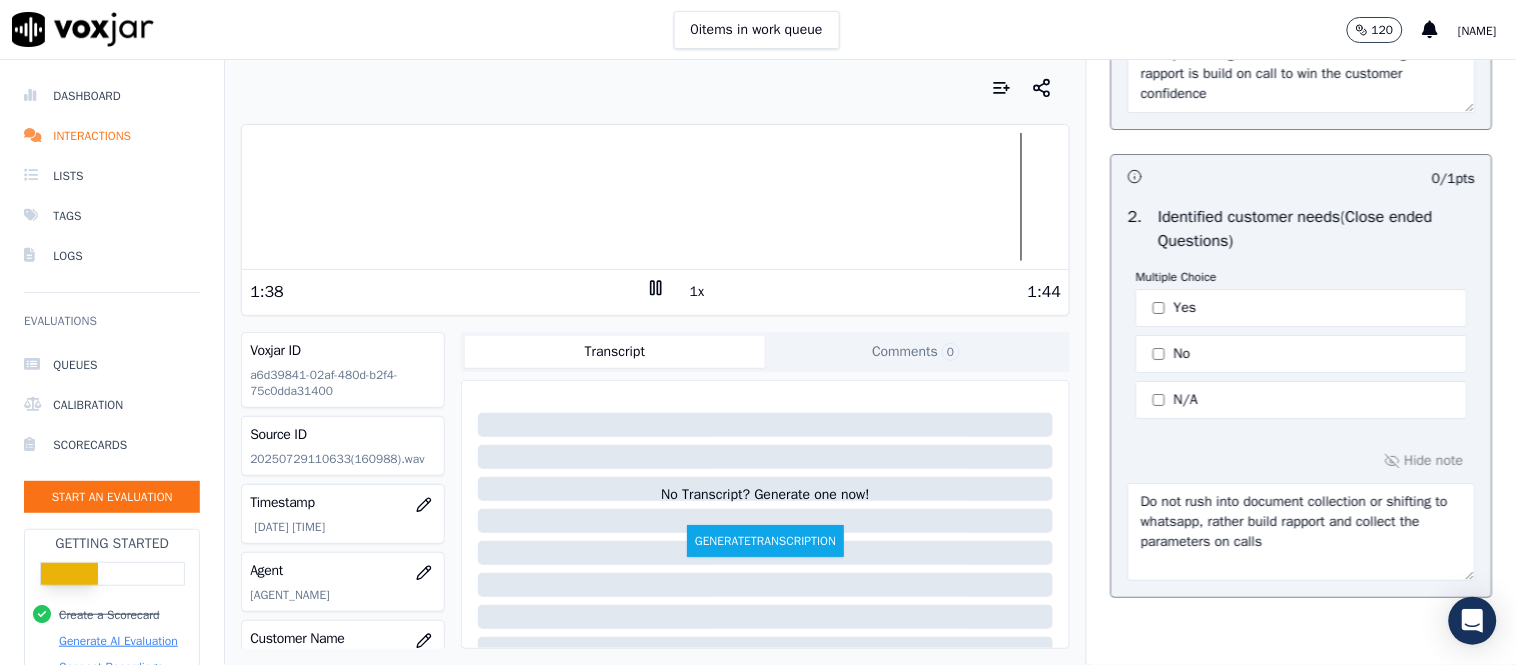 click on "Do not rush into document collection or shifting to whatsapp, rather build rapport and collect the parameters on calls" at bounding box center [1302, 532] 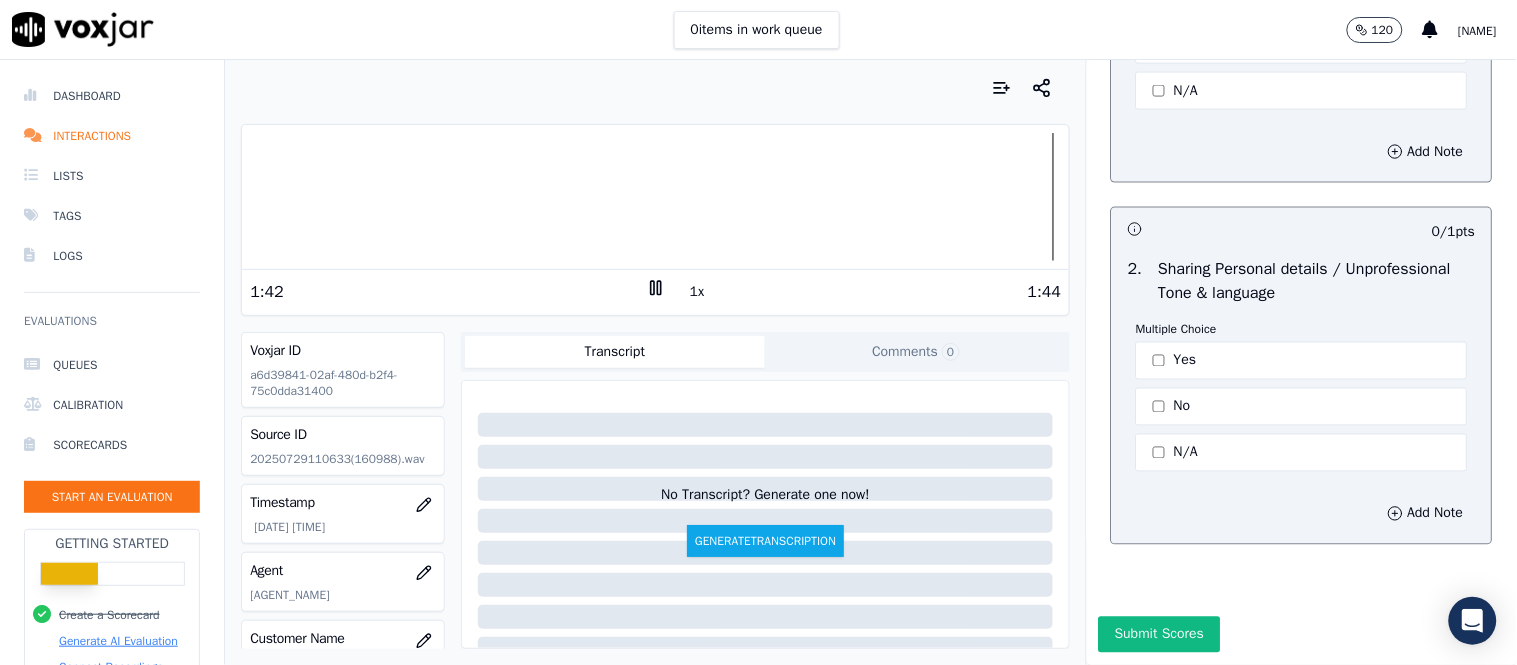 scroll, scrollTop: 6774, scrollLeft: 0, axis: vertical 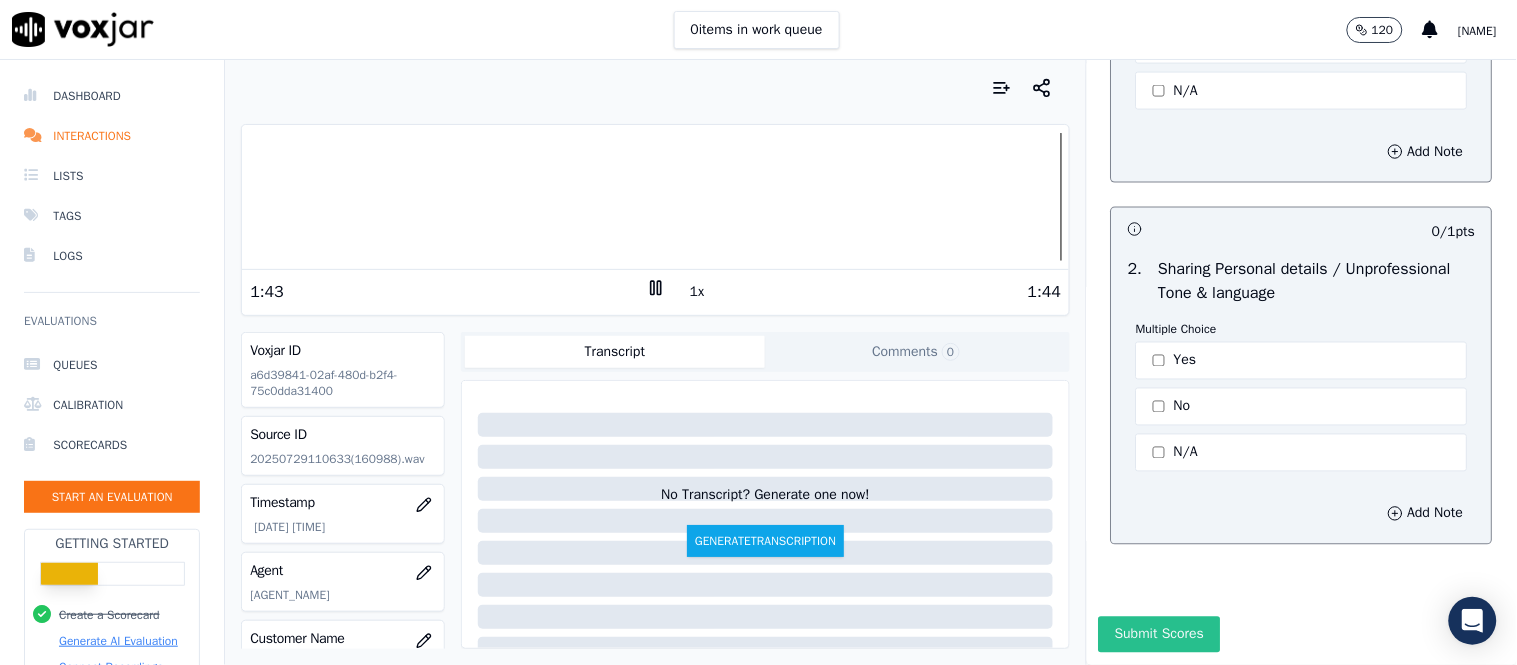 type on "Do not rush into document collection or shifting to WhatsApp, rather build rapport and collect the parameters on calls" 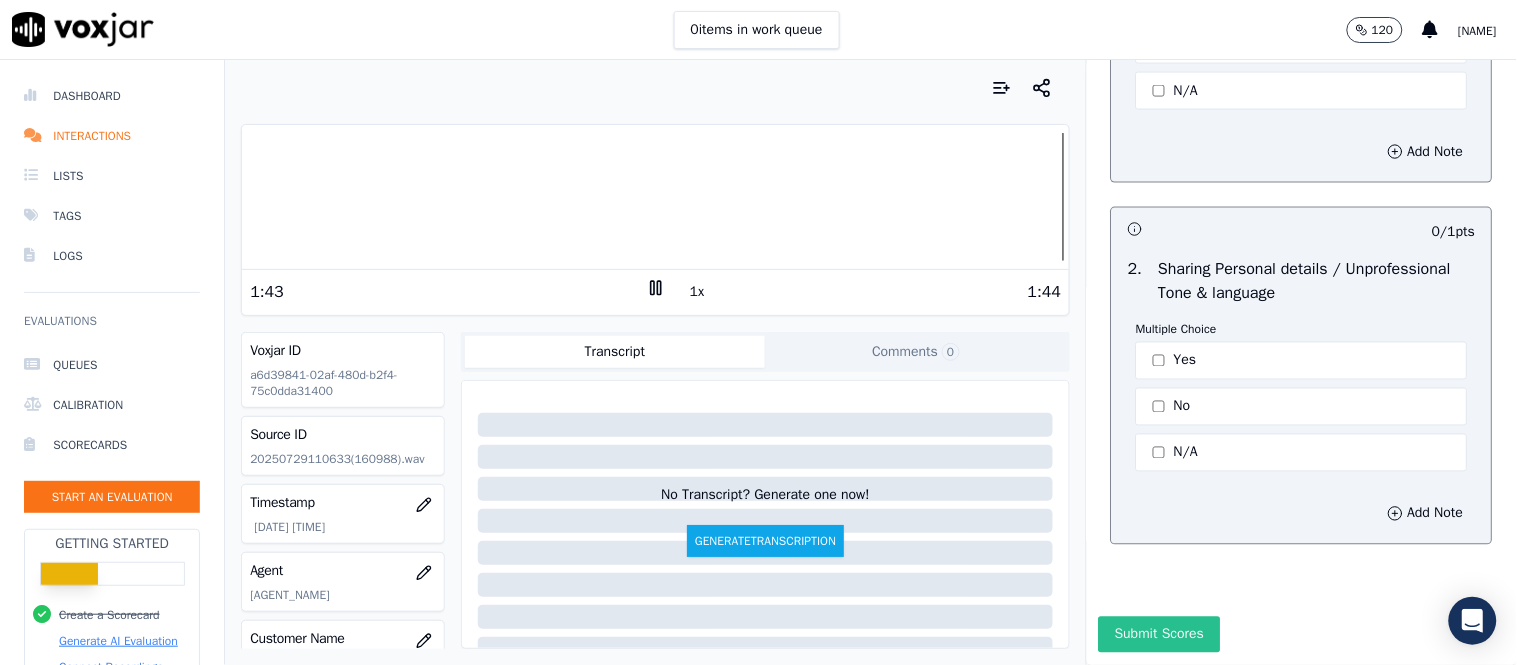 click on "Submit Scores" at bounding box center (1159, 635) 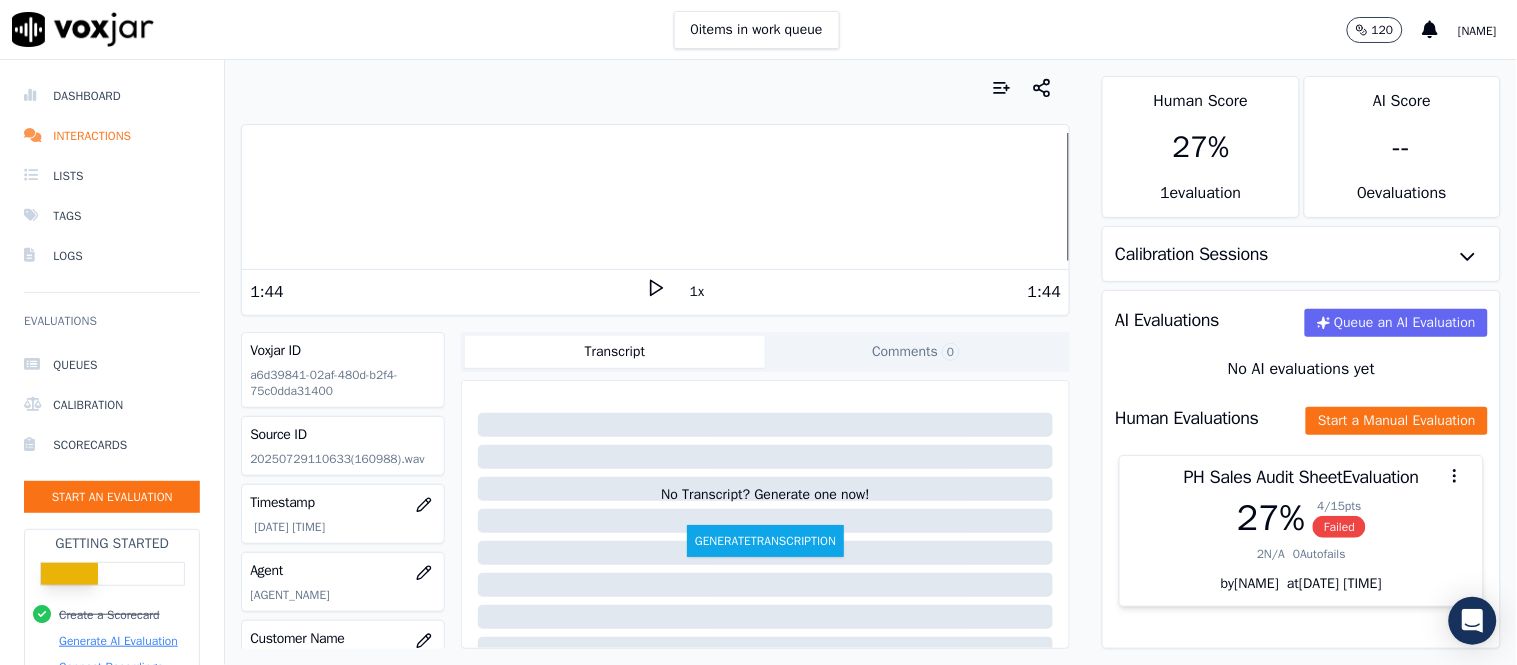 scroll, scrollTop: 0, scrollLeft: 0, axis: both 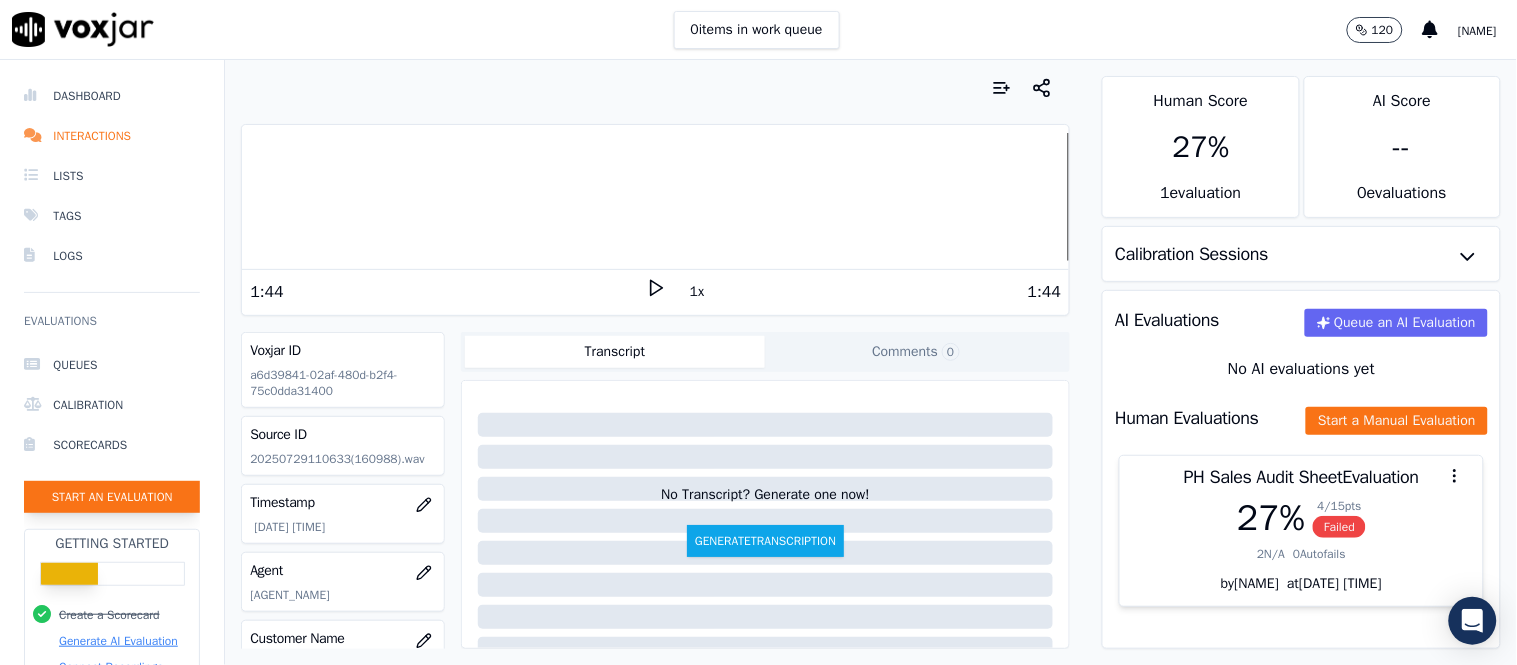 click on "Start an Evaluation" 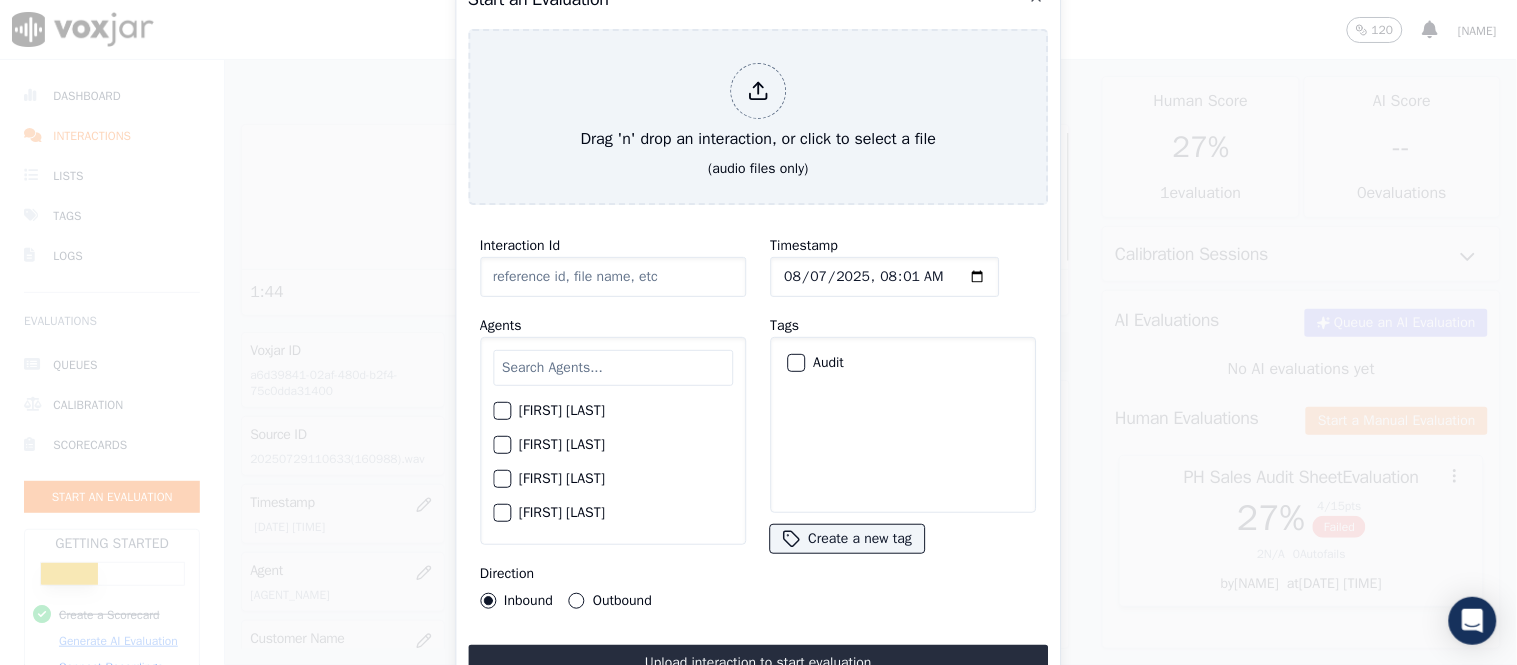 click at bounding box center (613, 368) 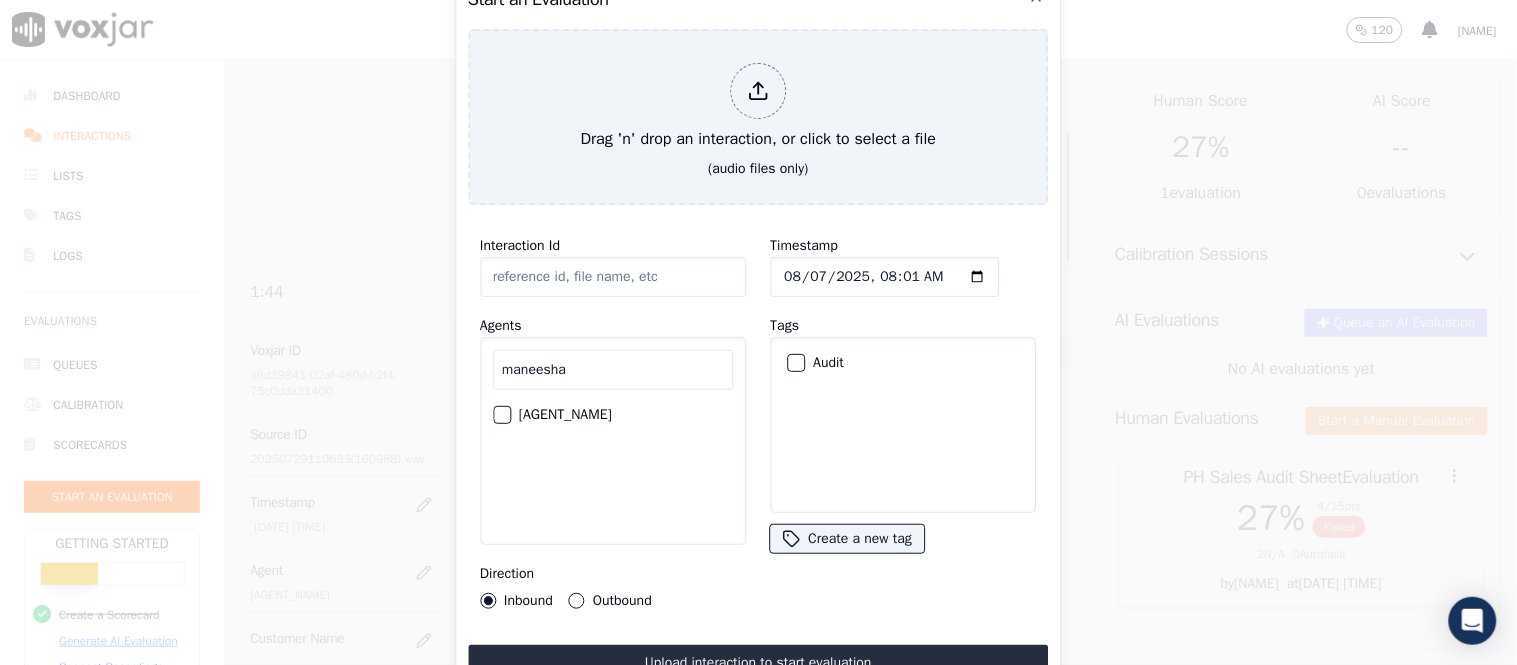 type on "maneesha" 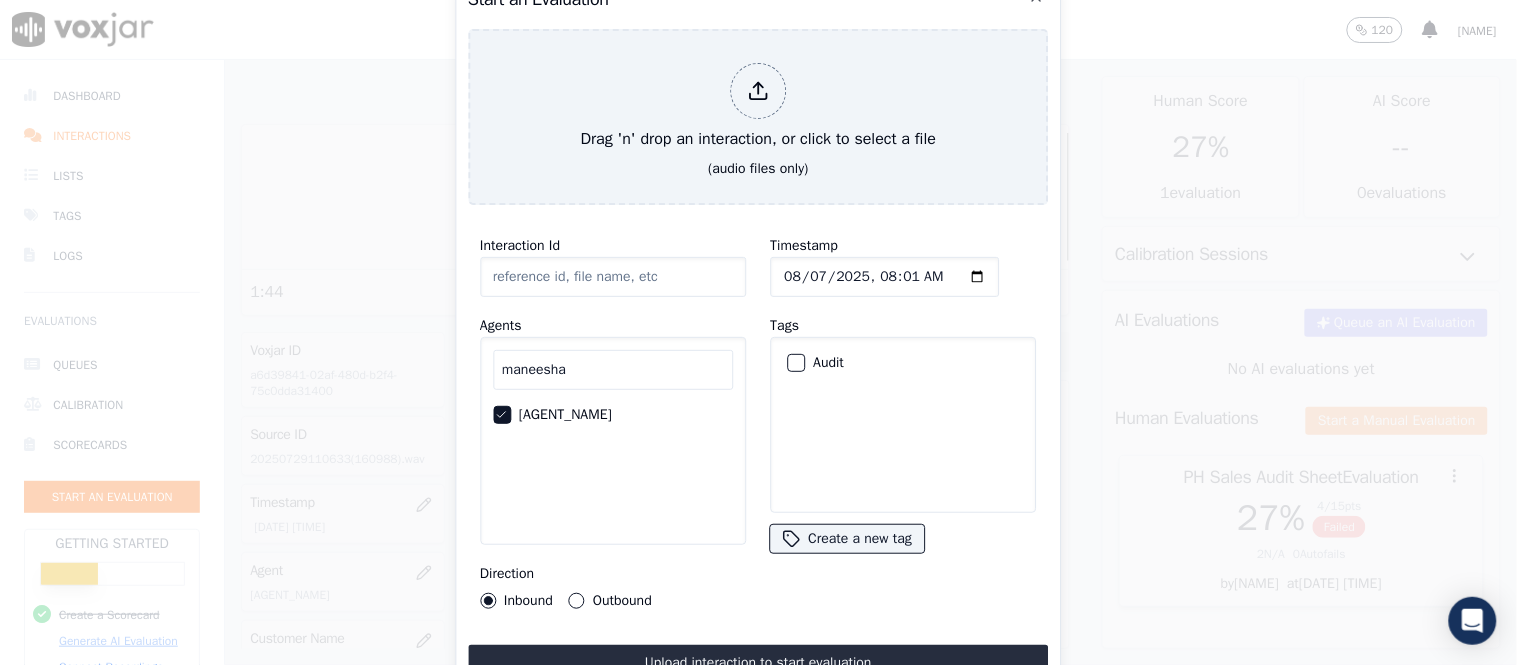 click on "Audit" at bounding box center (796, 363) 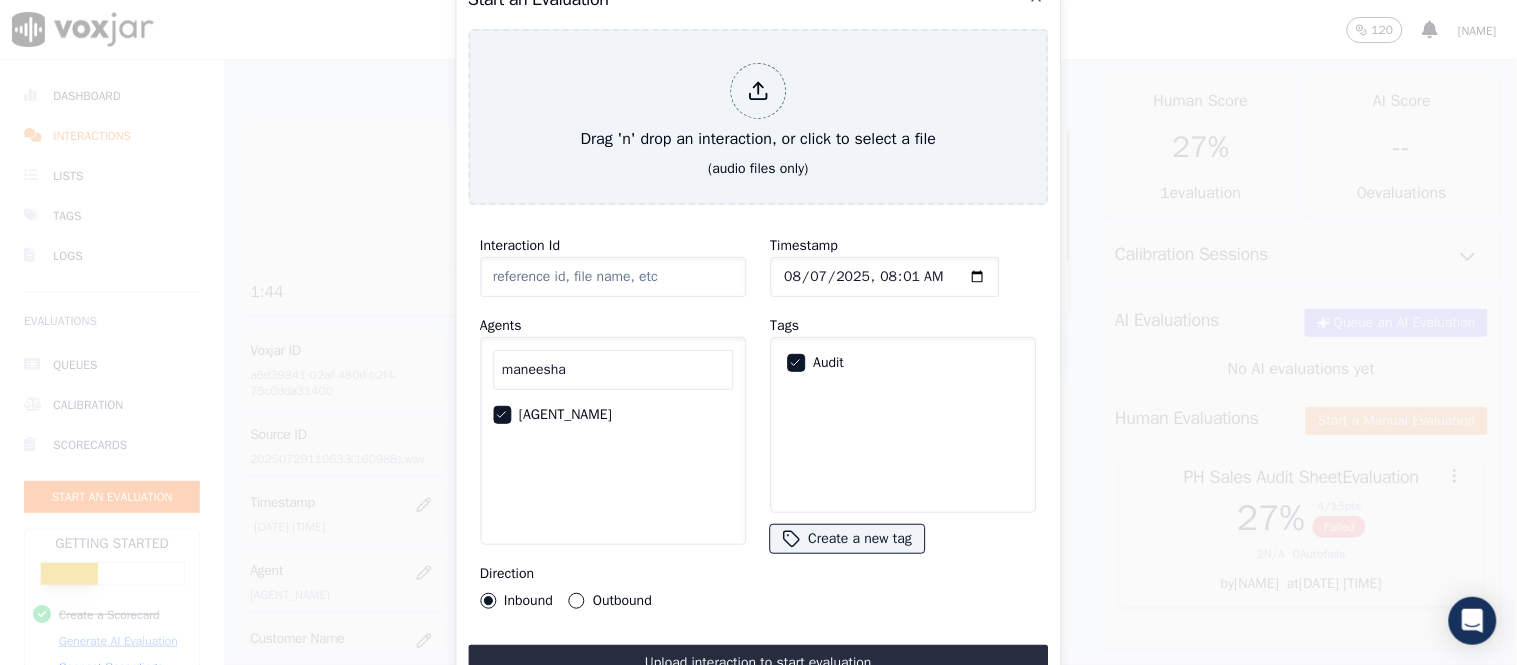 click on "Outbound" at bounding box center (577, 601) 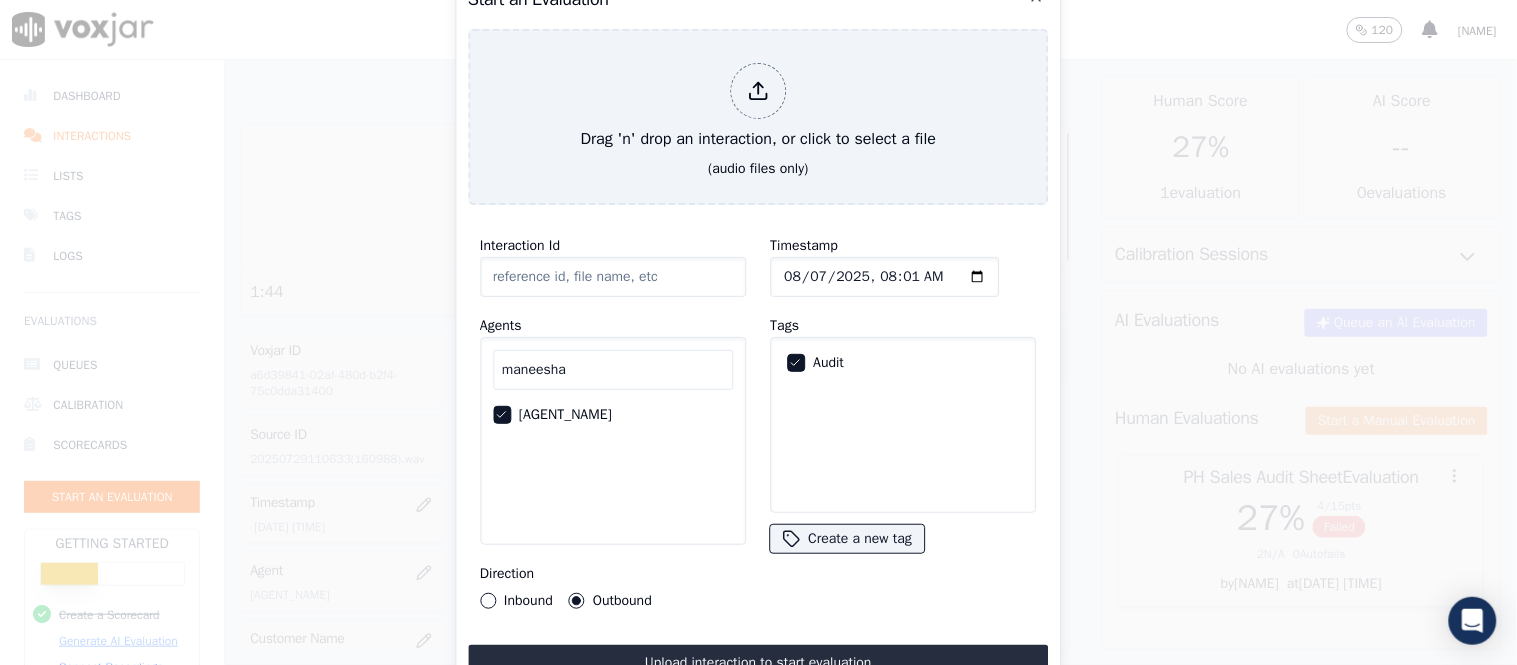 type on "[AGENT_NAME]_424-0564123330_20250804111805(202857).wav" 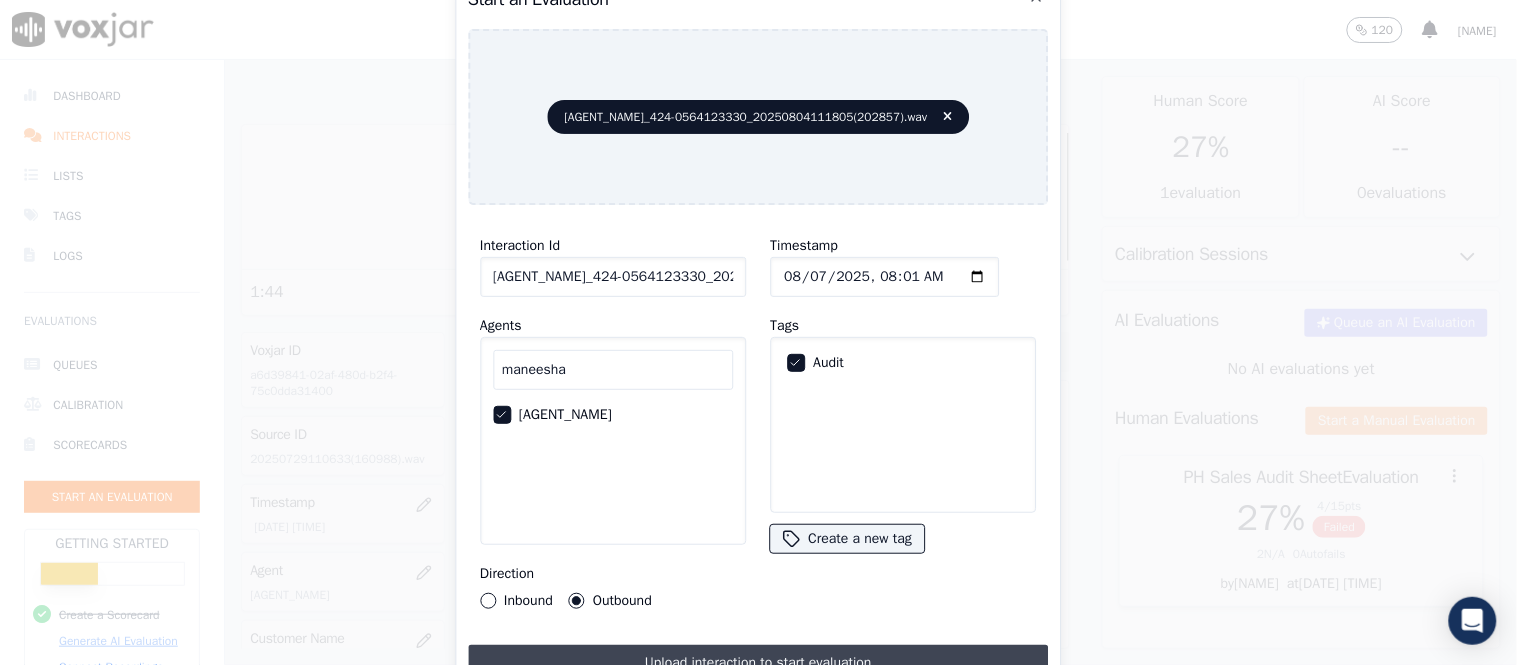 click on "Upload interaction to start evaluation" at bounding box center (758, 663) 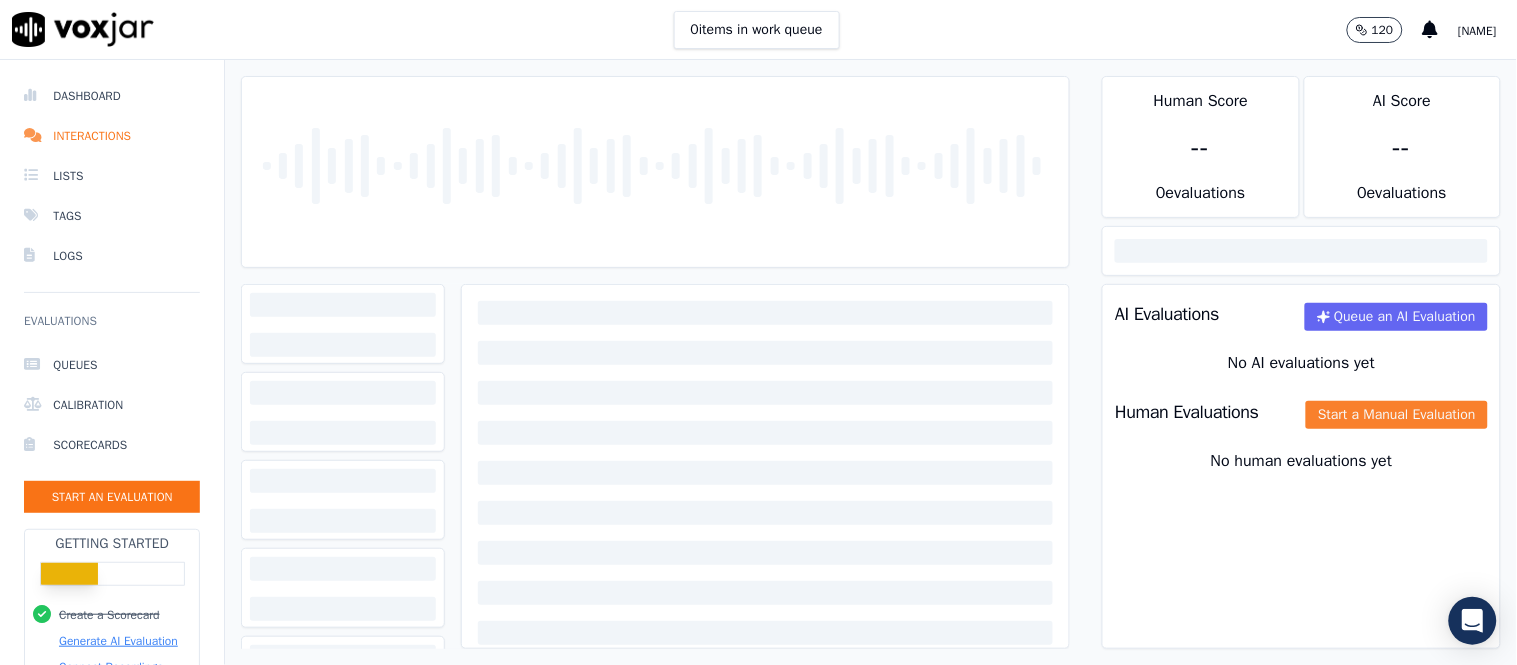 click on "Start a Manual Evaluation" 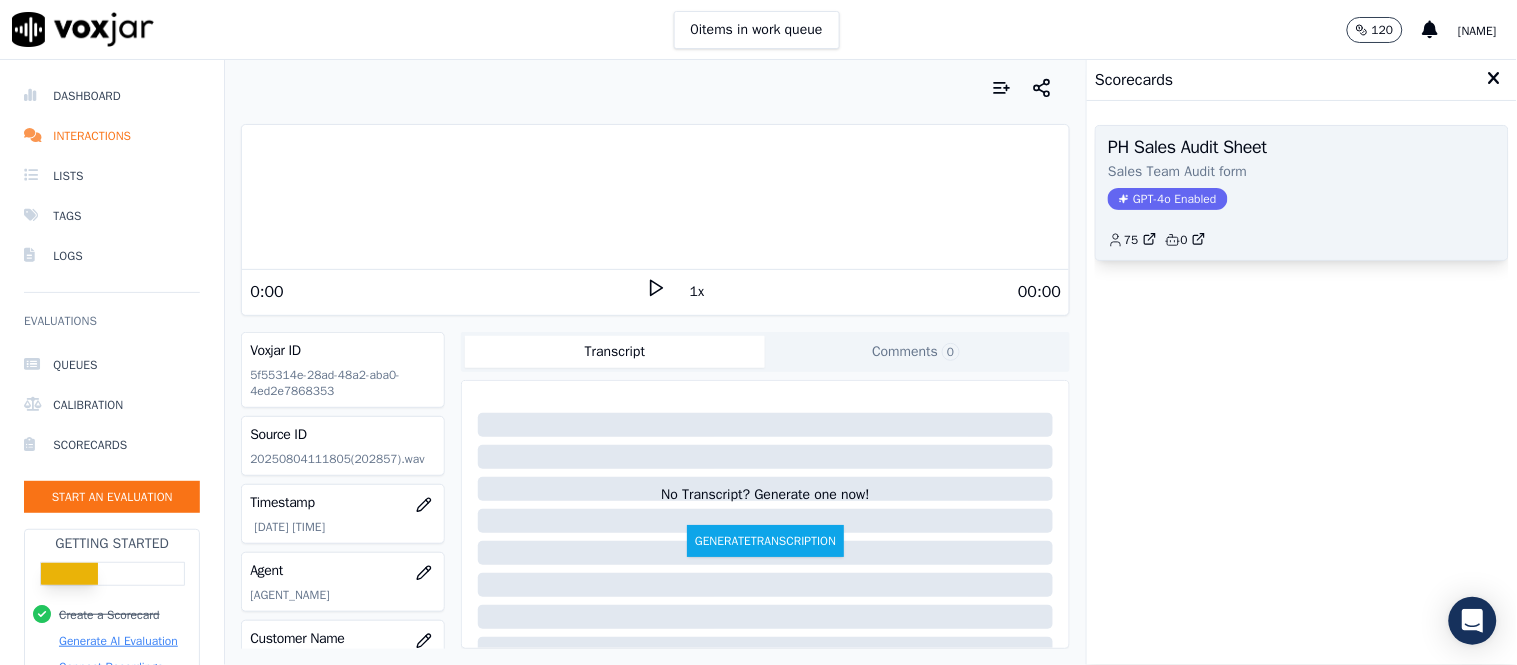 click on "GPT-4o Enabled" at bounding box center [1167, 199] 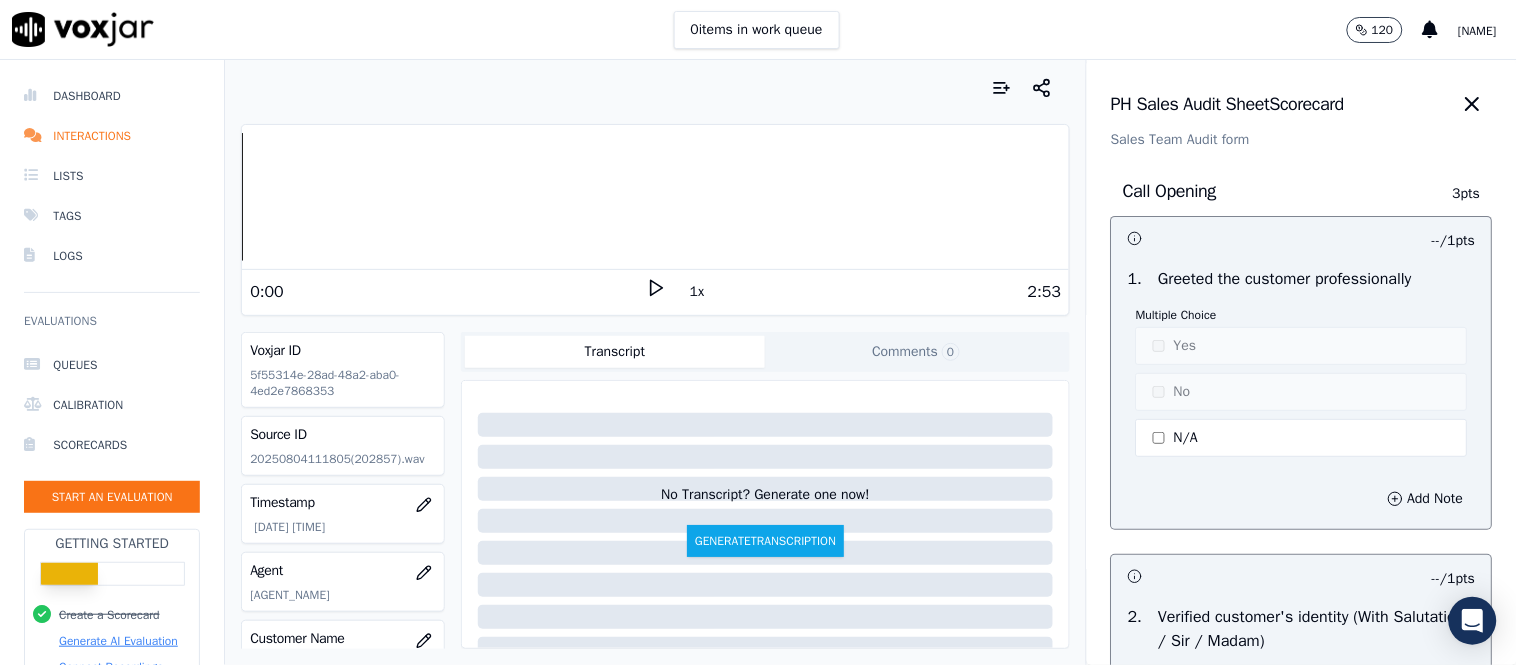 click 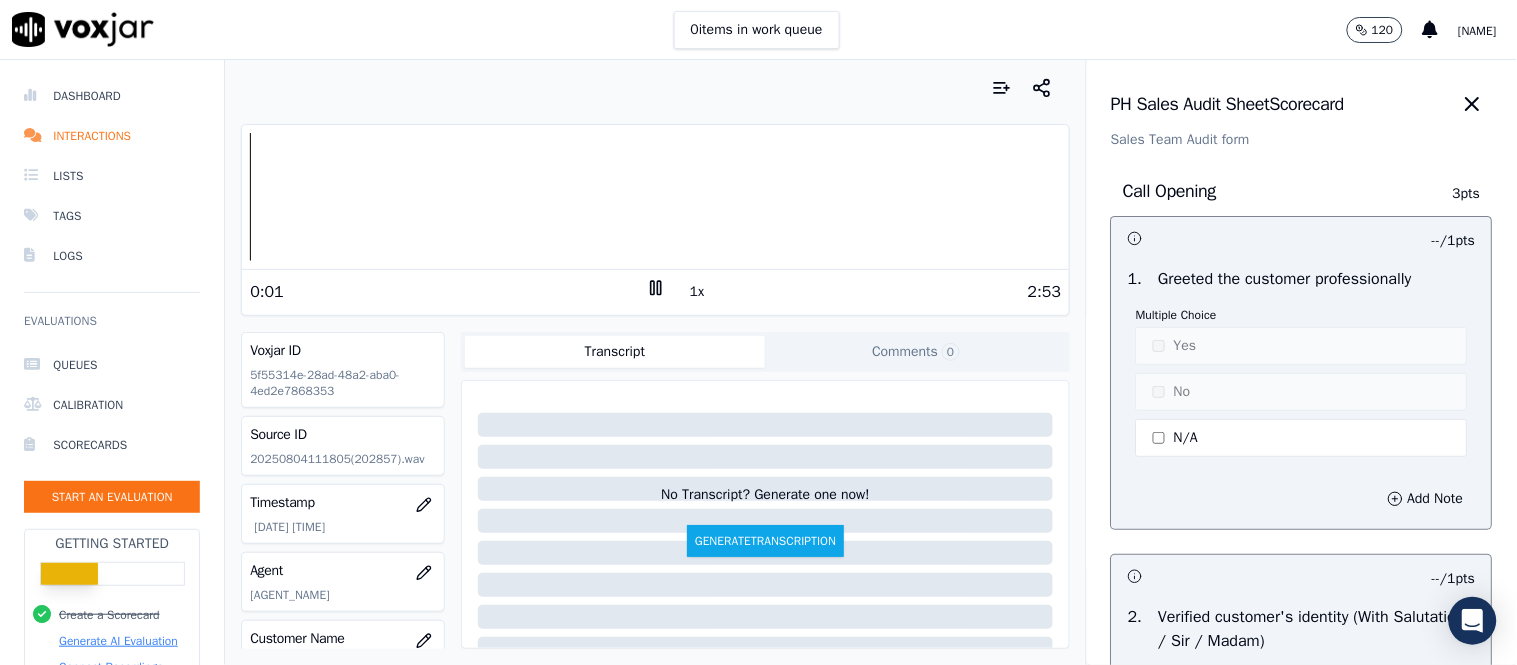 click on "Multiple Choice     Yes   No
N/A" at bounding box center (1302, 384) 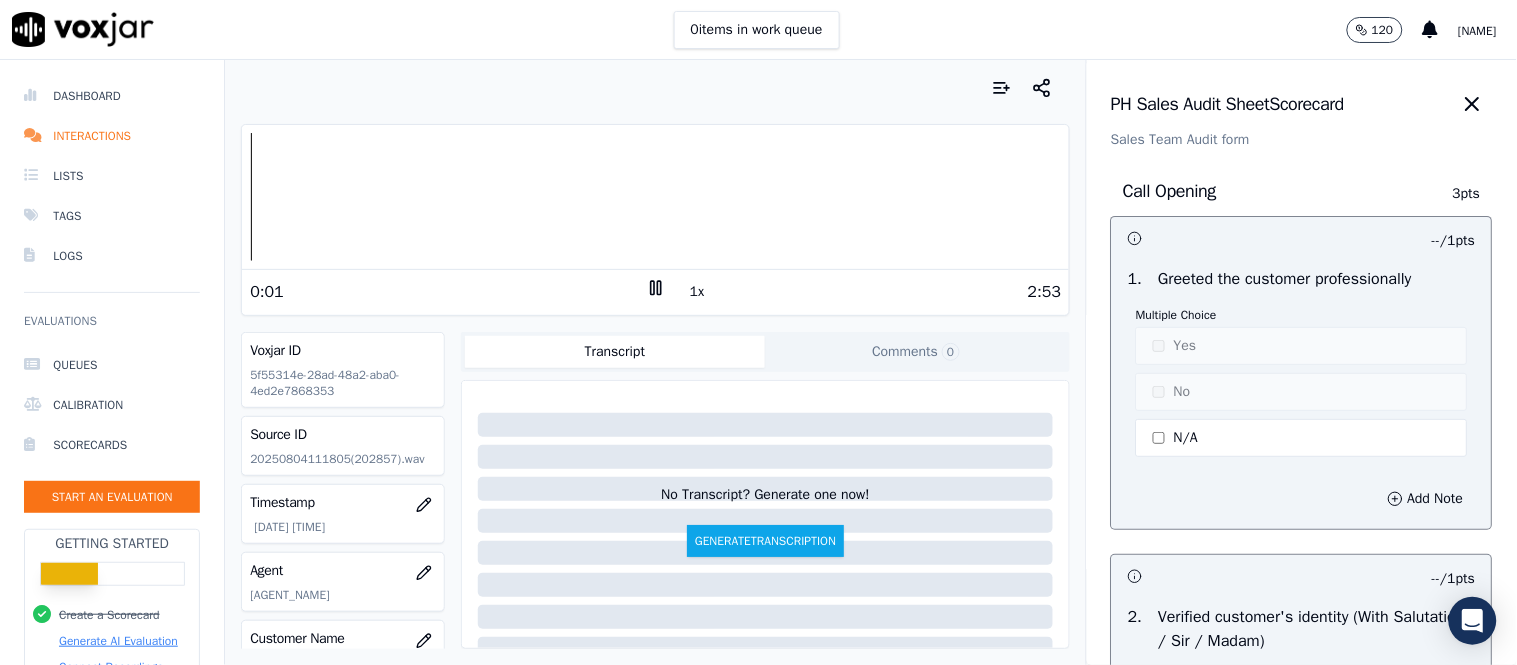 click on "Multiple Choice     Yes   No
N/A" at bounding box center [1302, 384] 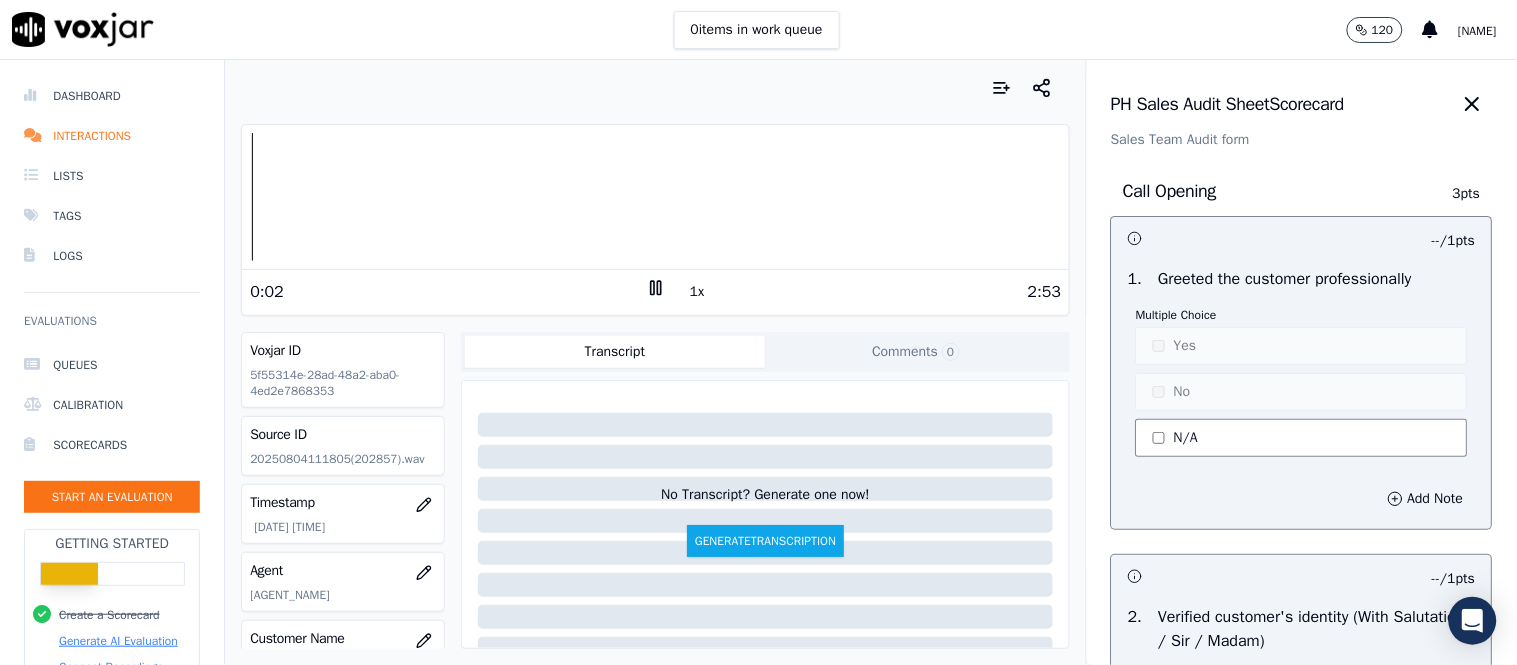 click on "N/A" 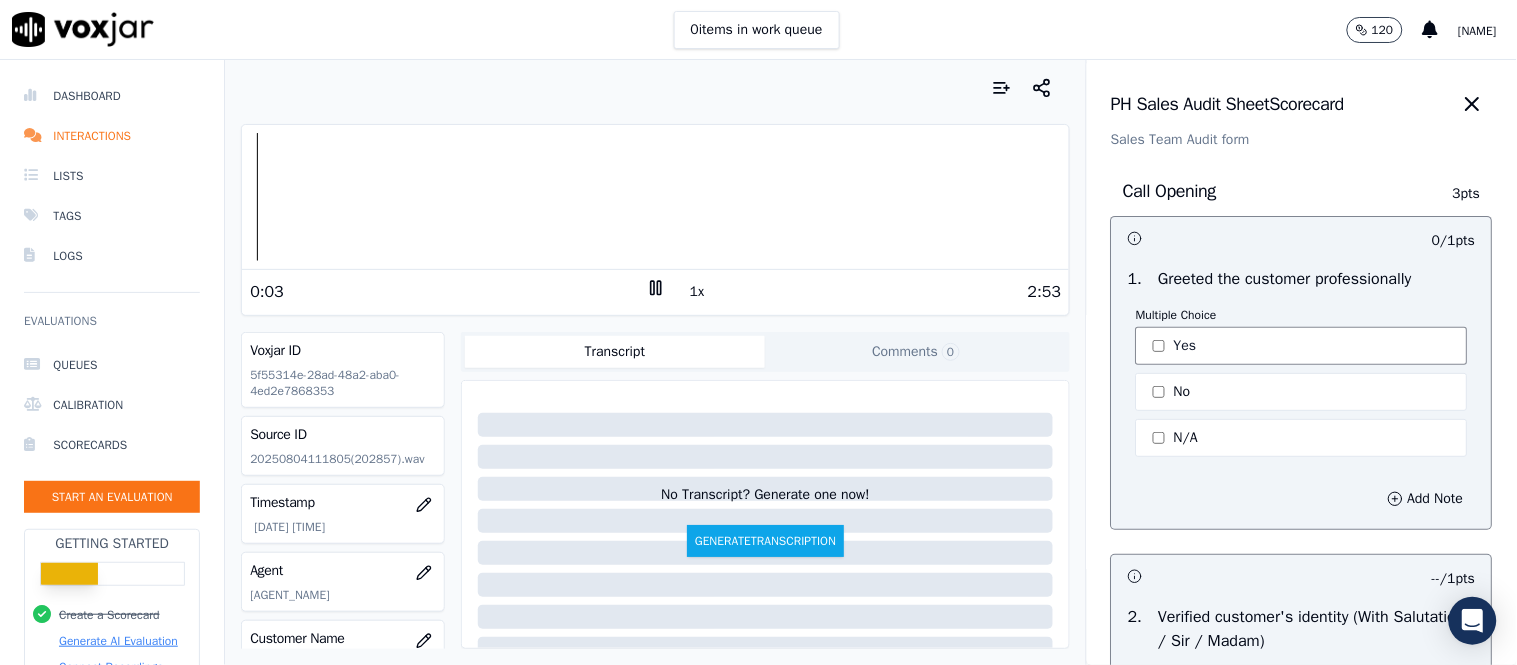 click on "Yes" at bounding box center (1302, 346) 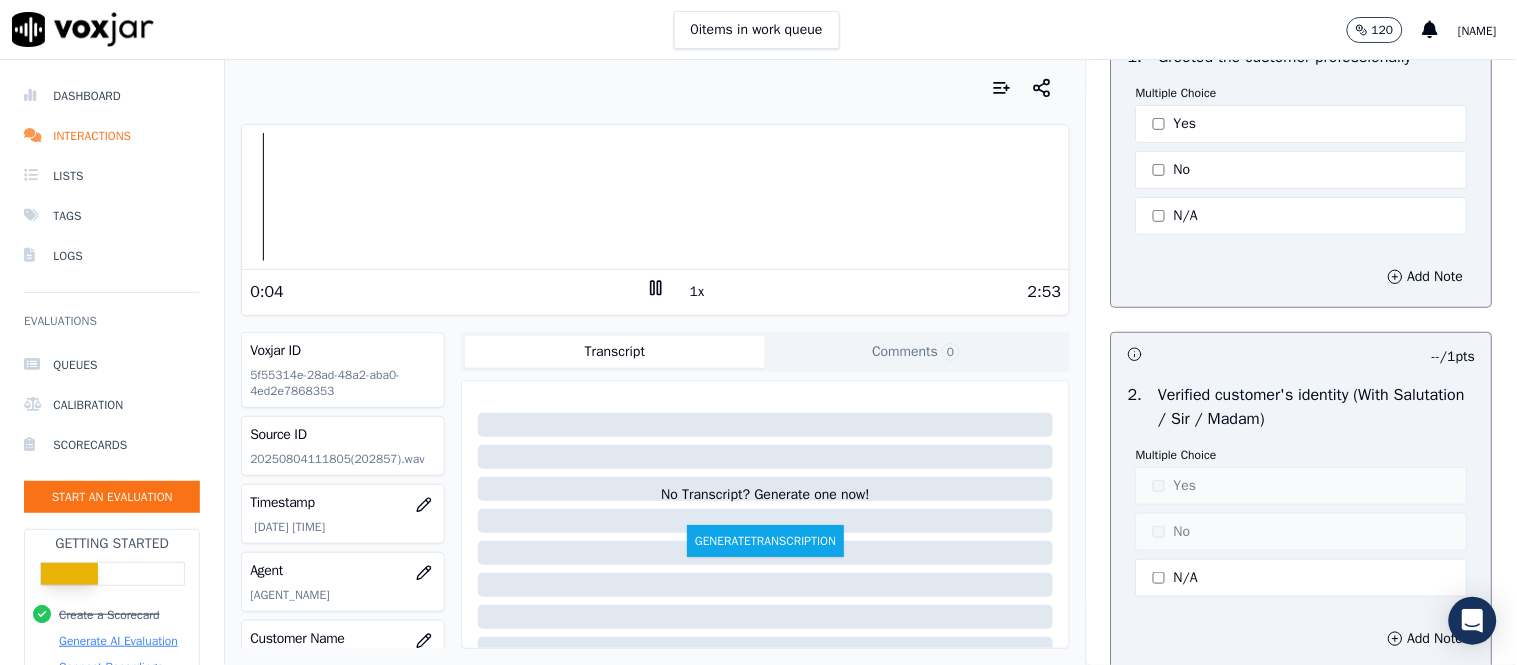 scroll, scrollTop: 333, scrollLeft: 0, axis: vertical 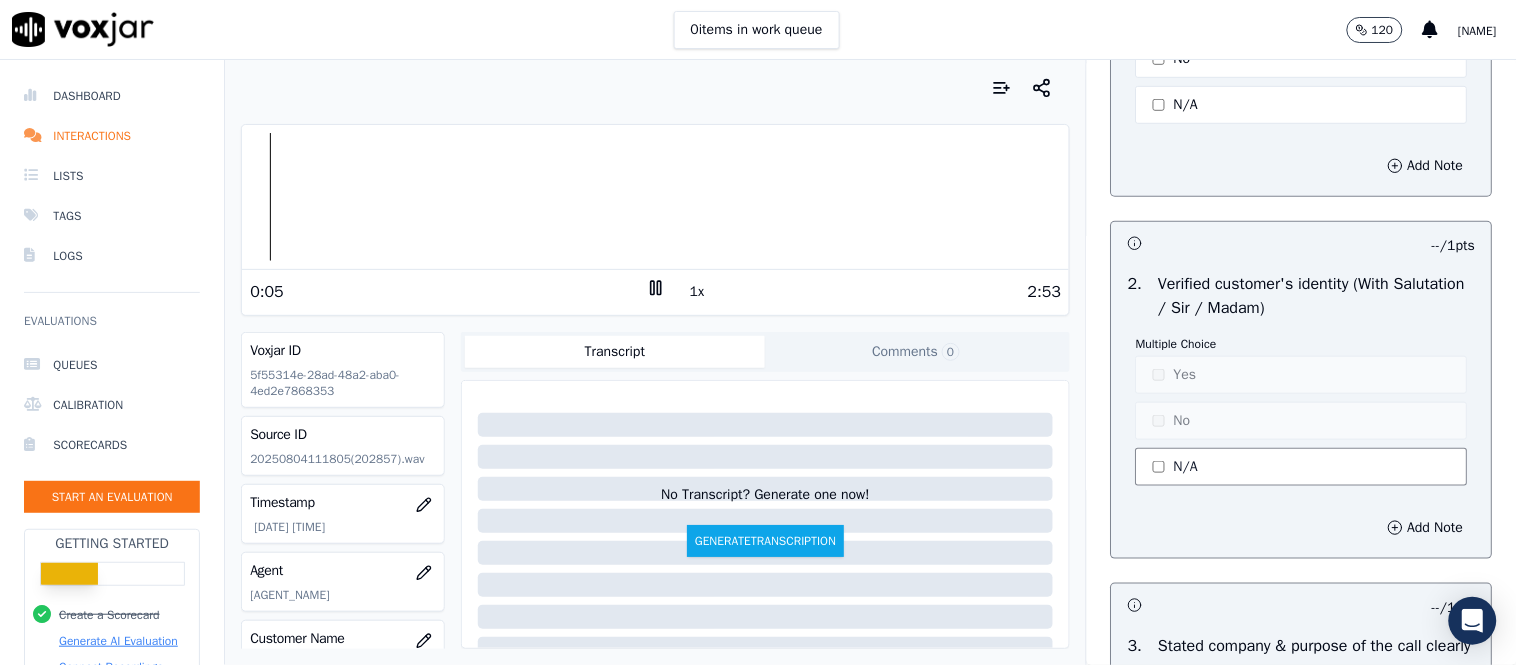 click on "N/A" 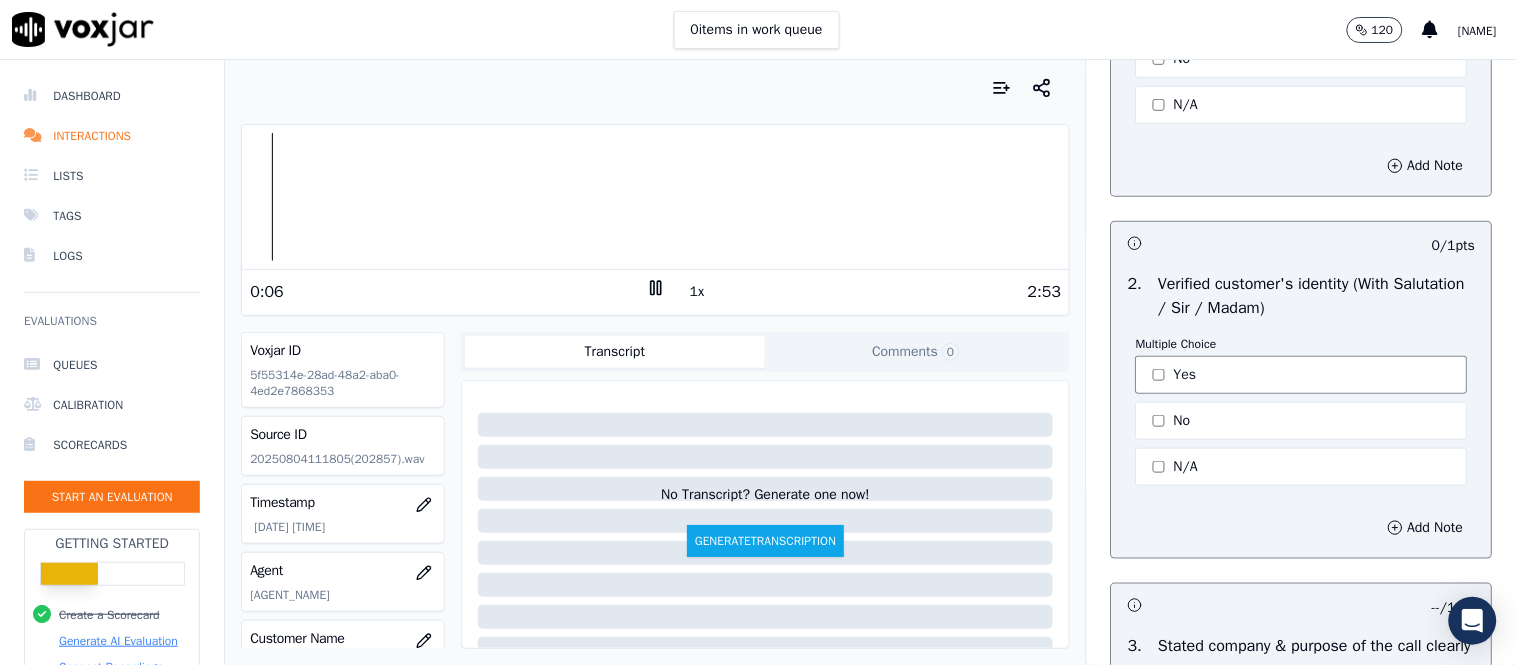 click on "Yes" at bounding box center (1302, 375) 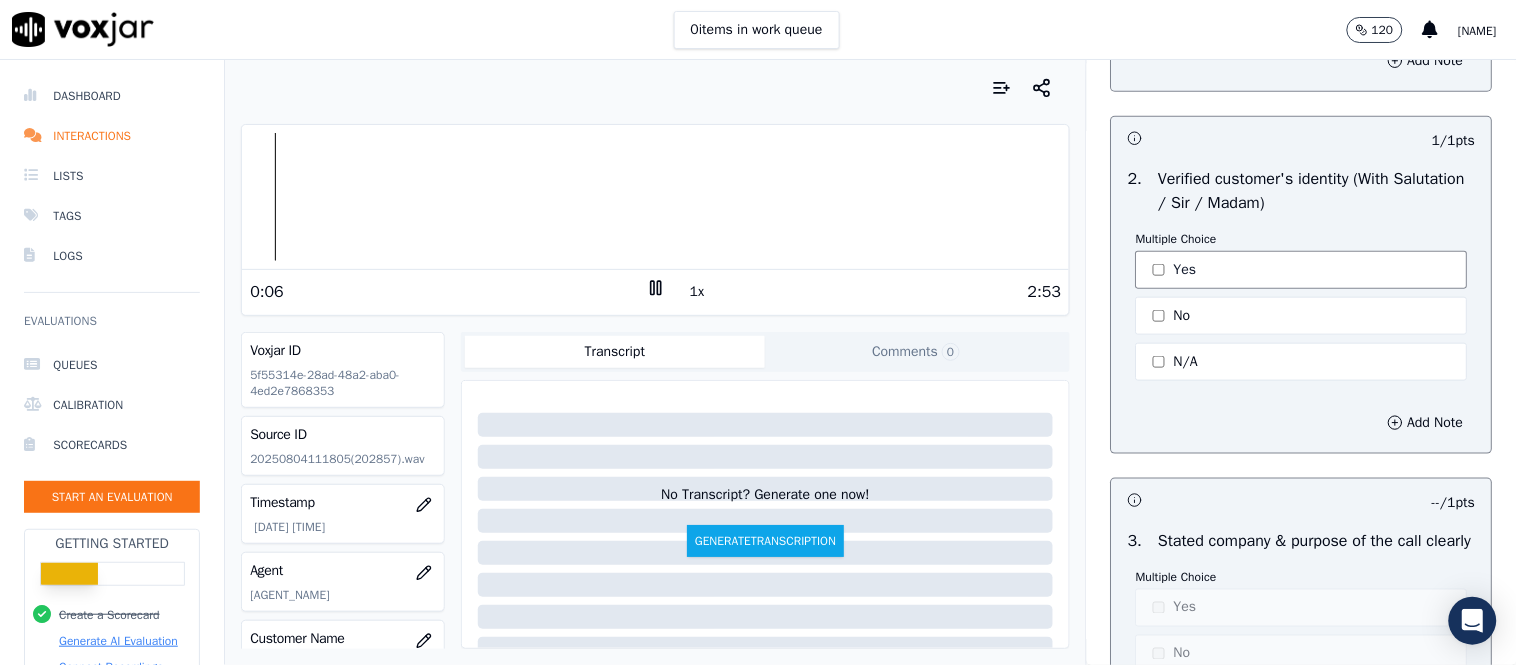 scroll, scrollTop: 666, scrollLeft: 0, axis: vertical 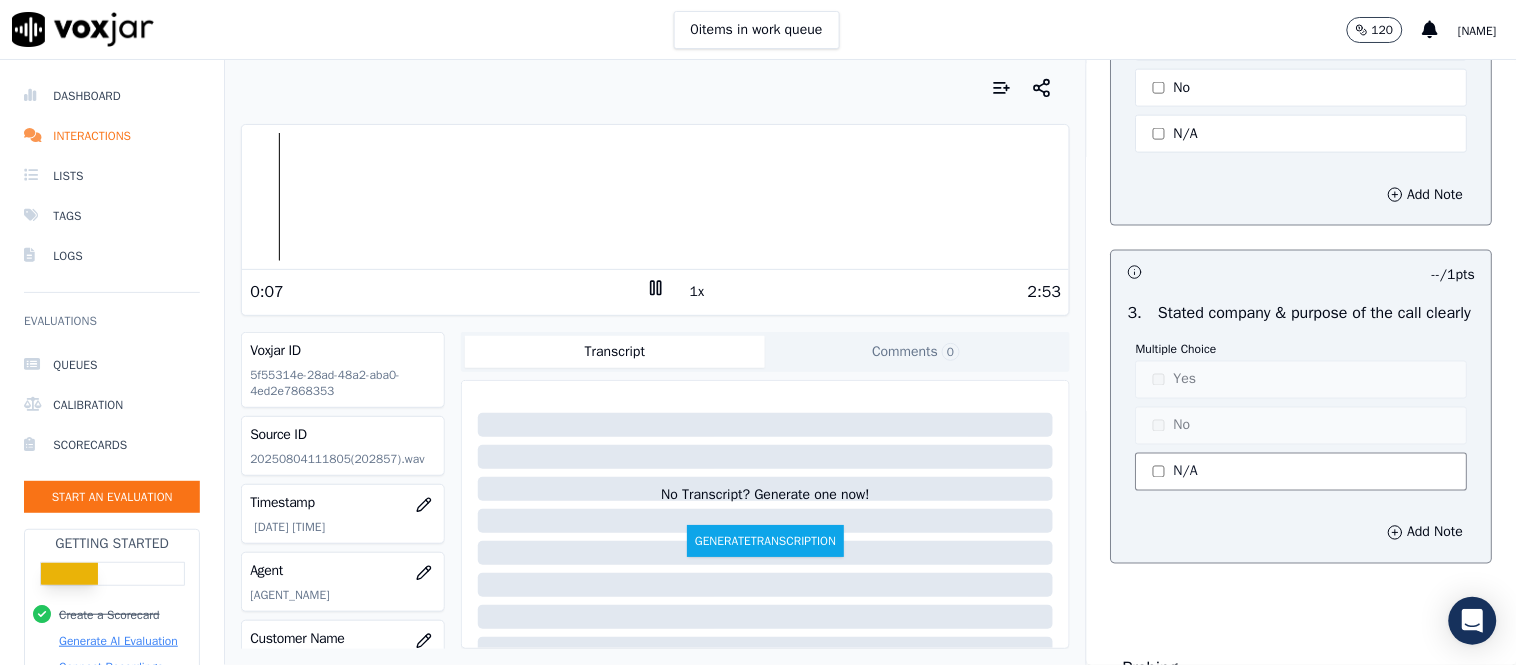 click on "N/A" 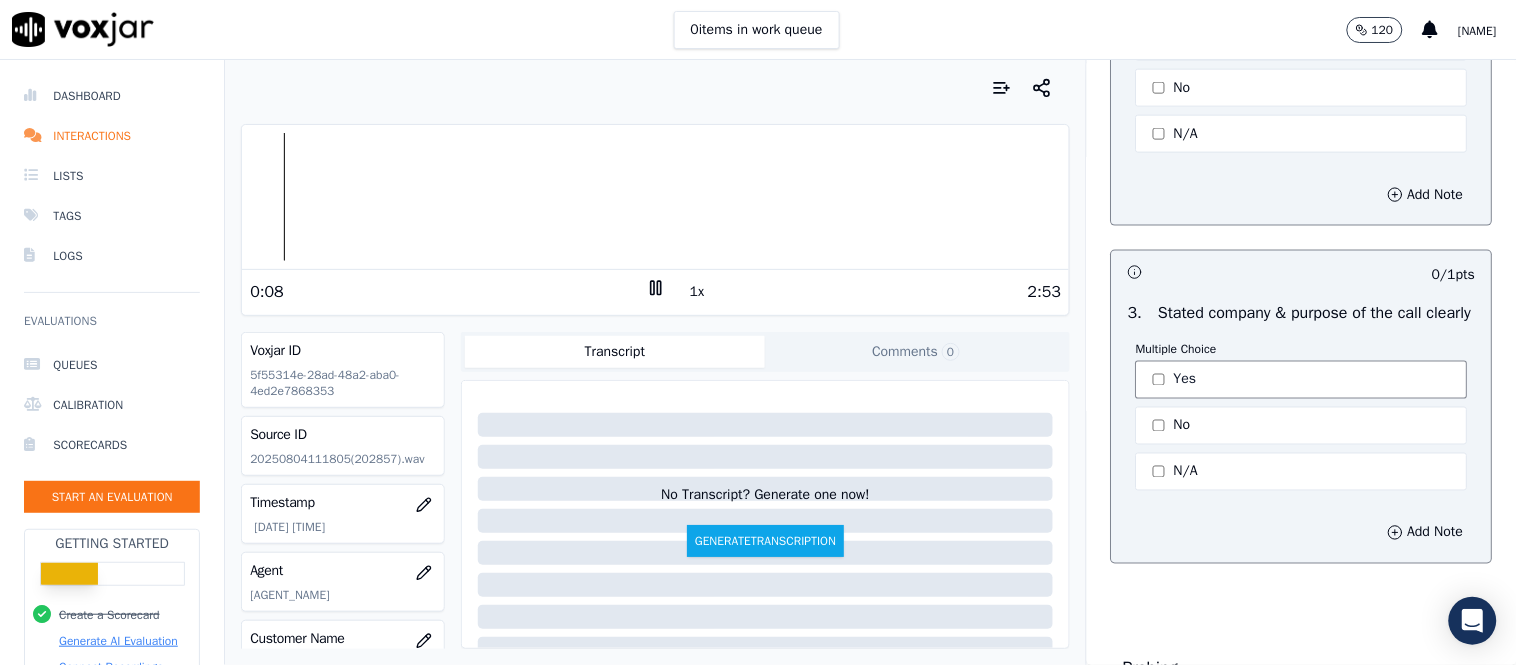 click on "Yes" at bounding box center (1302, 380) 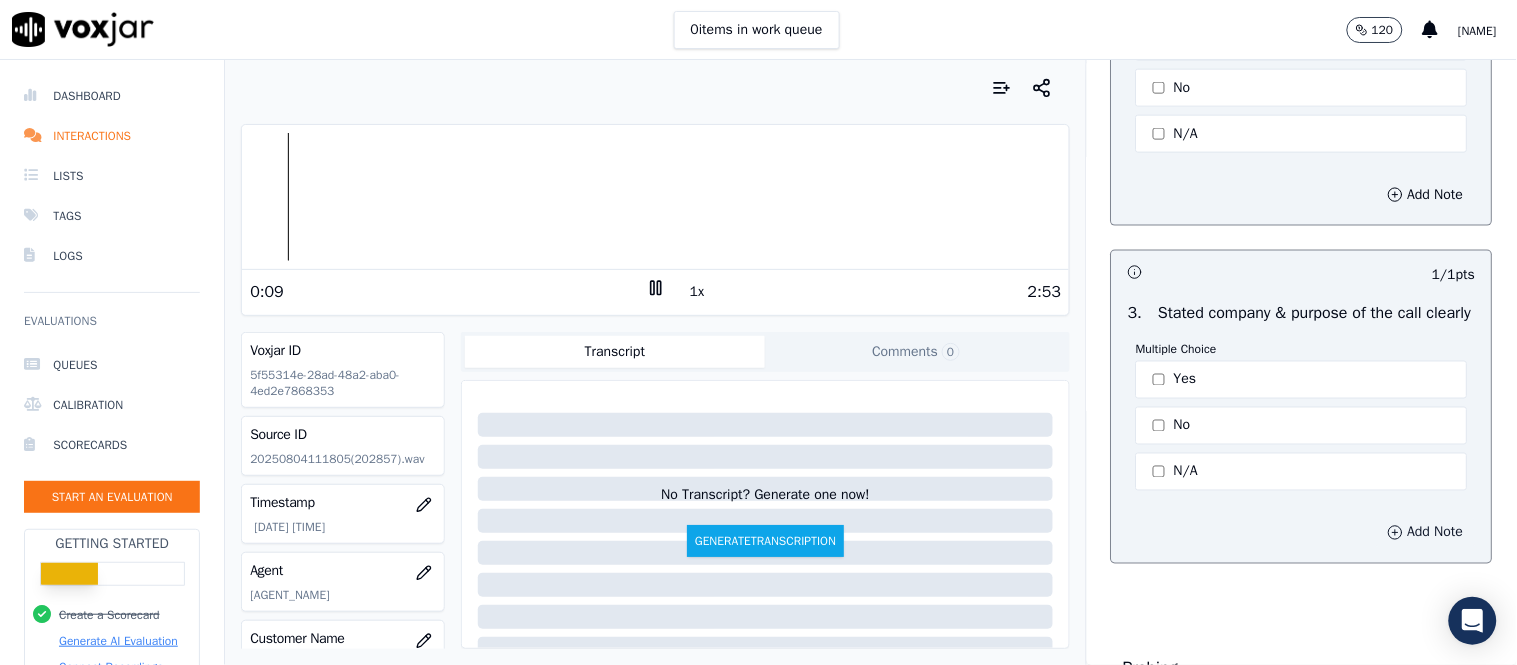 click on "Add Note" at bounding box center [1426, 533] 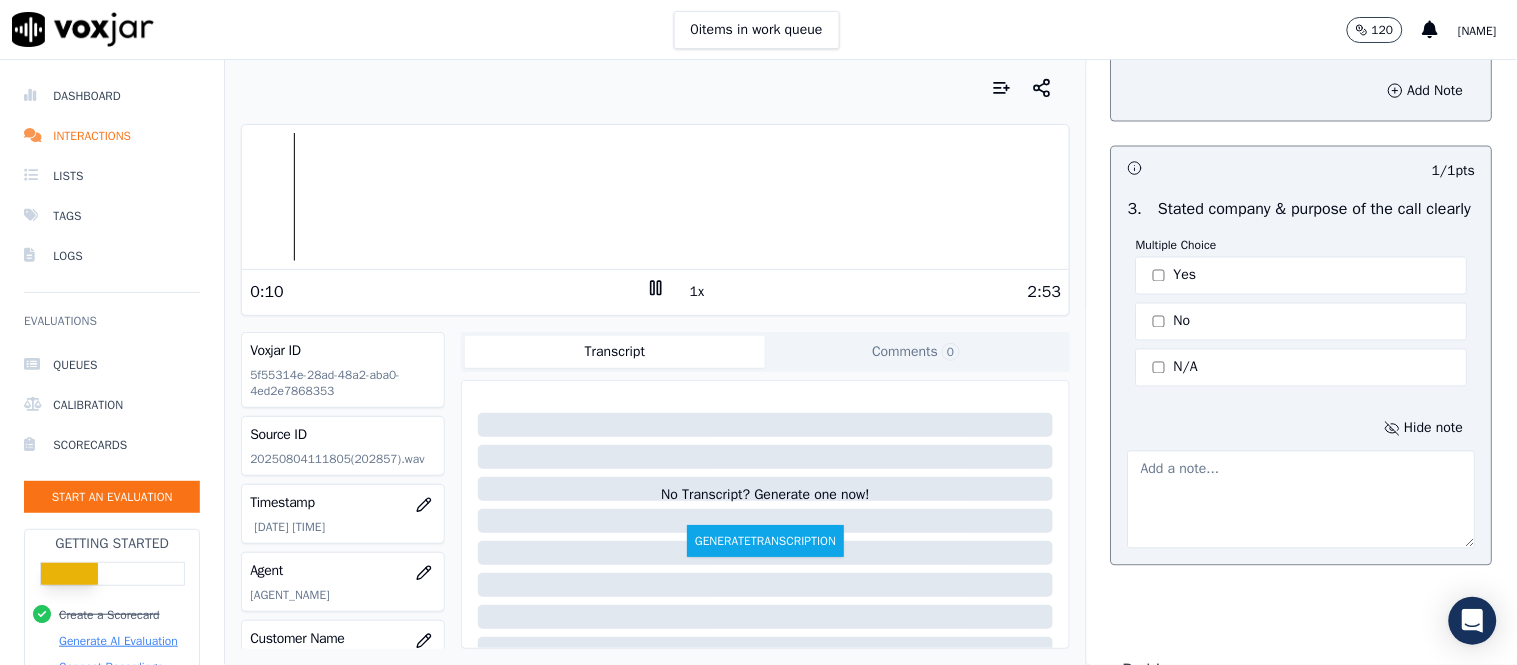 scroll, scrollTop: 888, scrollLeft: 0, axis: vertical 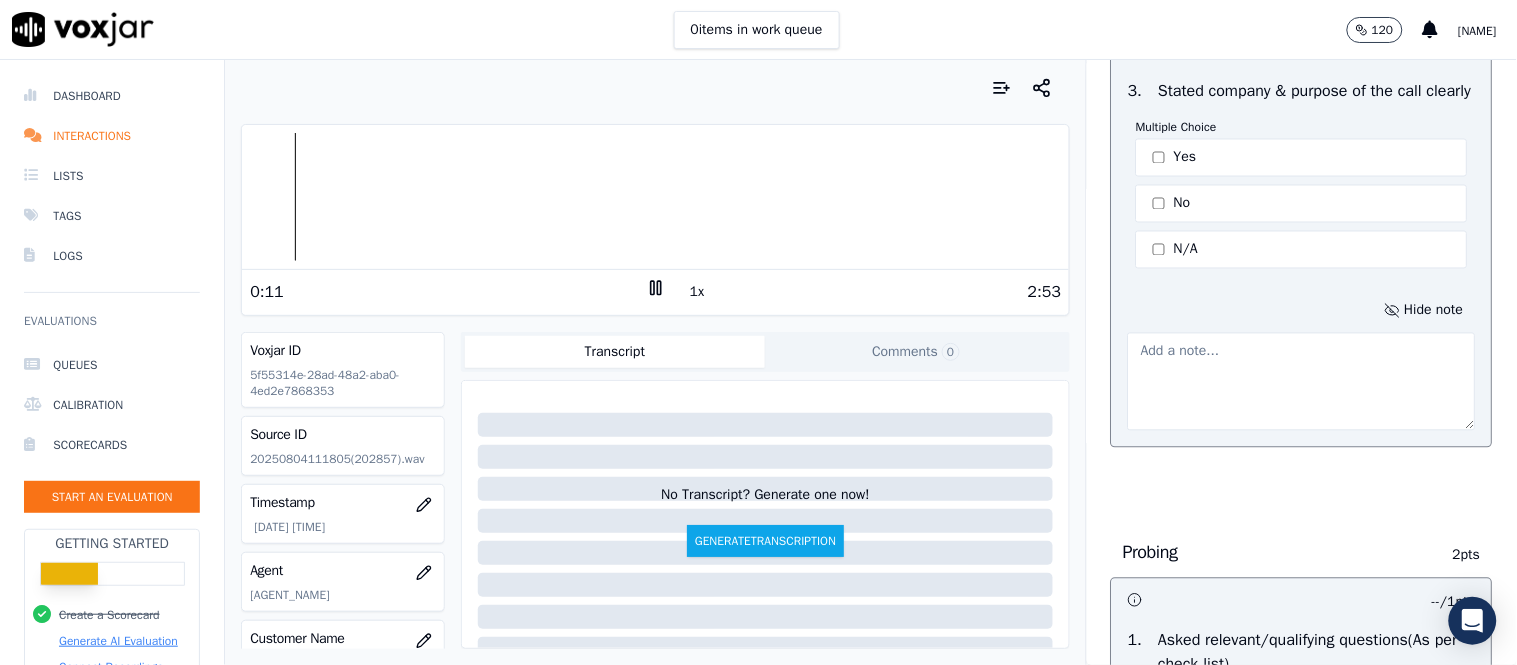 click at bounding box center (1302, 382) 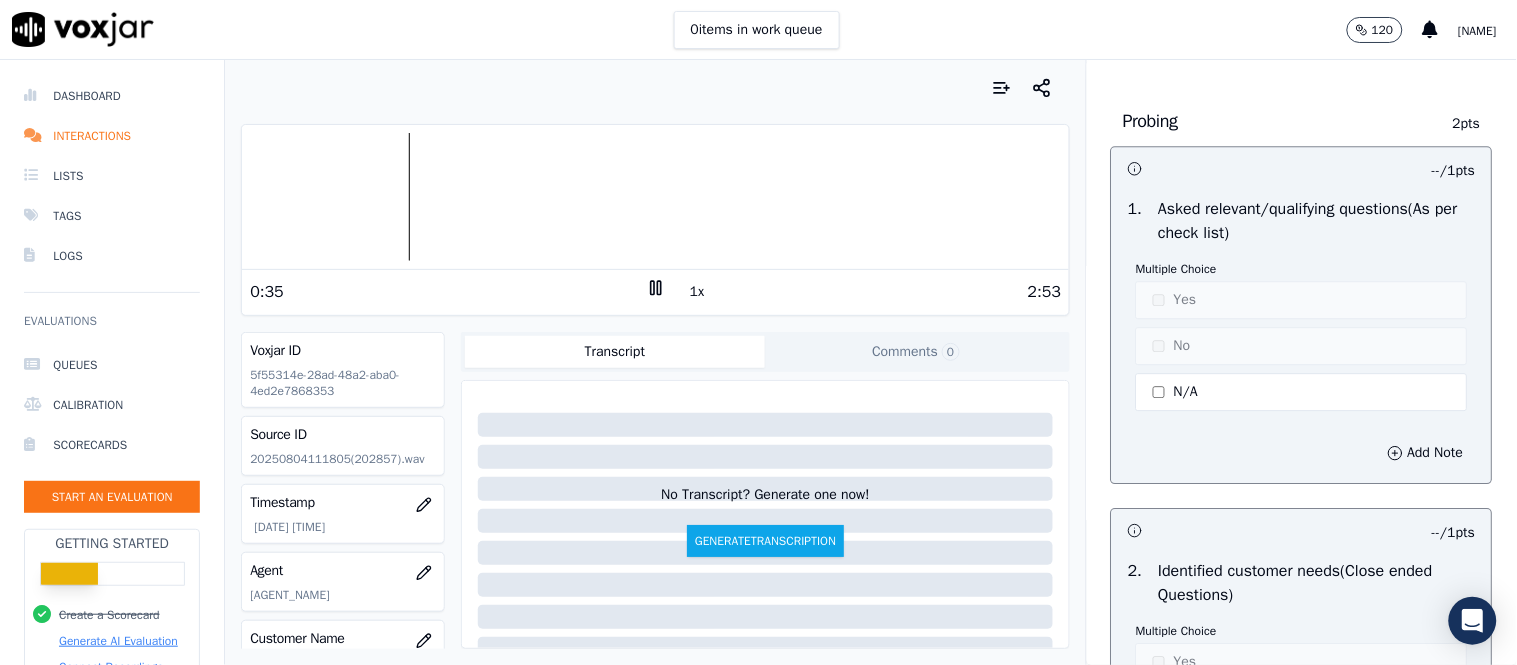 scroll, scrollTop: 1333, scrollLeft: 0, axis: vertical 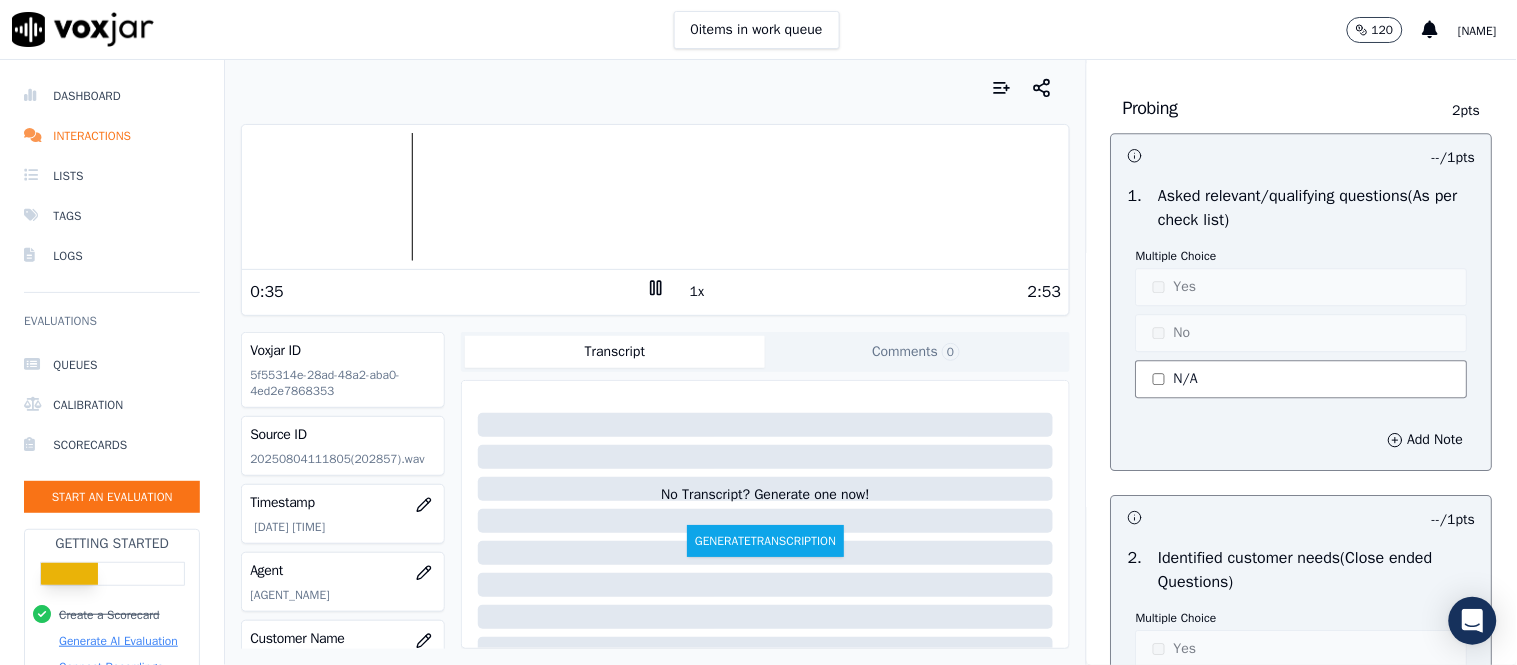 type on "Maintained the continuity on call which is appreciated" 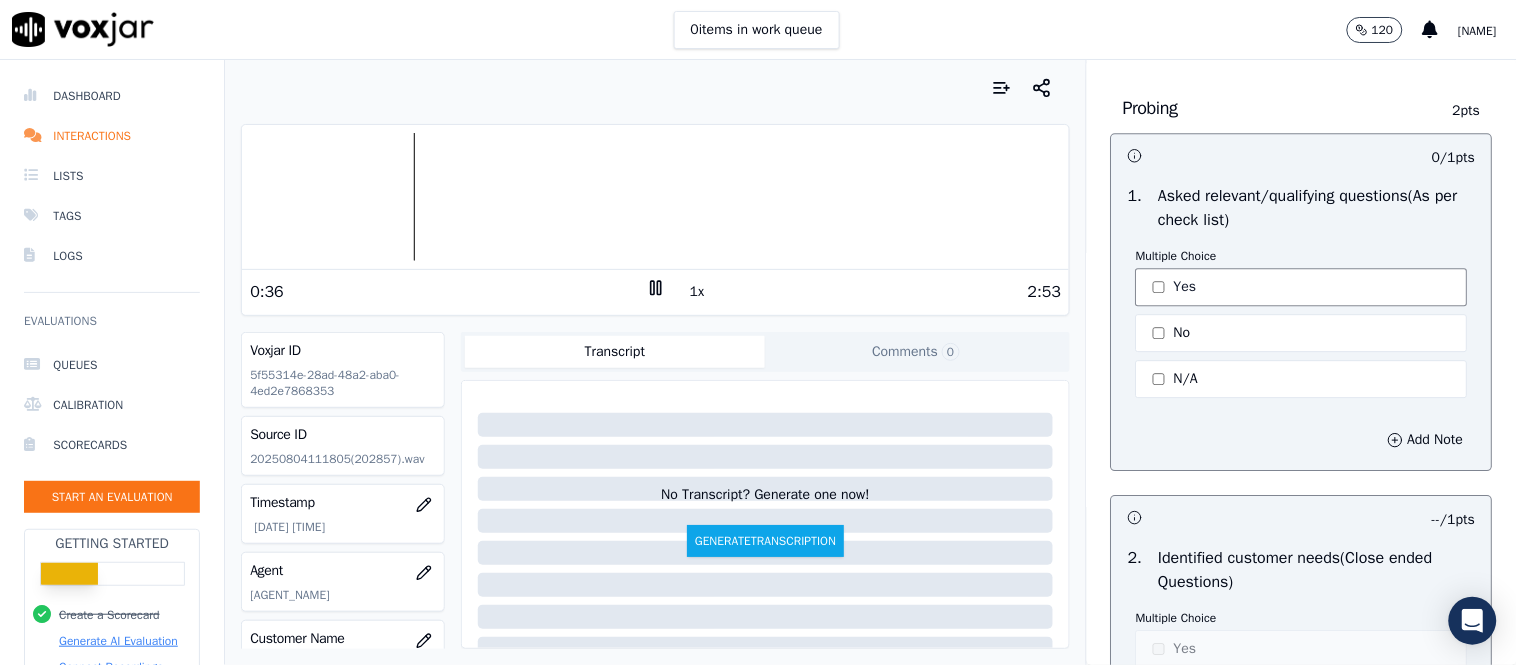 click on "Yes" at bounding box center [1302, 287] 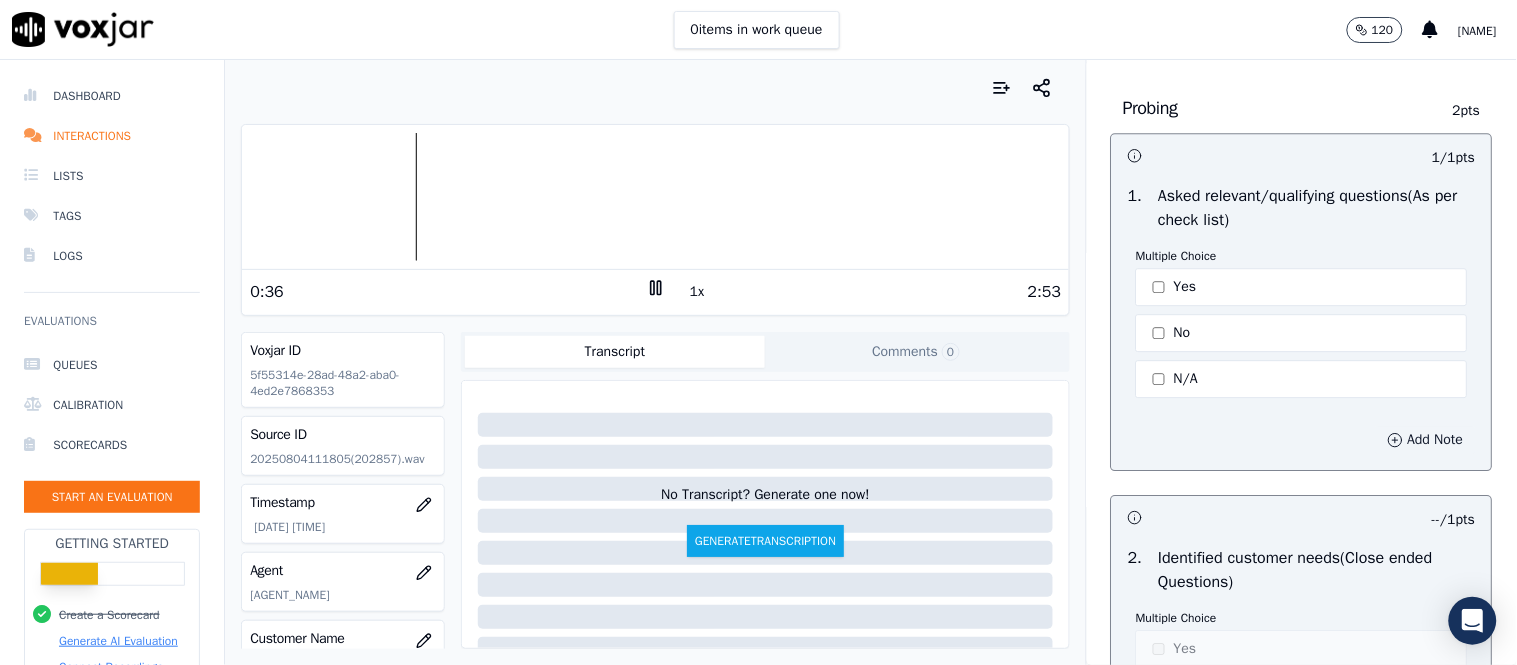click on "Add Note" at bounding box center (1426, 440) 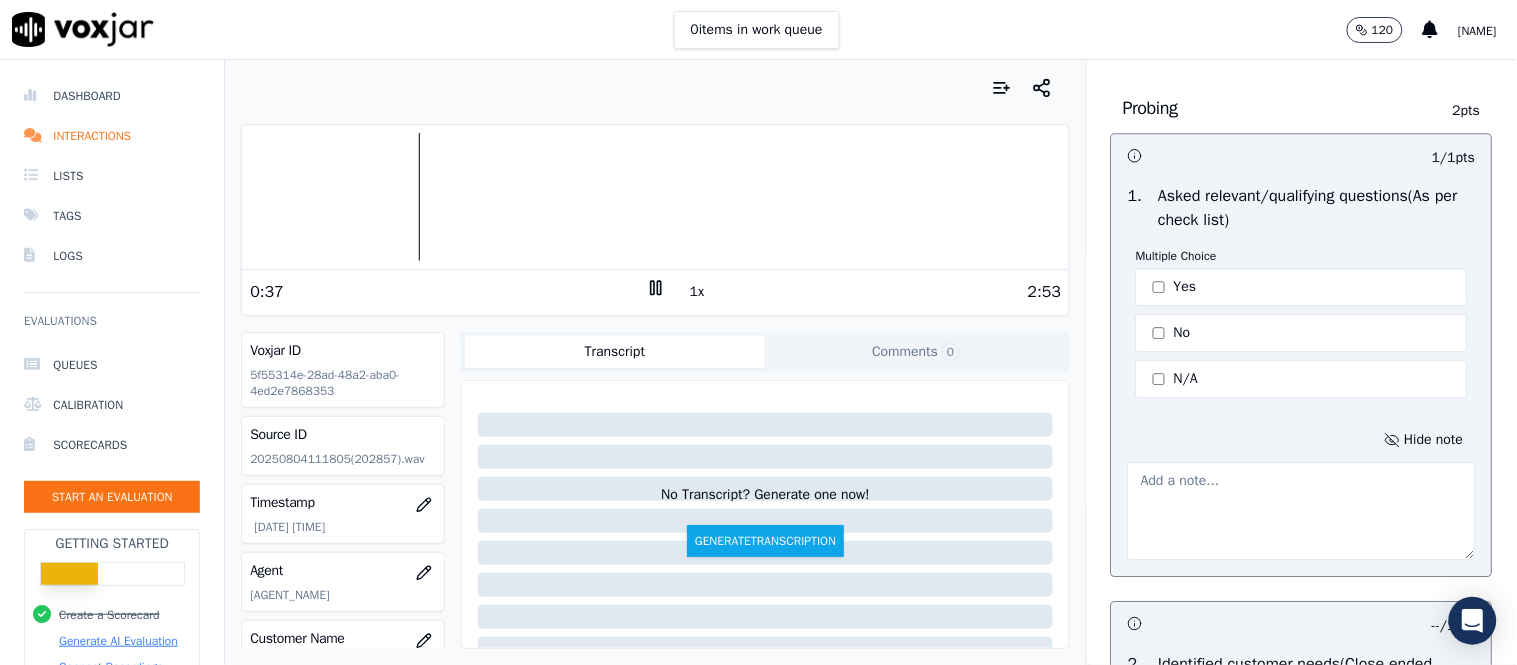 click at bounding box center [1302, 511] 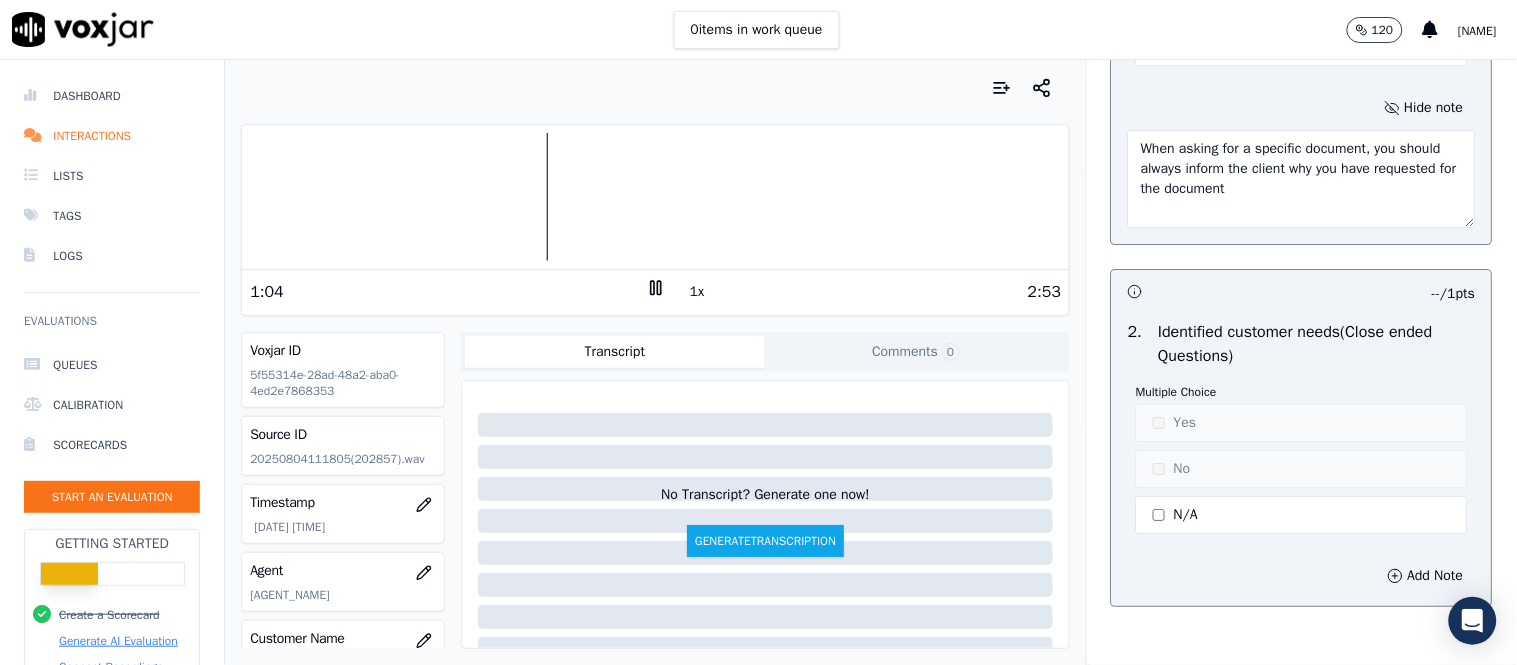 scroll, scrollTop: 1666, scrollLeft: 0, axis: vertical 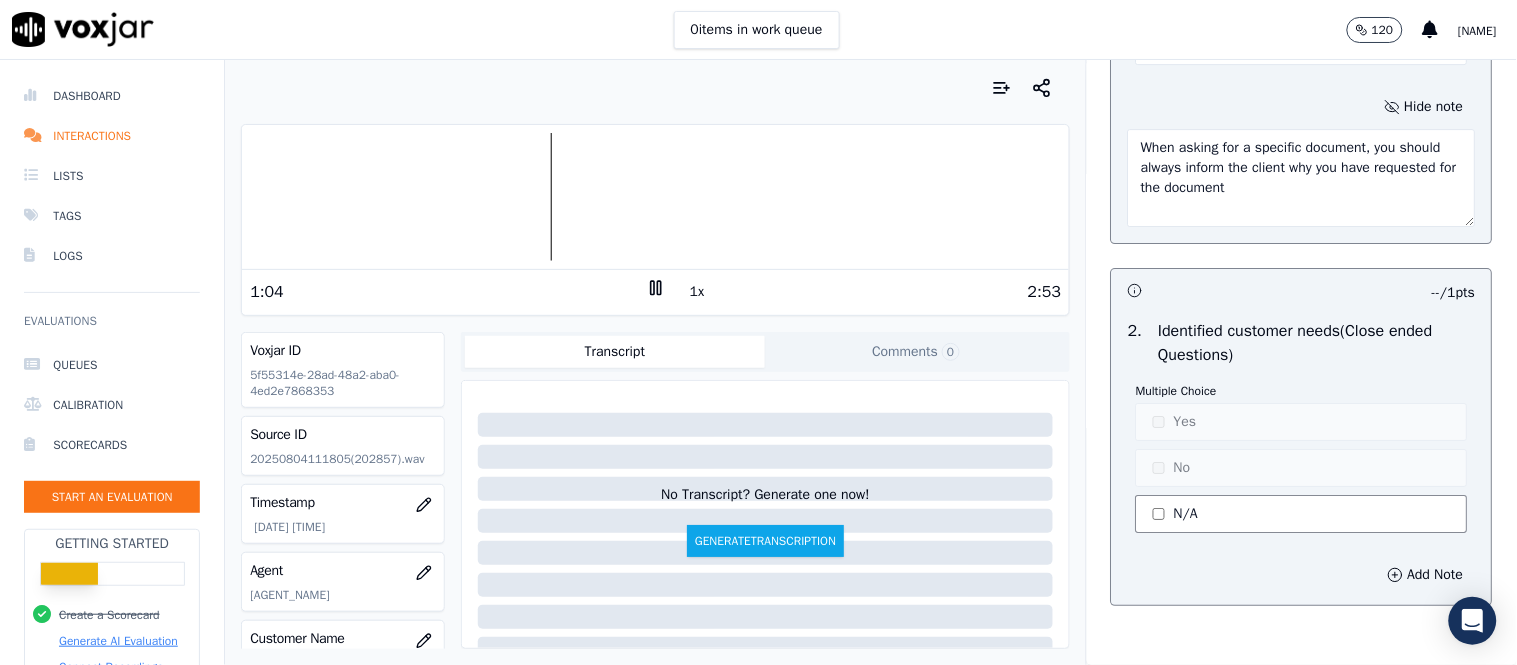type on "When asking for a specific document, you should always inform the client why you have requested for the document" 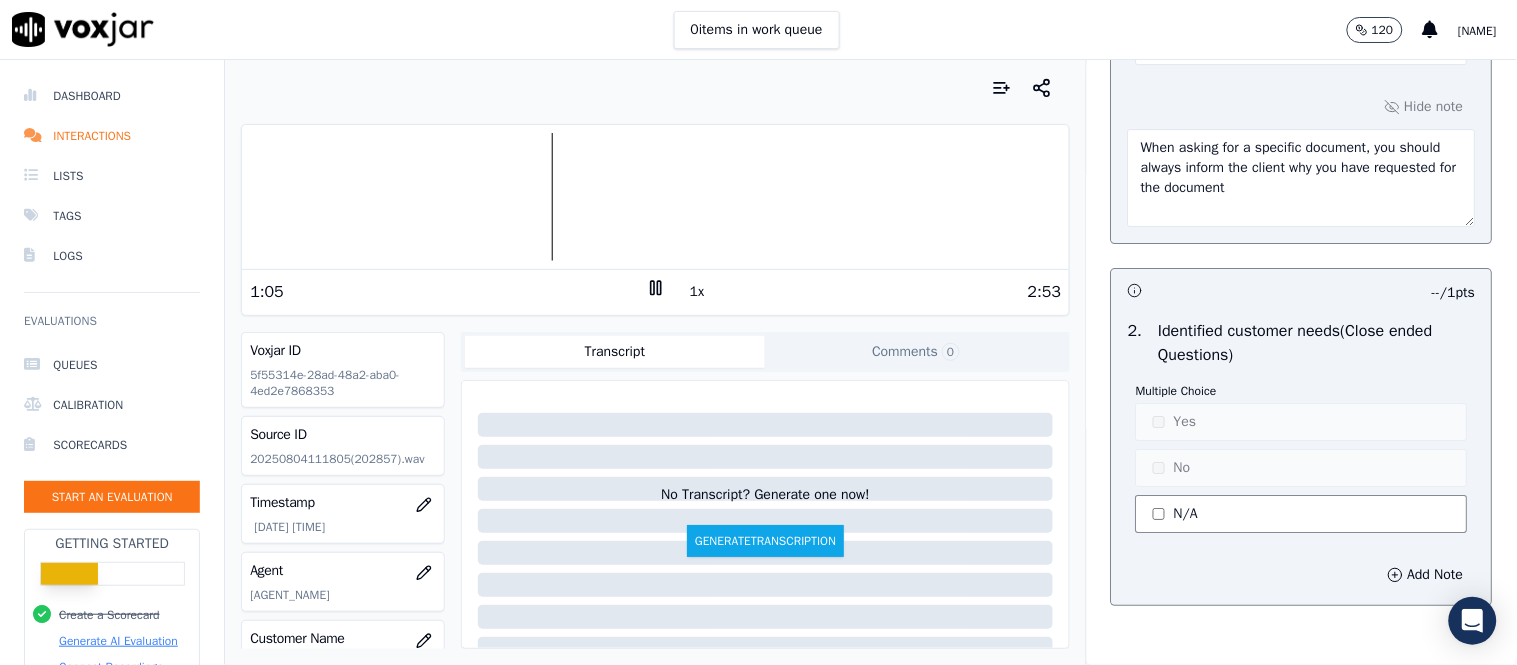 click on "N/A" 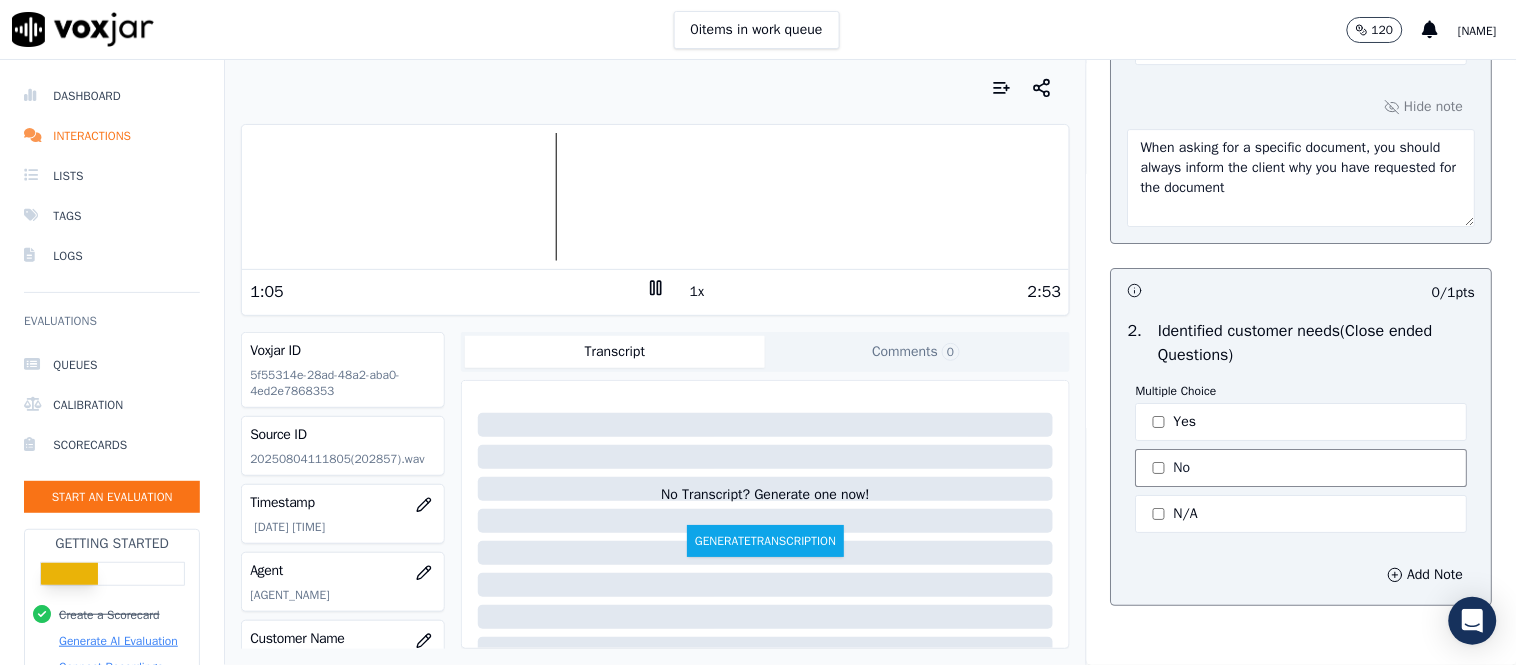 click on "No" 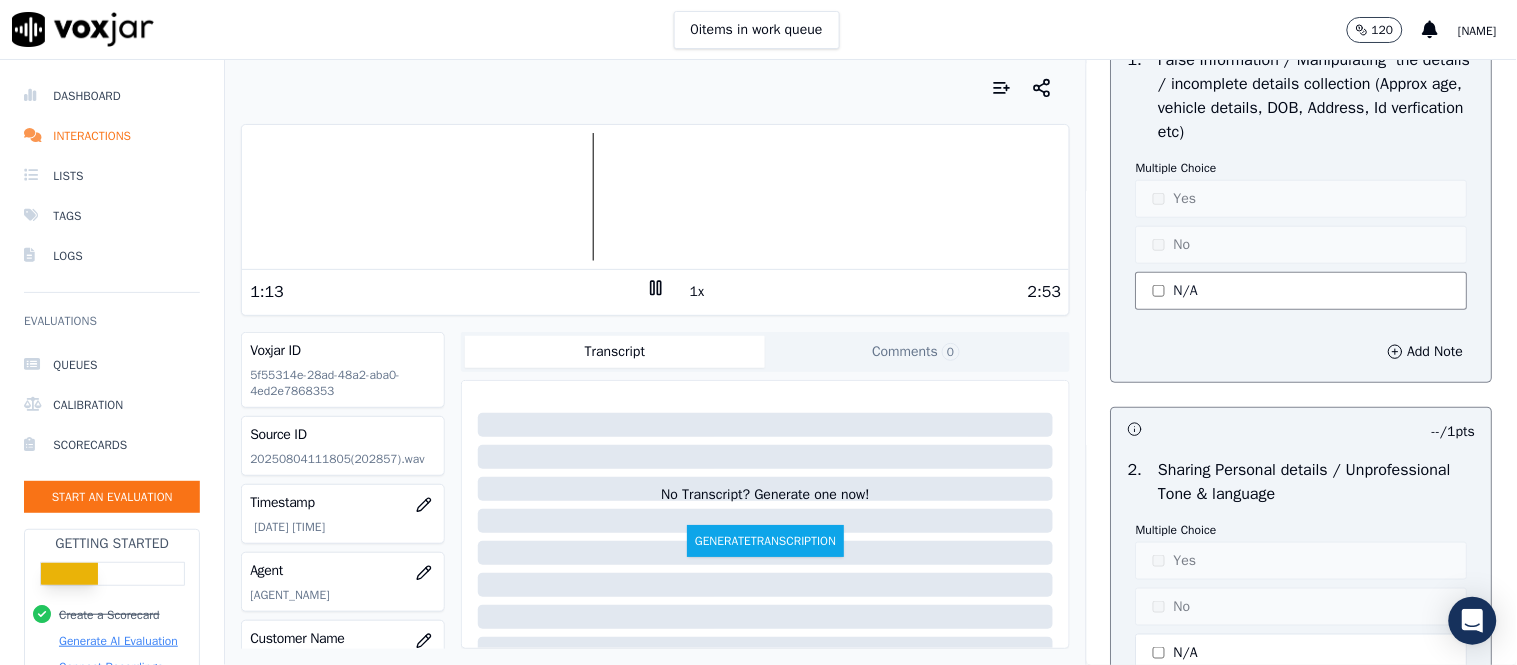 scroll, scrollTop: 6562, scrollLeft: 0, axis: vertical 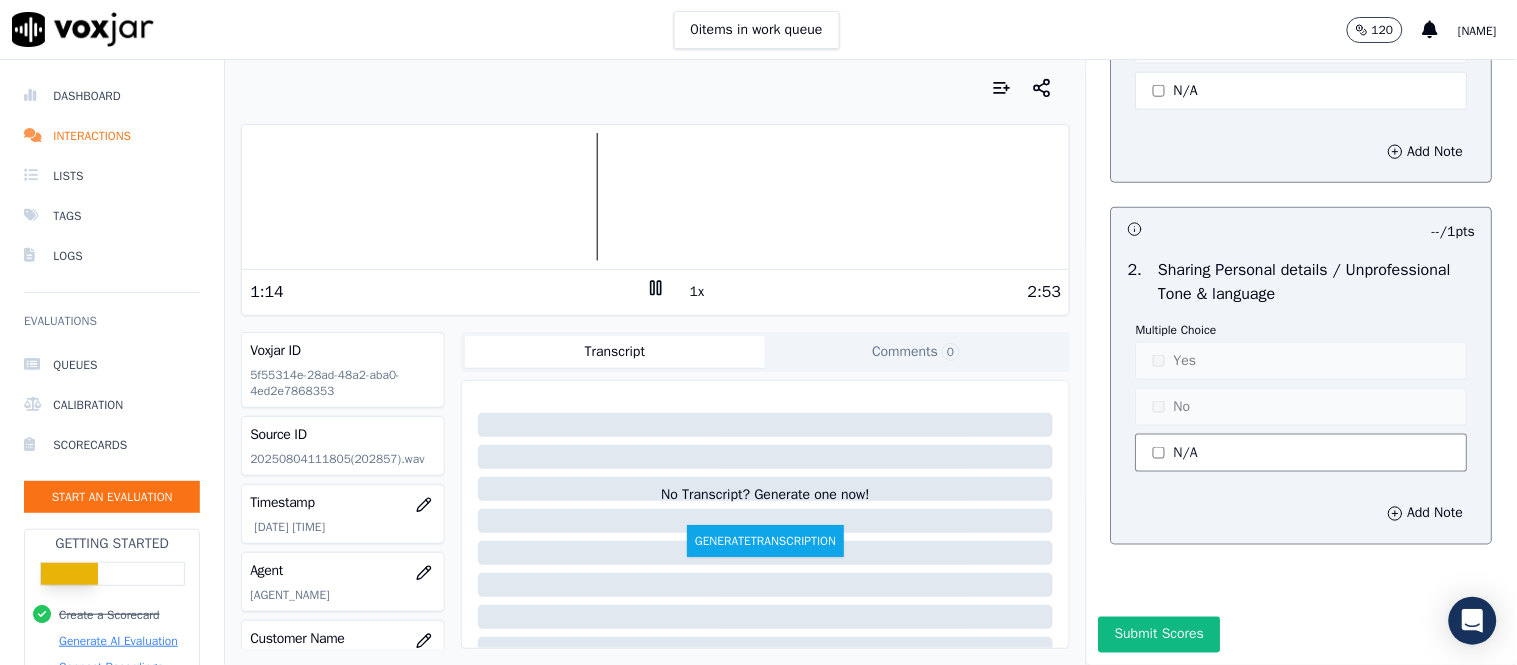 click on "N/A" 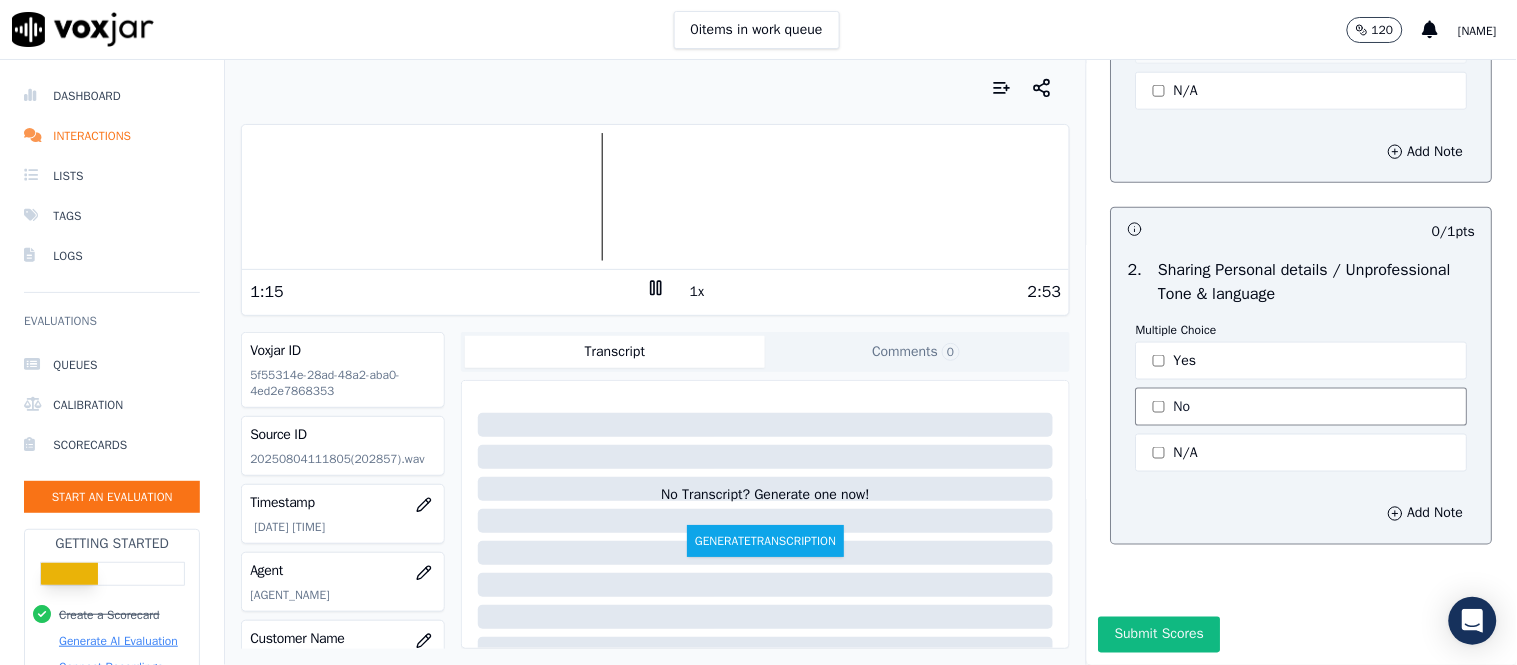 click on "No" 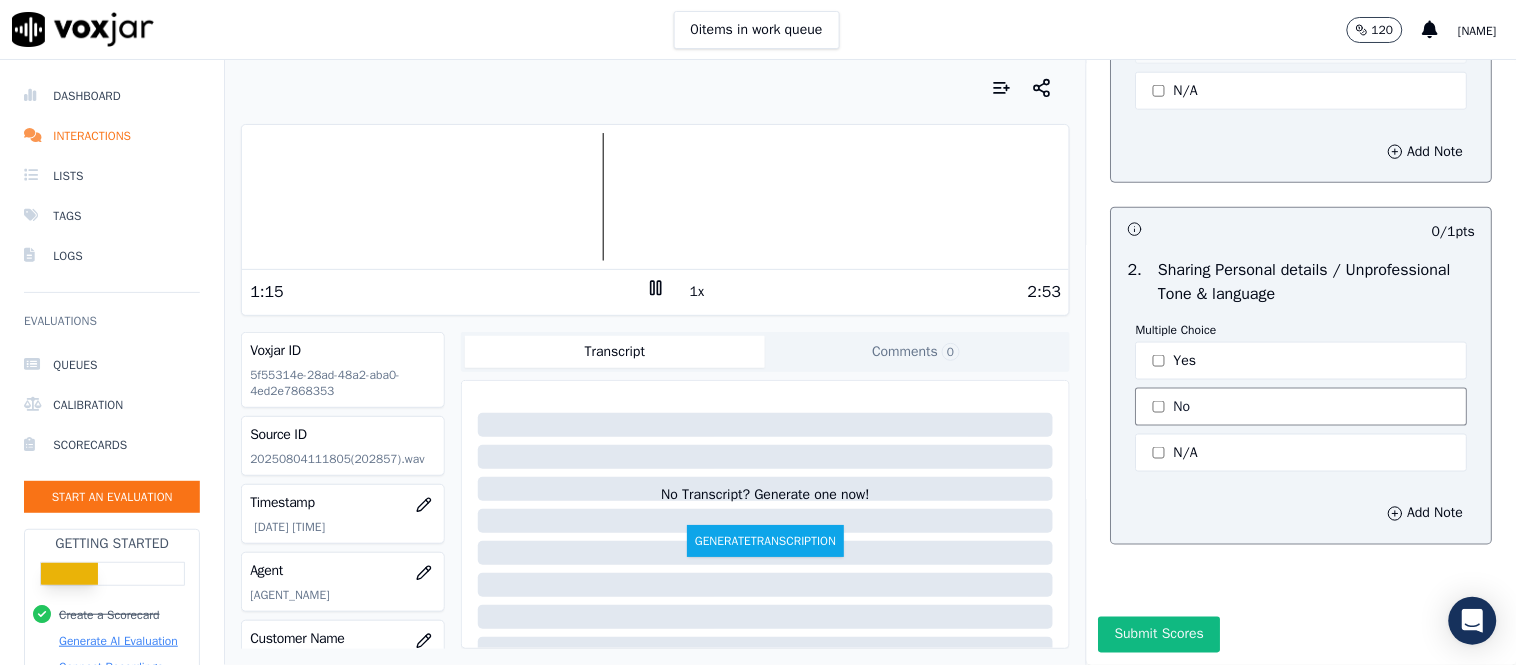 scroll, scrollTop: 6228, scrollLeft: 0, axis: vertical 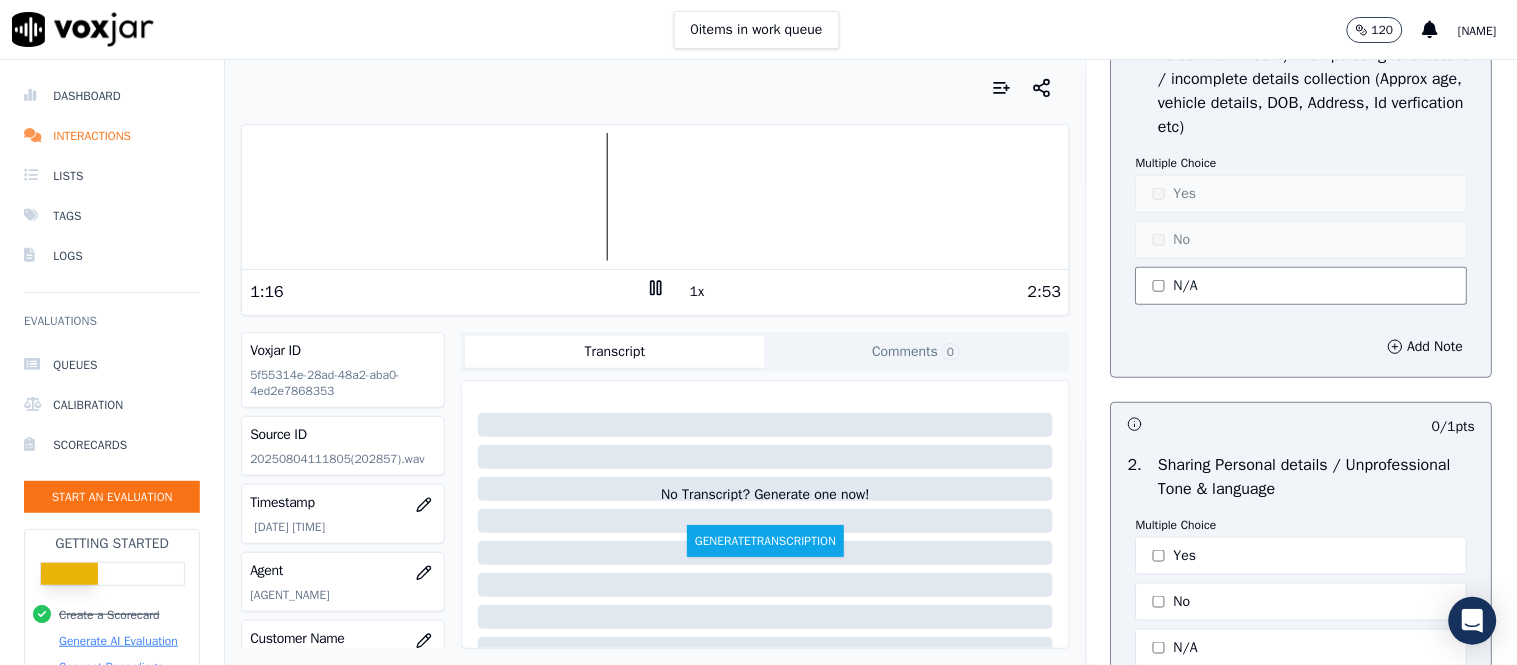 click on "N/A" 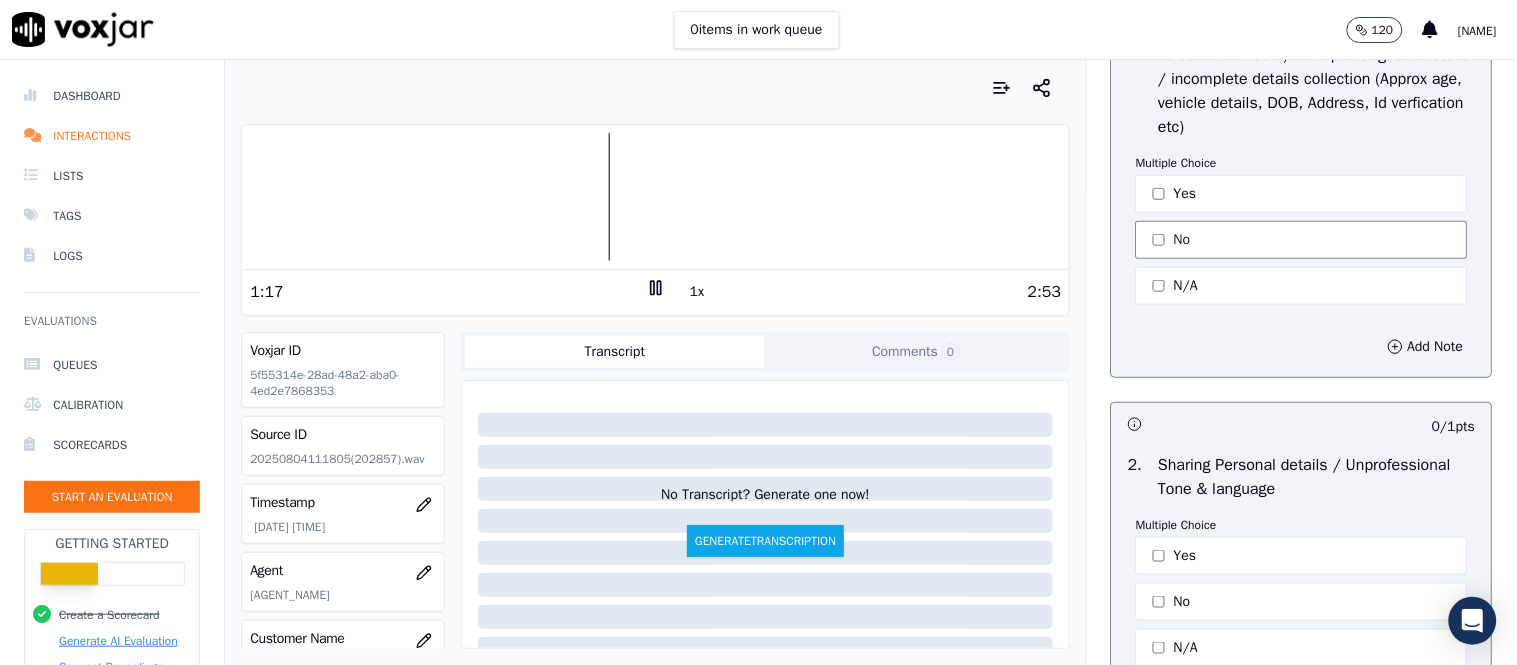 click on "No" 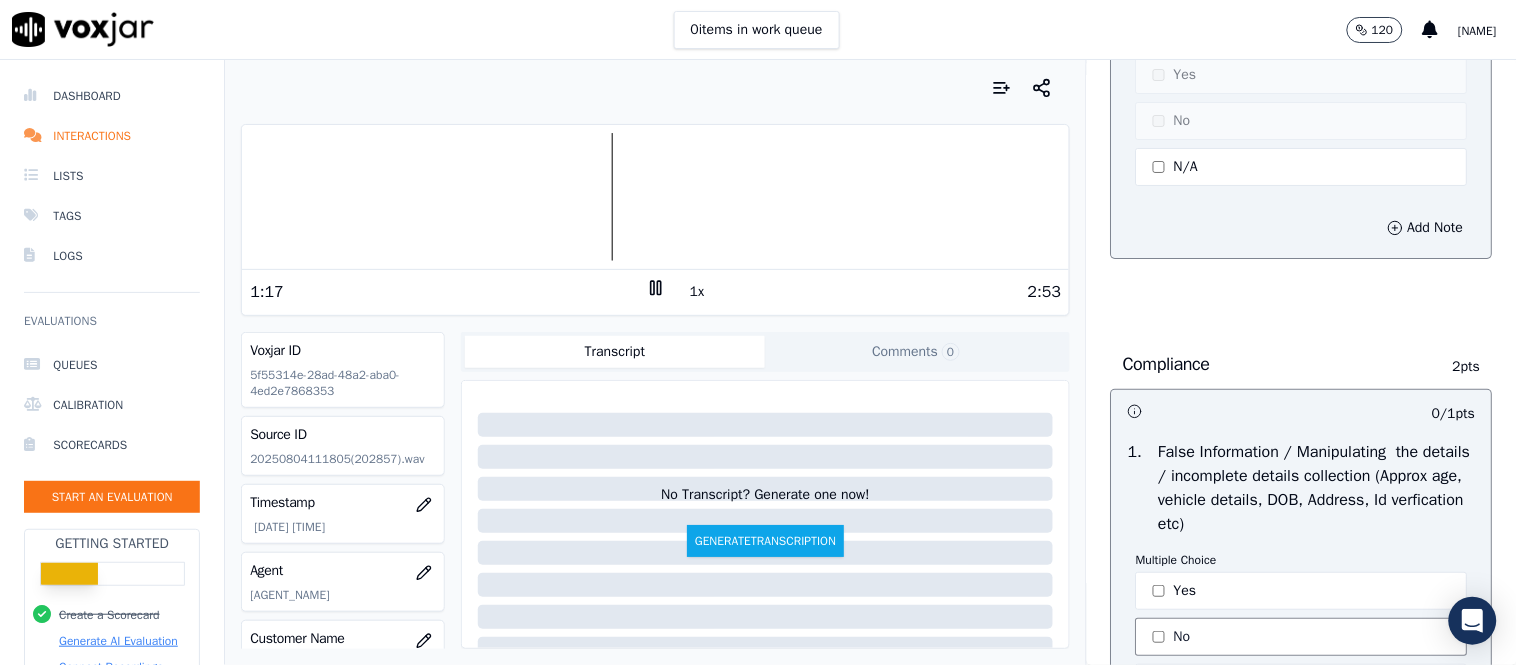scroll, scrollTop: 5784, scrollLeft: 0, axis: vertical 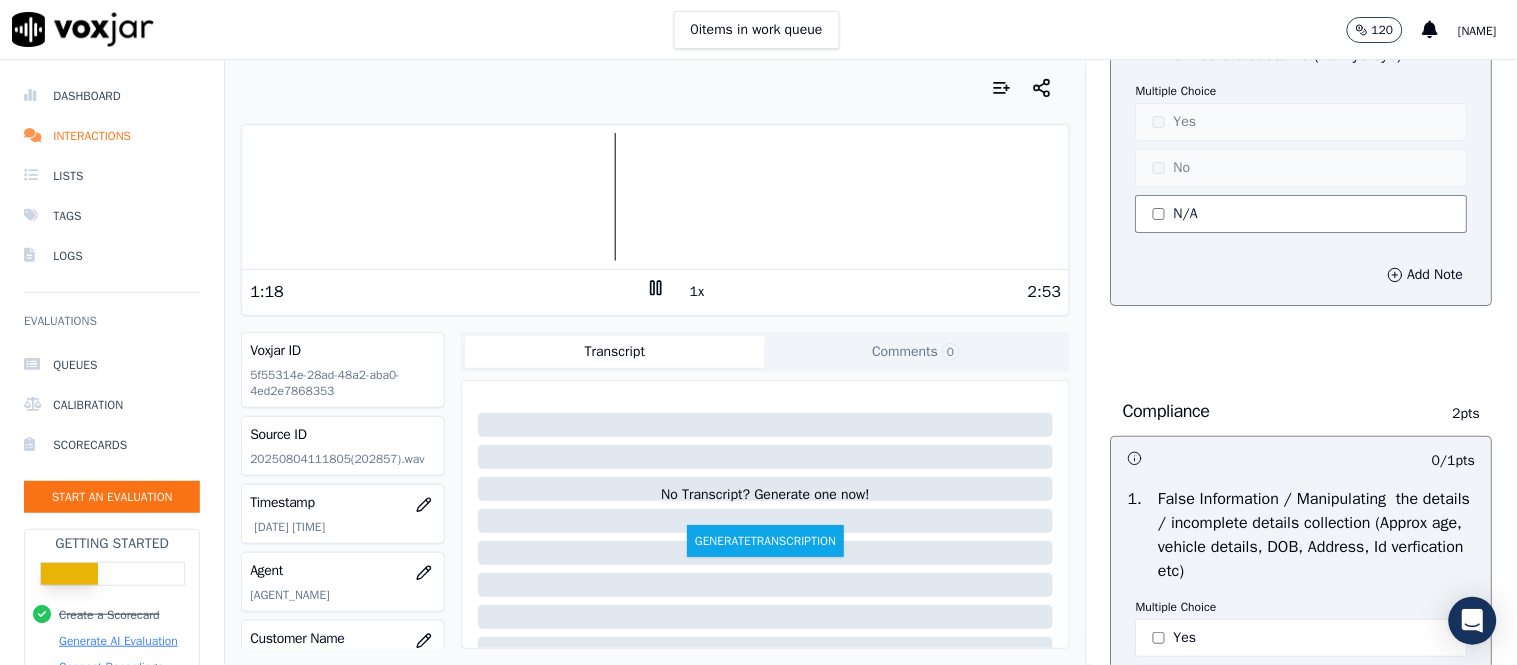 click on "N/A" 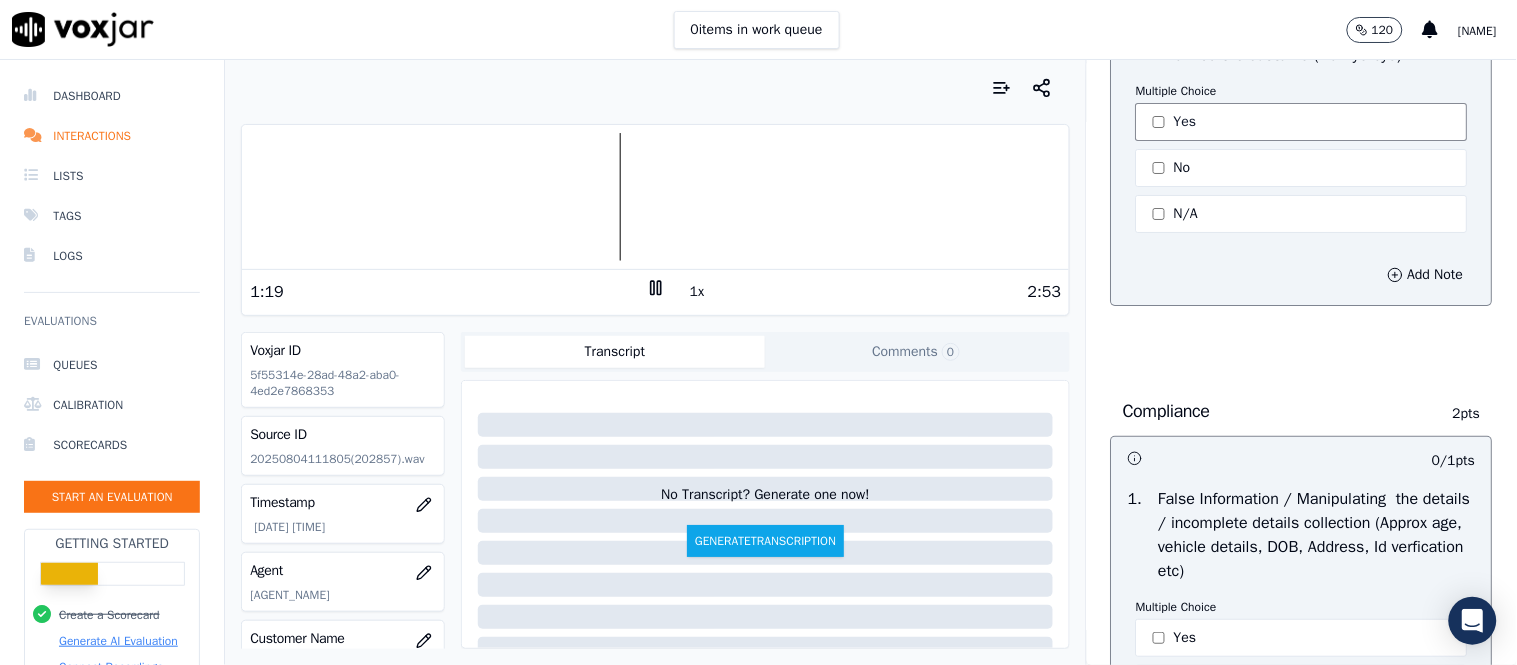 click on "Yes" at bounding box center (1302, 122) 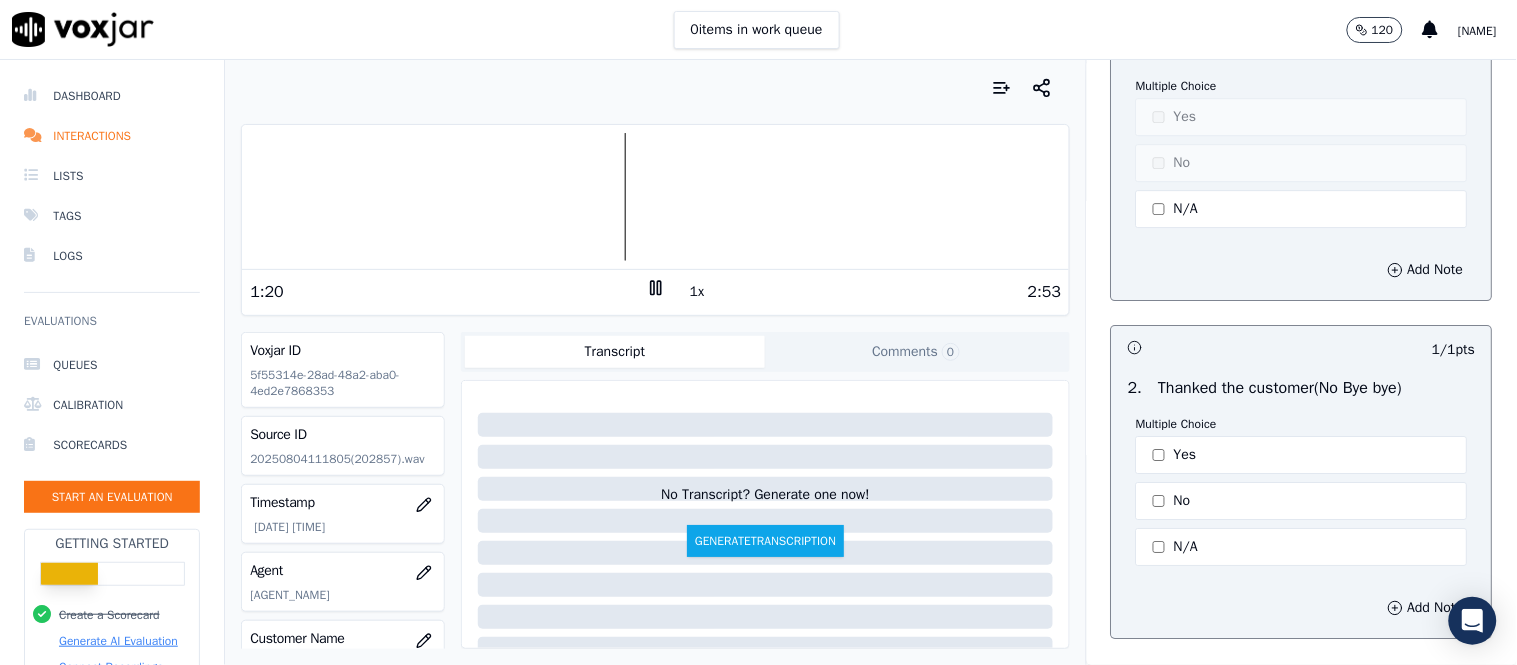 scroll, scrollTop: 5340, scrollLeft: 0, axis: vertical 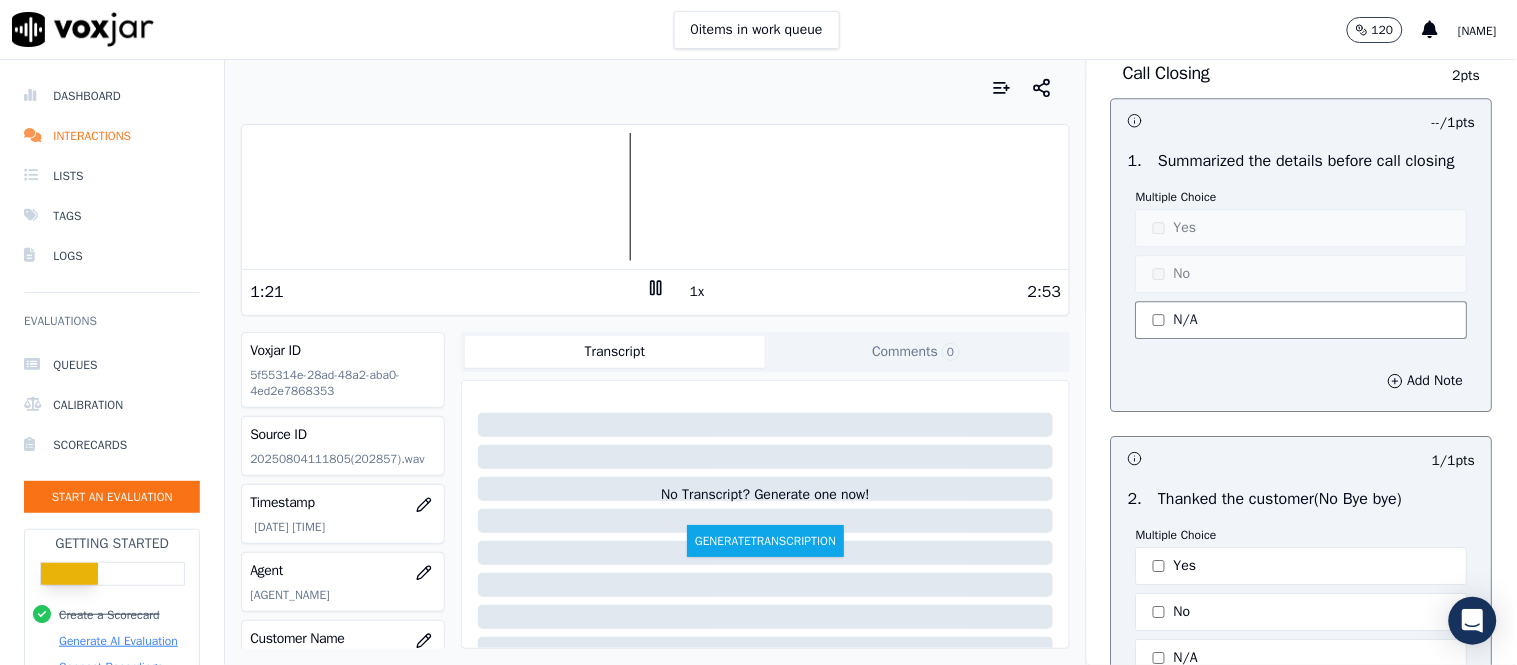 click on "N/A" 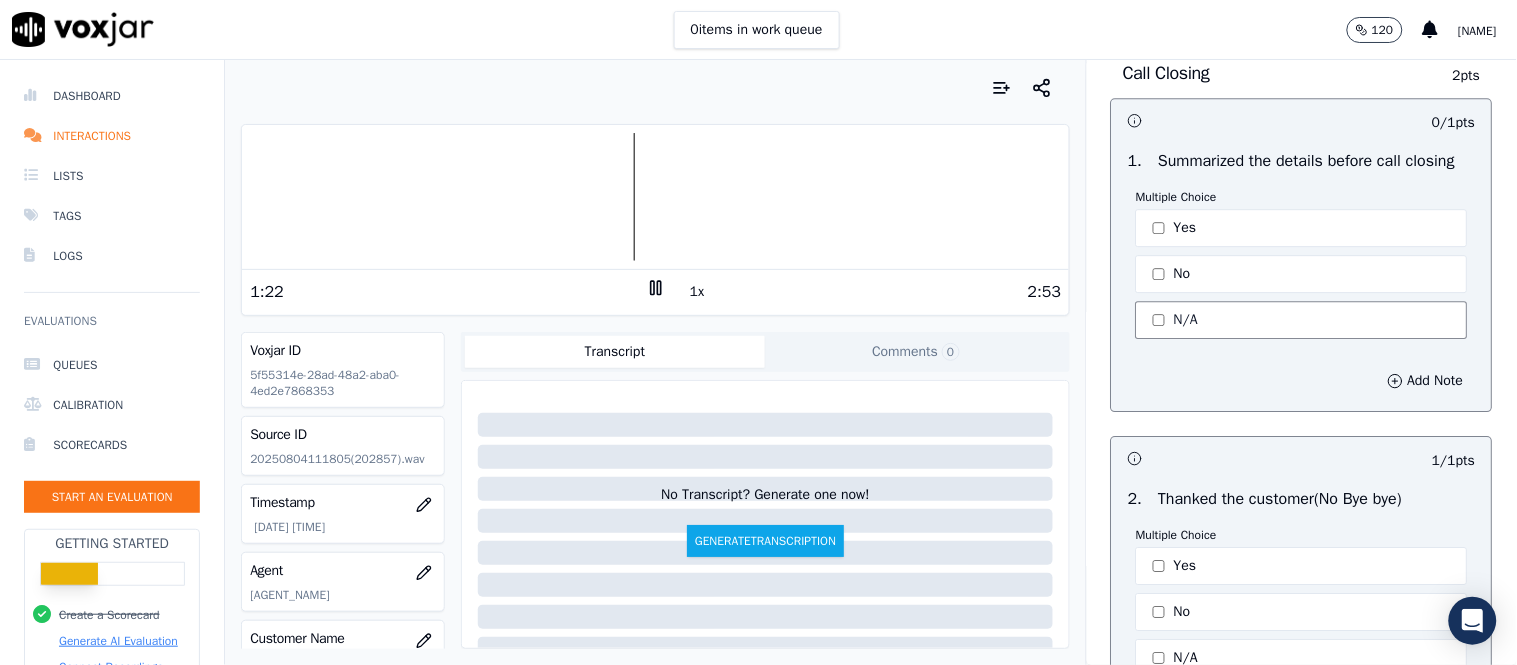 click on "N/A" 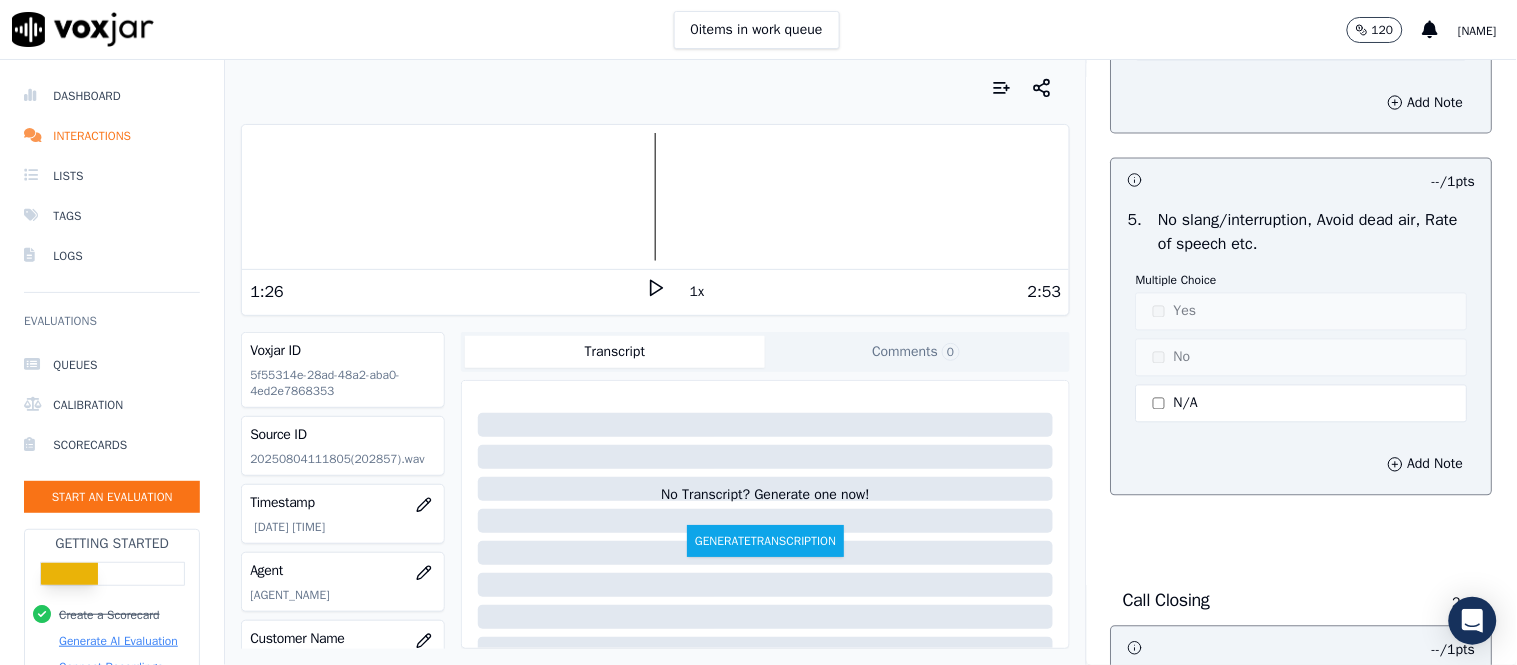 scroll, scrollTop: 4784, scrollLeft: 0, axis: vertical 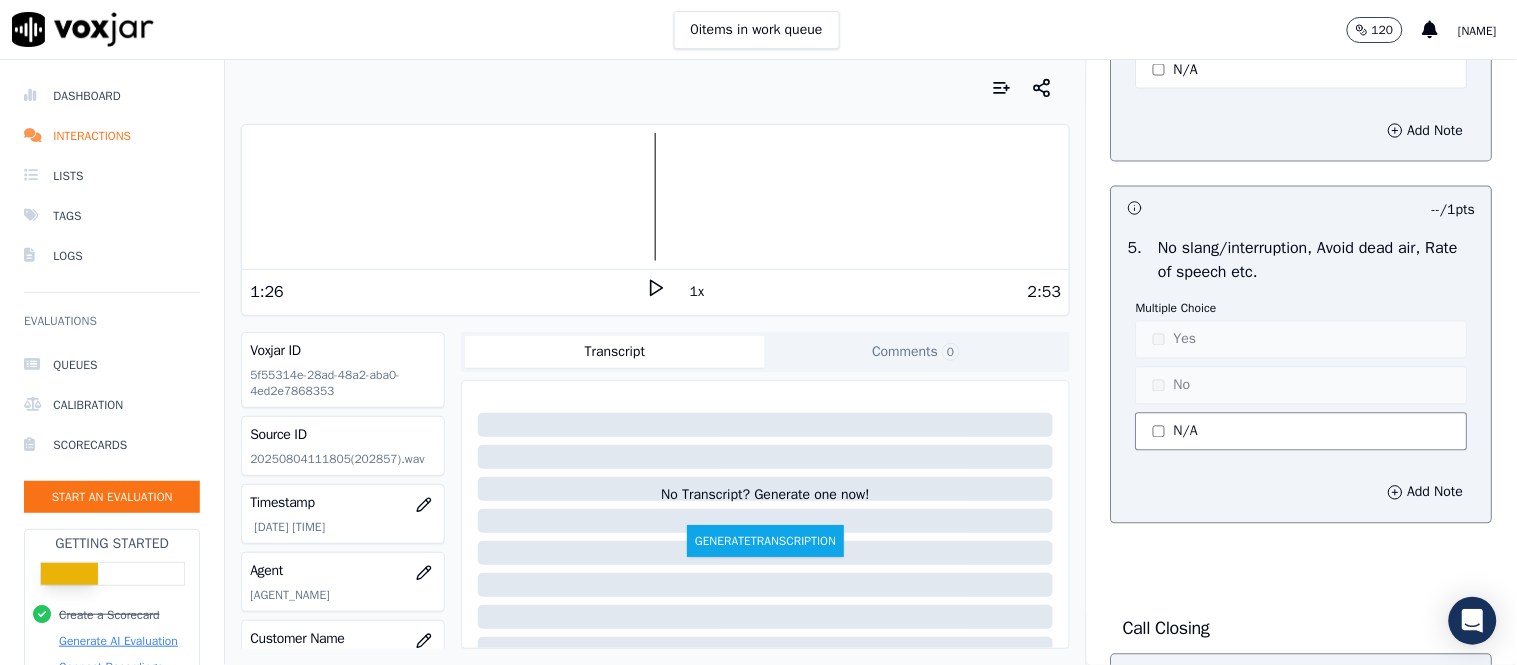 click on "N/A" 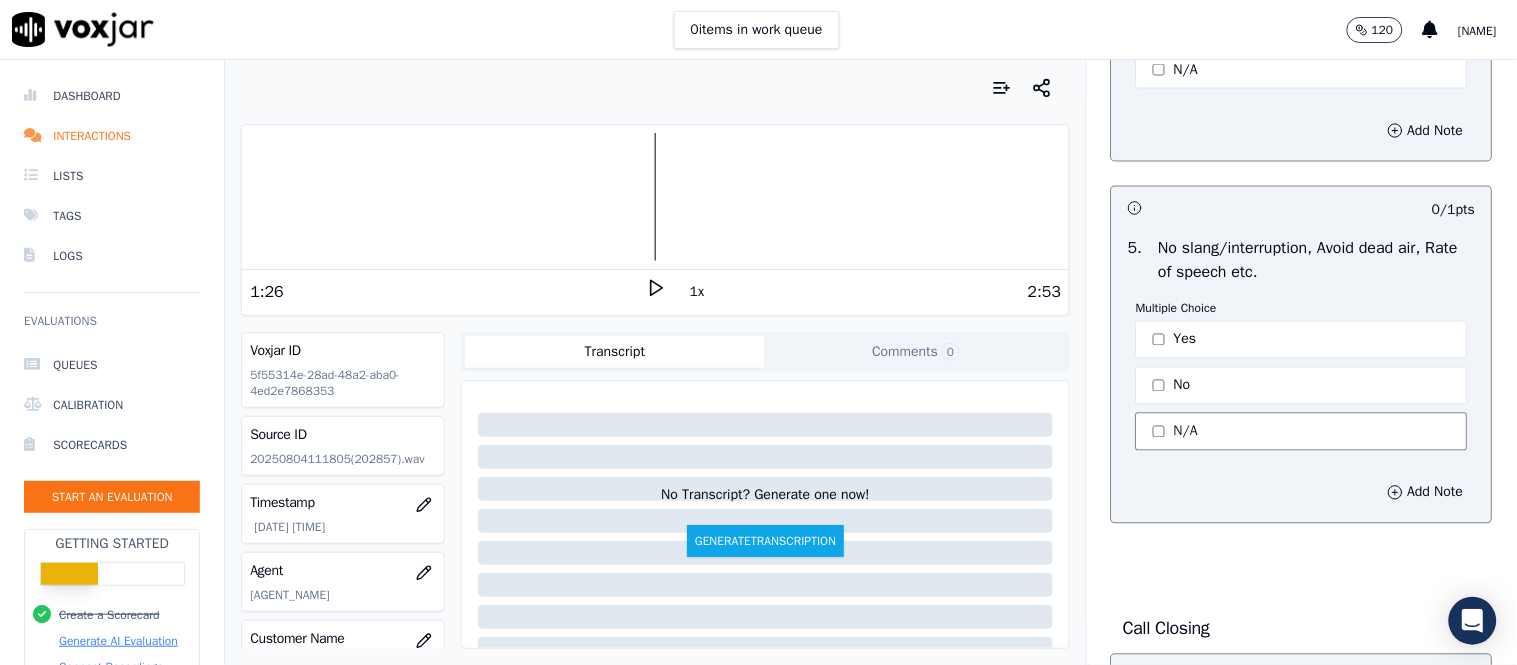 click on "N/A" 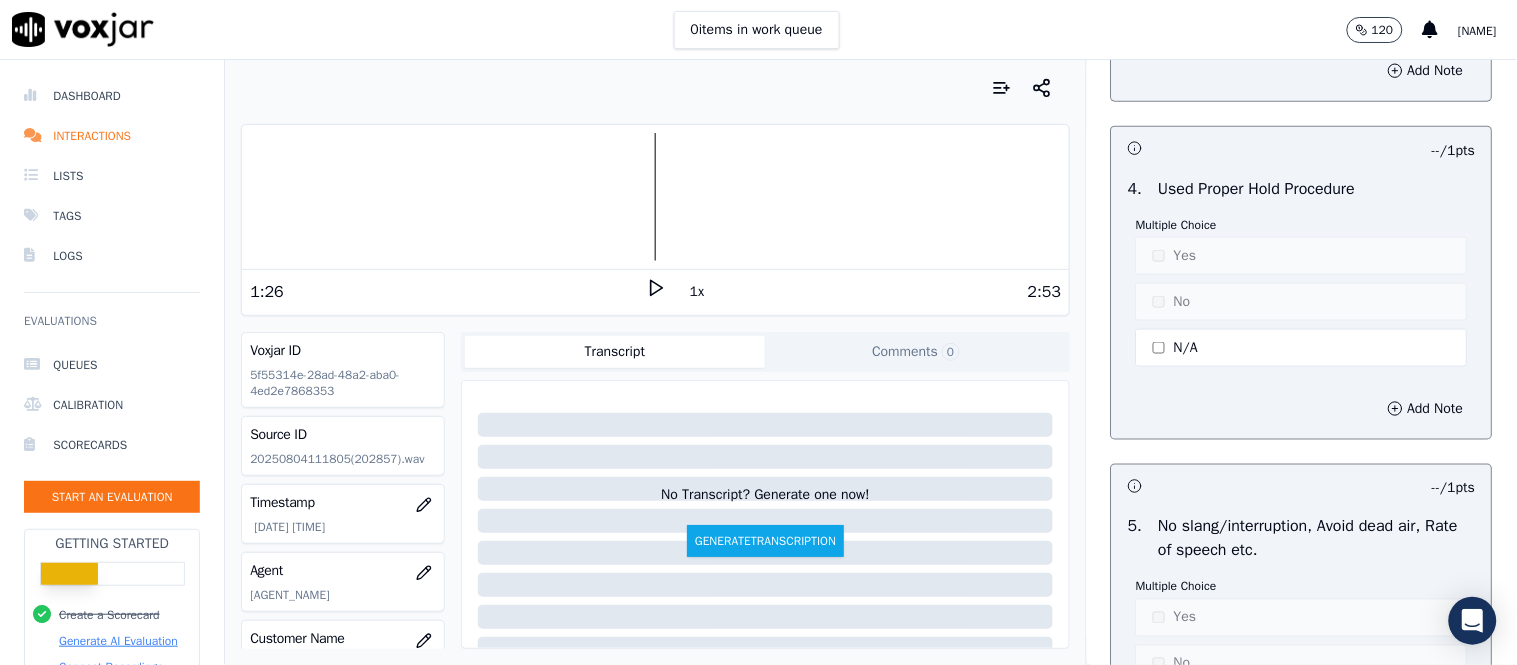 scroll, scrollTop: 4451, scrollLeft: 0, axis: vertical 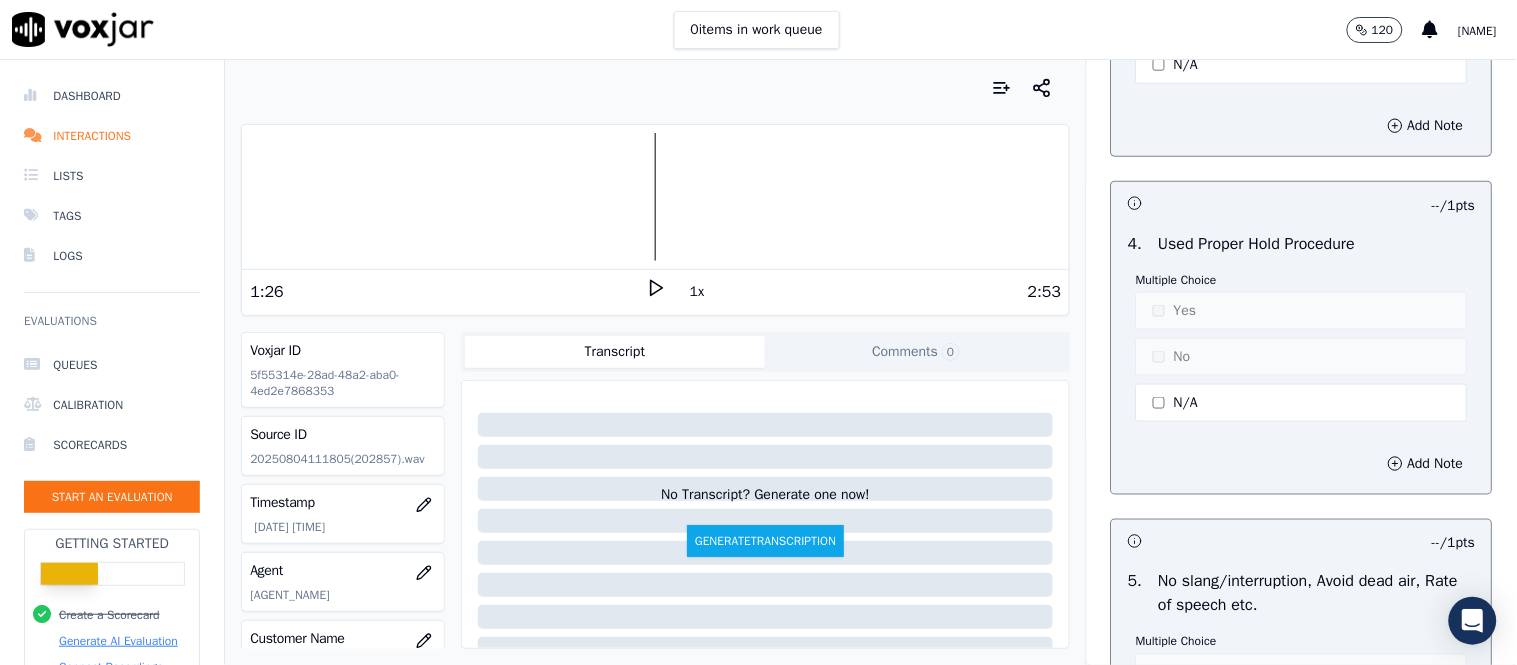 click 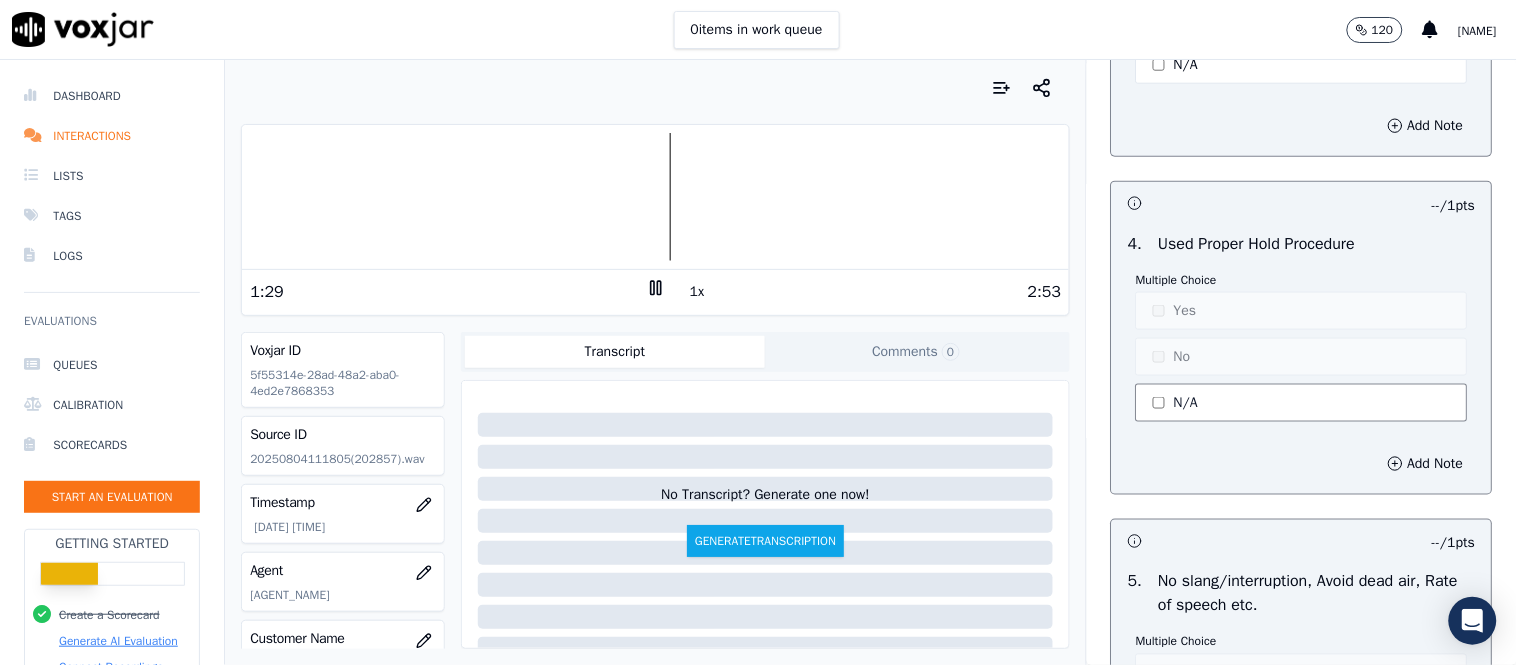 click on "N/A" 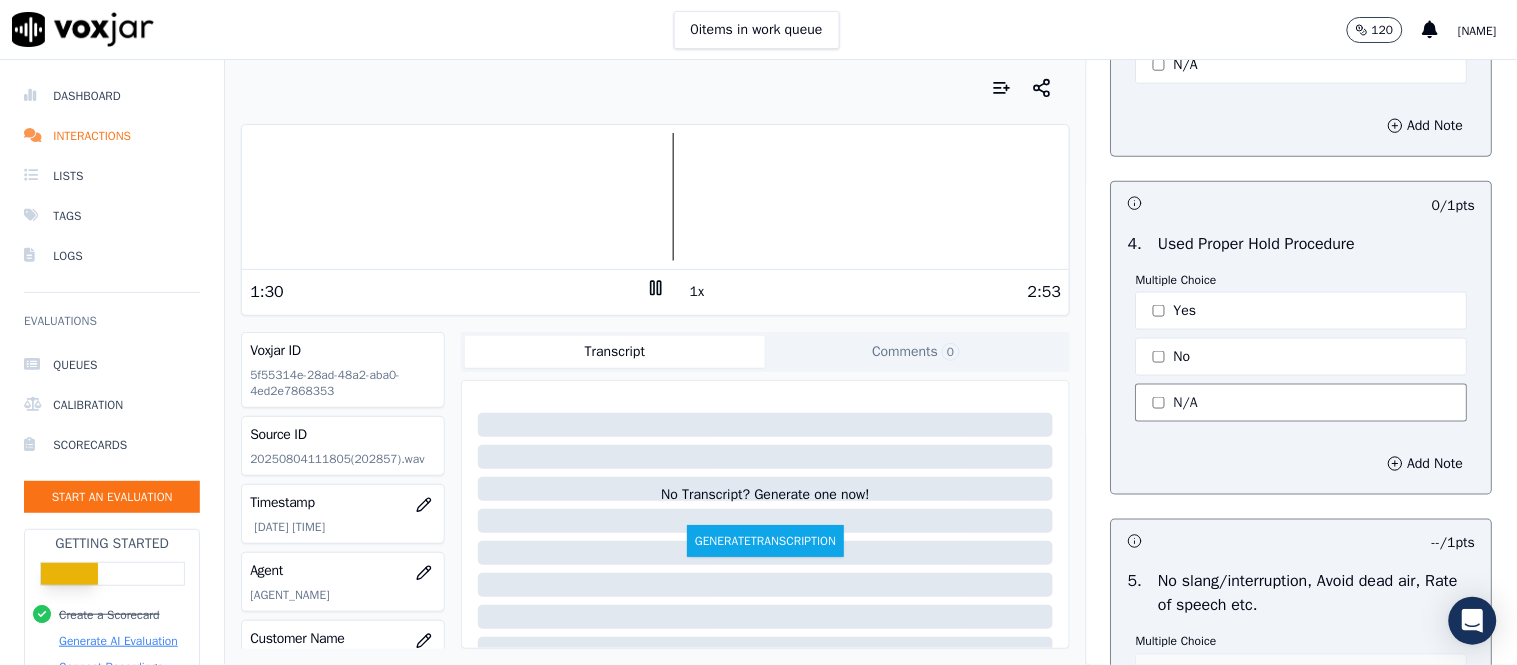 click on "N/A" 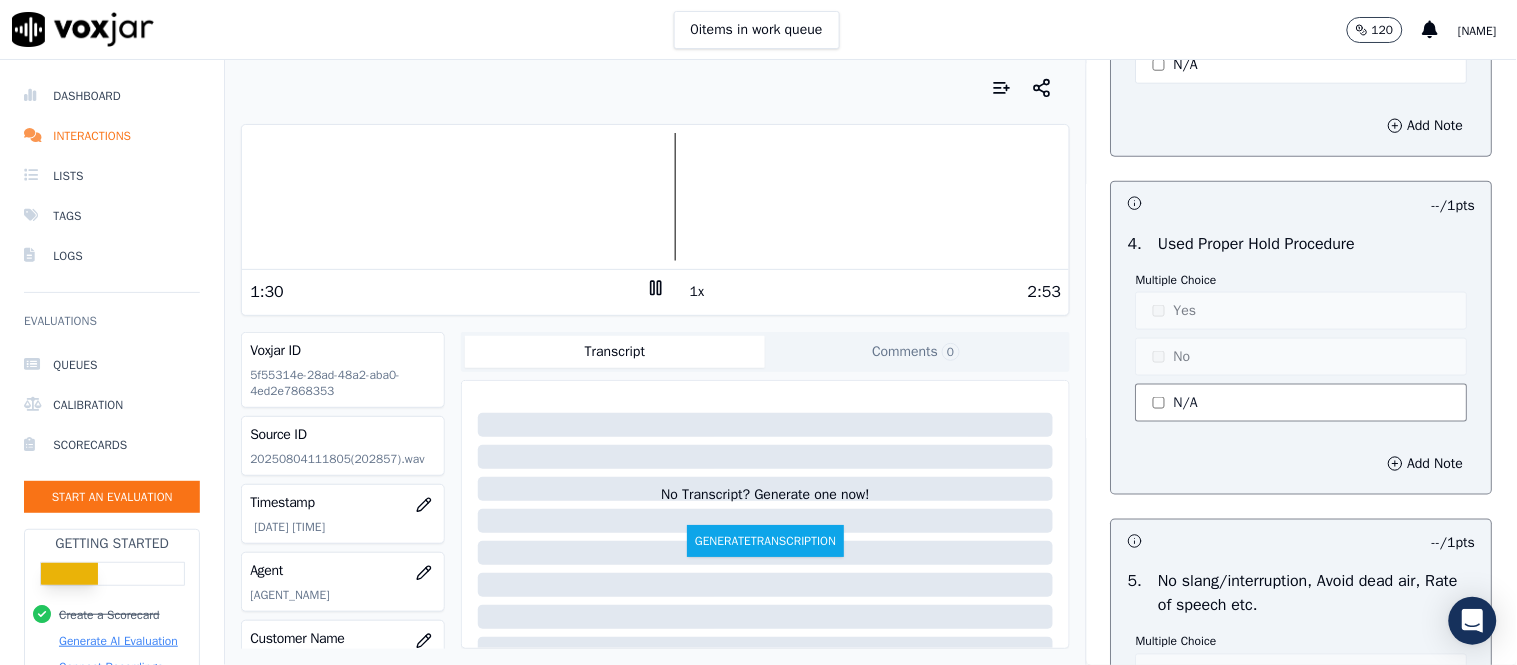 click on "N/A" 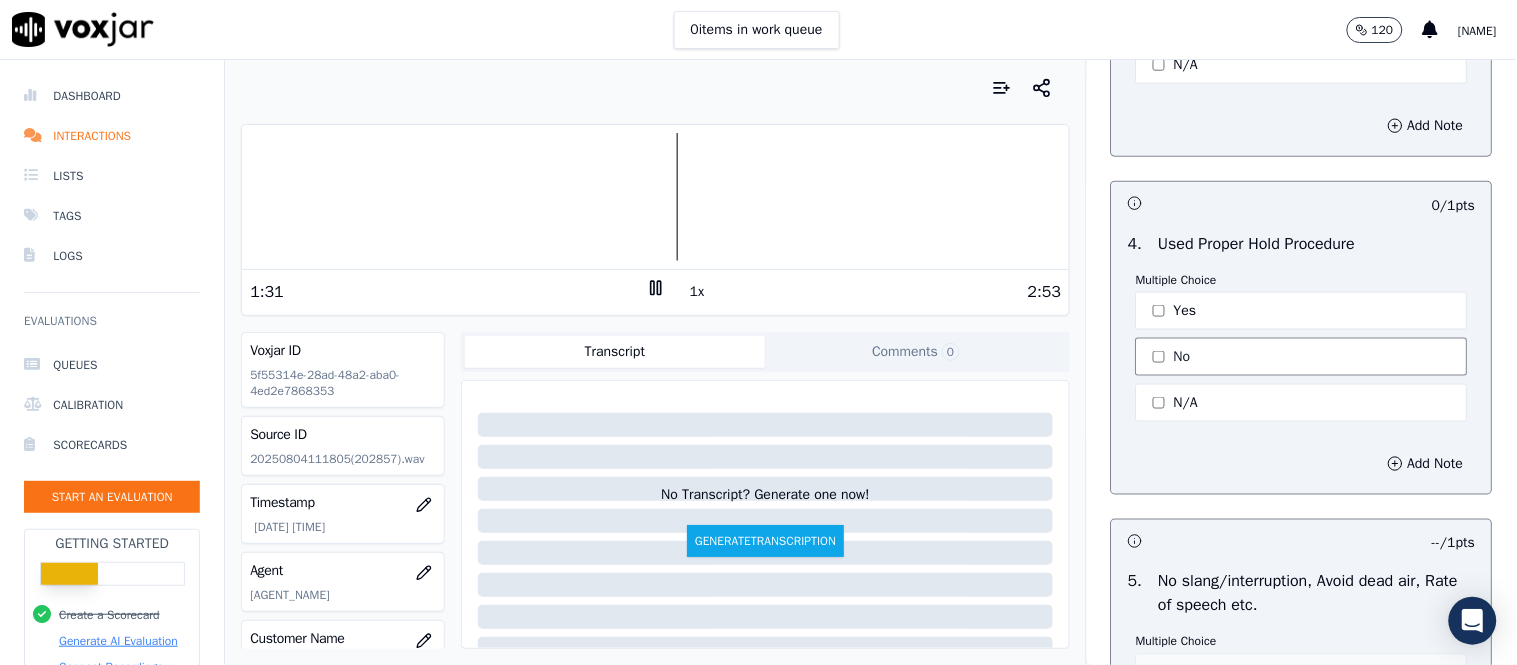 click on "No" 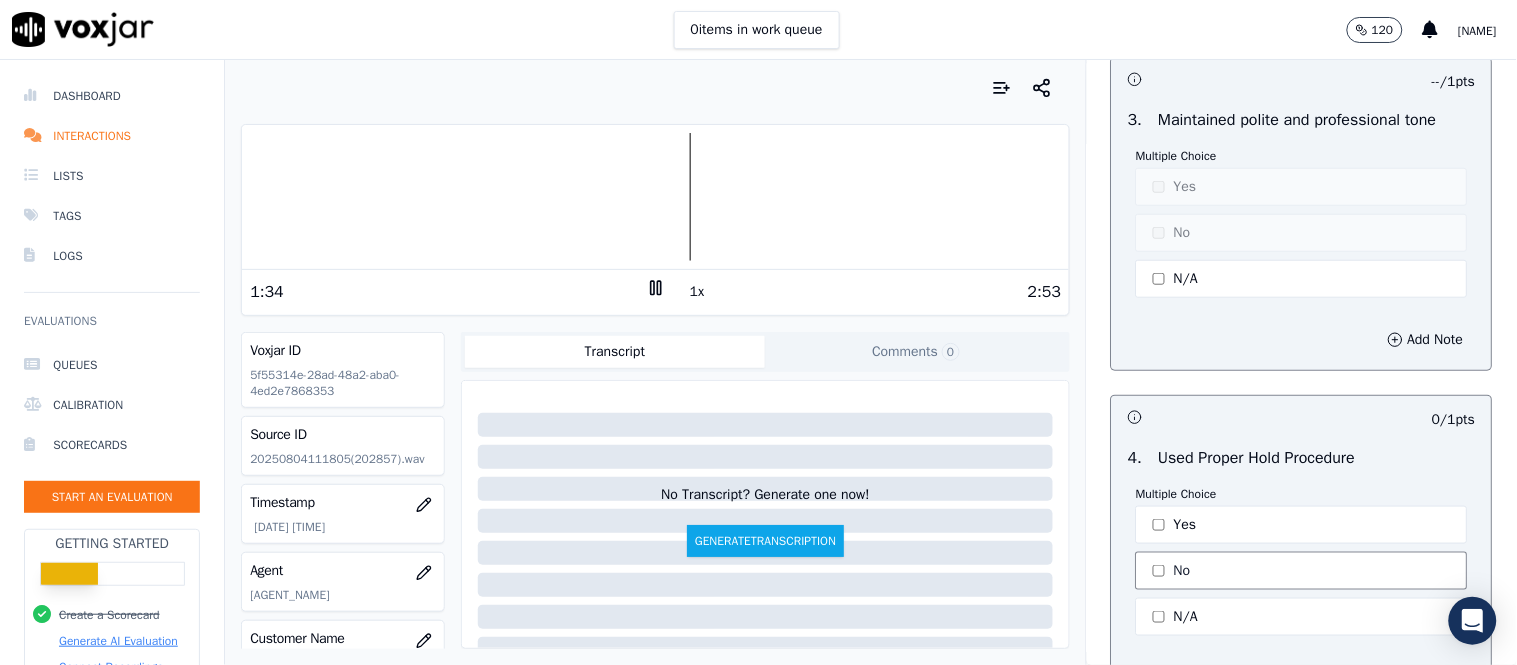 scroll, scrollTop: 4228, scrollLeft: 0, axis: vertical 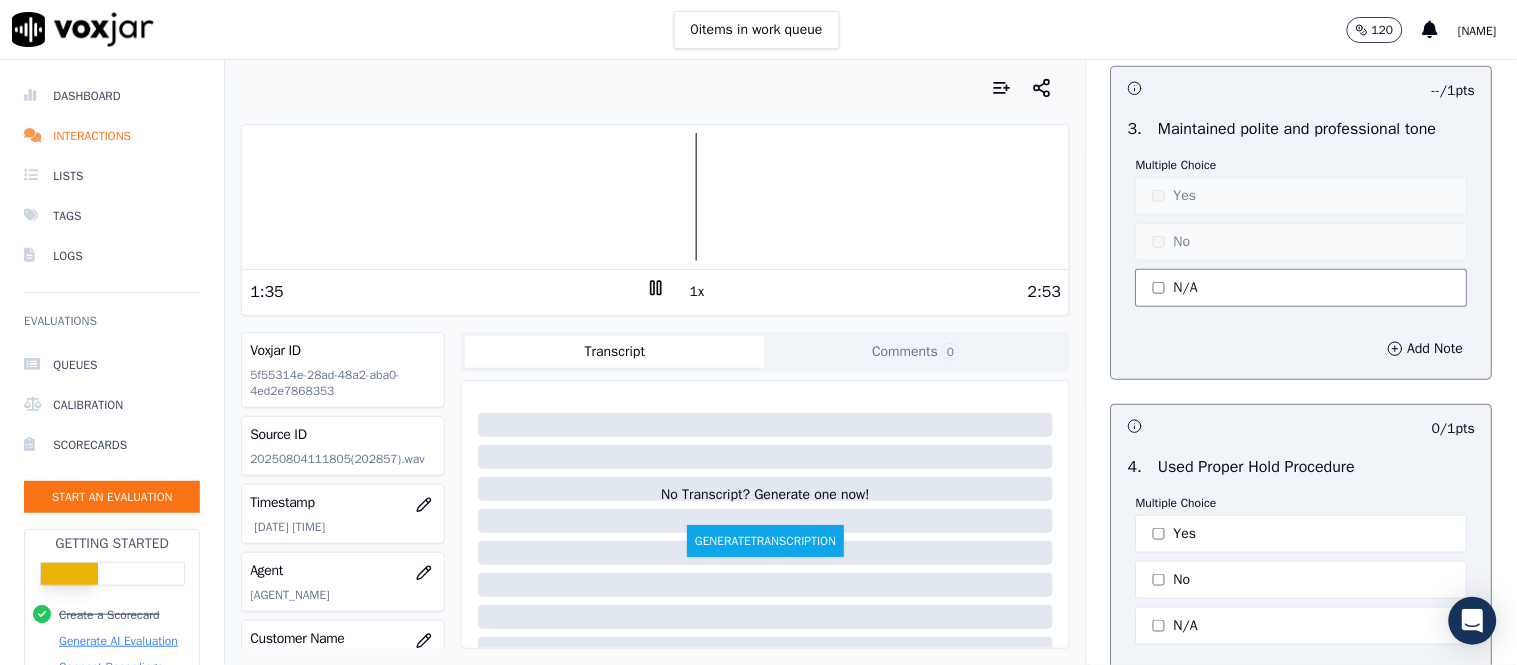 click on "N/A" 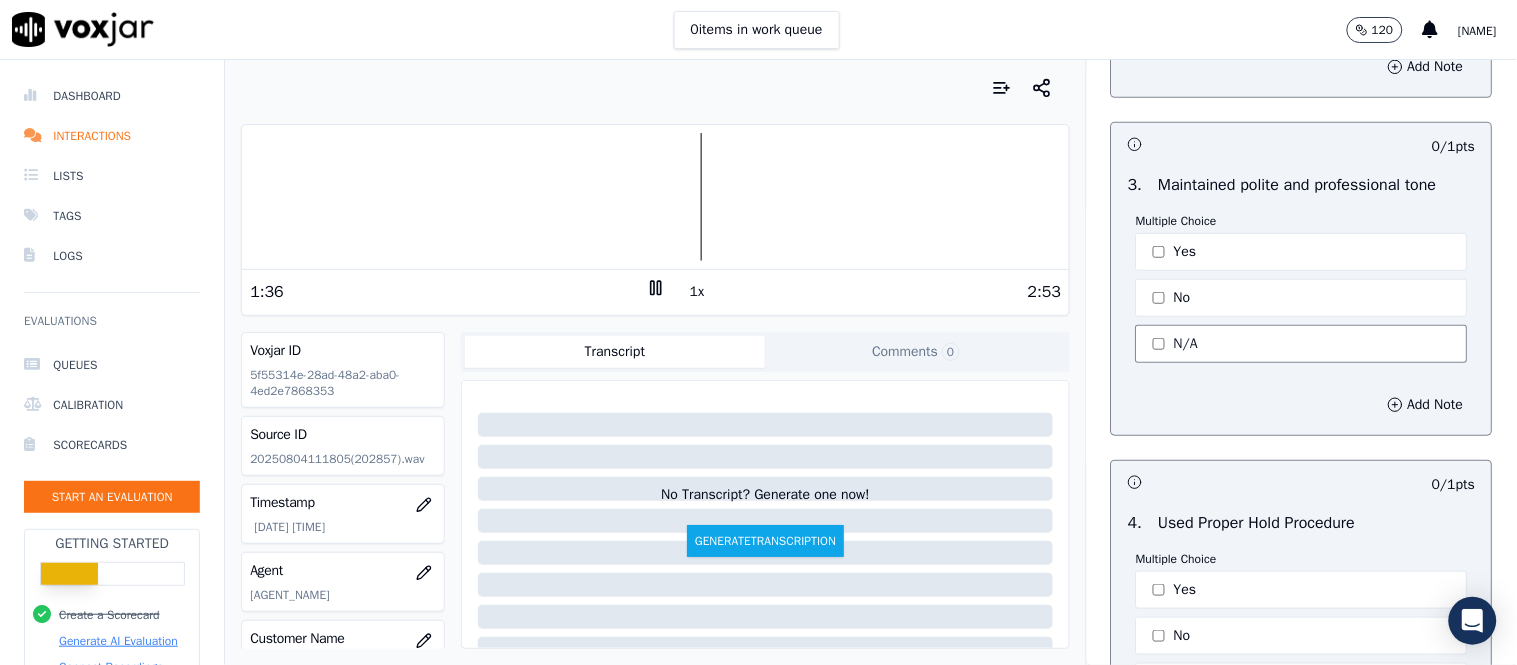 scroll, scrollTop: 4117, scrollLeft: 0, axis: vertical 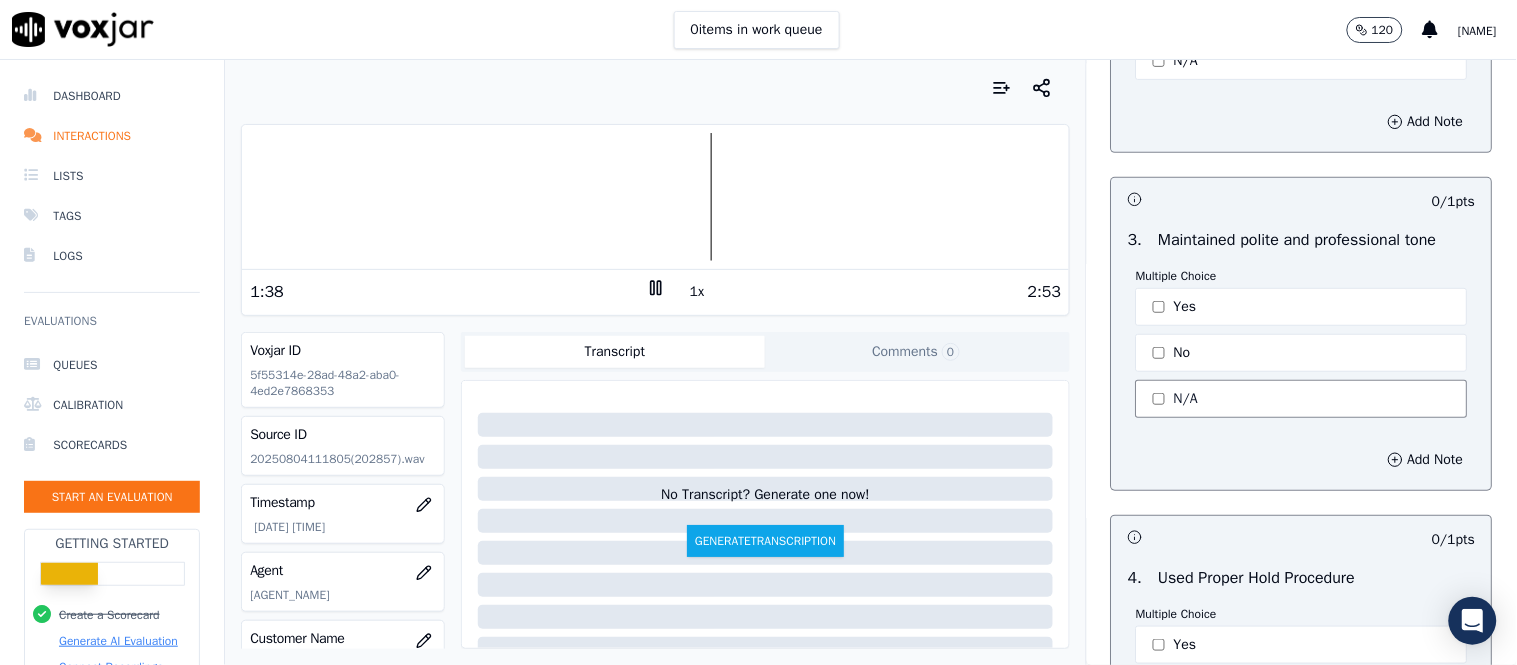 click on "Yes" at bounding box center (1302, 307) 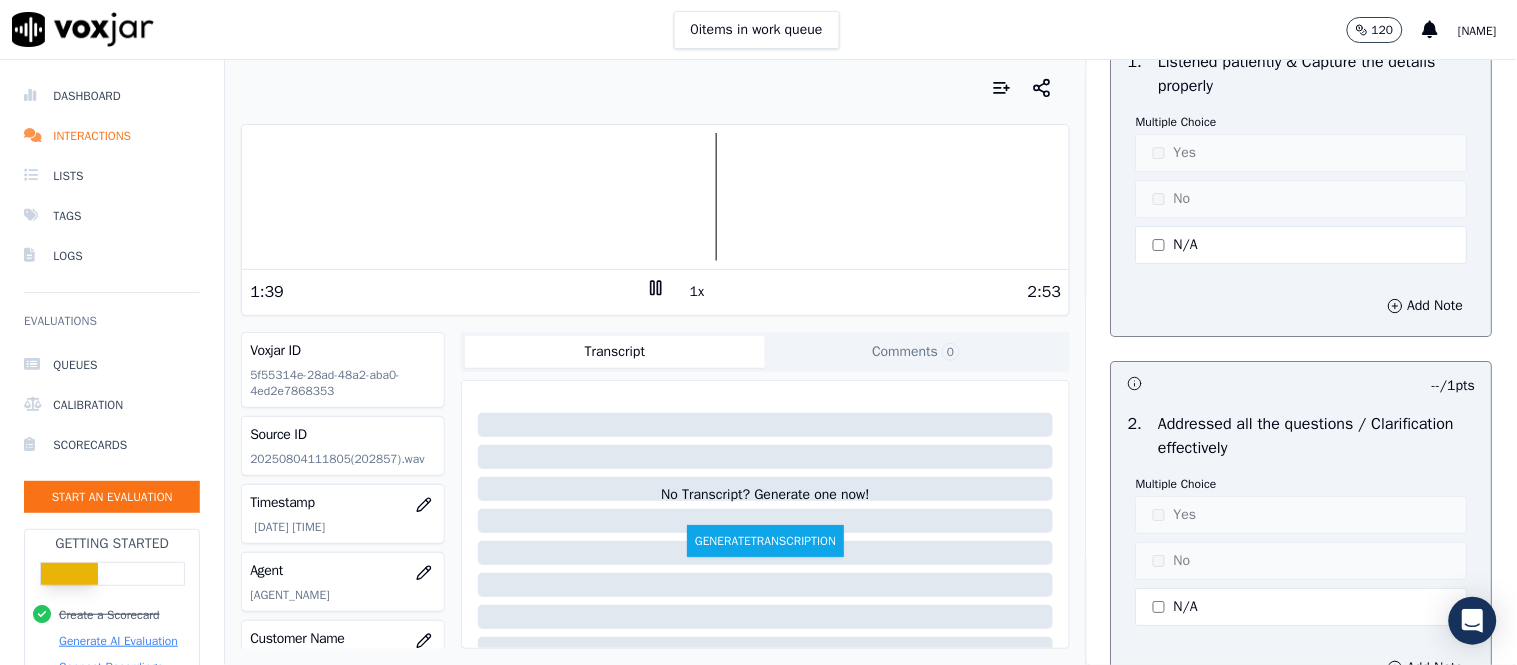 scroll, scrollTop: 3340, scrollLeft: 0, axis: vertical 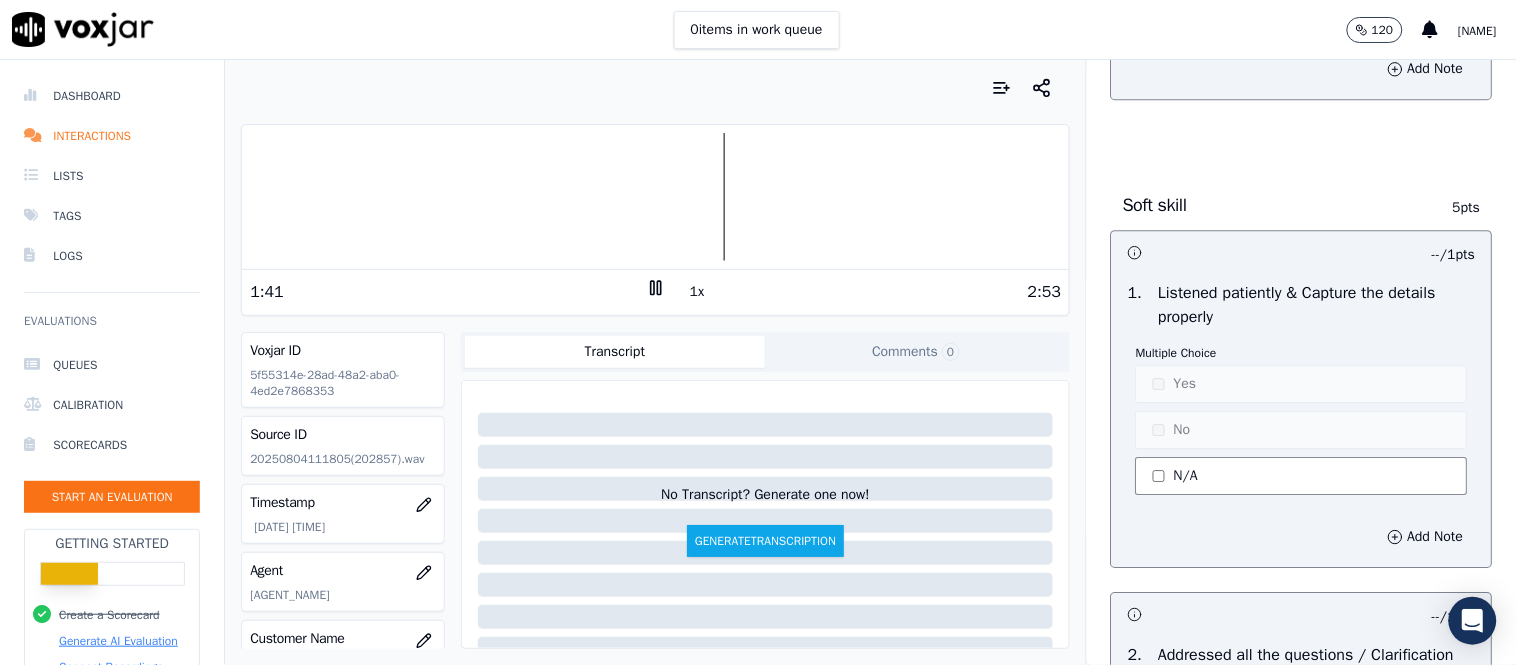 click on "N/A" 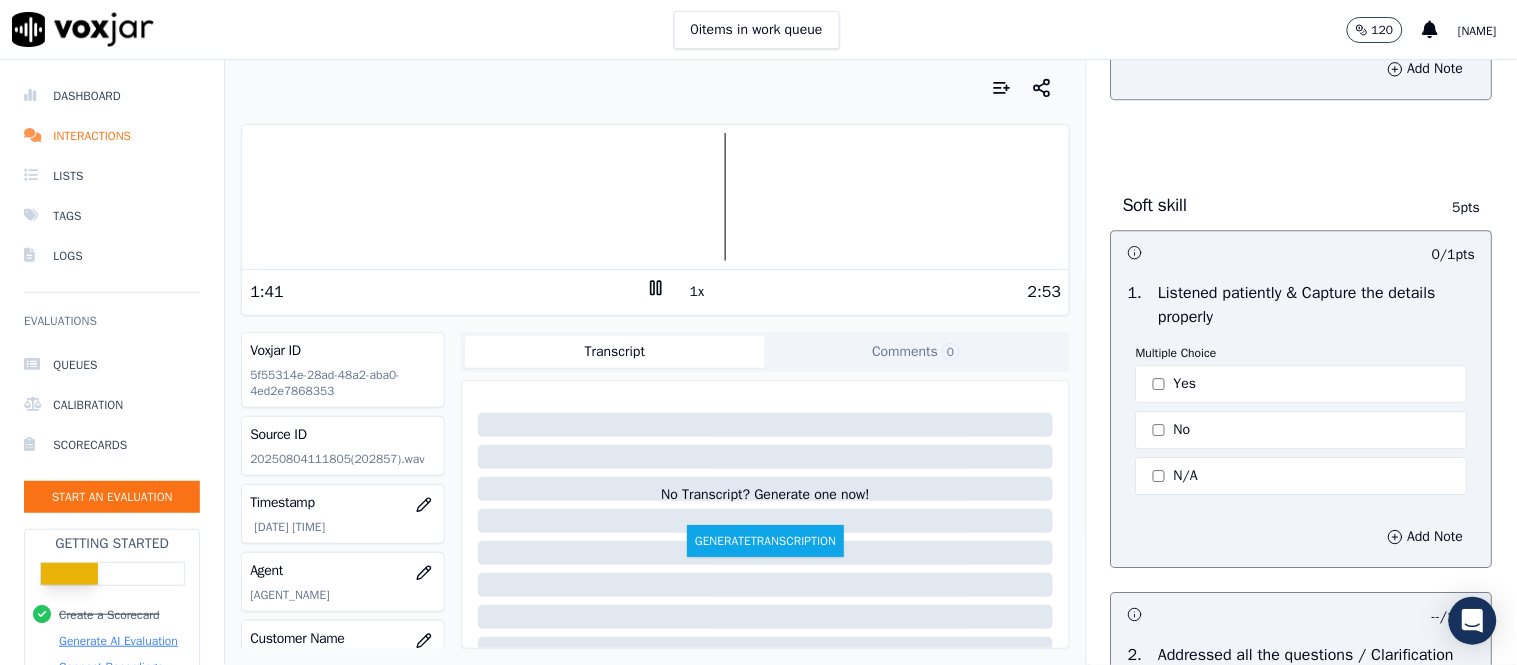 click on "Multiple Choice     Yes   No
N/A" at bounding box center [1302, 422] 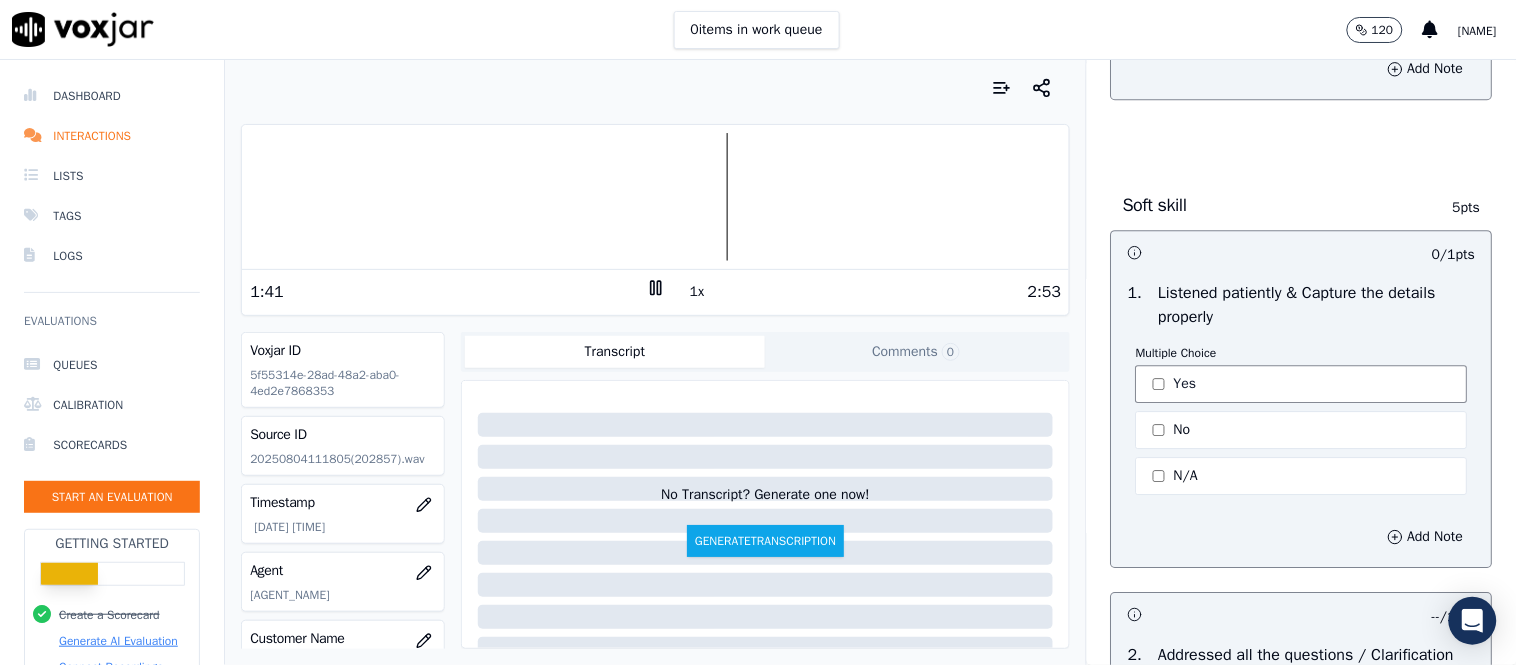 click on "Yes" at bounding box center [1302, 384] 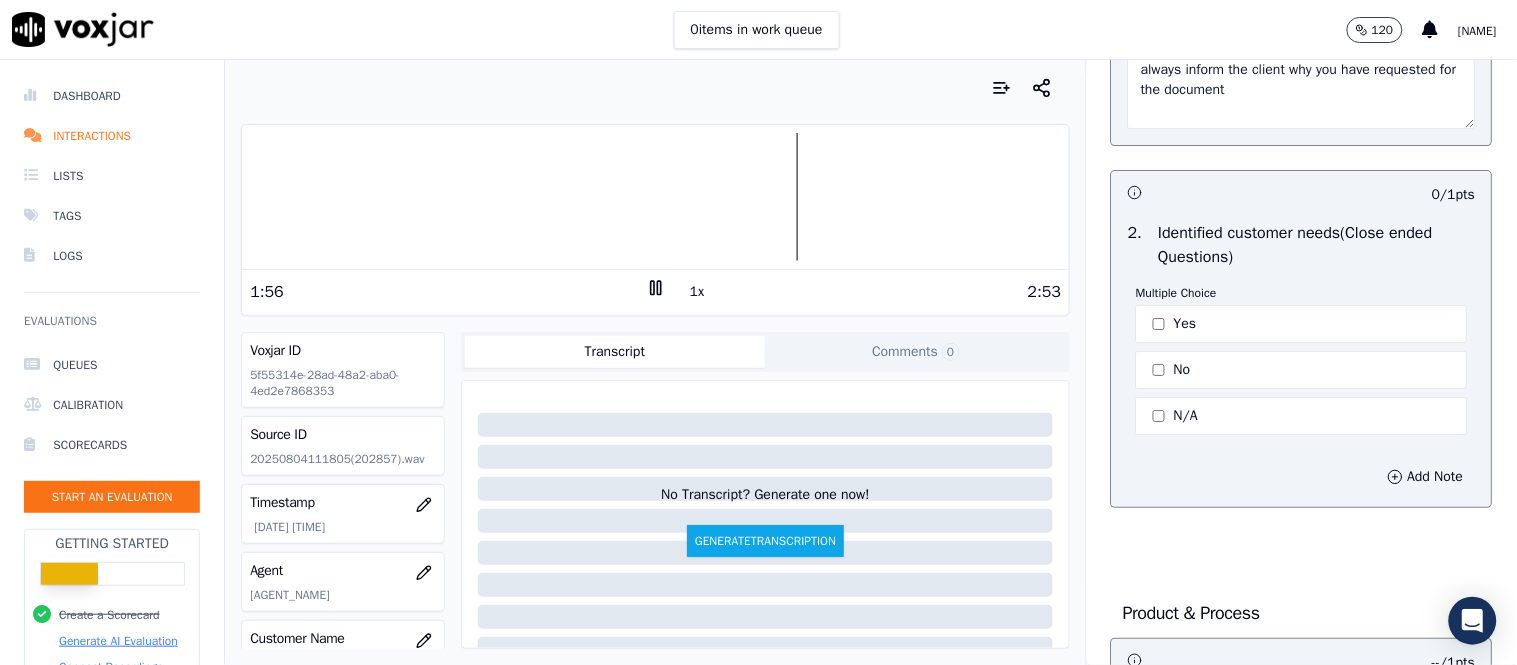 scroll, scrollTop: 1717, scrollLeft: 0, axis: vertical 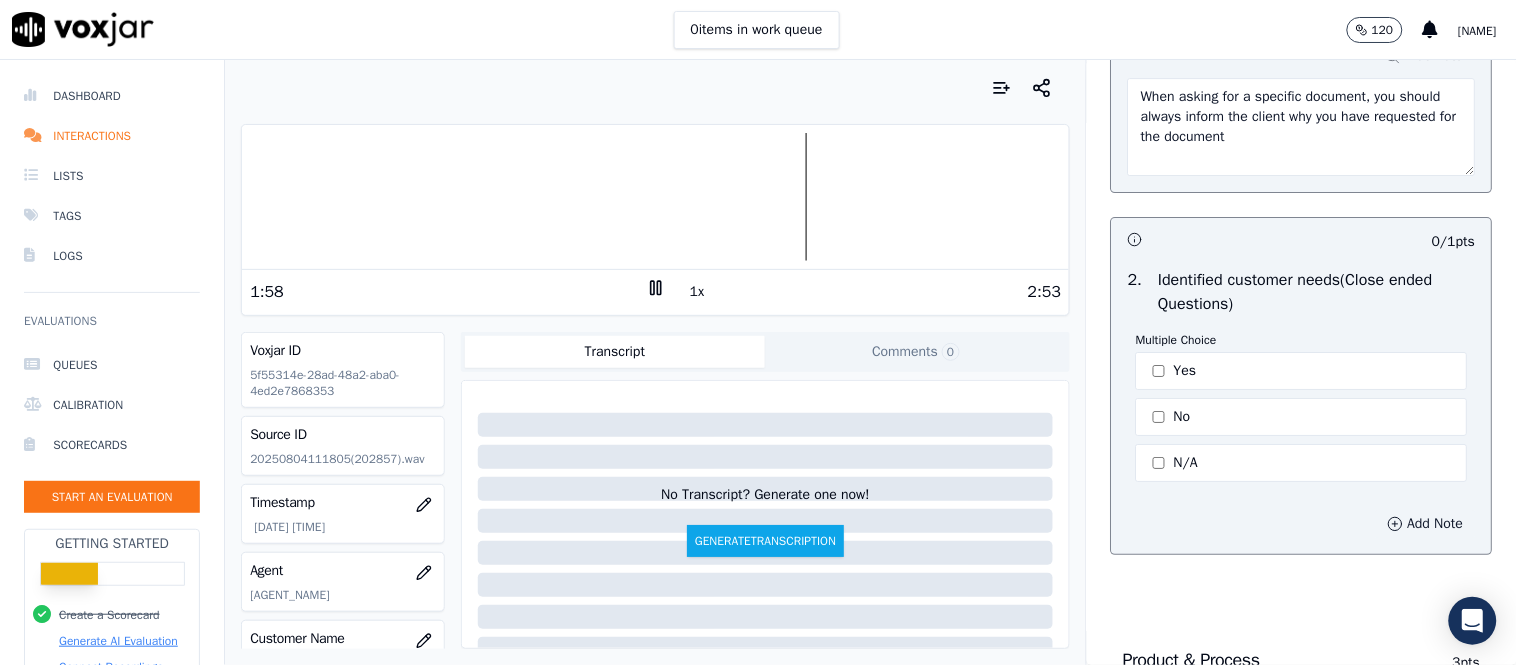 click on "Add Note" at bounding box center [1426, 524] 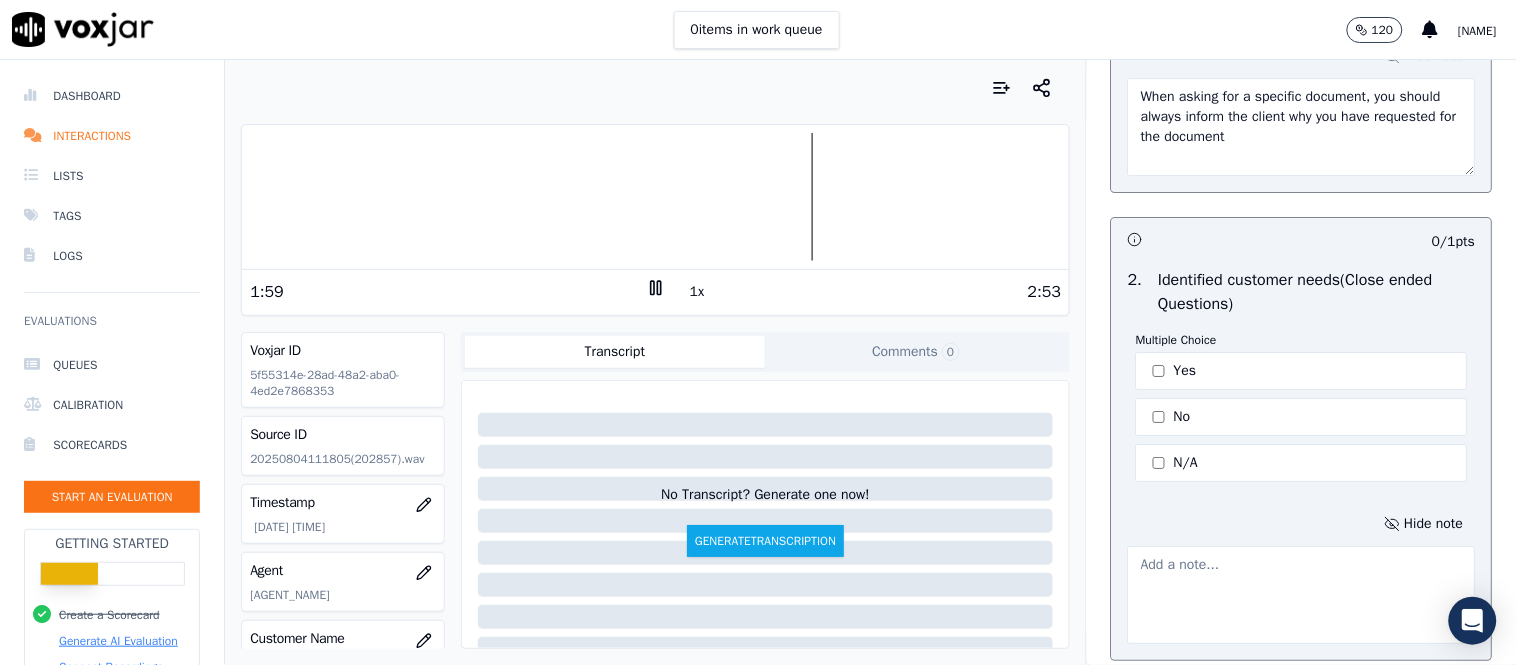 click at bounding box center (1302, 595) 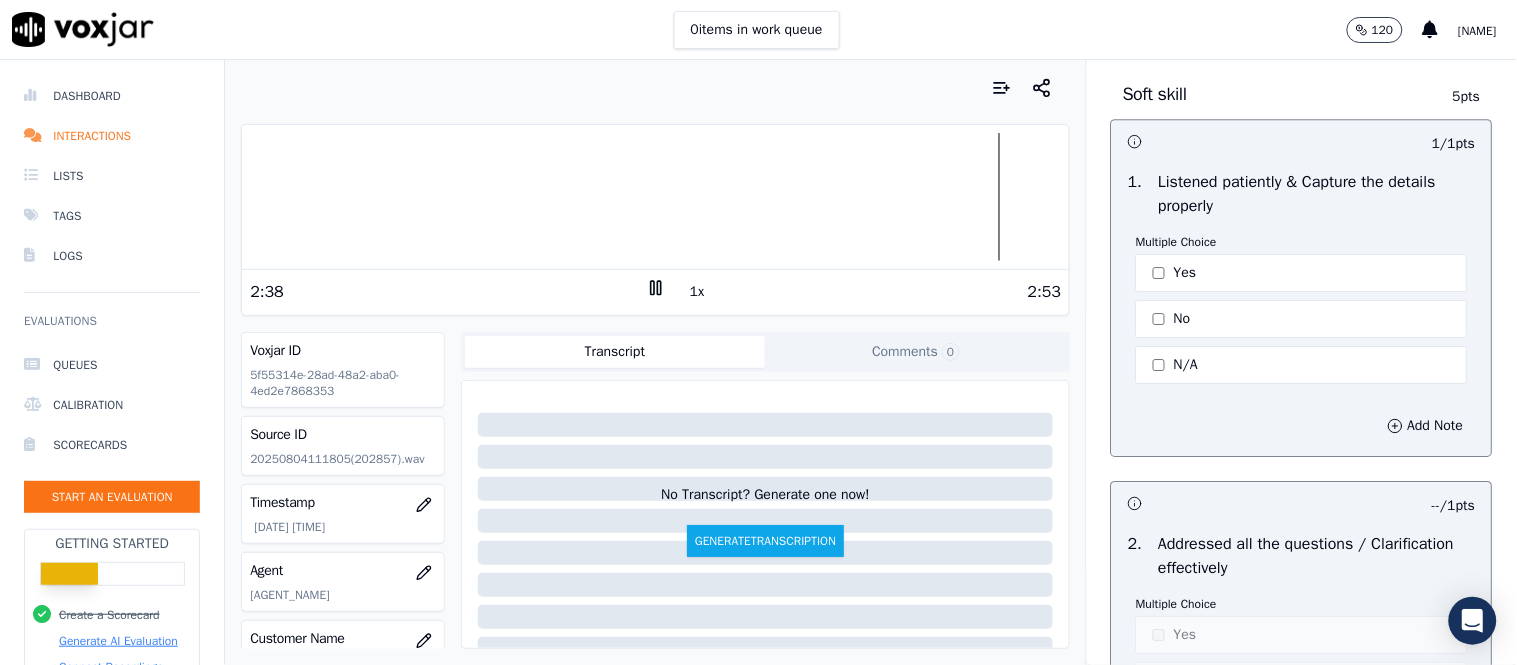 scroll, scrollTop: 3891, scrollLeft: 0, axis: vertical 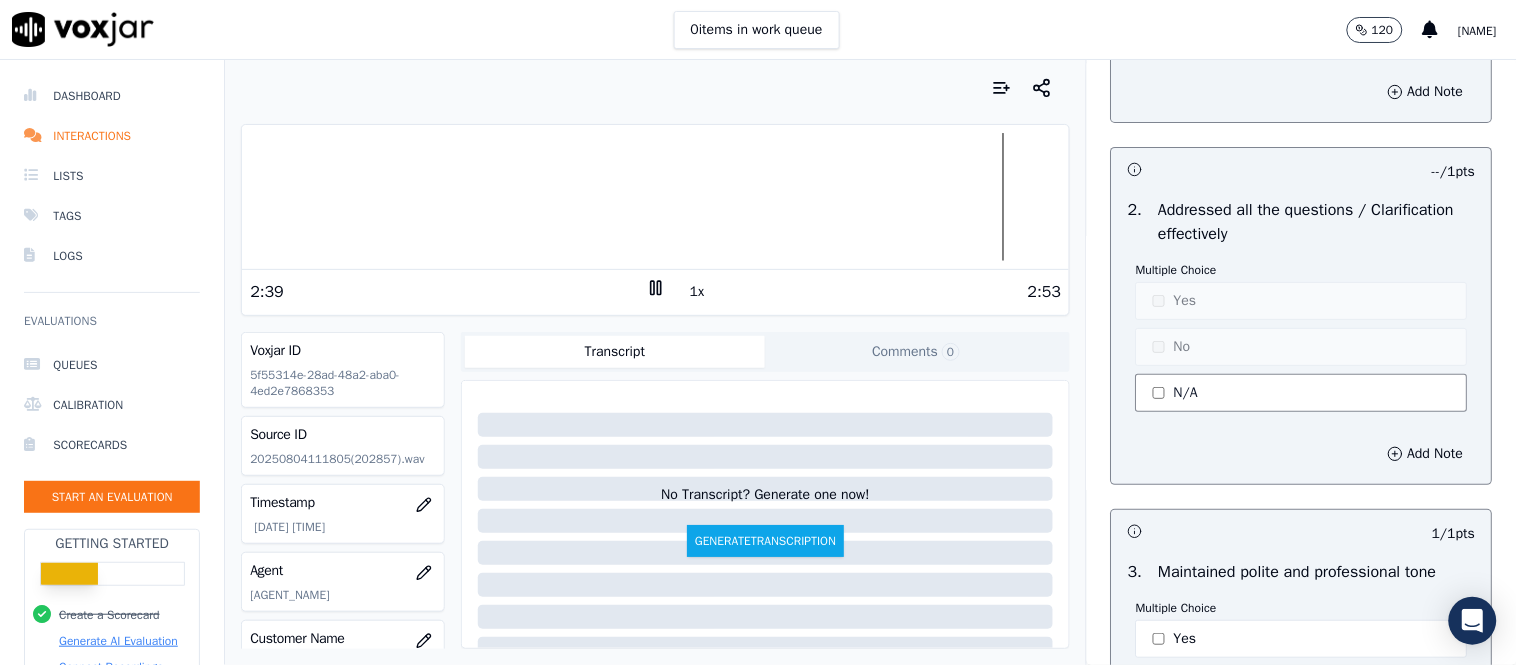 type on "Do not transfer the call directly to your senior without following the proper format" 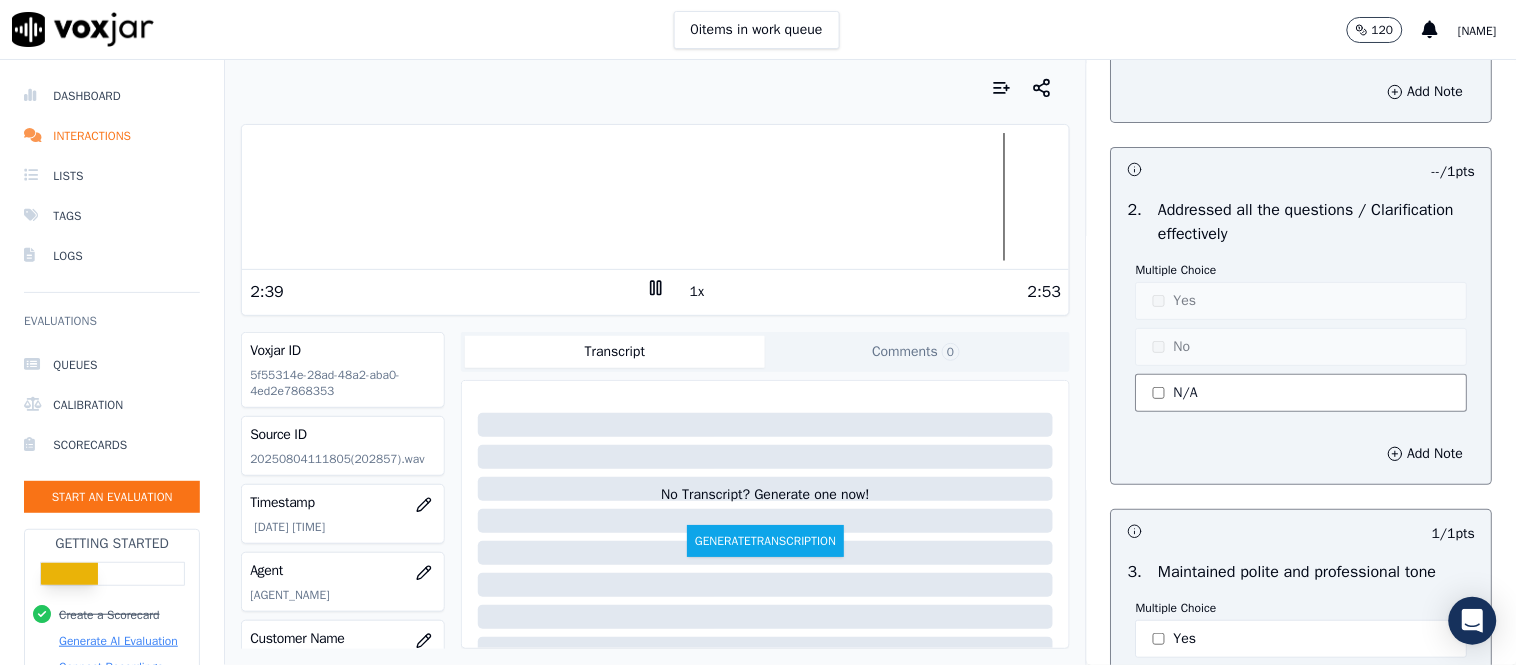 click on "N/A" 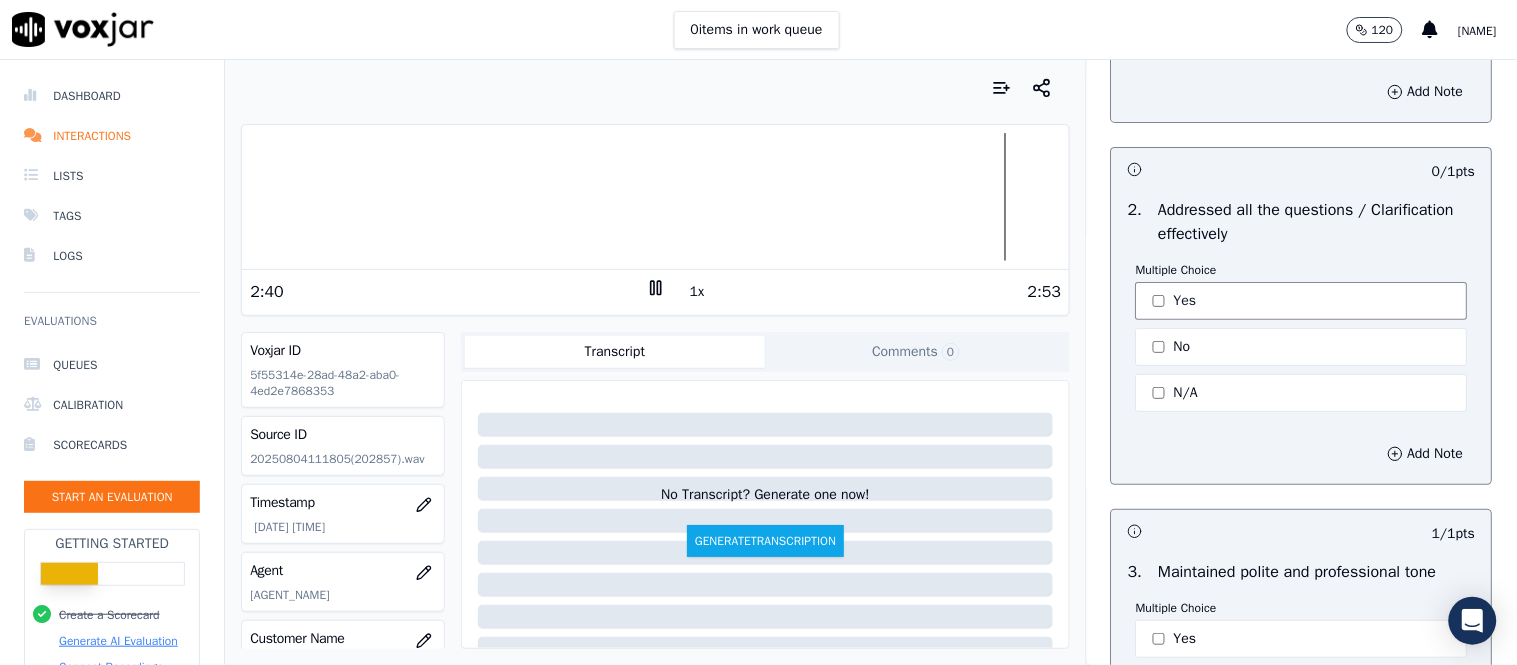 click on "Yes" at bounding box center (1302, 301) 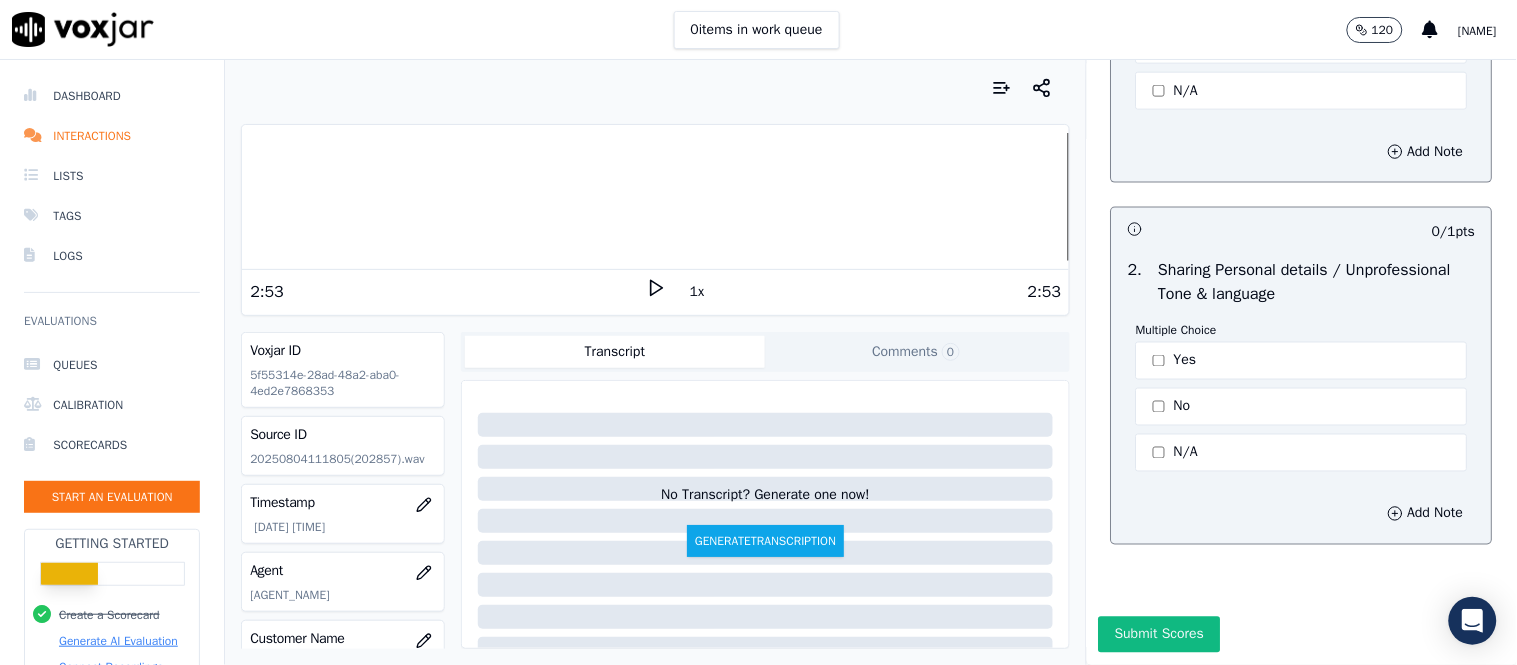 scroll, scrollTop: 6668, scrollLeft: 0, axis: vertical 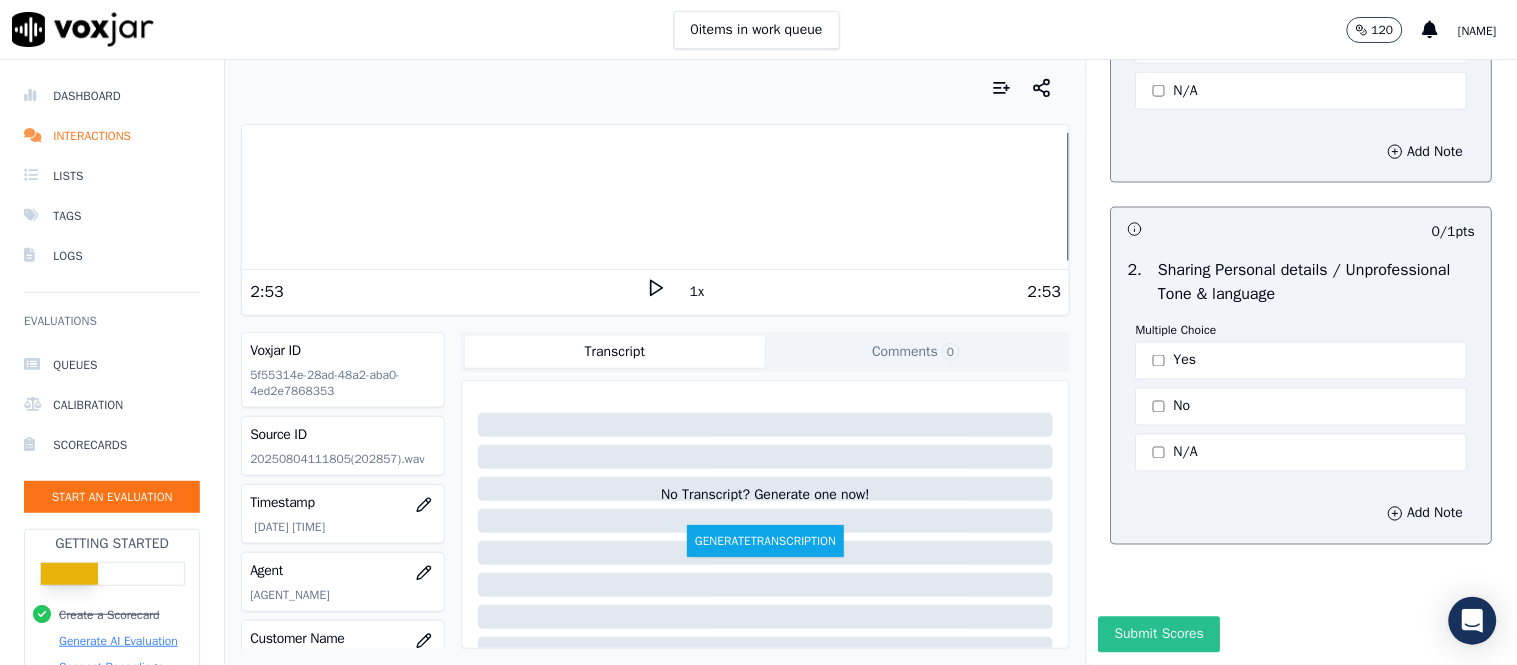 click on "Submit Scores" at bounding box center (1159, 635) 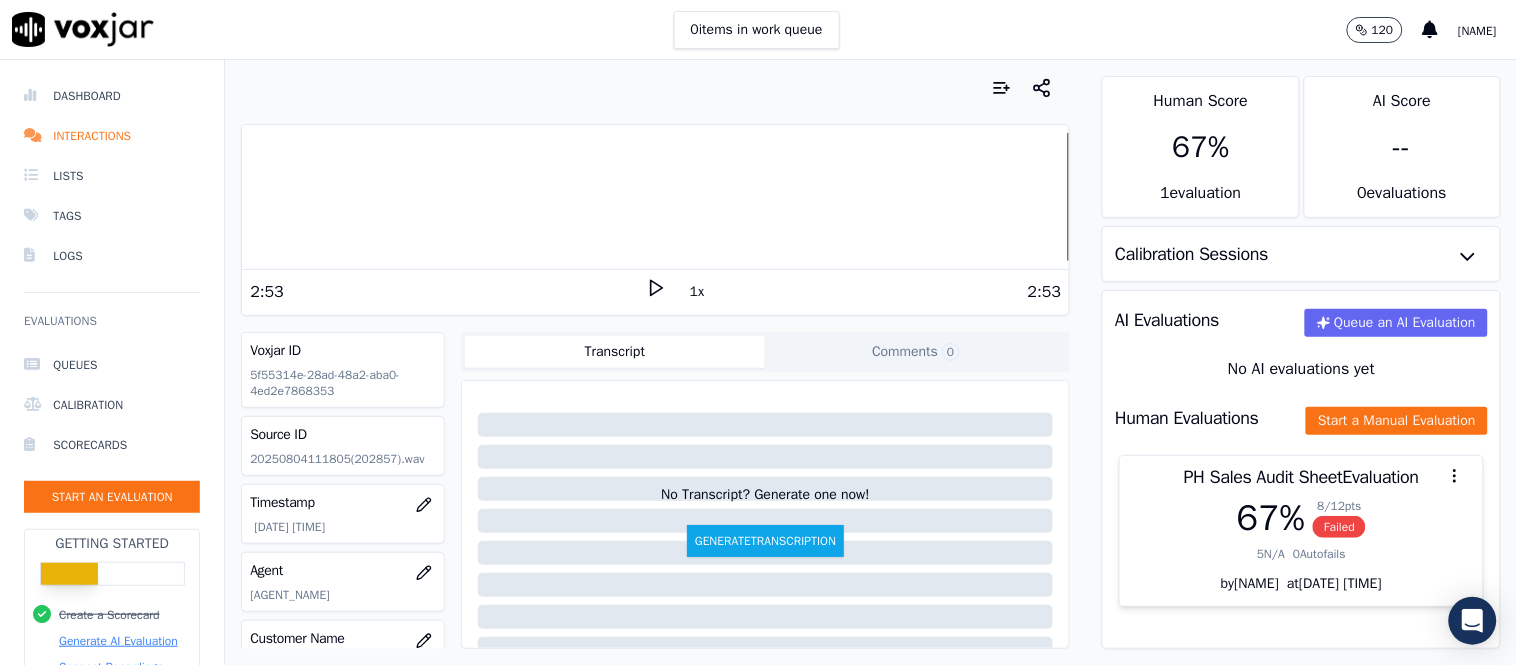 scroll, scrollTop: 40, scrollLeft: 0, axis: vertical 